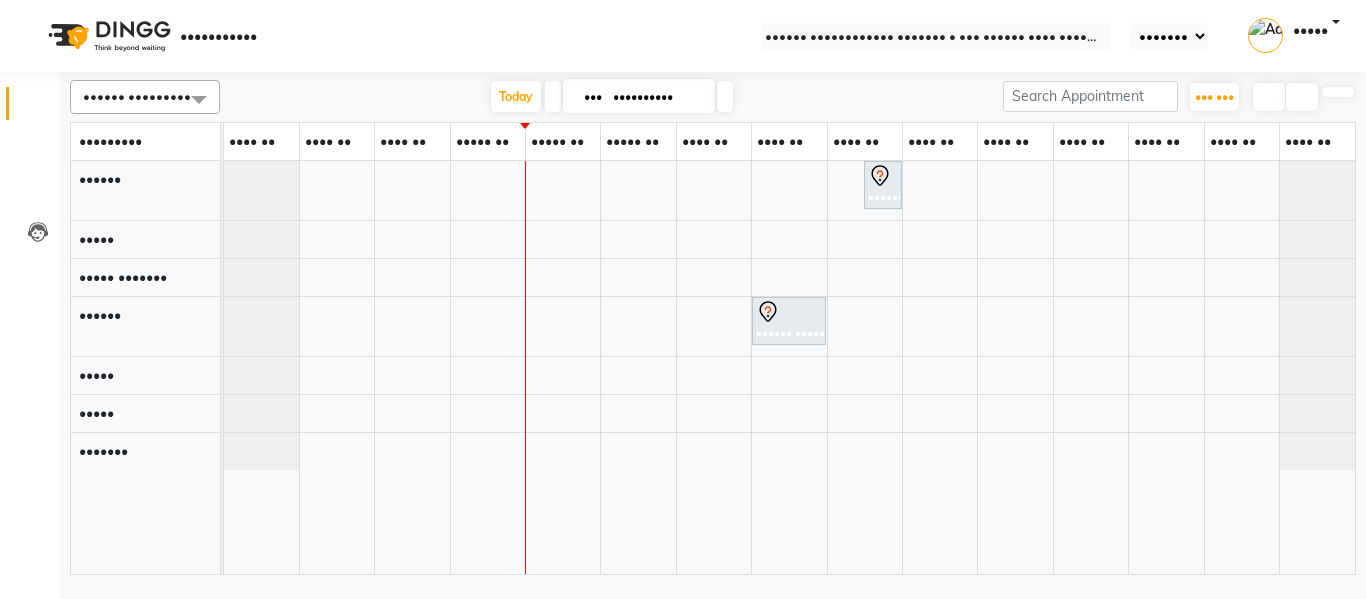 scroll, scrollTop: 0, scrollLeft: 0, axis: both 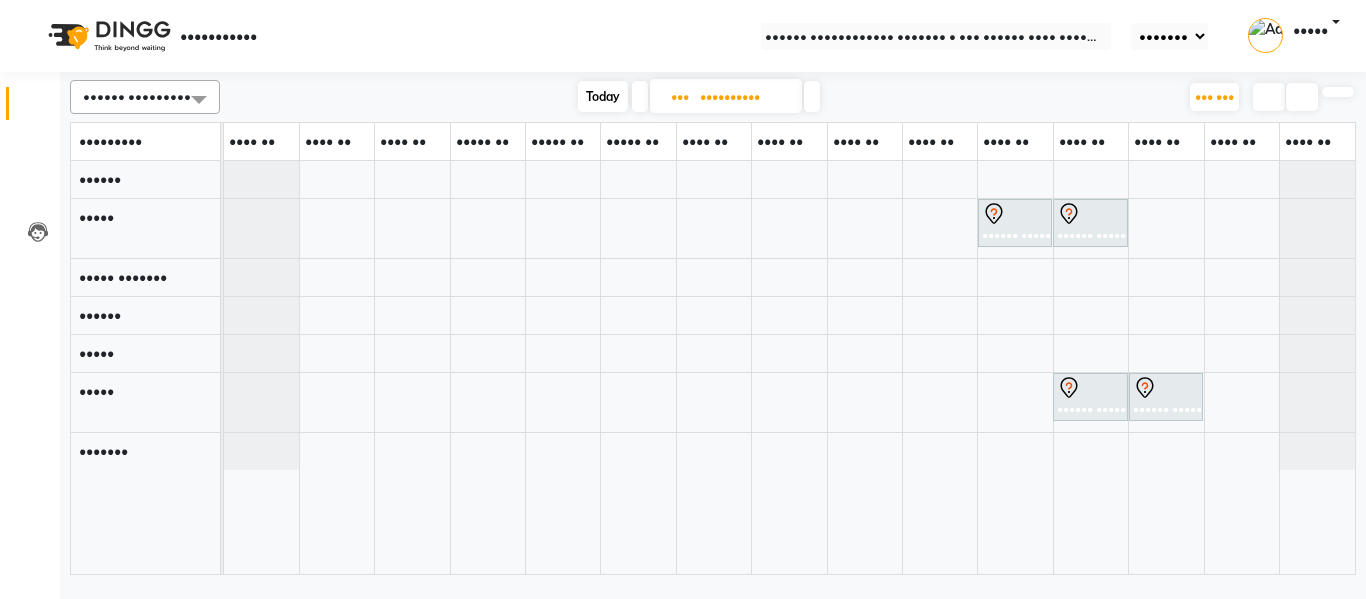 click at bounding box center [812, 96] 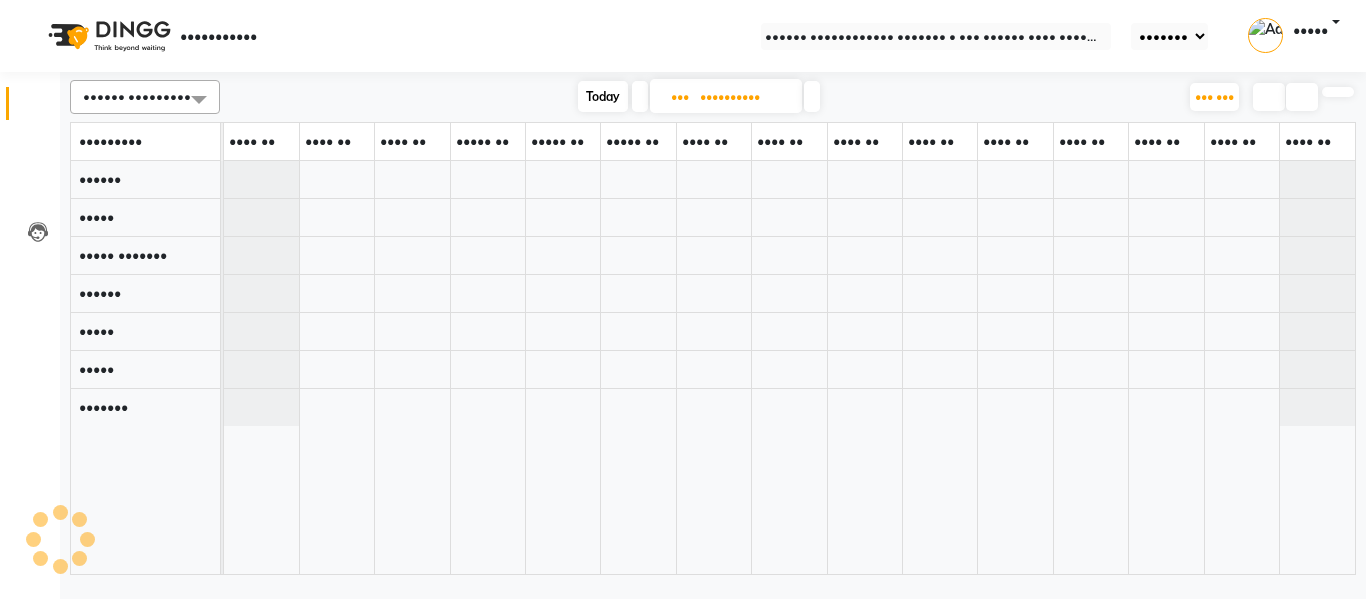 click at bounding box center (812, 96) 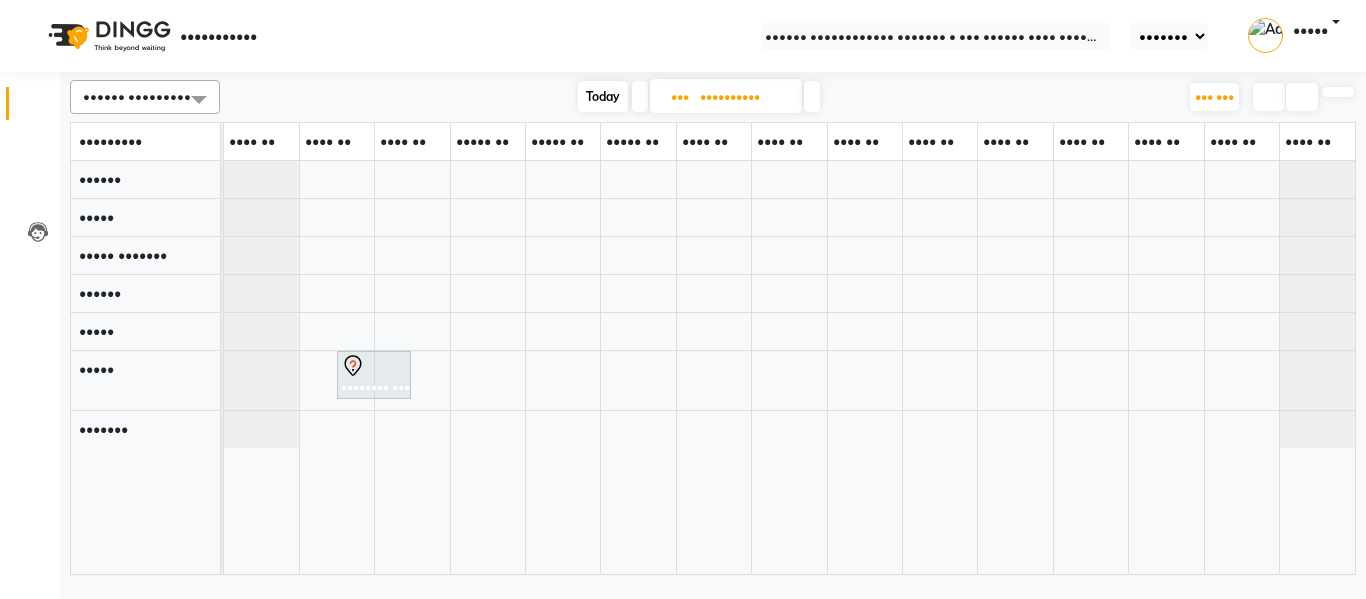 click on "•••••••• ••••••• ••••• •••••••• ••• •••• •••••• ••••••• •••• ••••••••••• ••• •• •••" at bounding box center (789, 367) 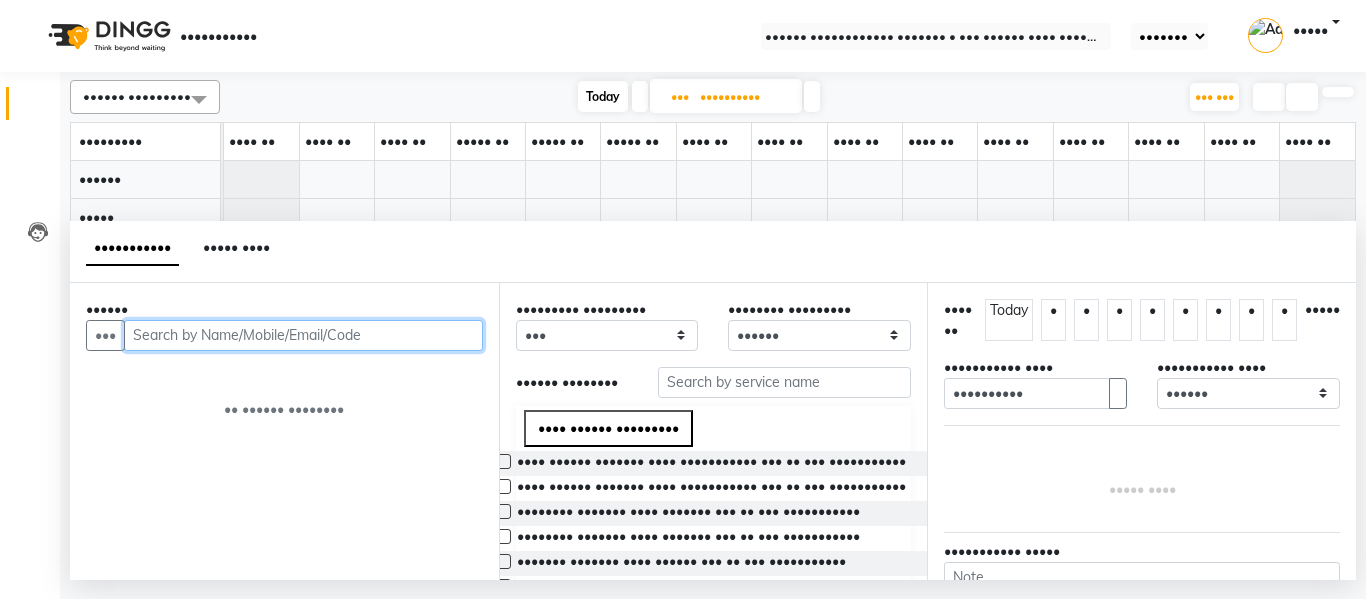click at bounding box center (303, 335) 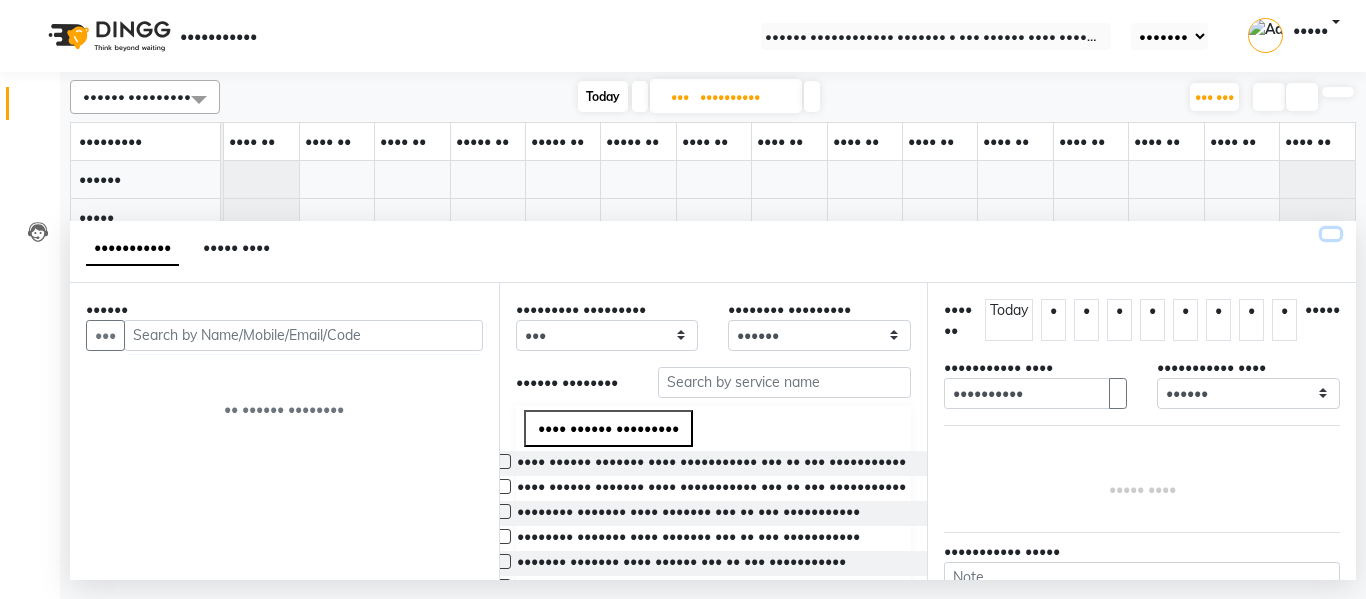 click at bounding box center [1331, 234] 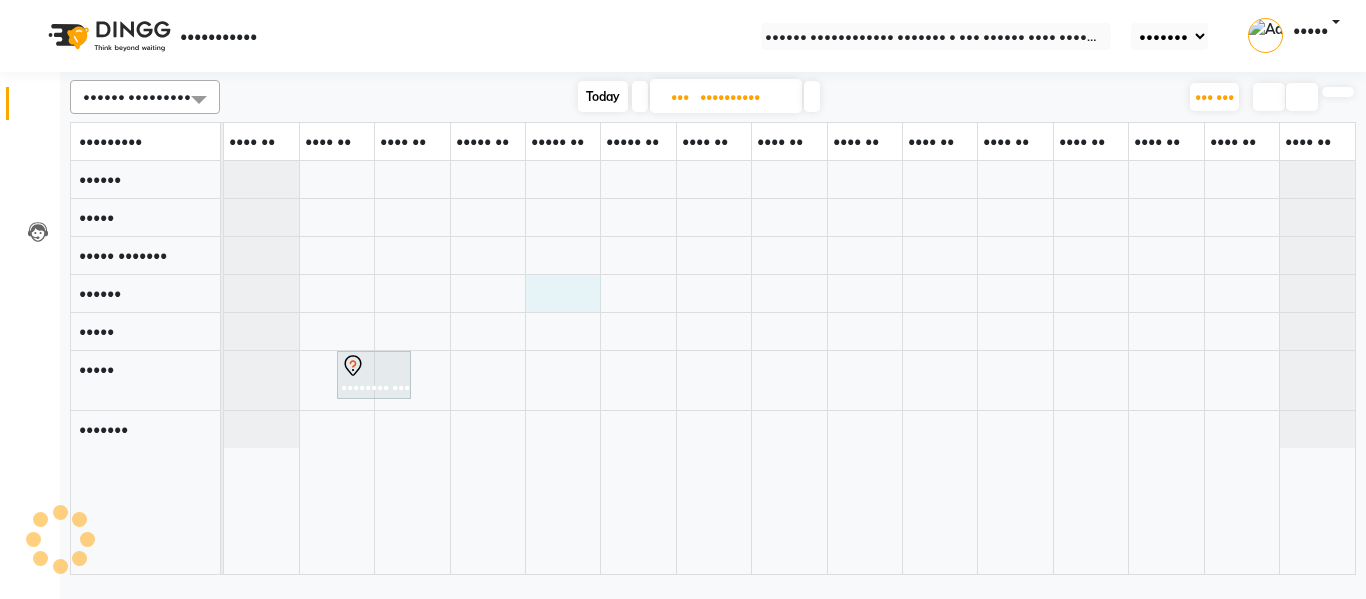 click on "•••••••• ••••••• ••••• •••••••• ••• •••• •••••• ••••••• •••• ••••••••••• ••• •• •••" at bounding box center [789, 367] 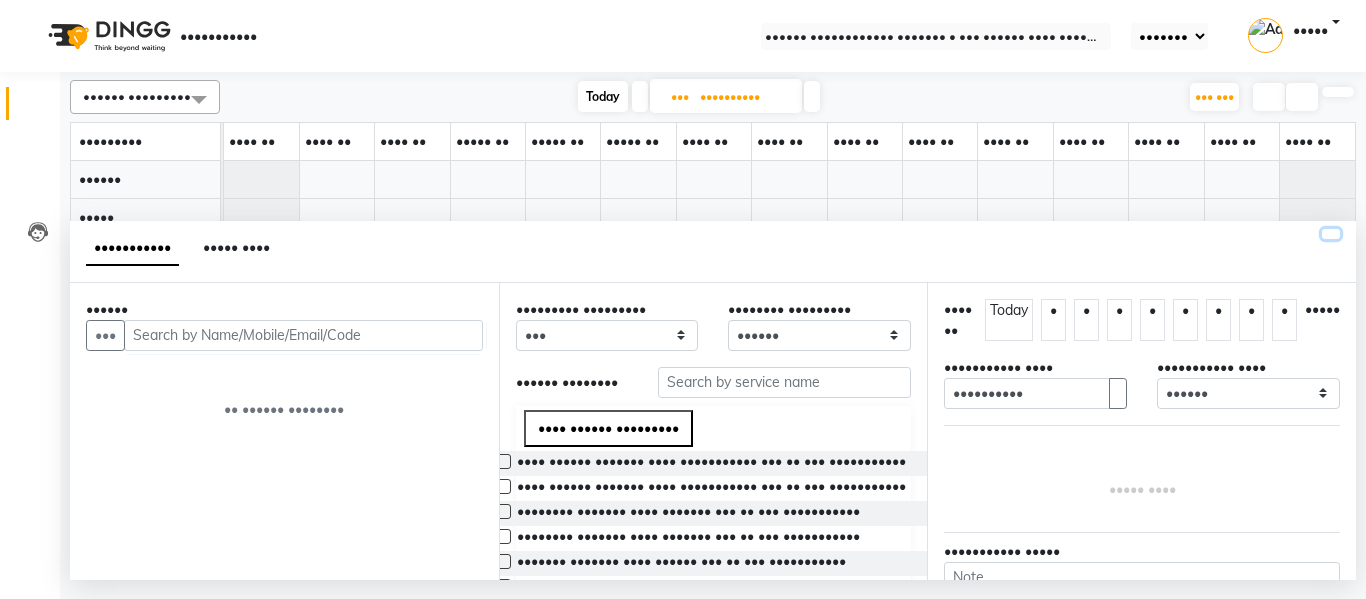 click at bounding box center (1331, 234) 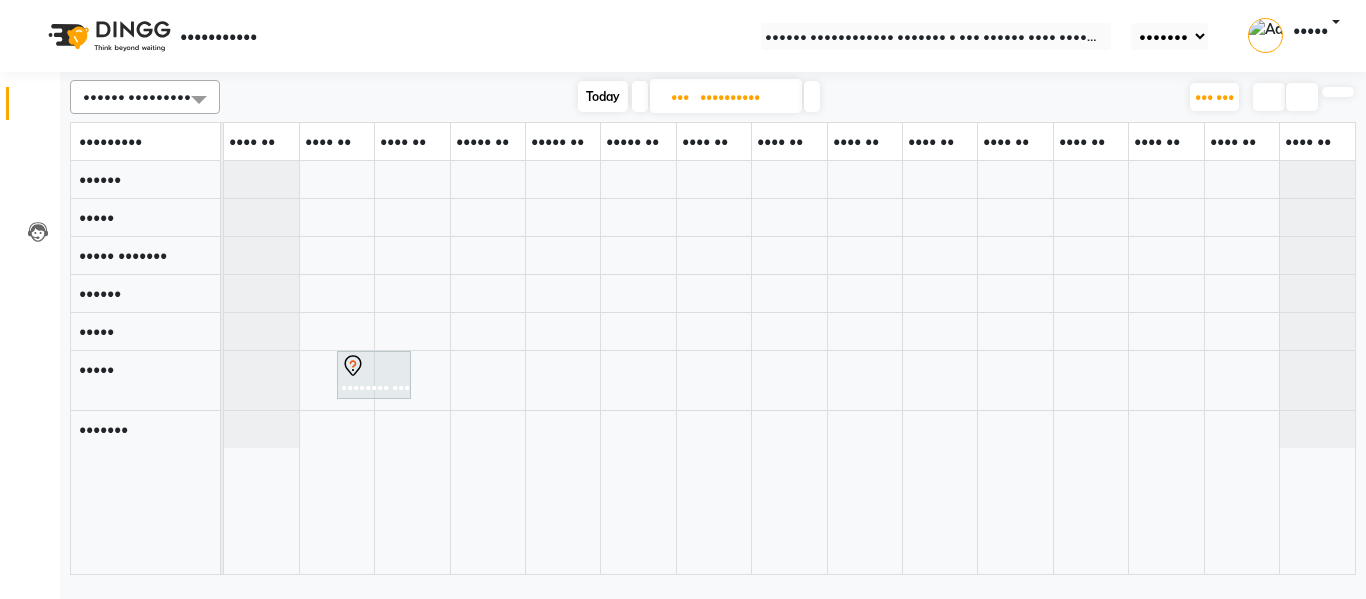 click at bounding box center (640, 96) 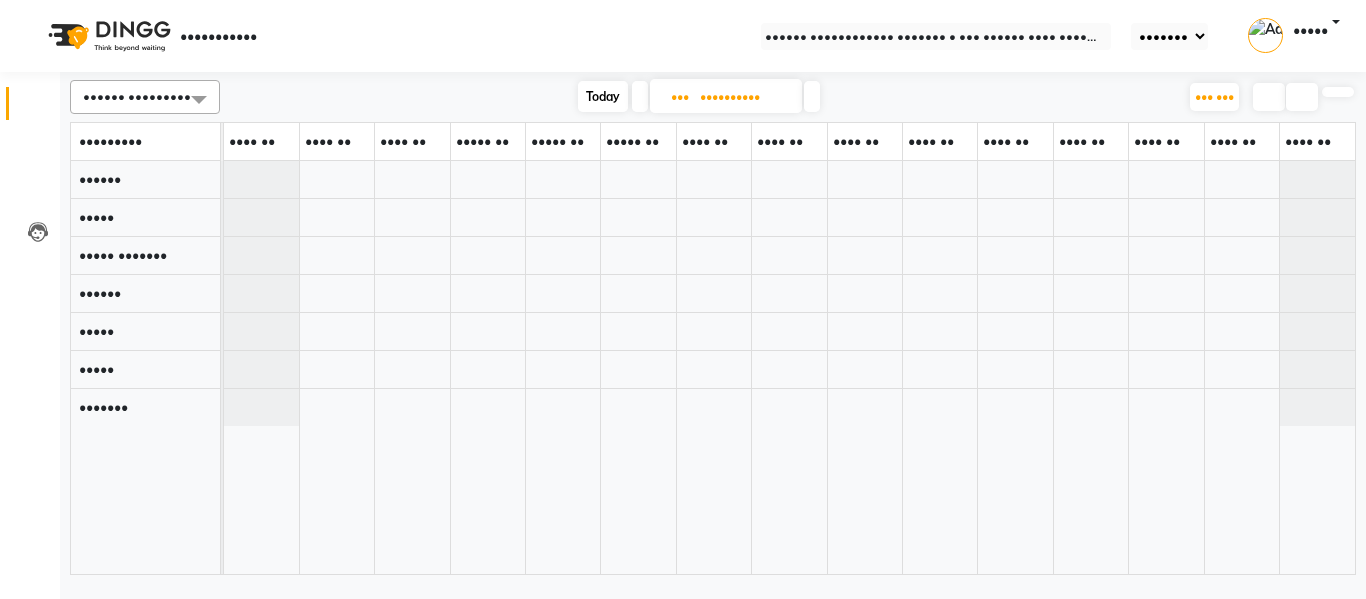 click at bounding box center (640, 96) 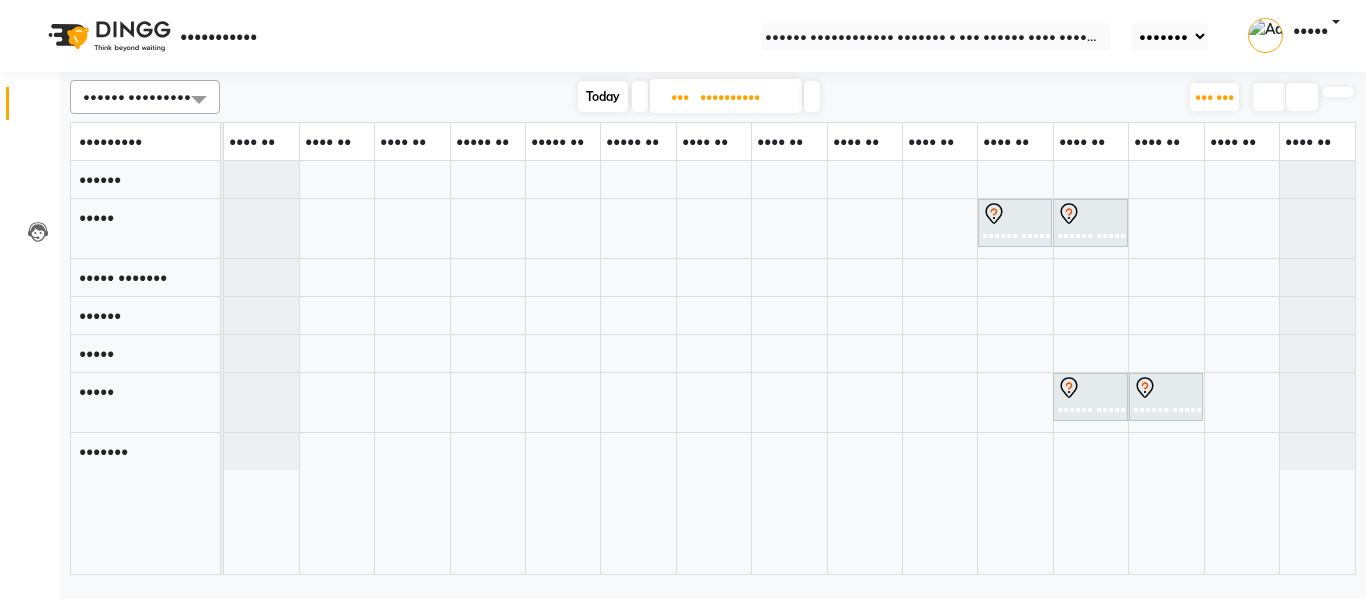 click at bounding box center (640, 96) 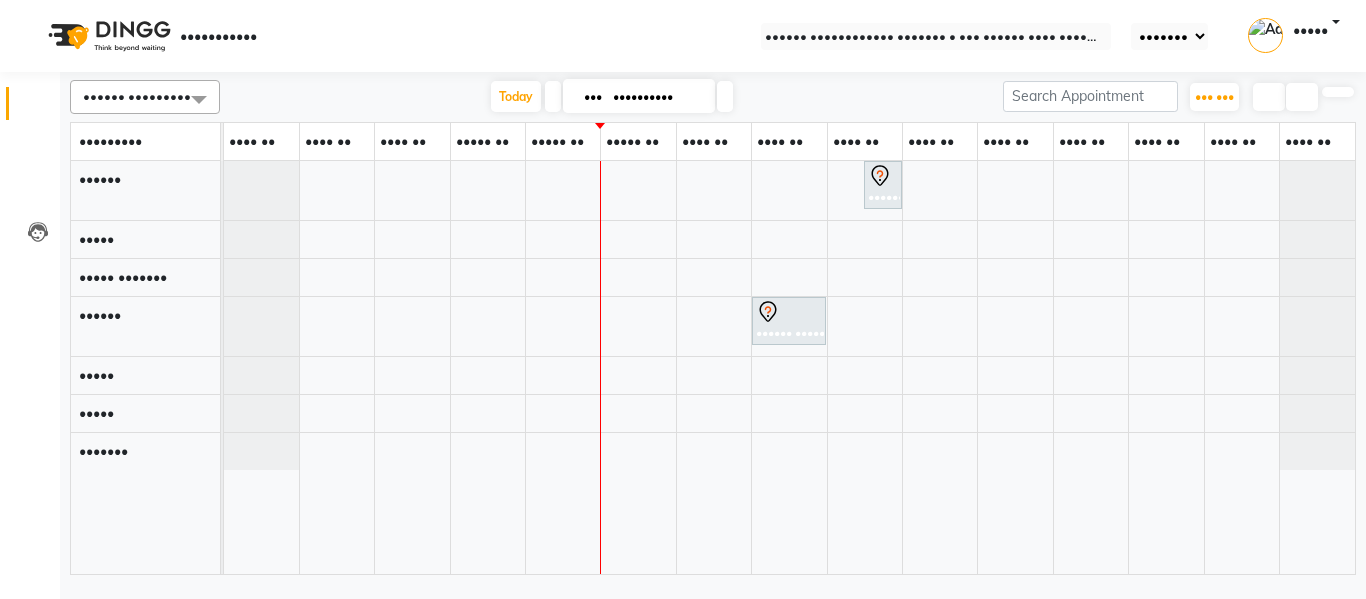 click at bounding box center [725, 96] 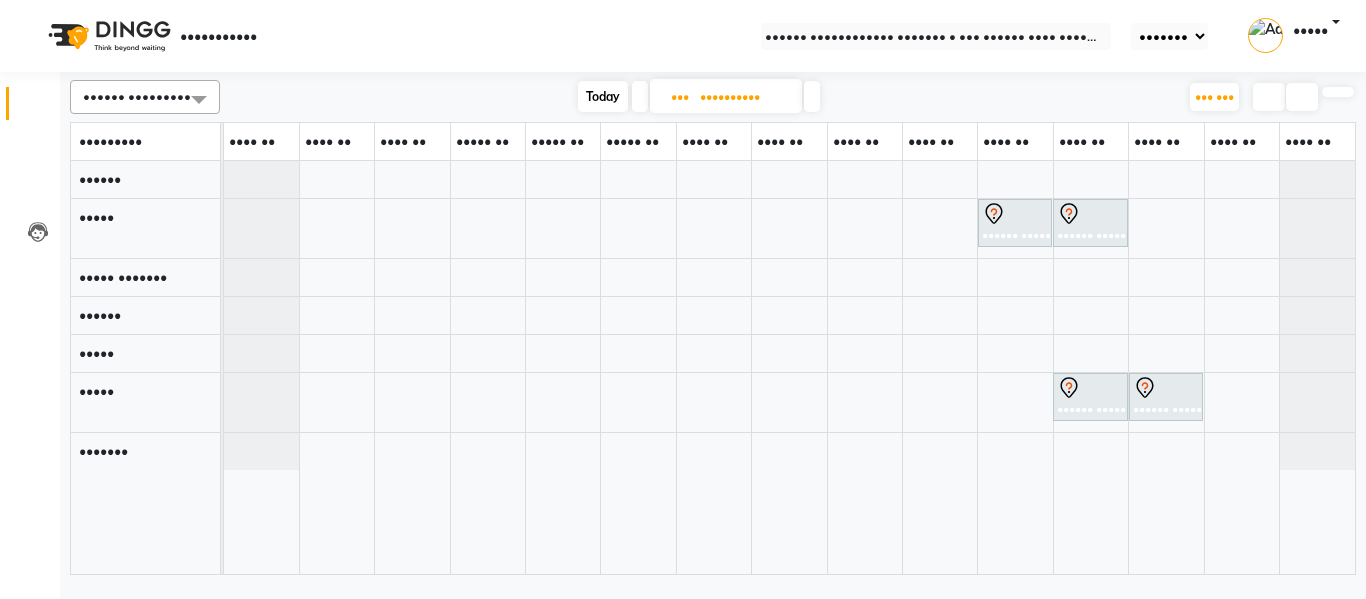 click at bounding box center (812, 96) 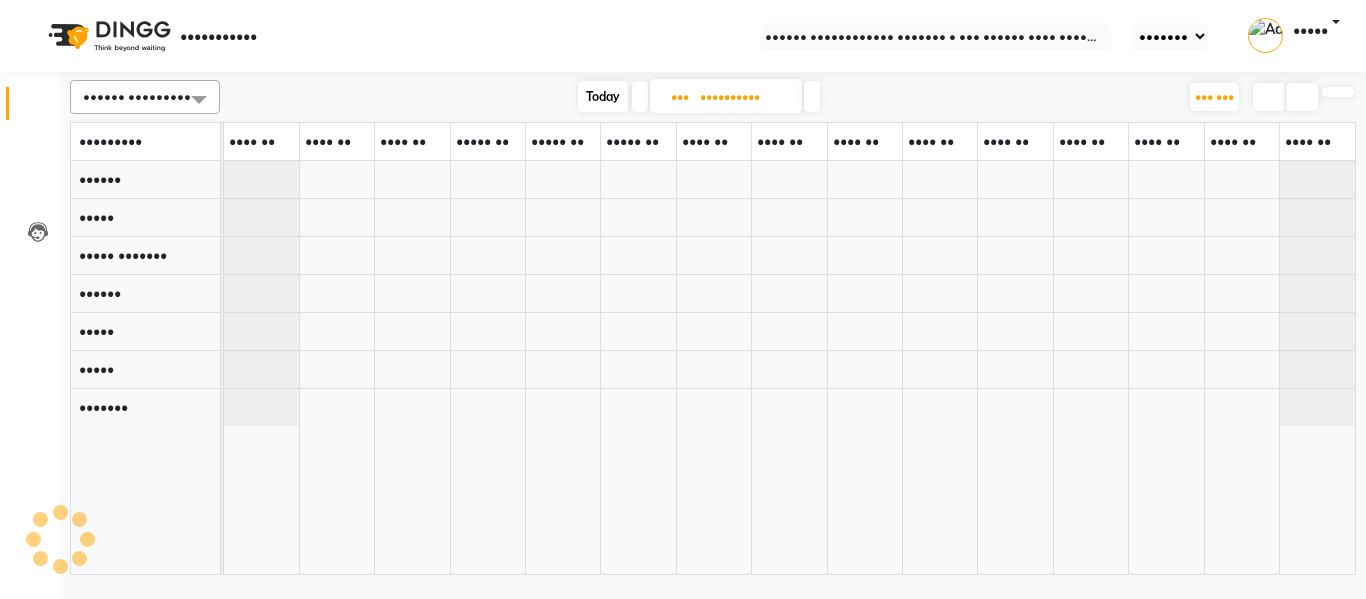 click at bounding box center [812, 96] 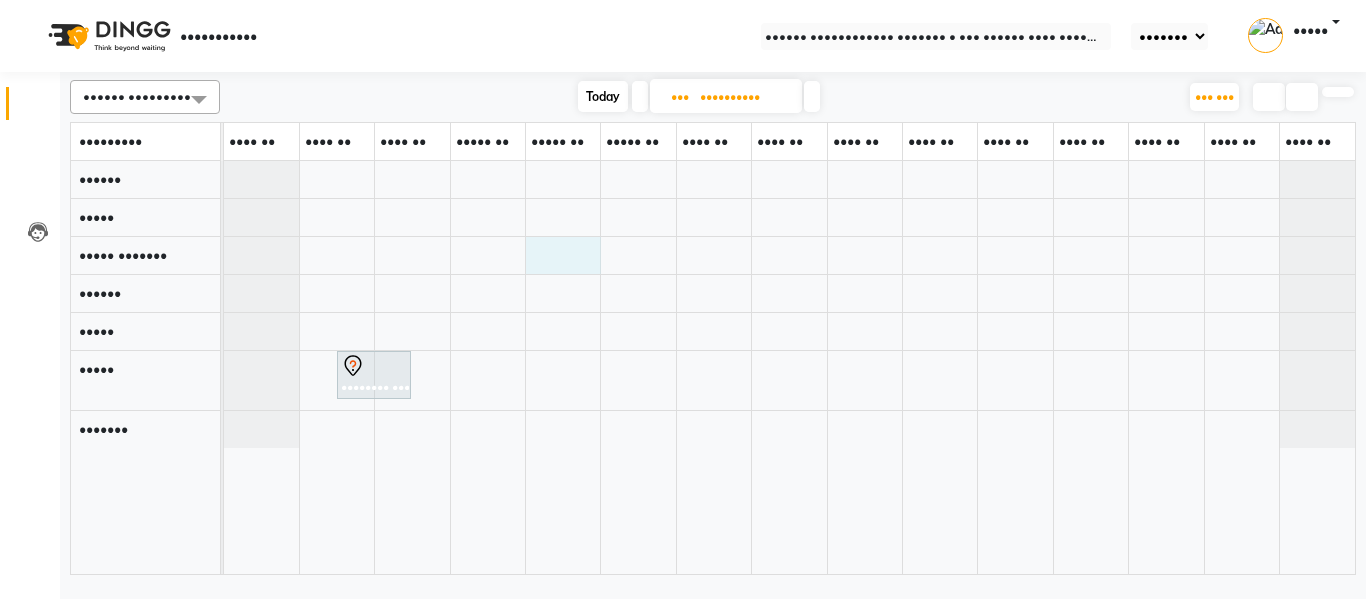 click on "•••••••• ••••••• ••••• •••••••• ••• •••• •••••• ••••••• •••• ••••••••••• ••• •• •••" at bounding box center [789, 367] 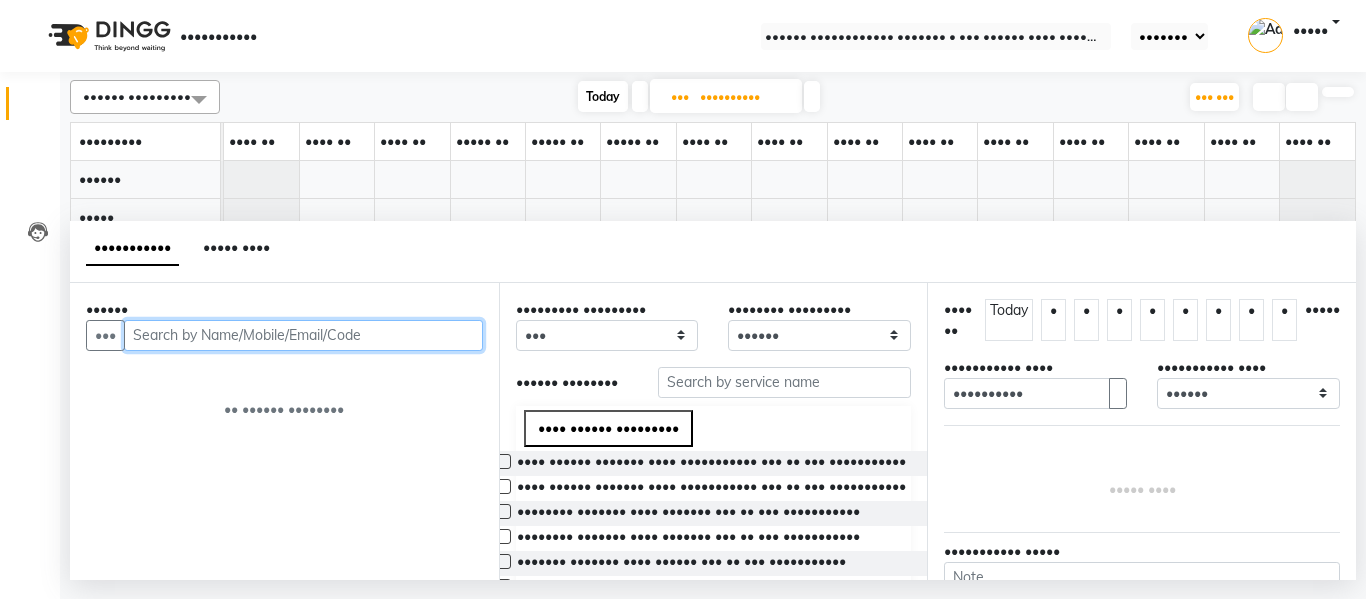 click at bounding box center (303, 335) 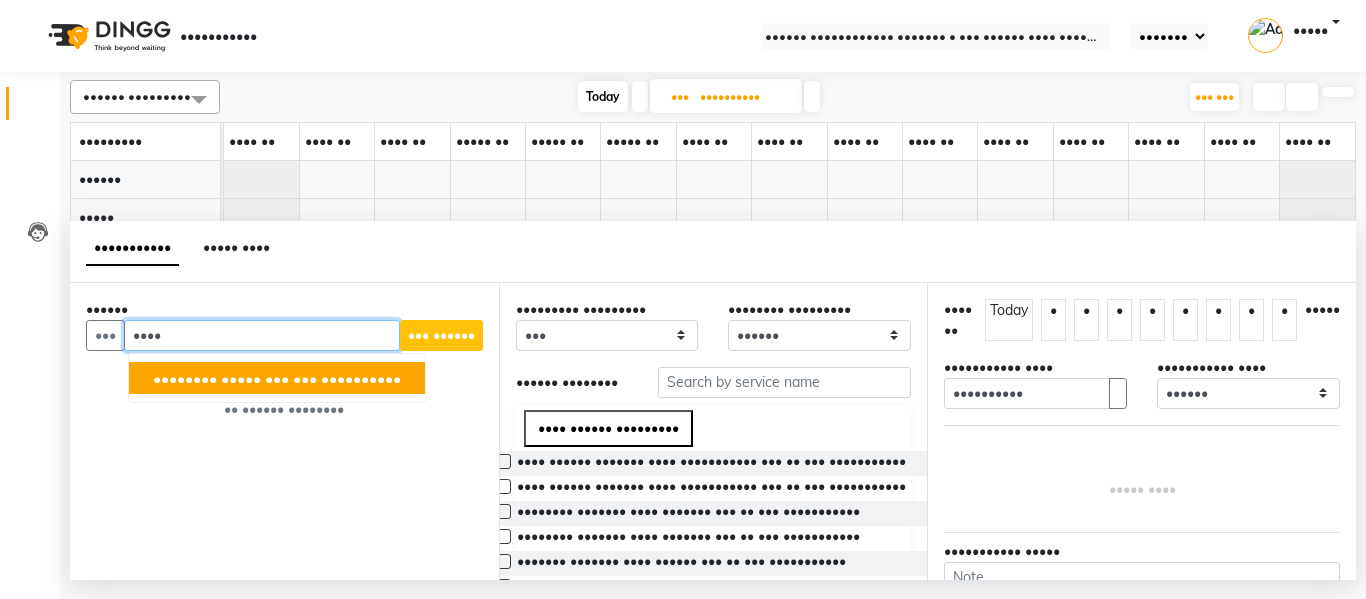 click on "•••••••• ••••• ••• •••" at bounding box center (235, 378) 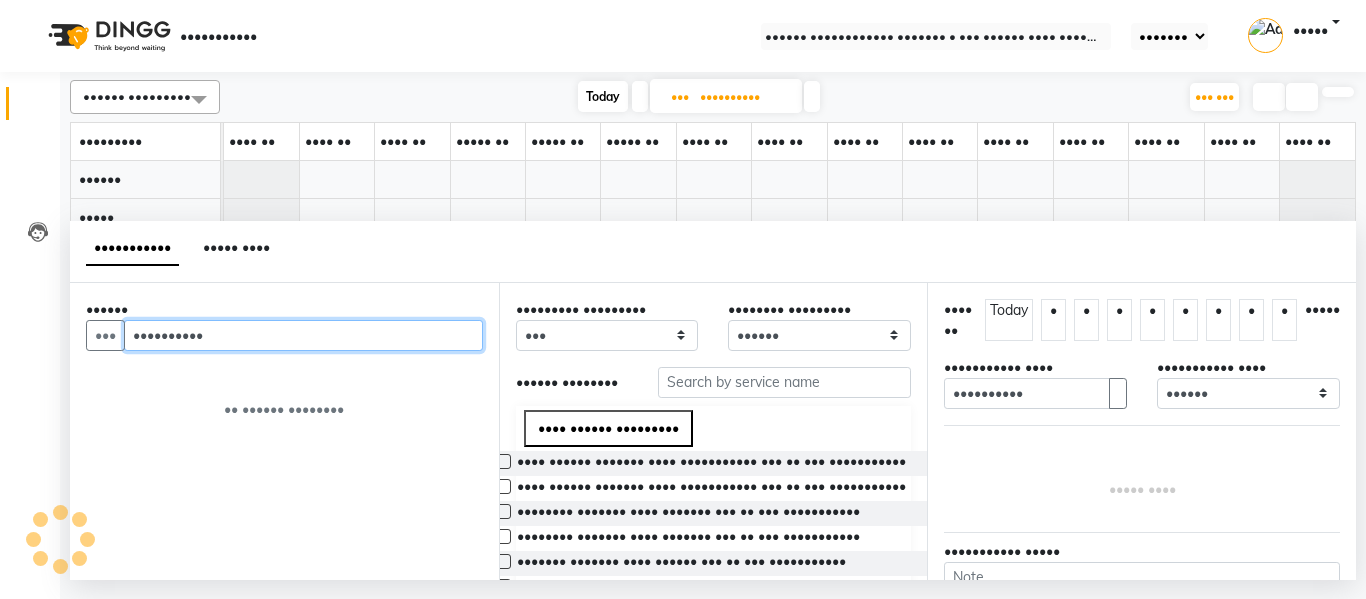type on "••••••••••" 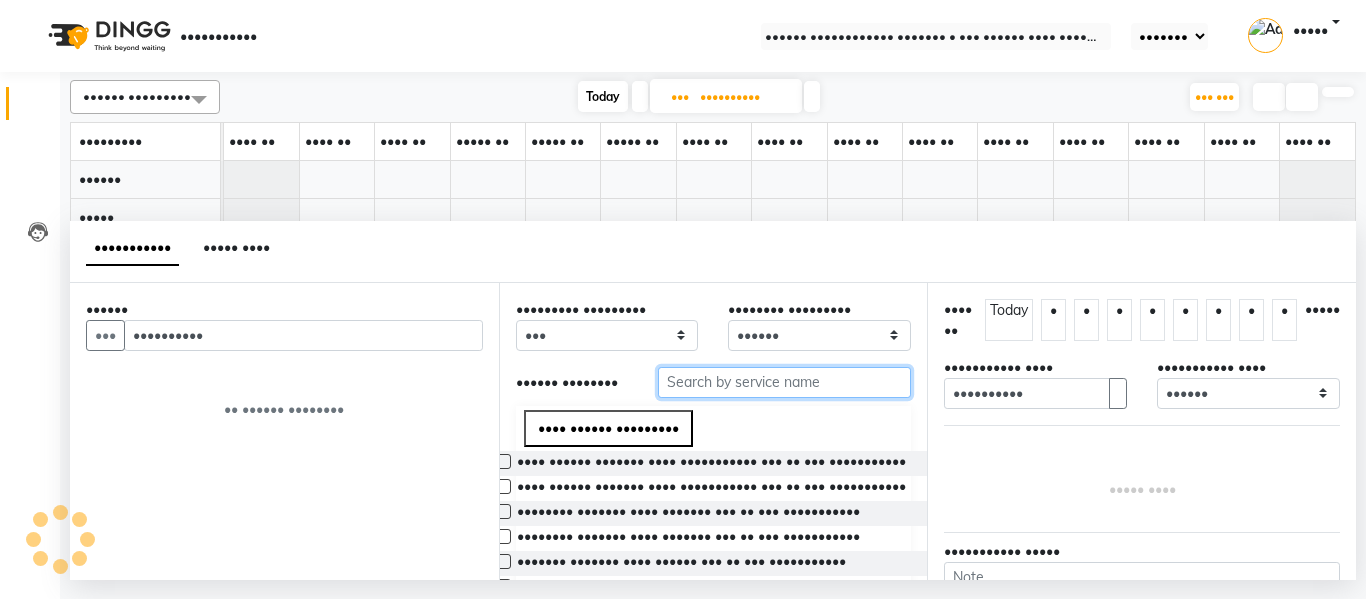 click at bounding box center [785, 382] 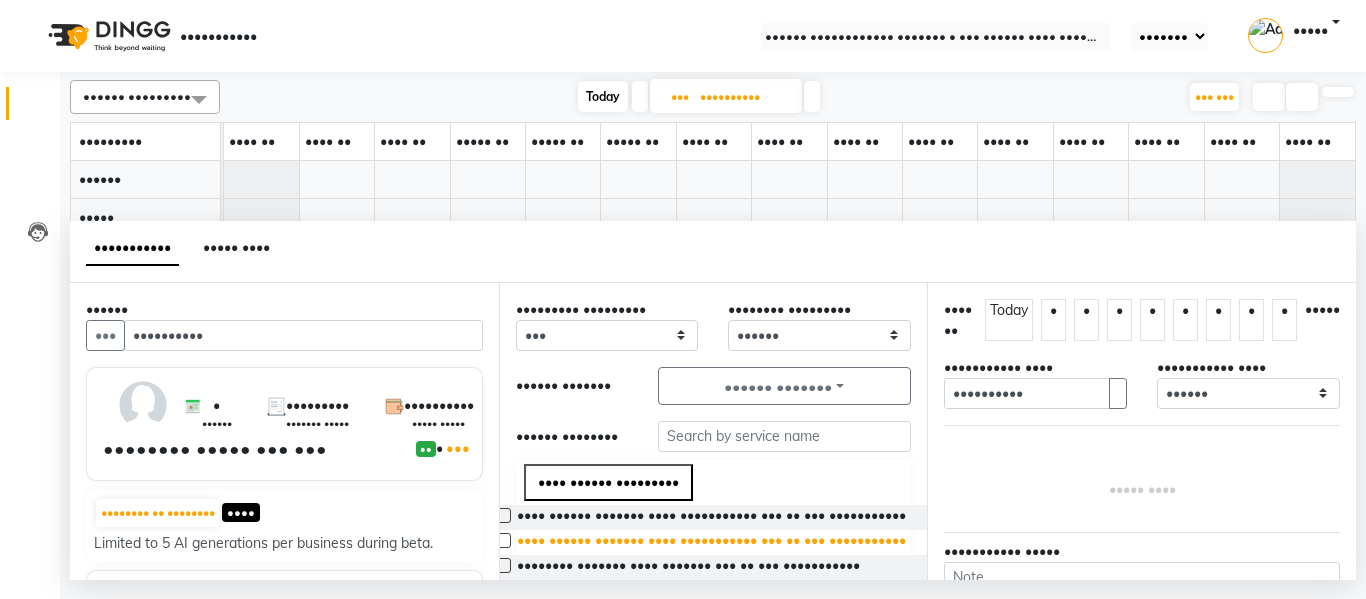 click on "•••• •••••• ••••••• •••• ••••••••••• ••• •• ••• •••••••••••" at bounding box center [711, 517] 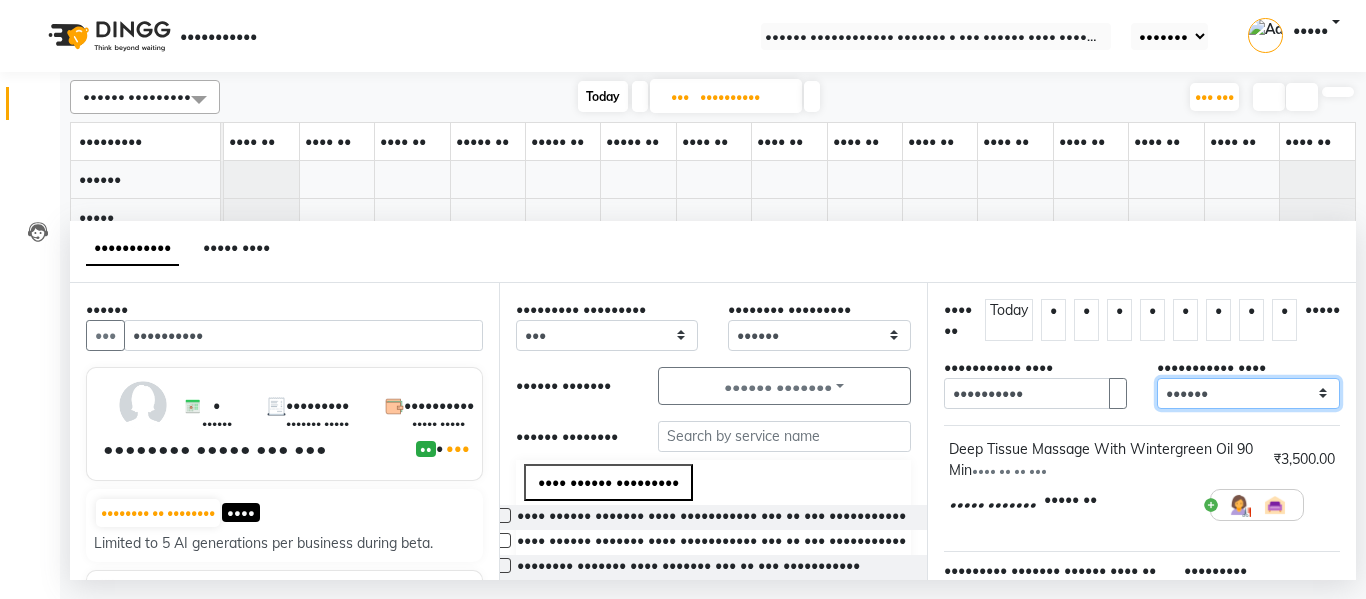 click on "•••••• ••••• •• ••••• •• ••••• •• ••••• •• ••••• •• ••••• •• ••••• •• ••••• •• ••••• •• ••••• •• ••••• •• ••••• •• ••••• •• ••••• •• ••••• •• ••••• •• ••••• •• ••••• •• ••••• •• ••••• •• ••••• •• ••••• •• ••••• •• ••••• •• ••••• •• ••••• •• ••••• •• ••••• •• ••••• •• ••••• •• ••••• •• ••••• •• ••••• •• ••••• •• ••••• •• ••••• •• ••••• •• ••••• •• ••••• •• ••••• •• ••••• •• ••••• •• ••••• •• ••••• •• ••••• •• ••••• •• ••••• •• ••••• •• ••••• •• ••••• •• ••••• •• ••••• •• ••••• ••" at bounding box center [1248, 393] 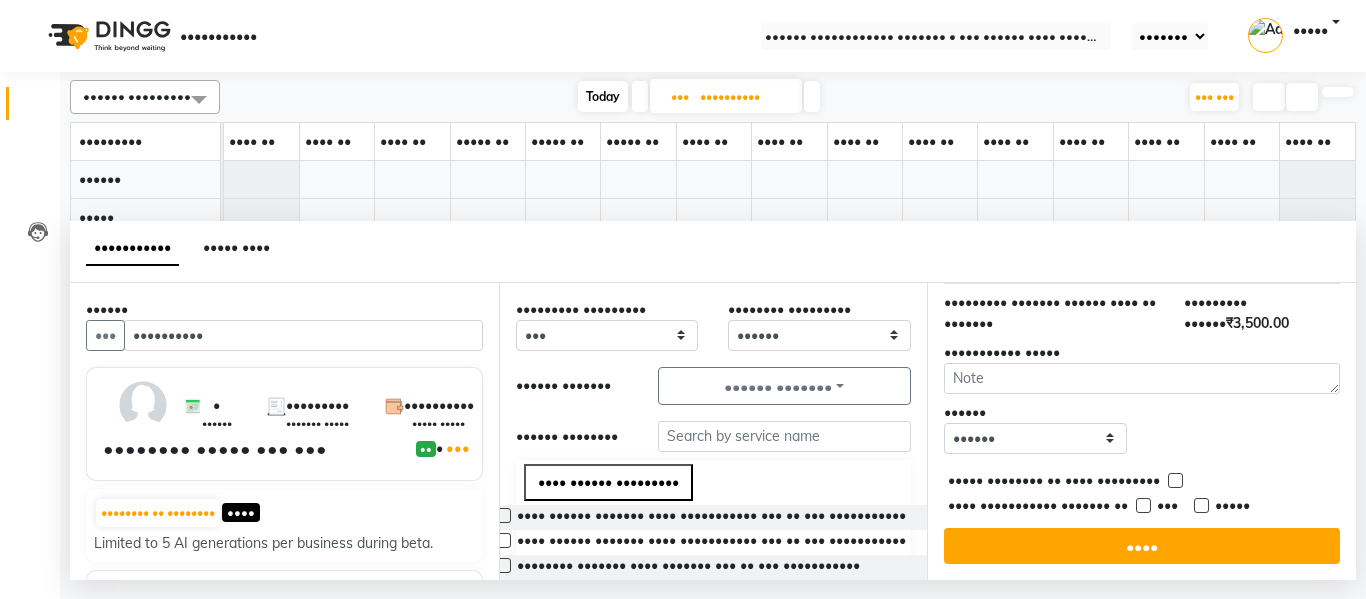 scroll, scrollTop: 289, scrollLeft: 0, axis: vertical 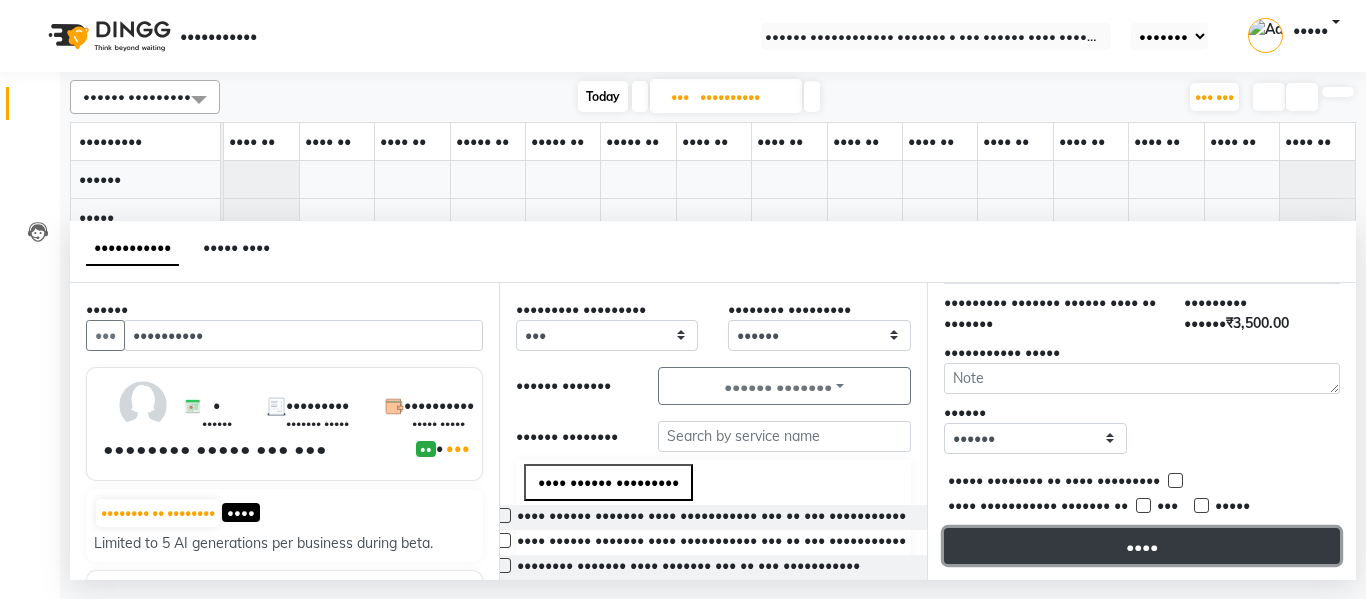 click on "••••" at bounding box center (1142, 546) 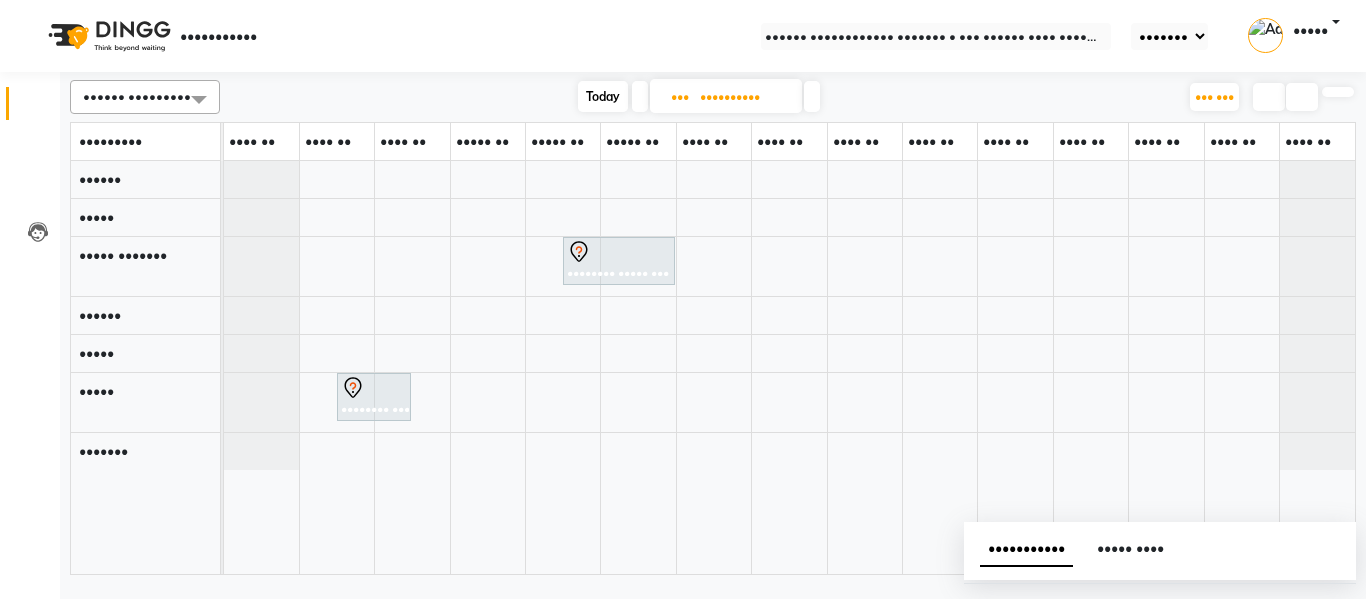 click on "••••••• •••••" at bounding box center (683, 630) 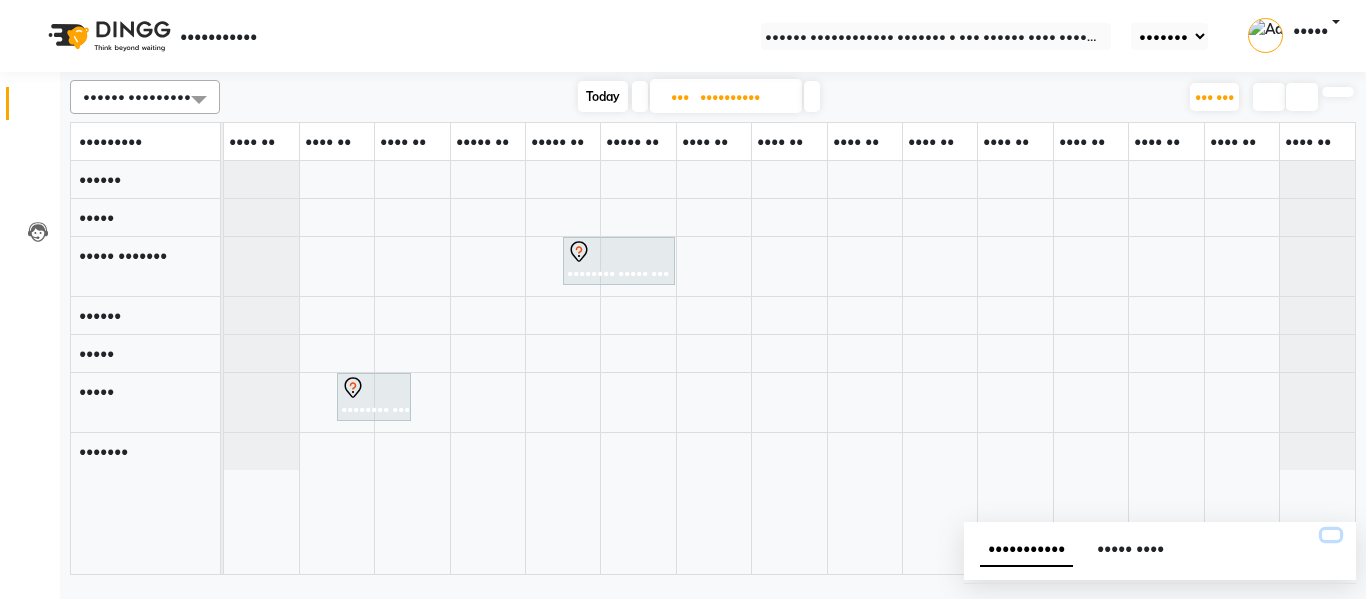 click at bounding box center (1331, 535) 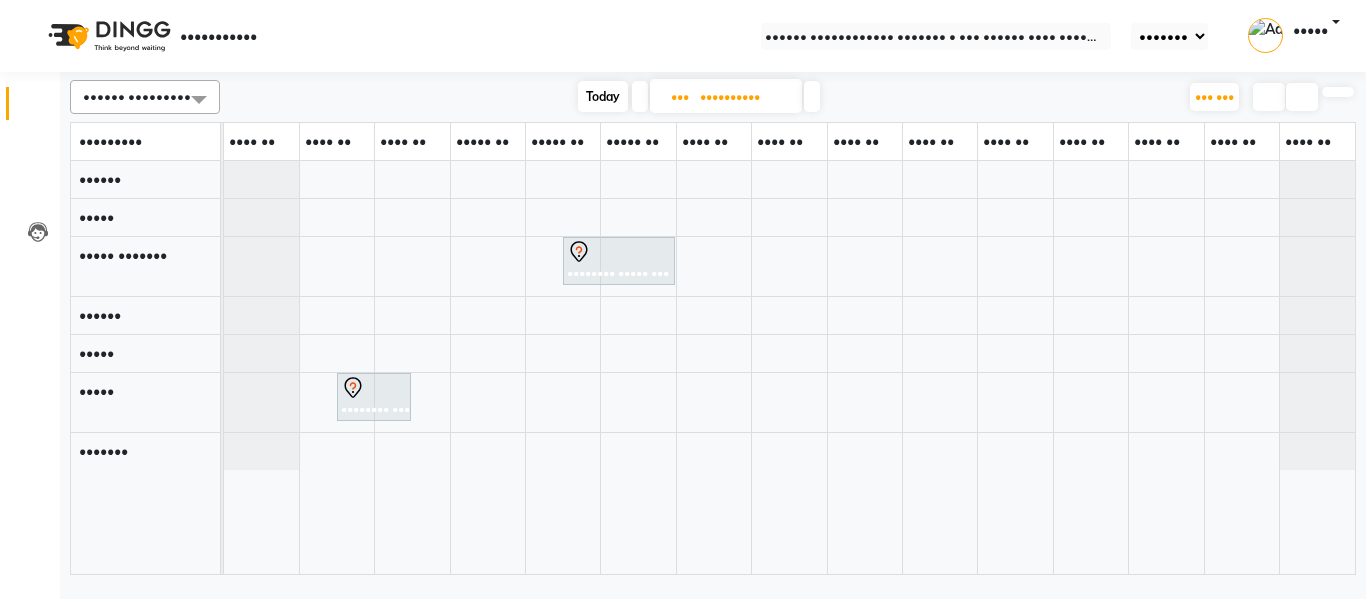 click at bounding box center (640, 96) 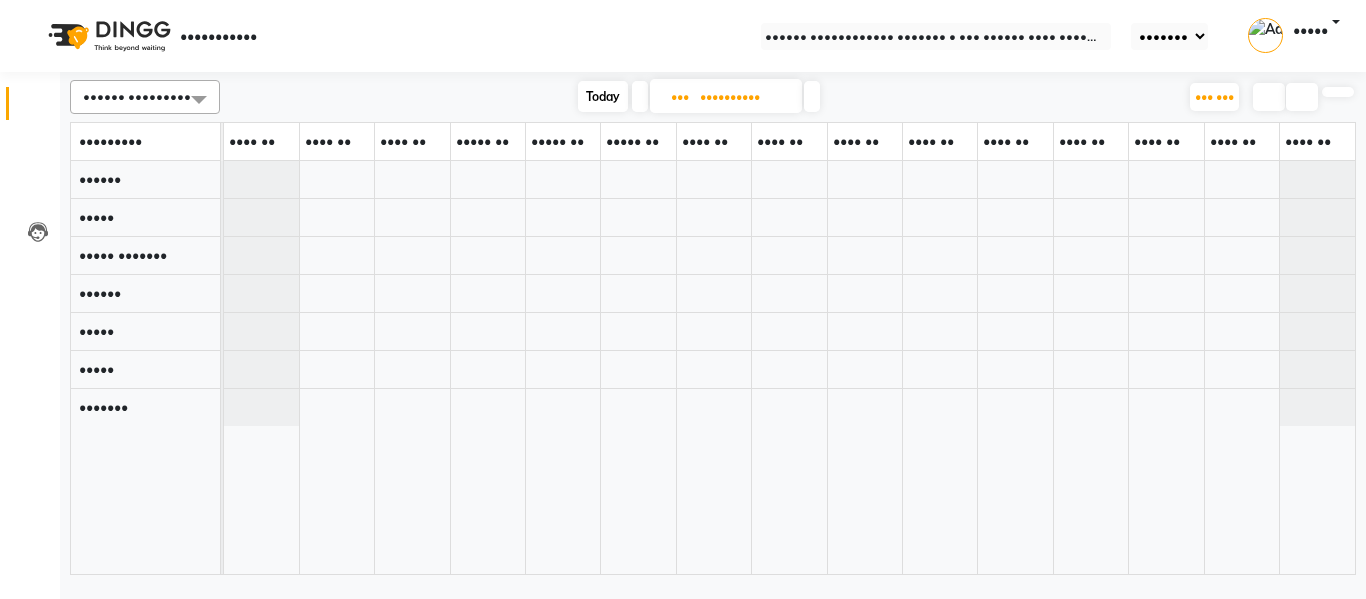 click at bounding box center [640, 96] 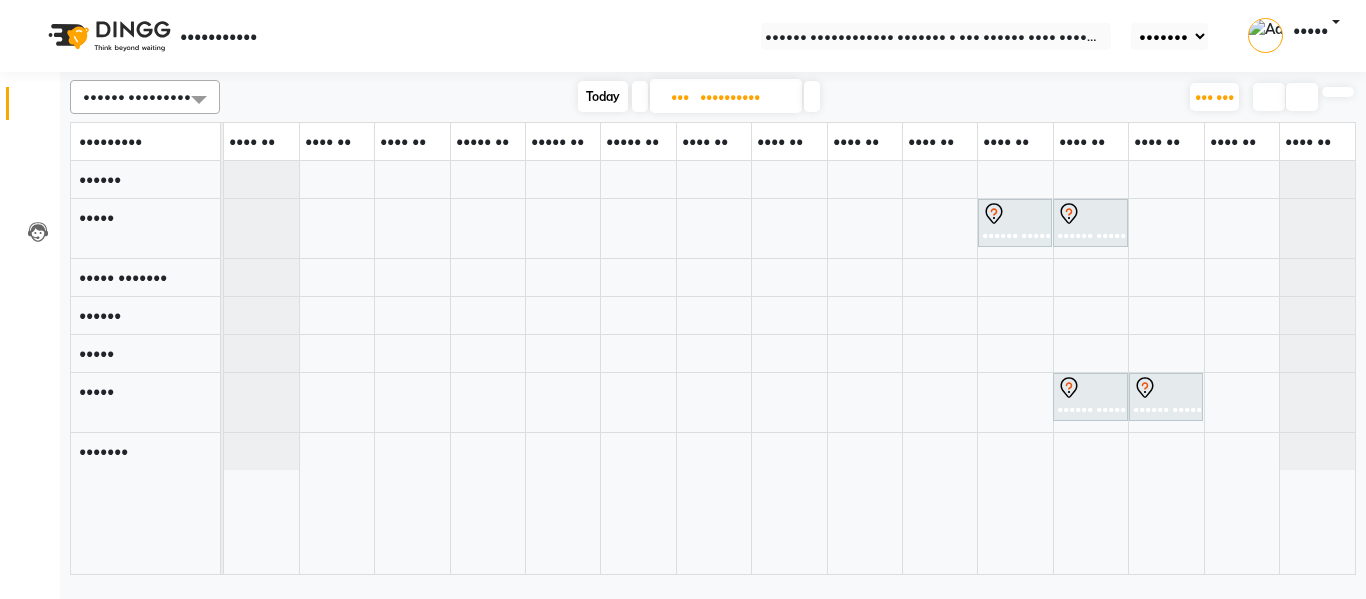 click at bounding box center [640, 96] 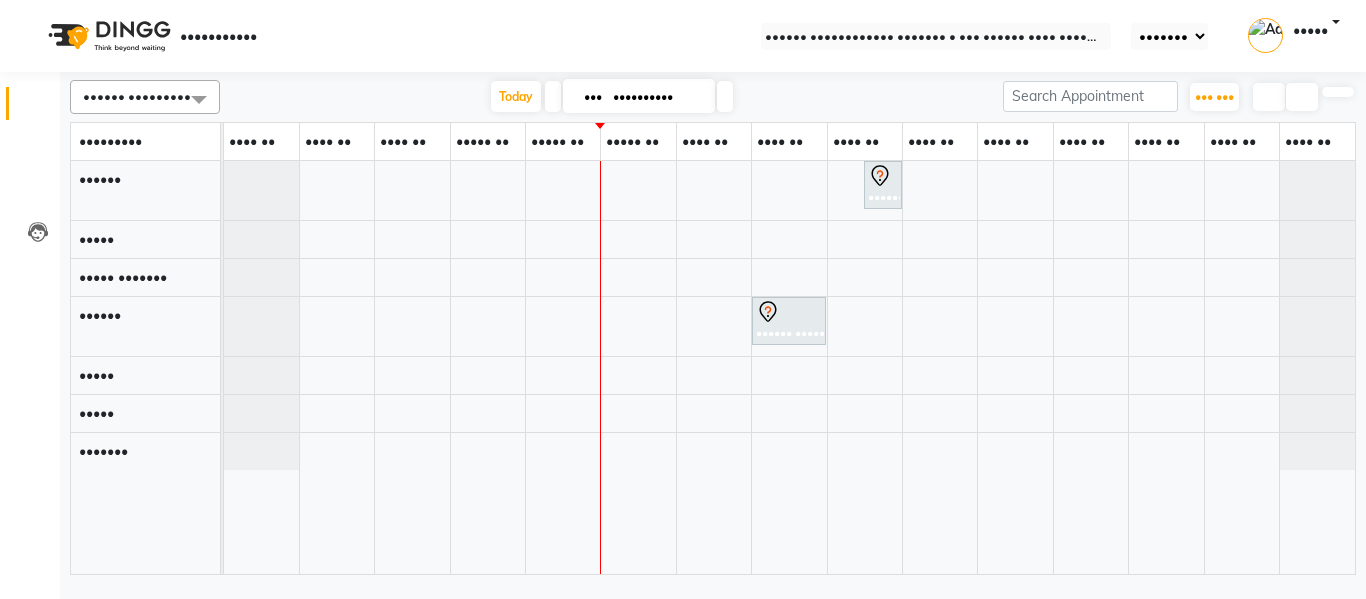 click at bounding box center [553, 96] 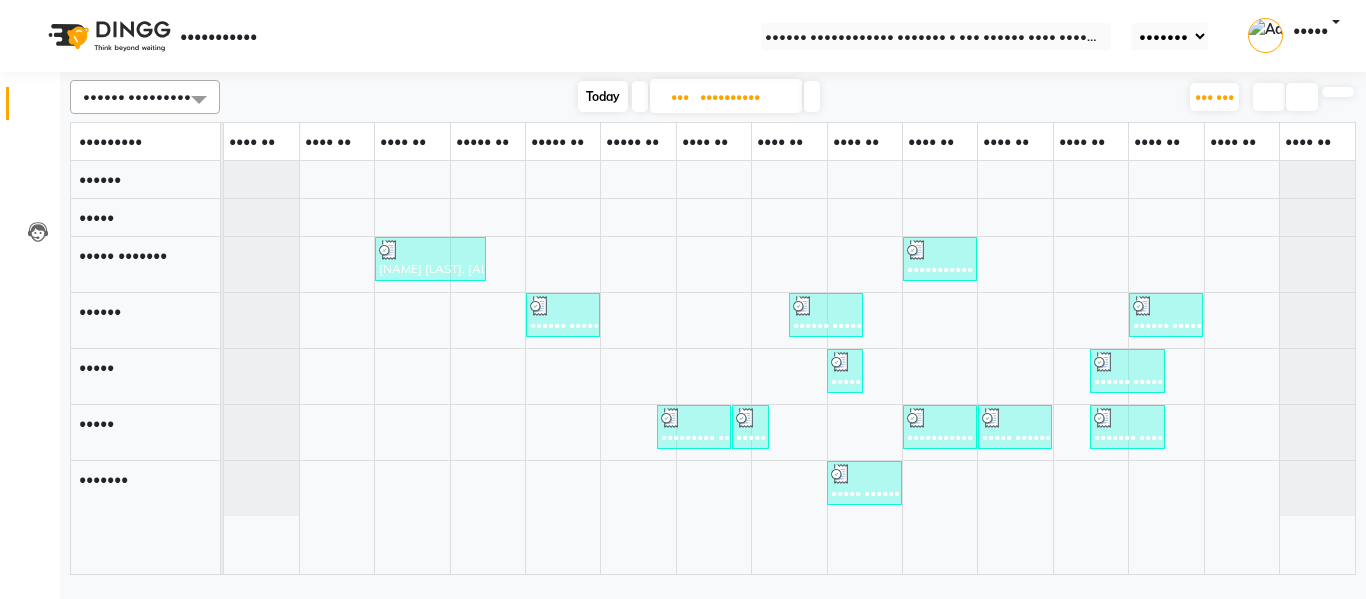 click at bounding box center [812, 96] 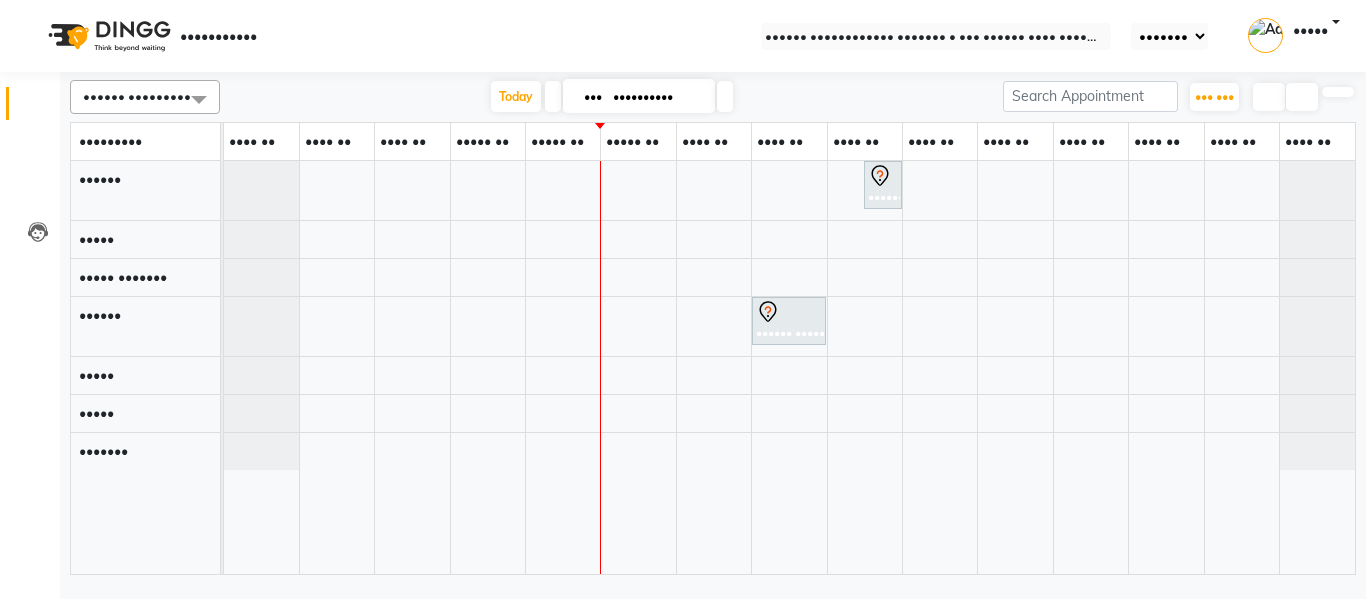 click on "•••••••" at bounding box center (30, 188) 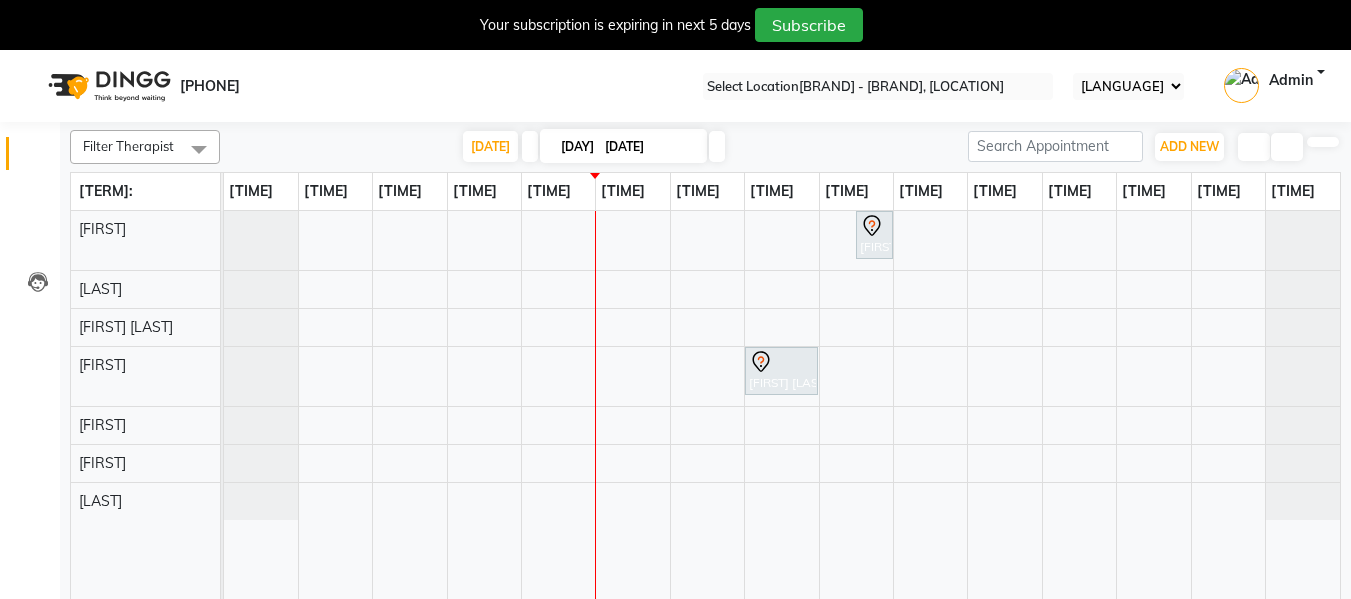 scroll, scrollTop: 0, scrollLeft: 0, axis: both 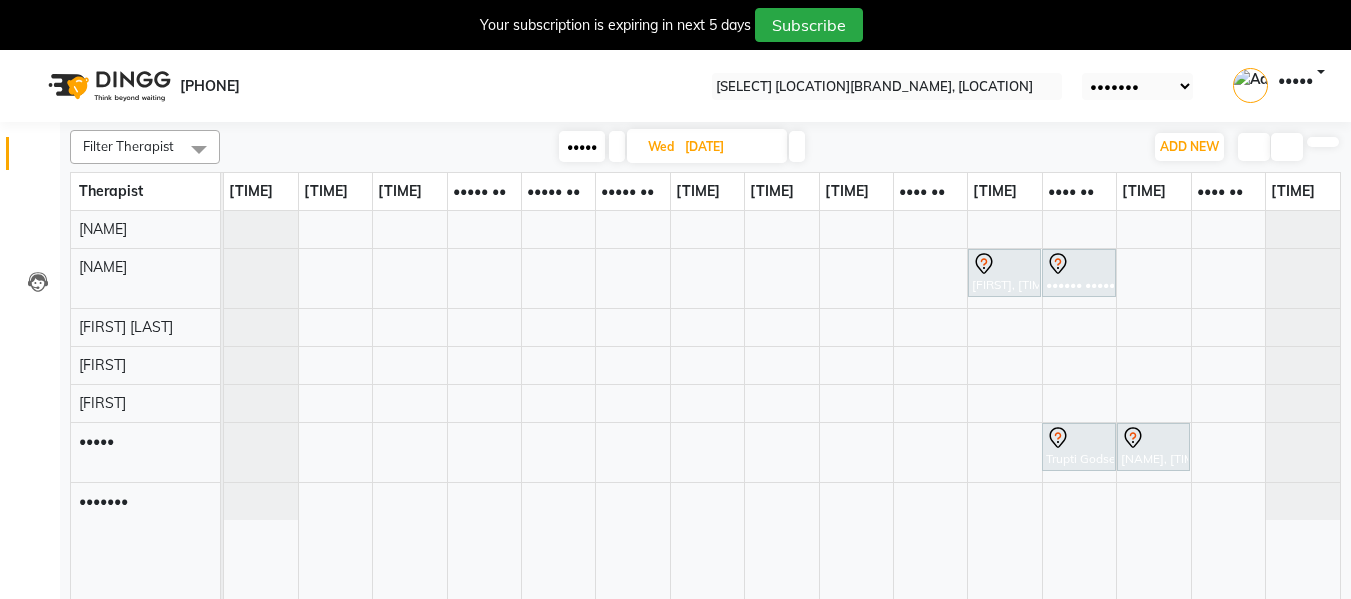 click at bounding box center [617, 146] 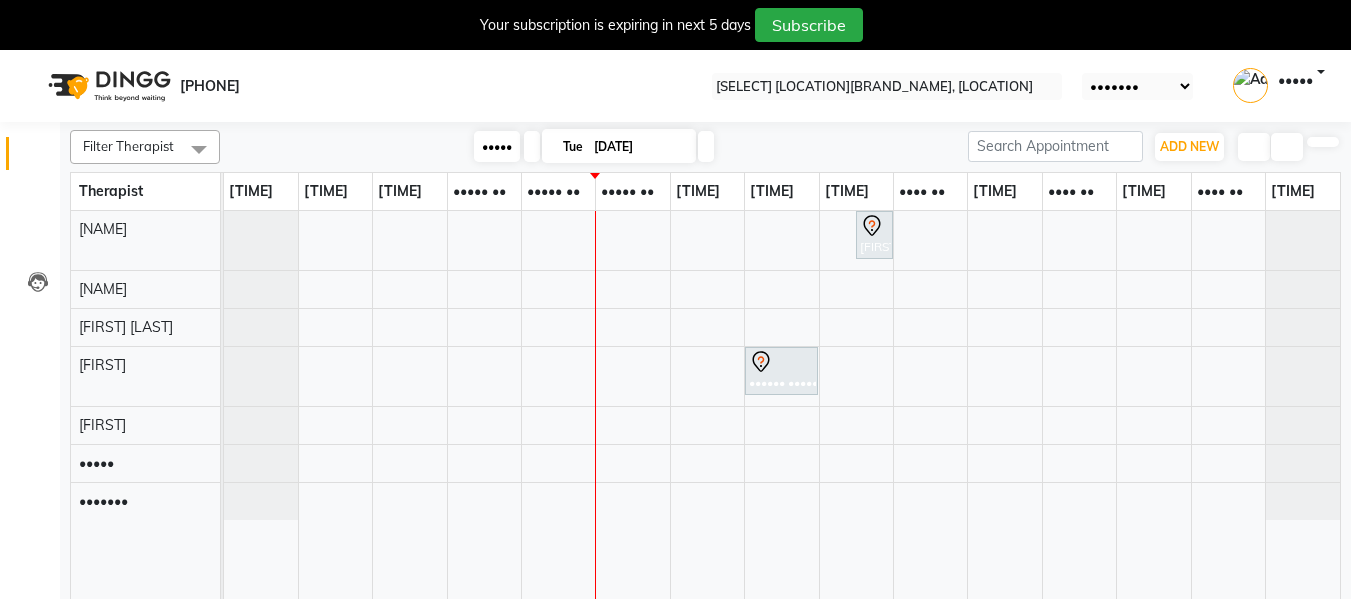 click on "Today" at bounding box center (497, 146) 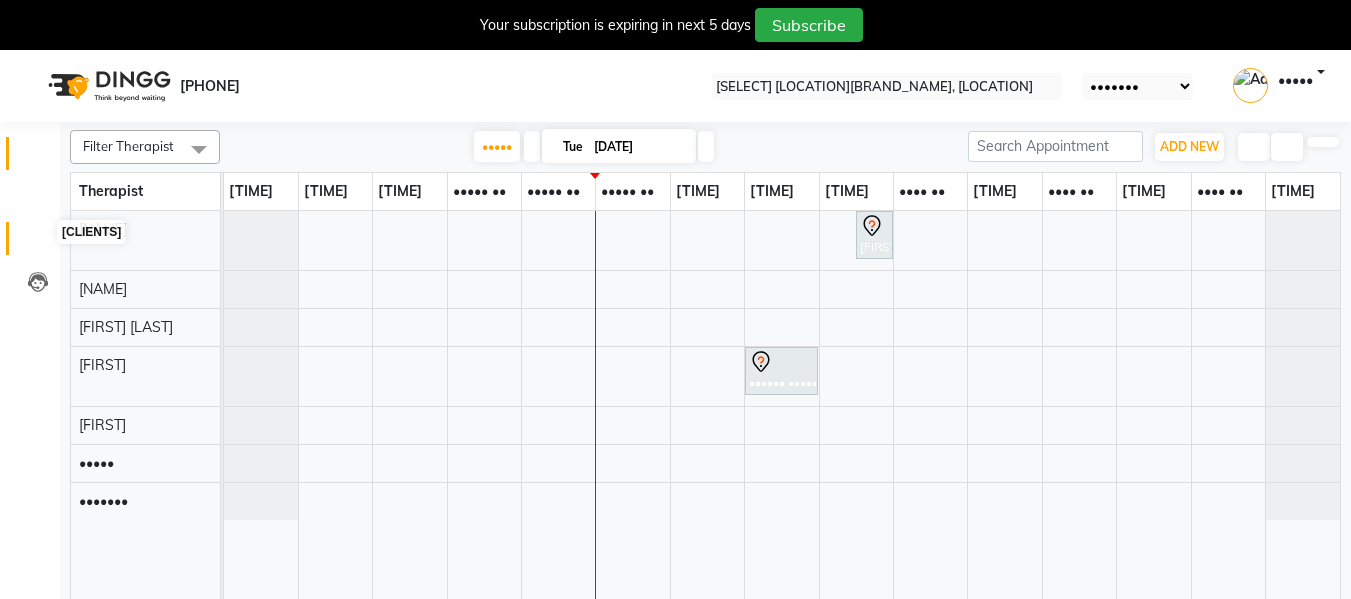 click at bounding box center (37, 243) 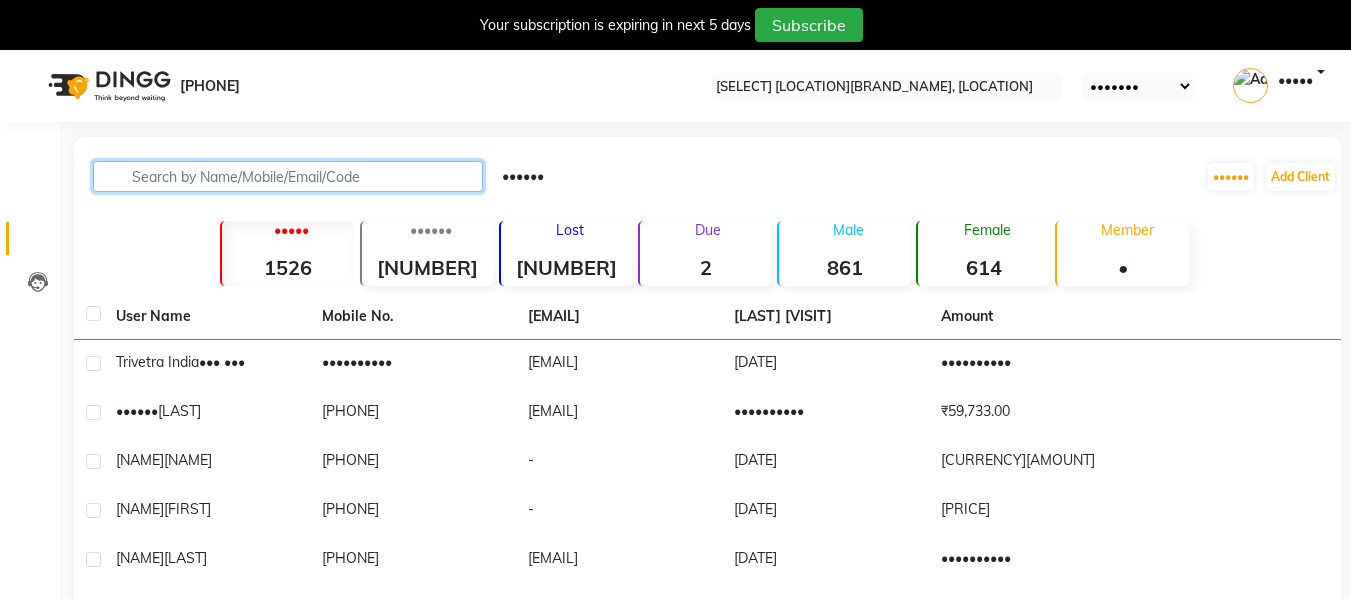click at bounding box center [288, 176] 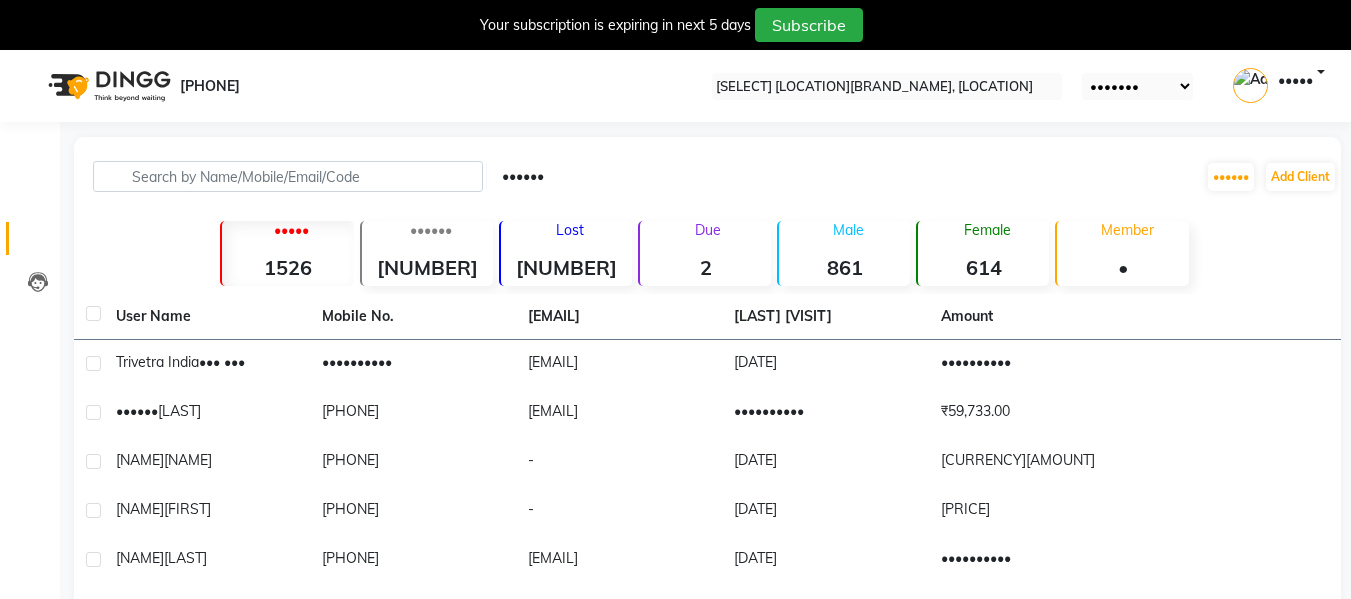 click on "••••••••" at bounding box center [30, 153] 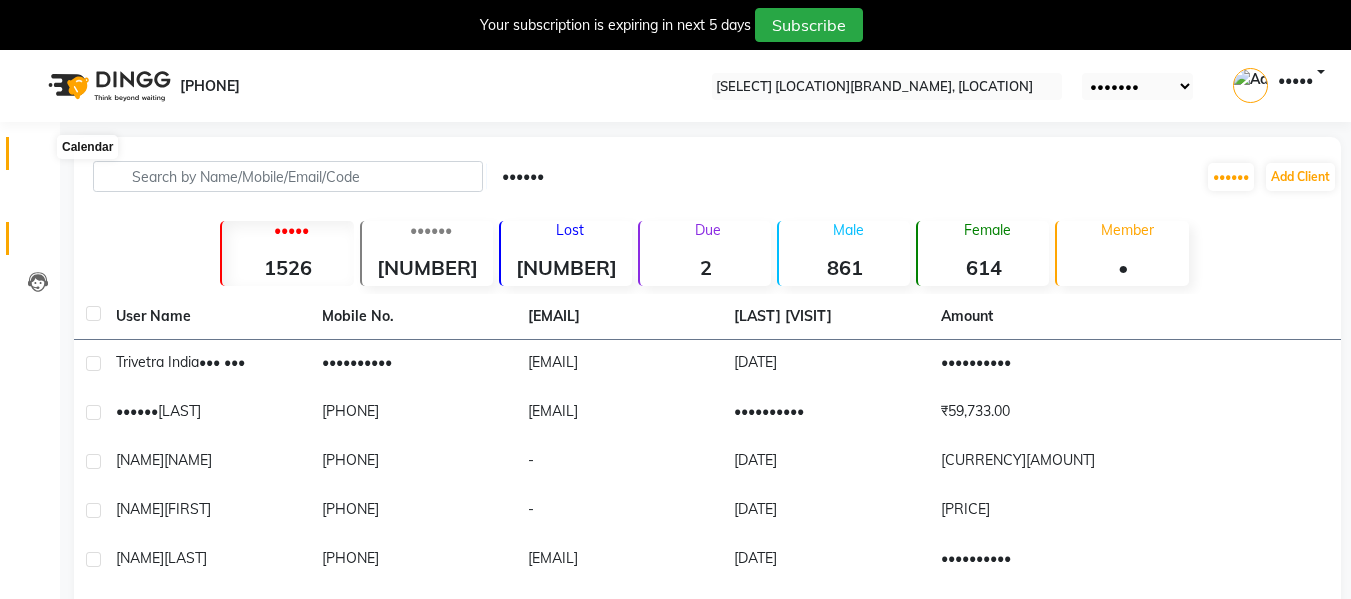 click at bounding box center [37, 158] 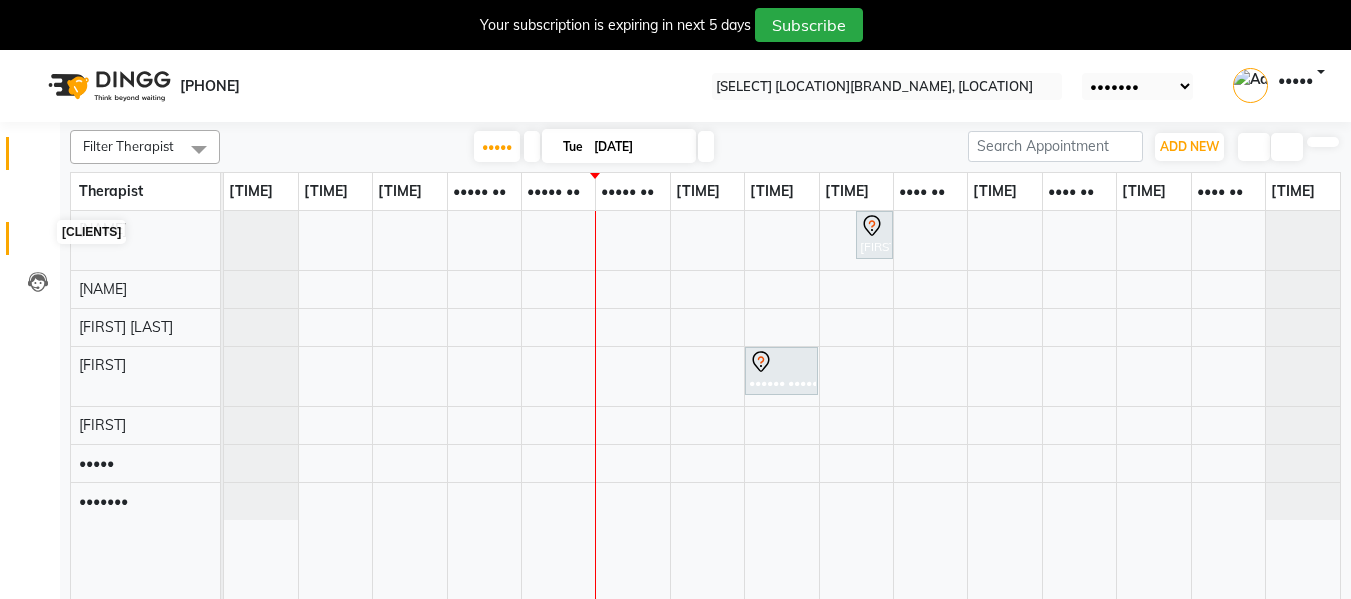 click at bounding box center (37, 243) 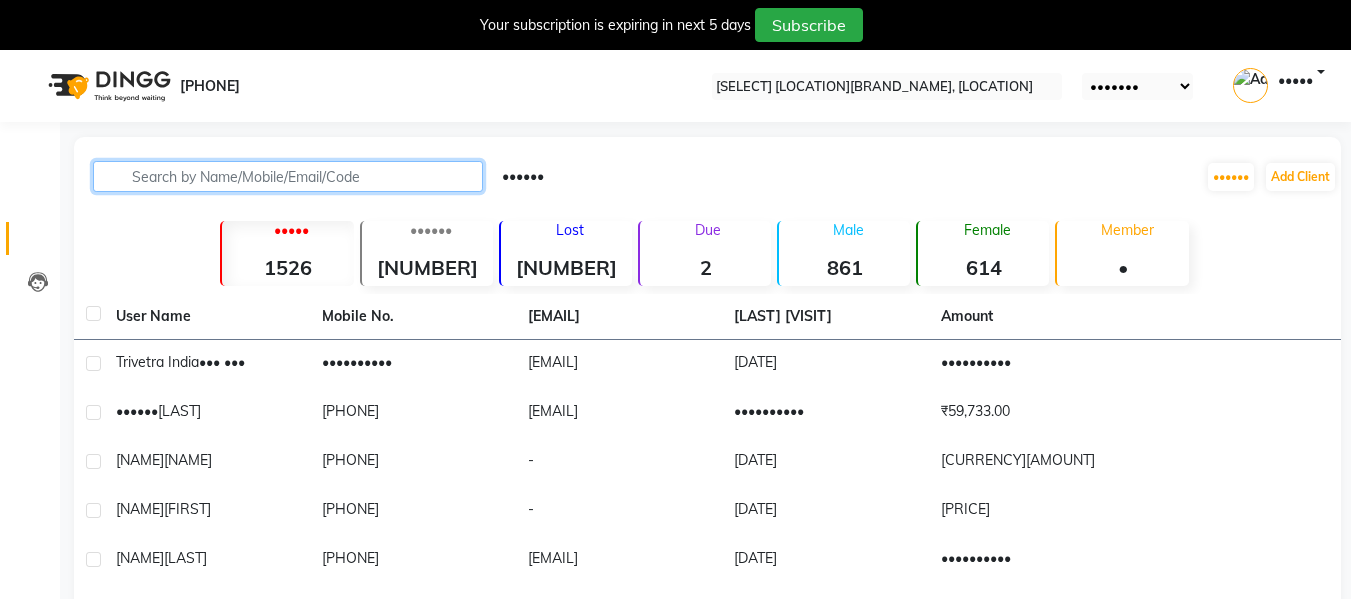 click at bounding box center (288, 176) 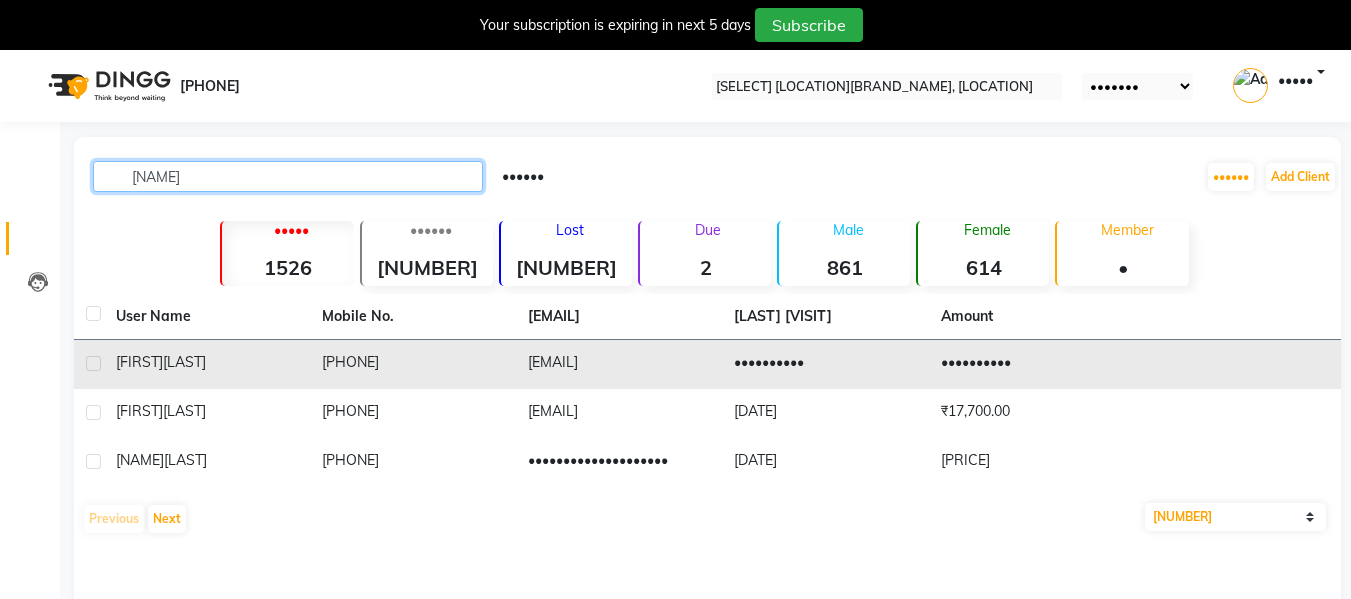 type on "ghaisa" 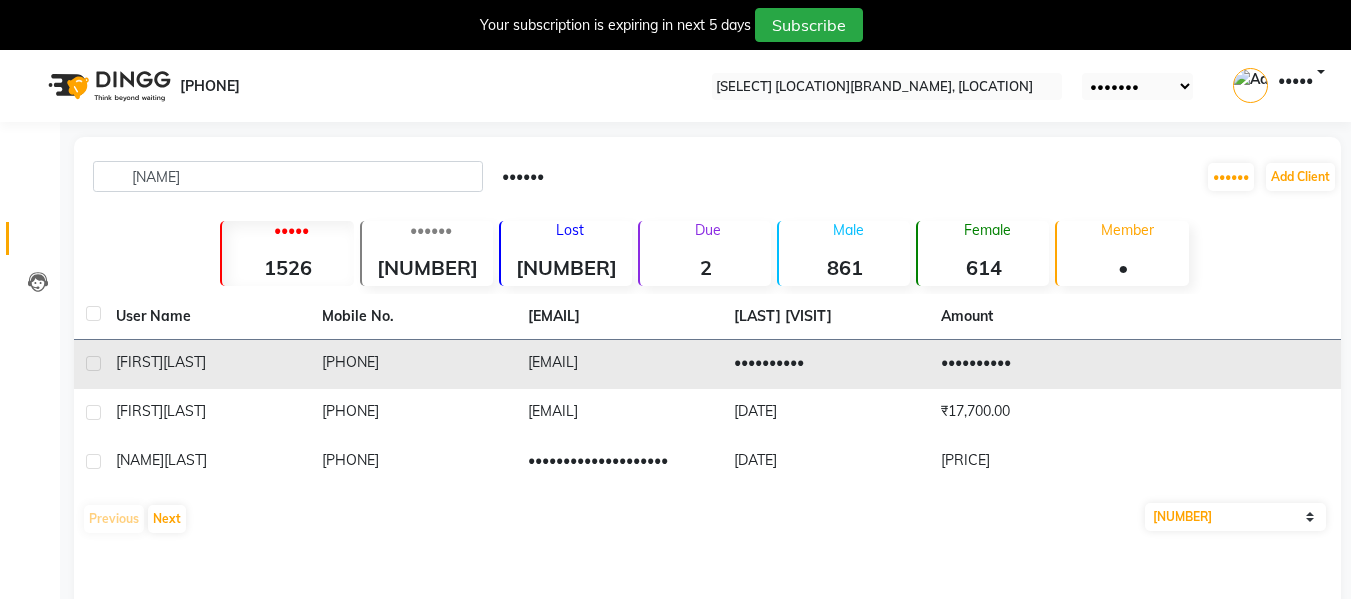 click on "ghaisasAdvait@gmail.com" at bounding box center (619, 364) 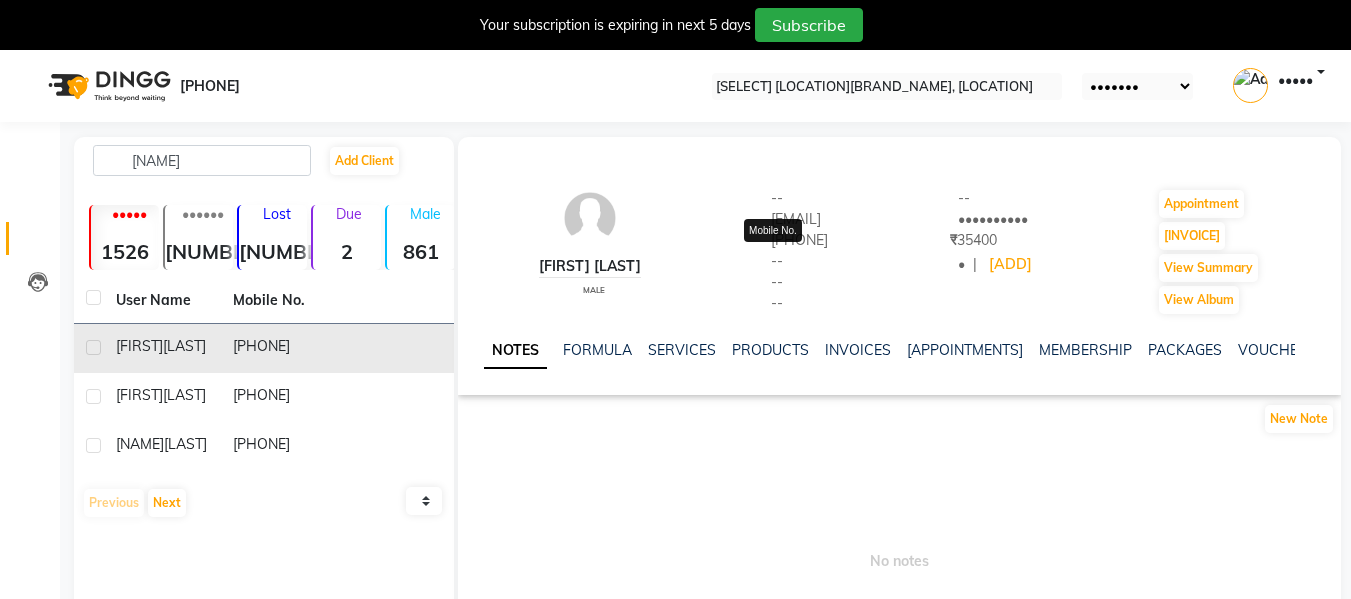 click on "7774031505" at bounding box center (795, 240) 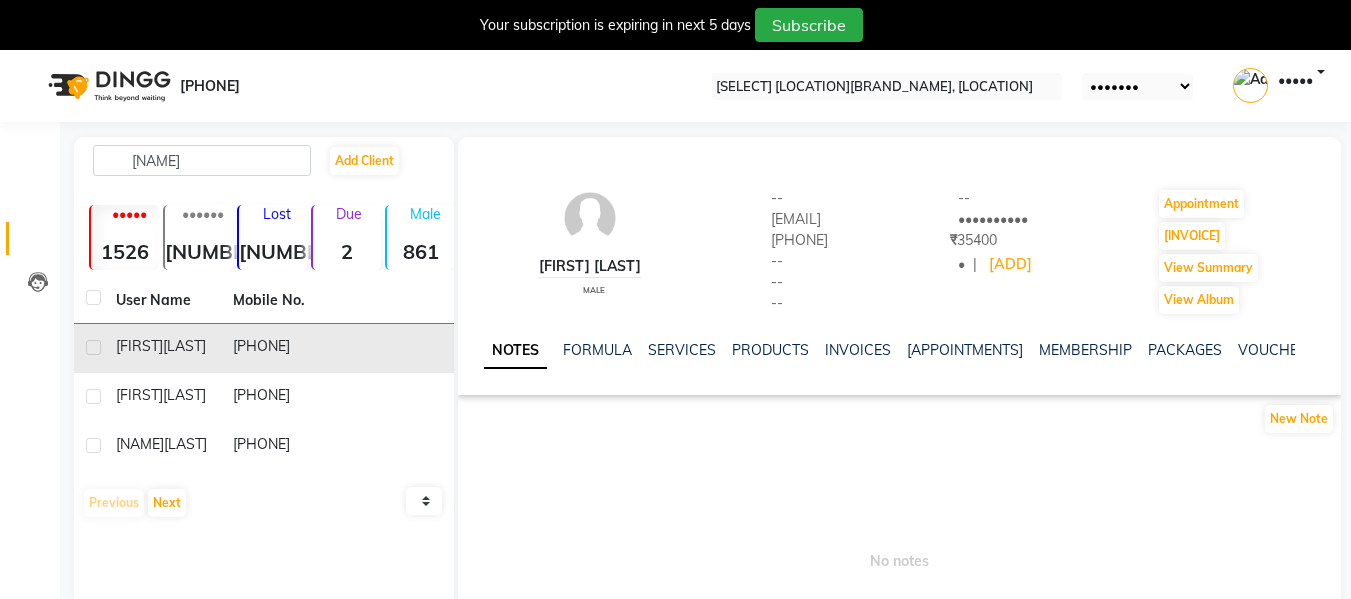 copy on "7774031505" 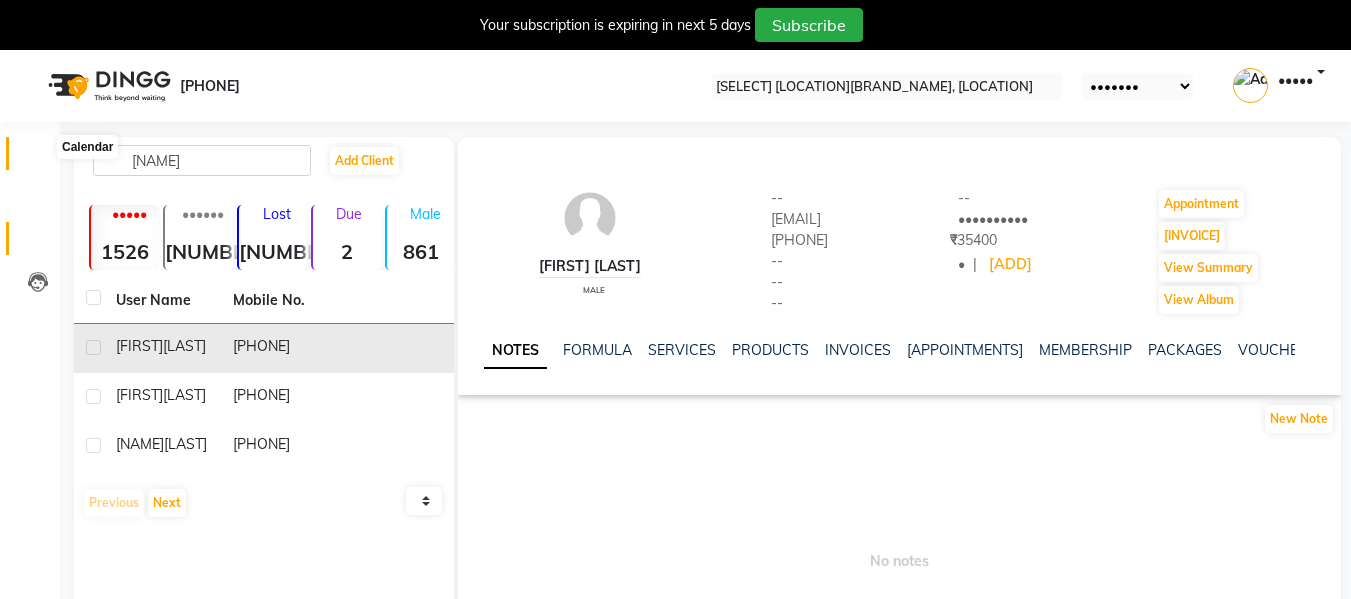 click at bounding box center [38, 158] 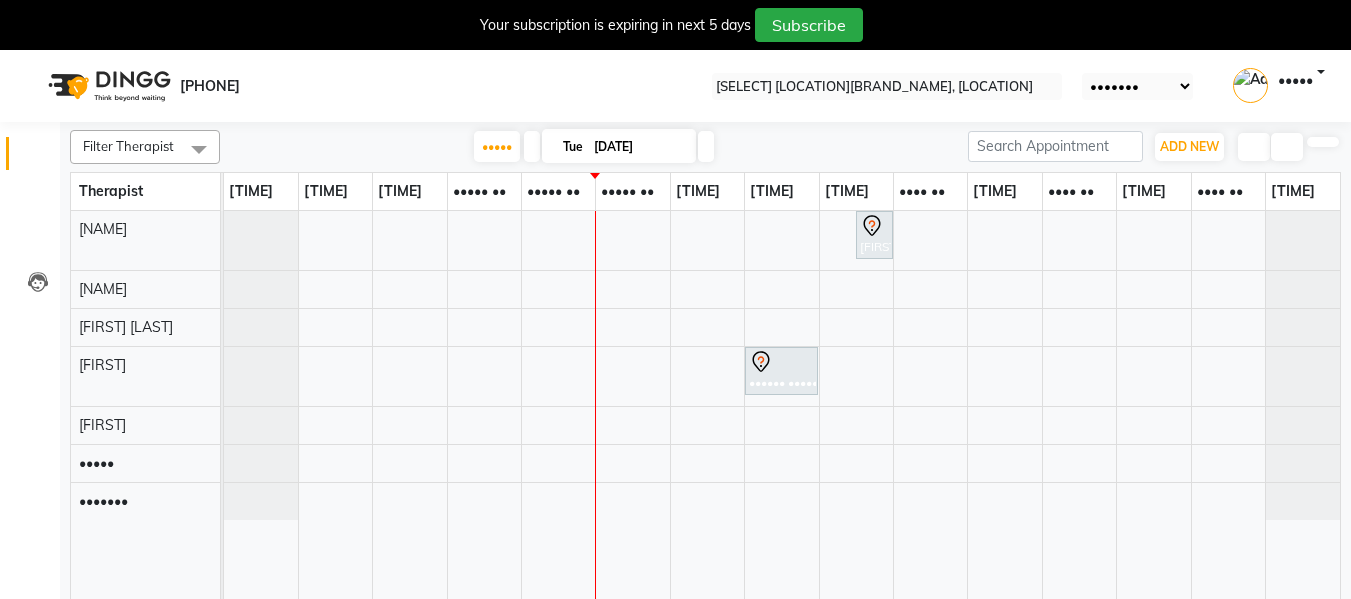 click on "Varsha ., TK01, 03:30 PM-04:00 PM, Refreshing Foot Reflexology (Petals)             Mrunal Ghodake, TK02, 02:00 PM-03:00 PM, Skin Whitening Facial 60 Min" at bounding box center (782, 417) 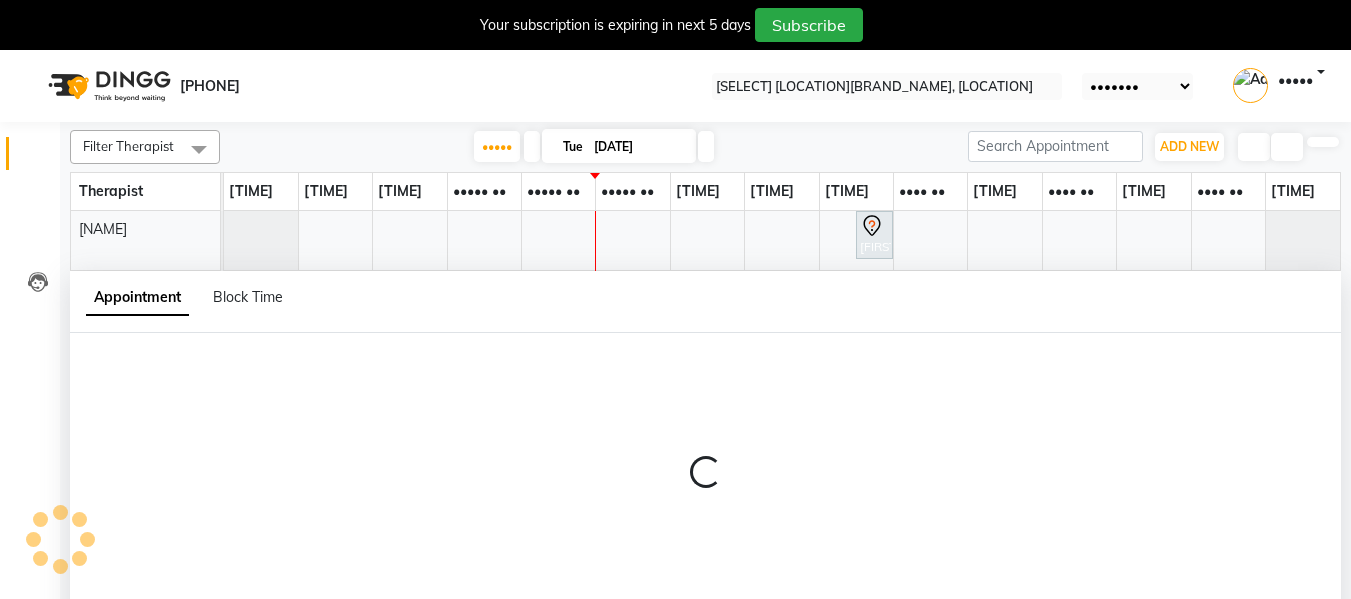 click at bounding box center [705, 481] 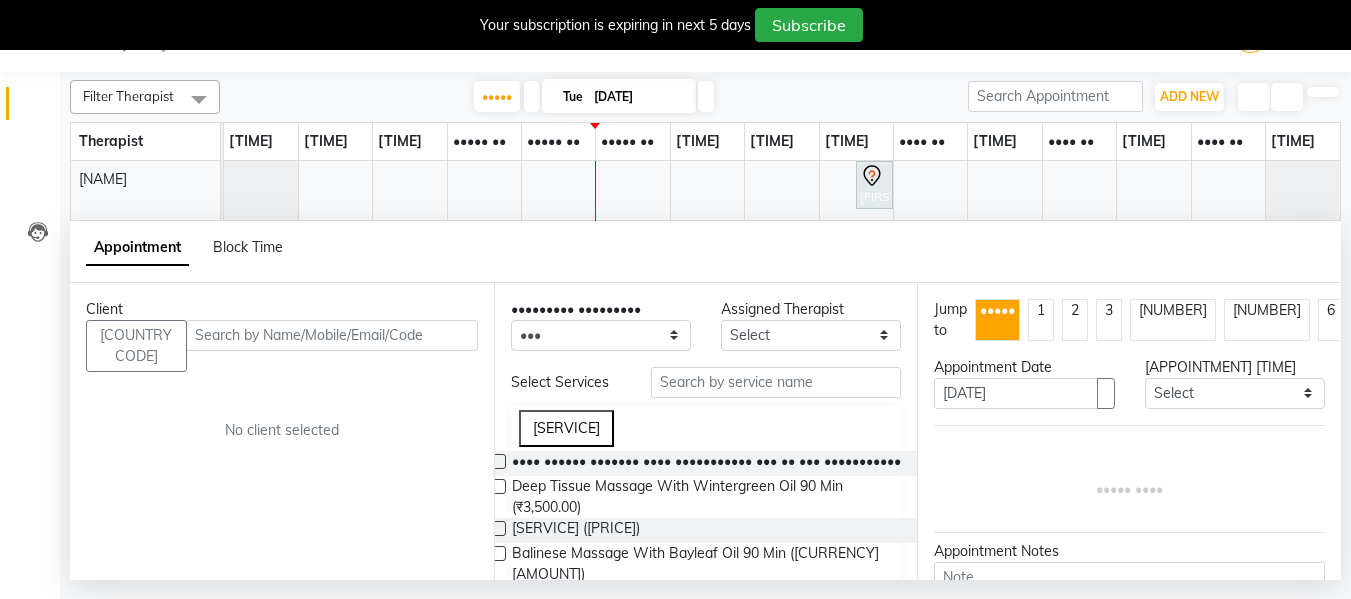 click at bounding box center [332, 335] 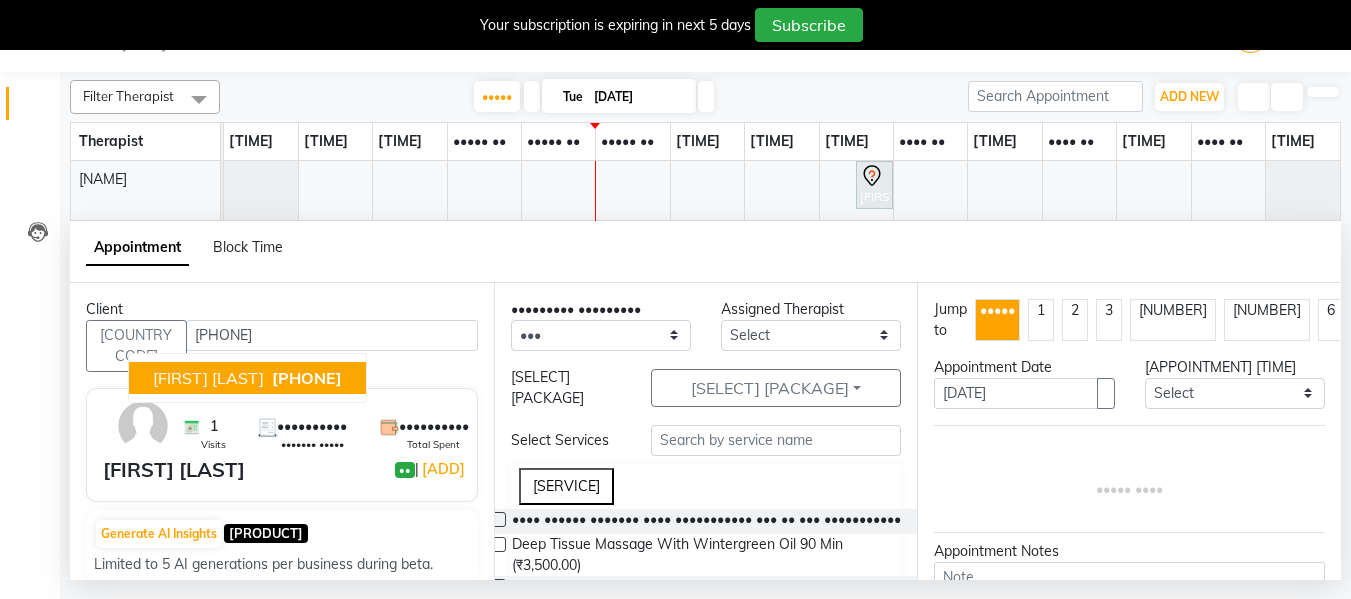 type on "7774031505" 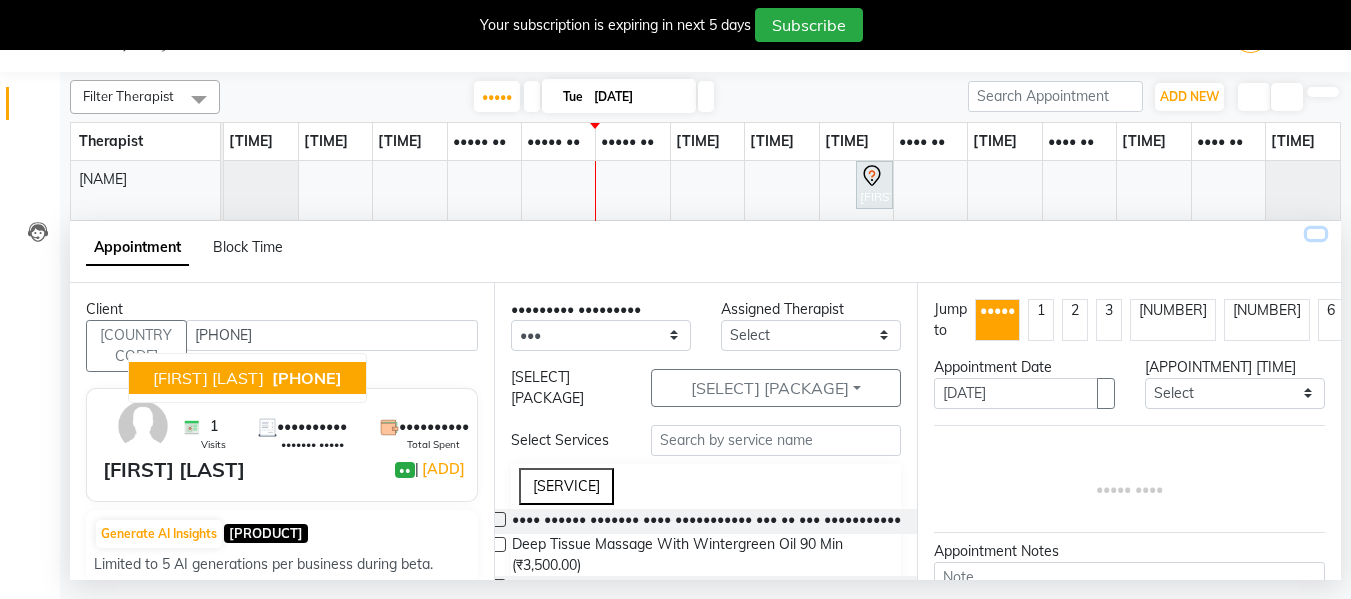 click at bounding box center (1316, 234) 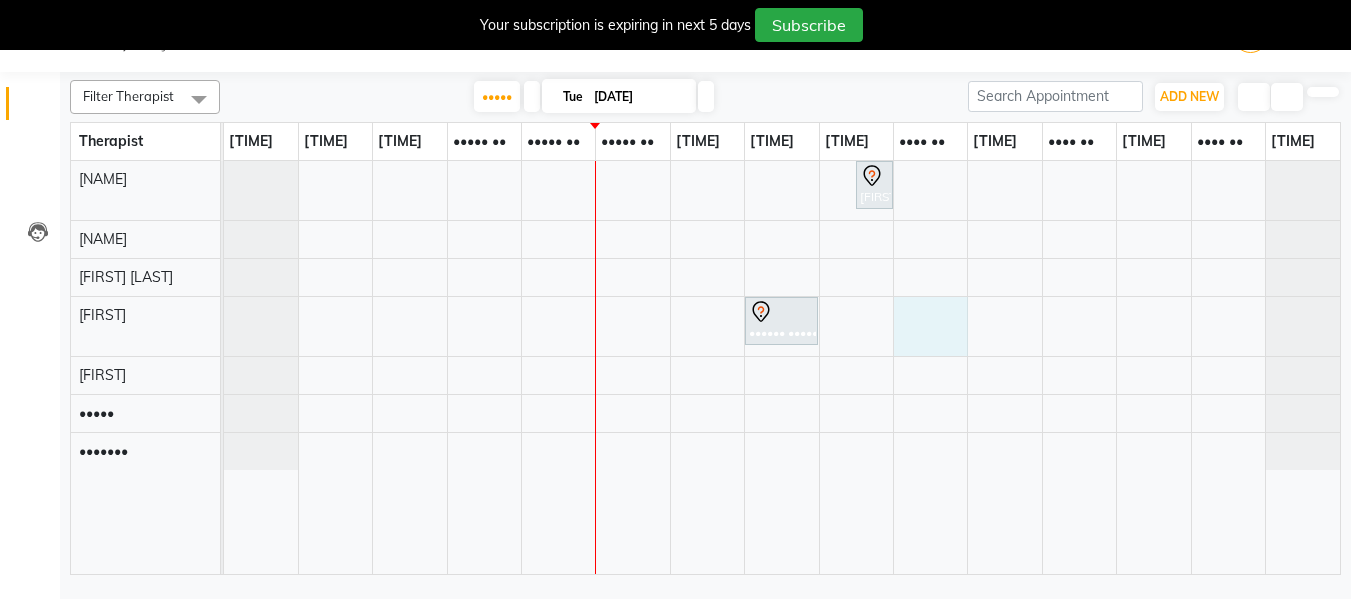 click on "Varsha ., TK01, 03:30 PM-04:00 PM, Refreshing Foot Reflexology (Petals)             Mrunal Ghodake, TK02, 02:00 PM-03:00 PM, Skin Whitening Facial 60 Min" at bounding box center [782, 367] 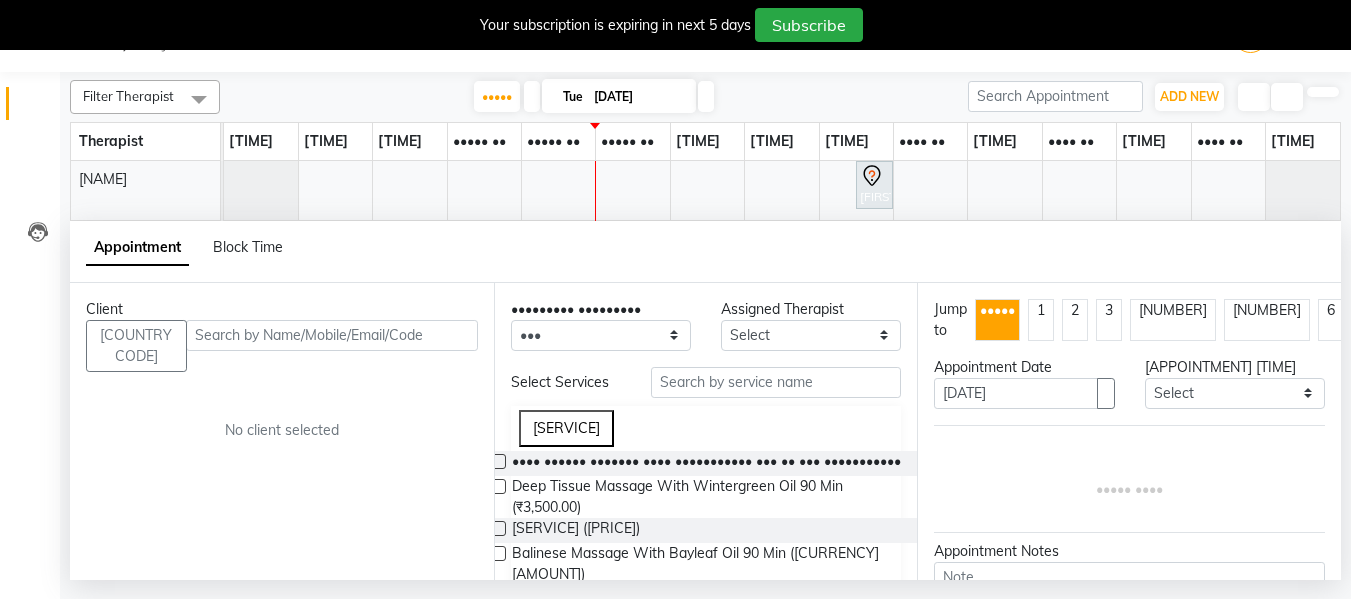click at bounding box center (332, 335) 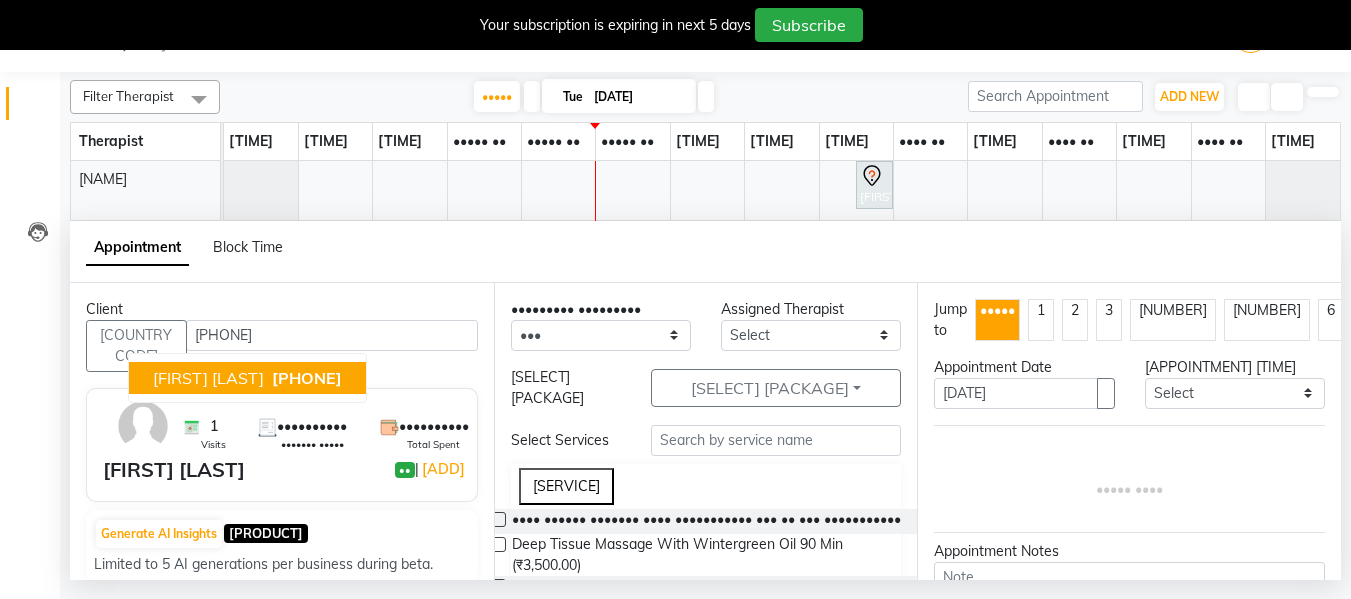 click on "Advait Ghaisas" at bounding box center [208, 378] 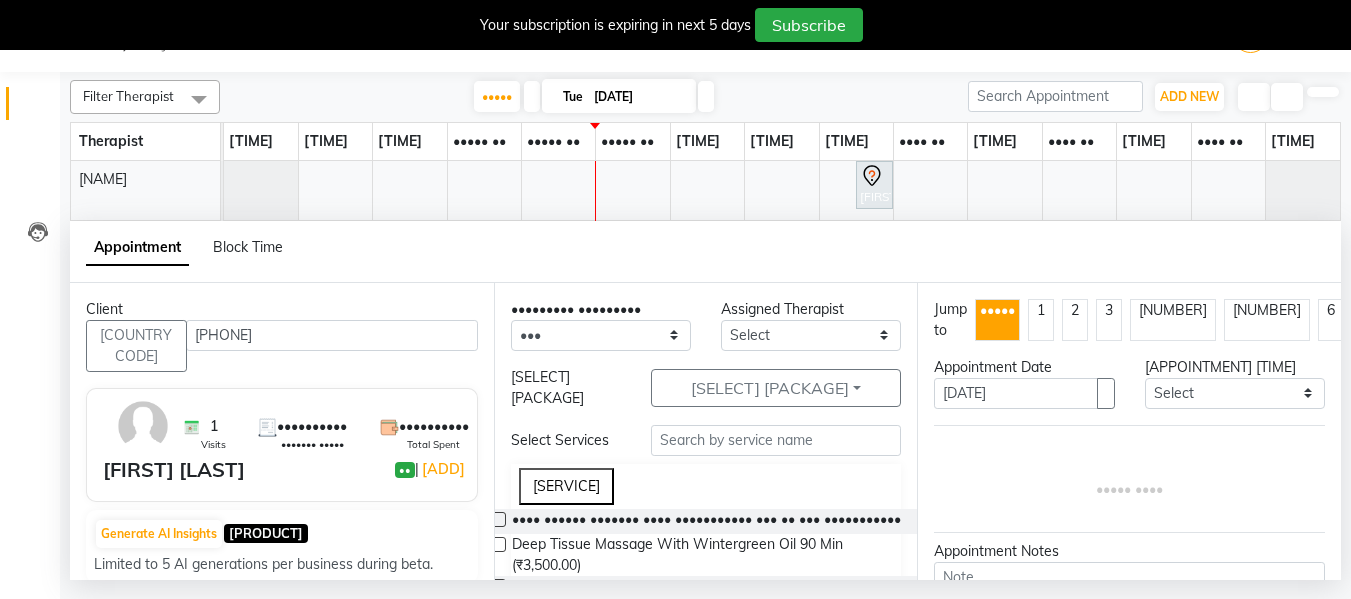type on "7774031505" 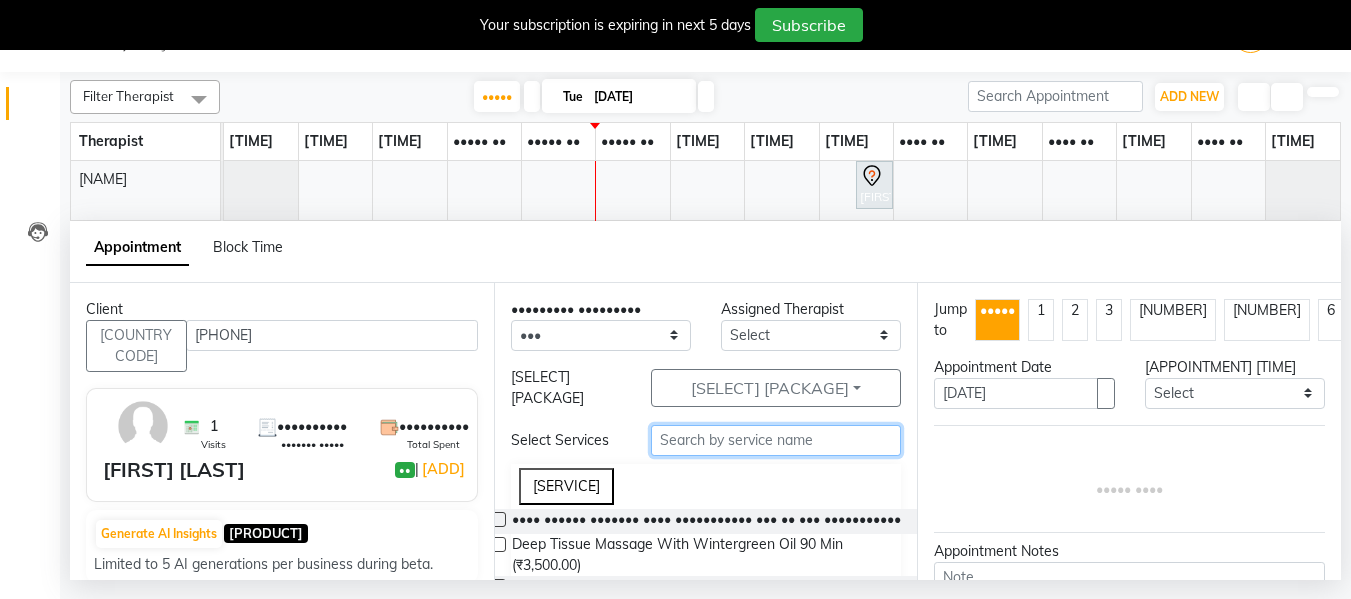 click at bounding box center (776, 440) 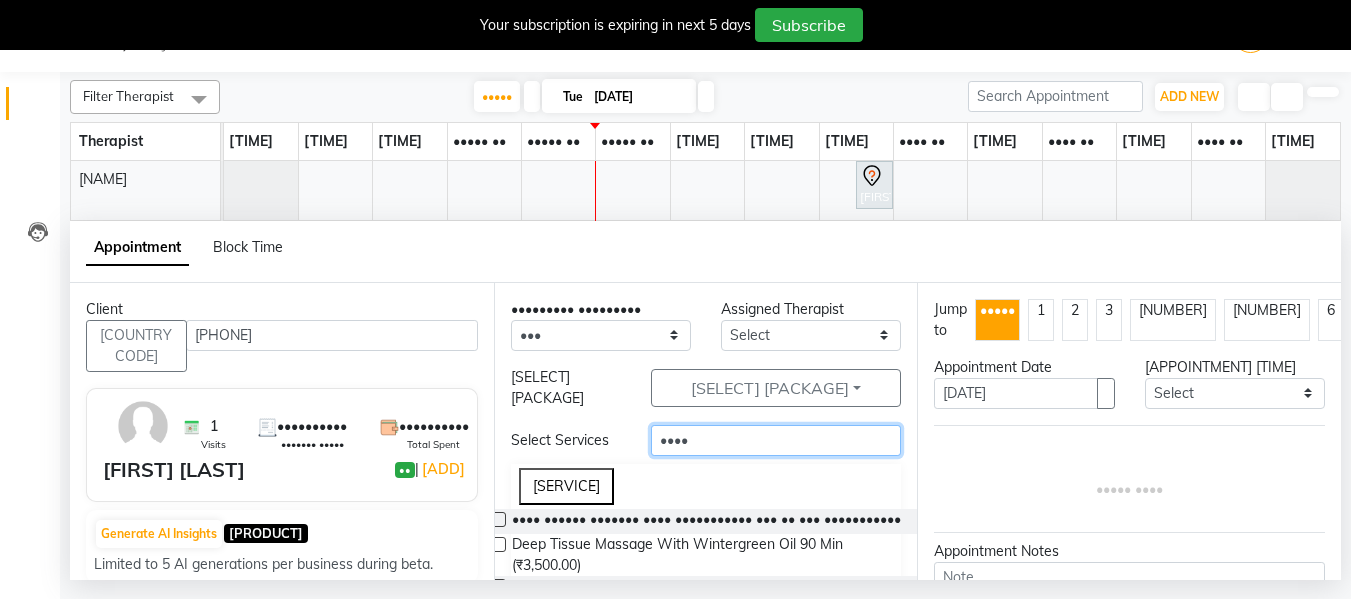 type on "deep" 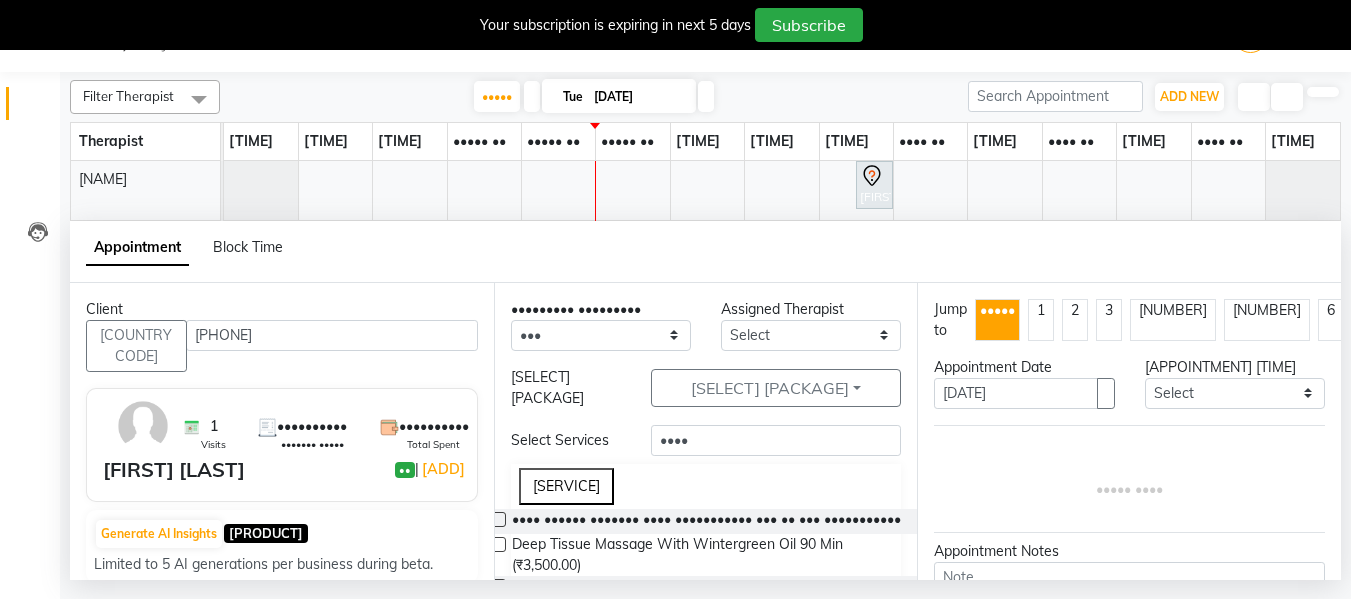 click at bounding box center [498, 519] 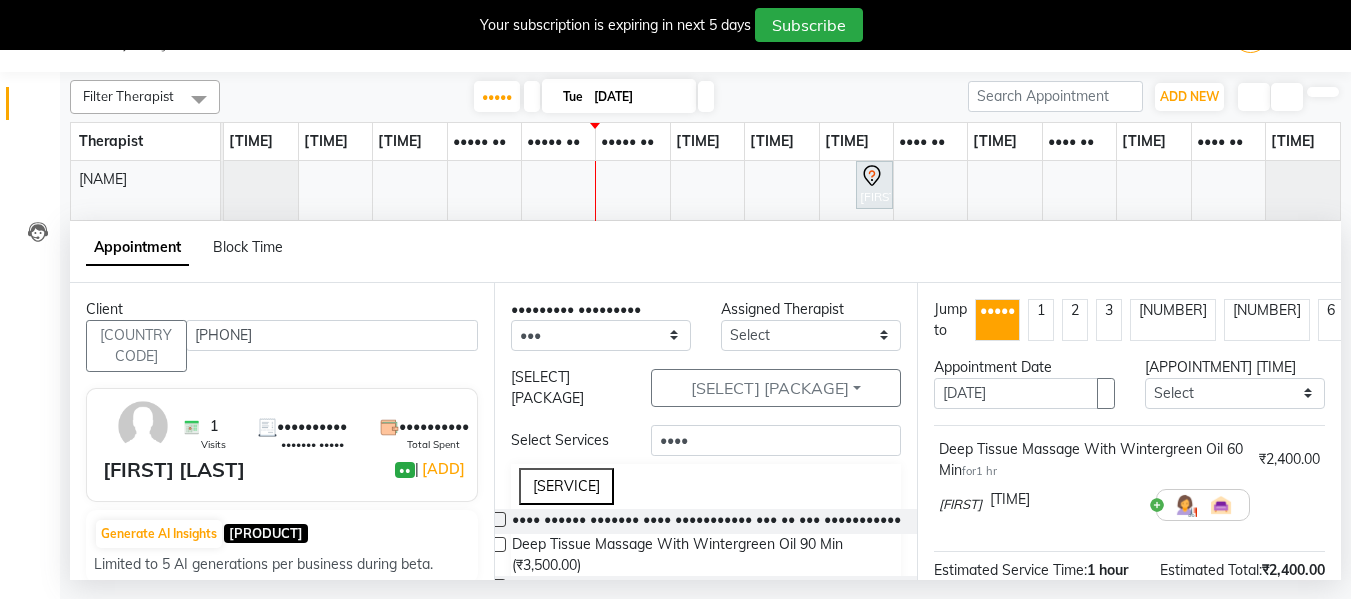 scroll, scrollTop: 265, scrollLeft: 0, axis: vertical 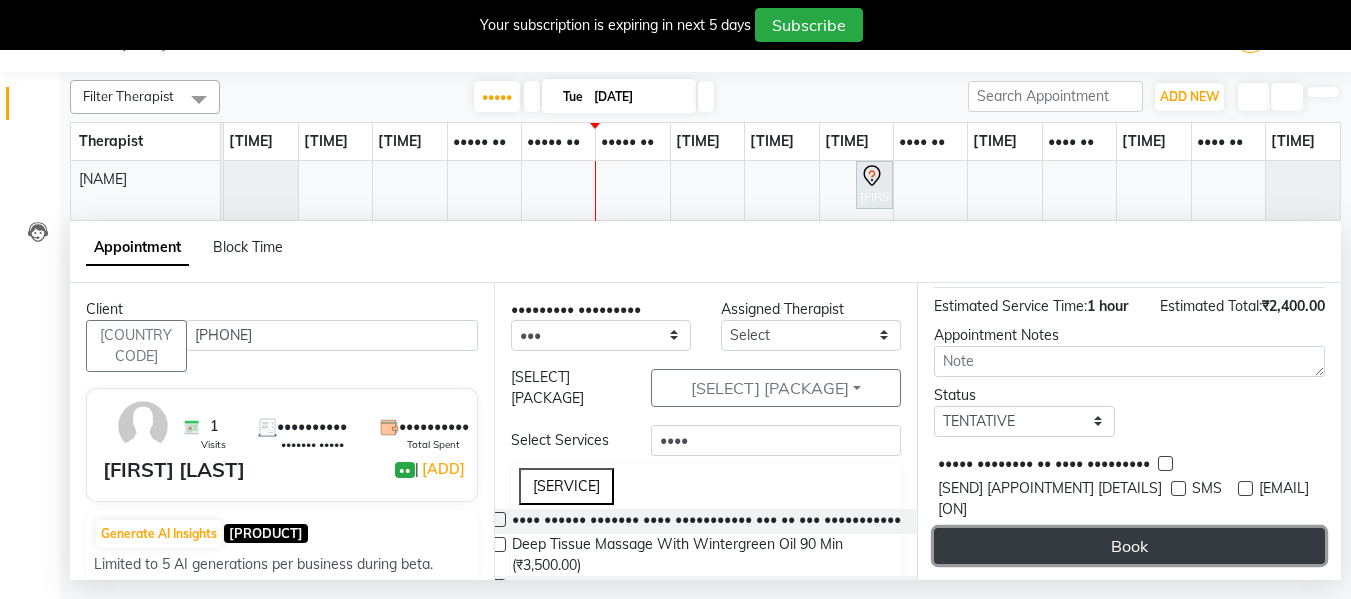 click on "••••" at bounding box center [1129, 546] 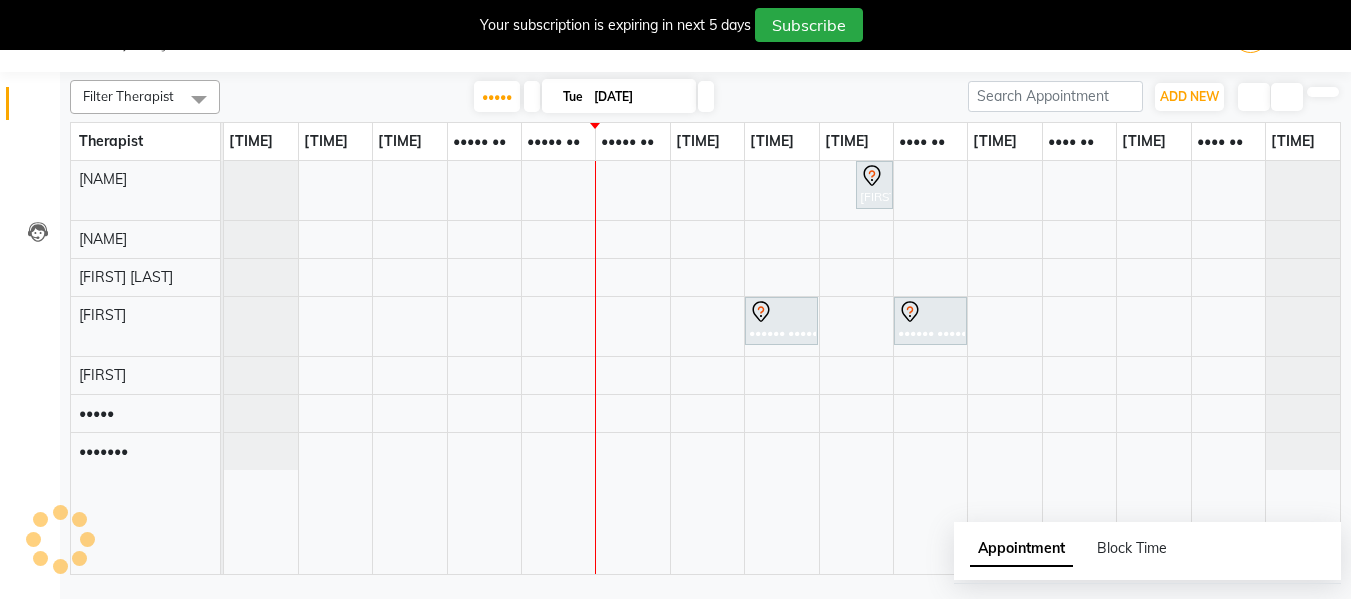 scroll, scrollTop: 0, scrollLeft: 0, axis: both 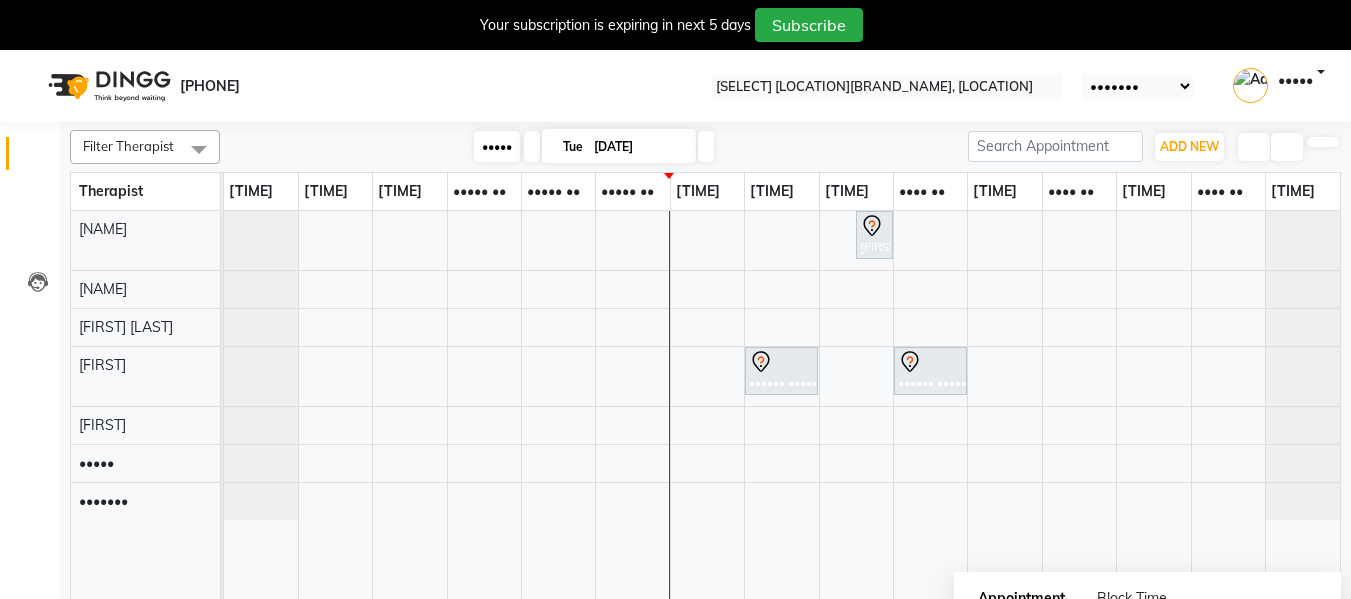 click on "Today" at bounding box center [497, 146] 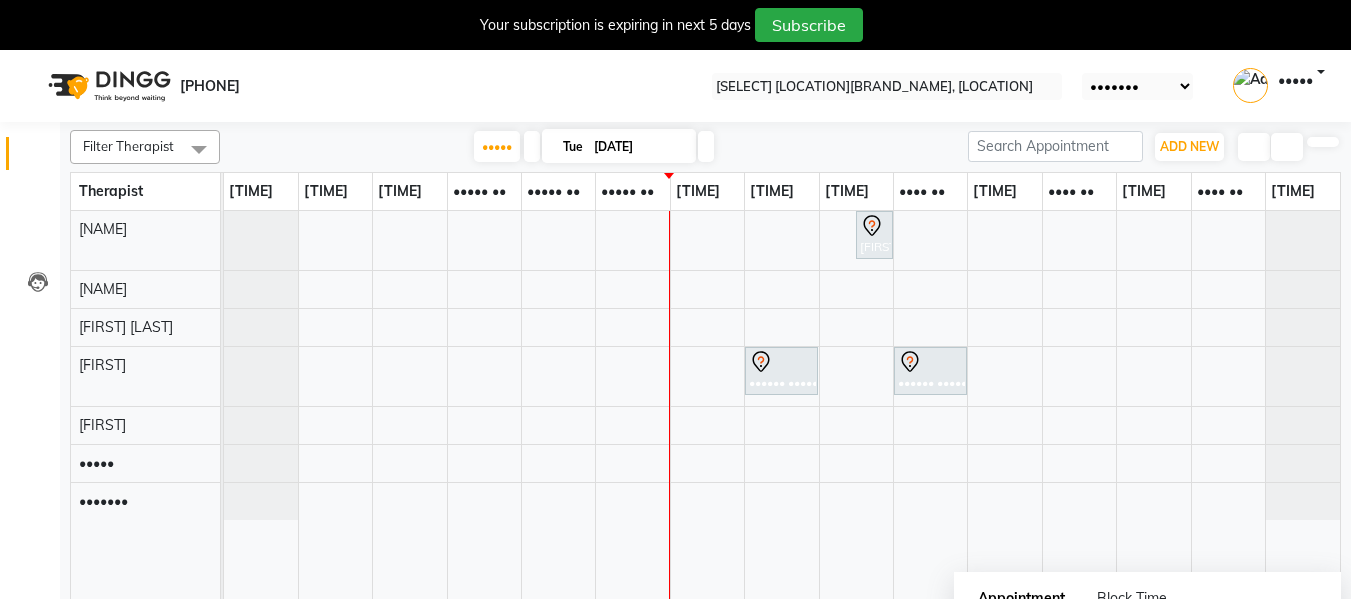 click at bounding box center [706, 146] 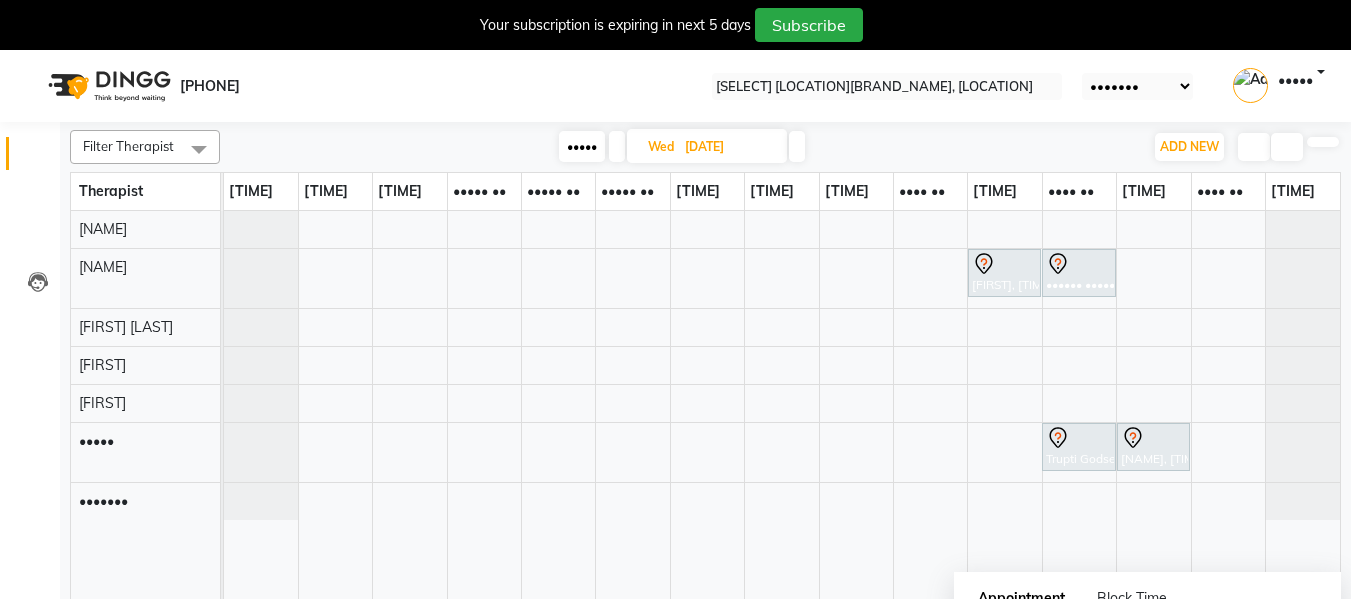 click at bounding box center [797, 146] 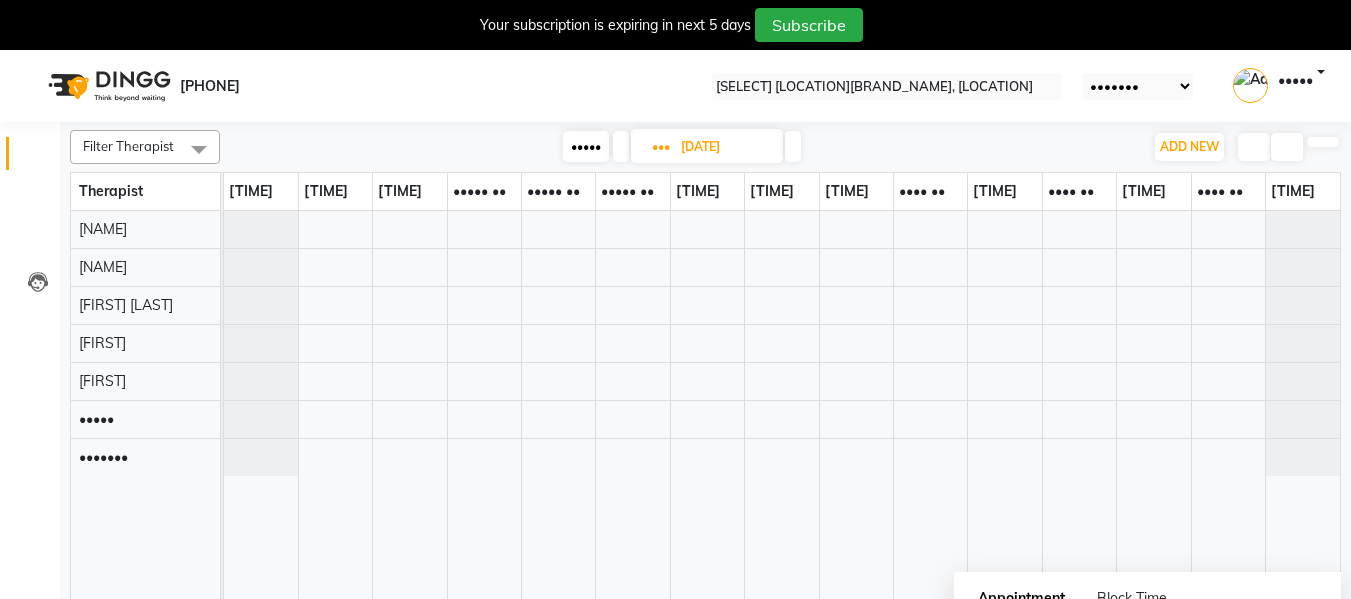 click on "Today" at bounding box center (586, 146) 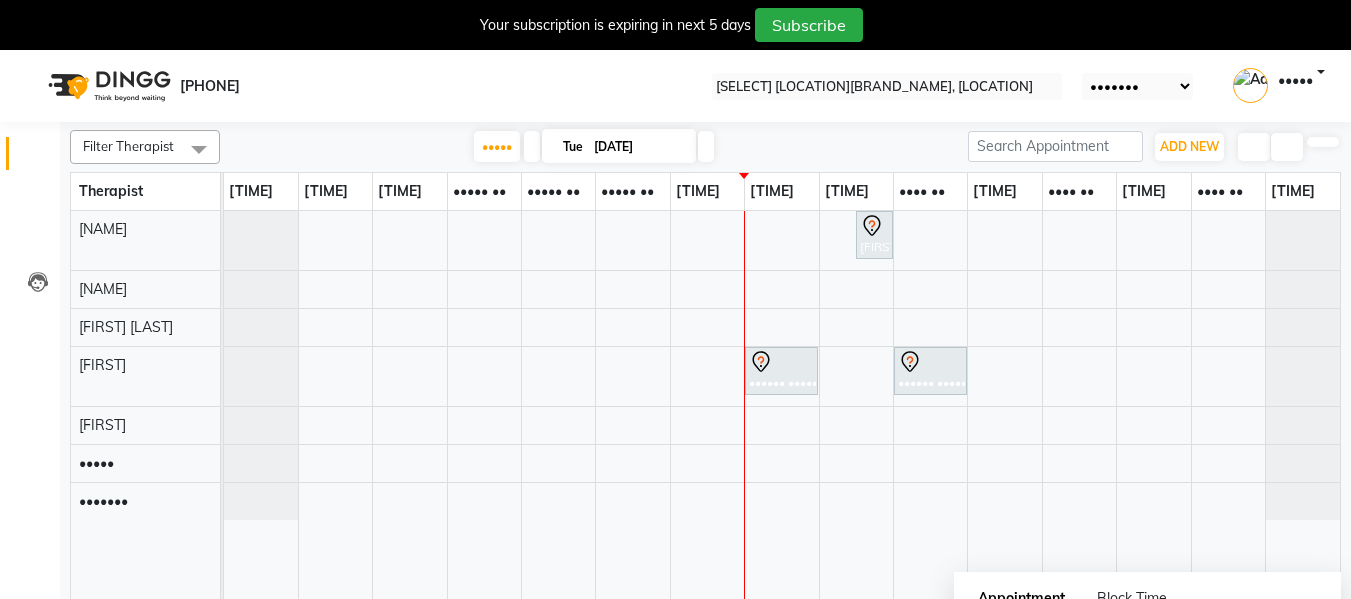 drag, startPoint x: 758, startPoint y: 563, endPoint x: 765, endPoint y: 549, distance: 15.652476 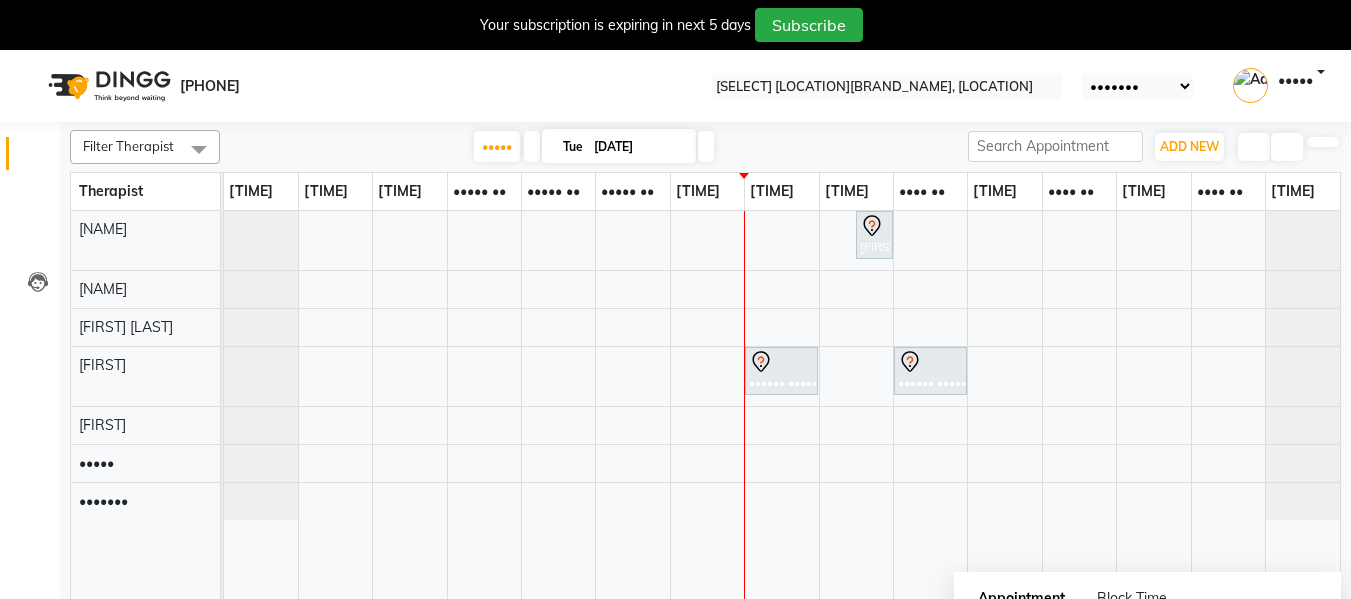 drag, startPoint x: 765, startPoint y: 549, endPoint x: 577, endPoint y: 83, distance: 502.49377 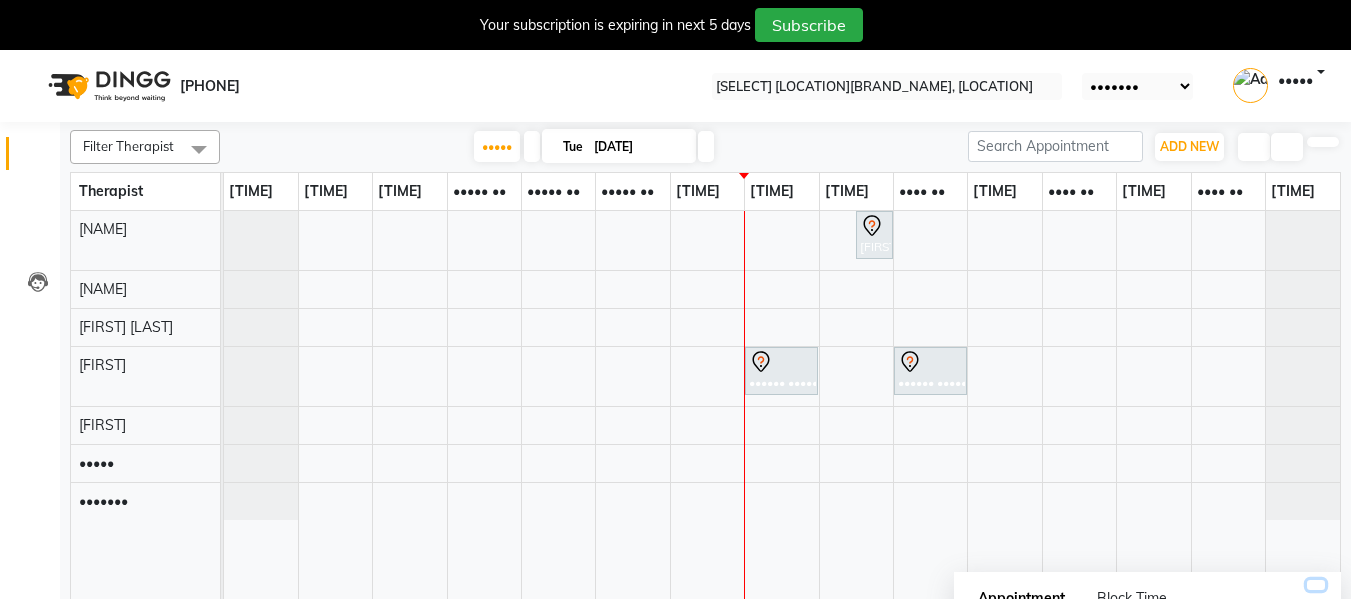 click at bounding box center [1316, 585] 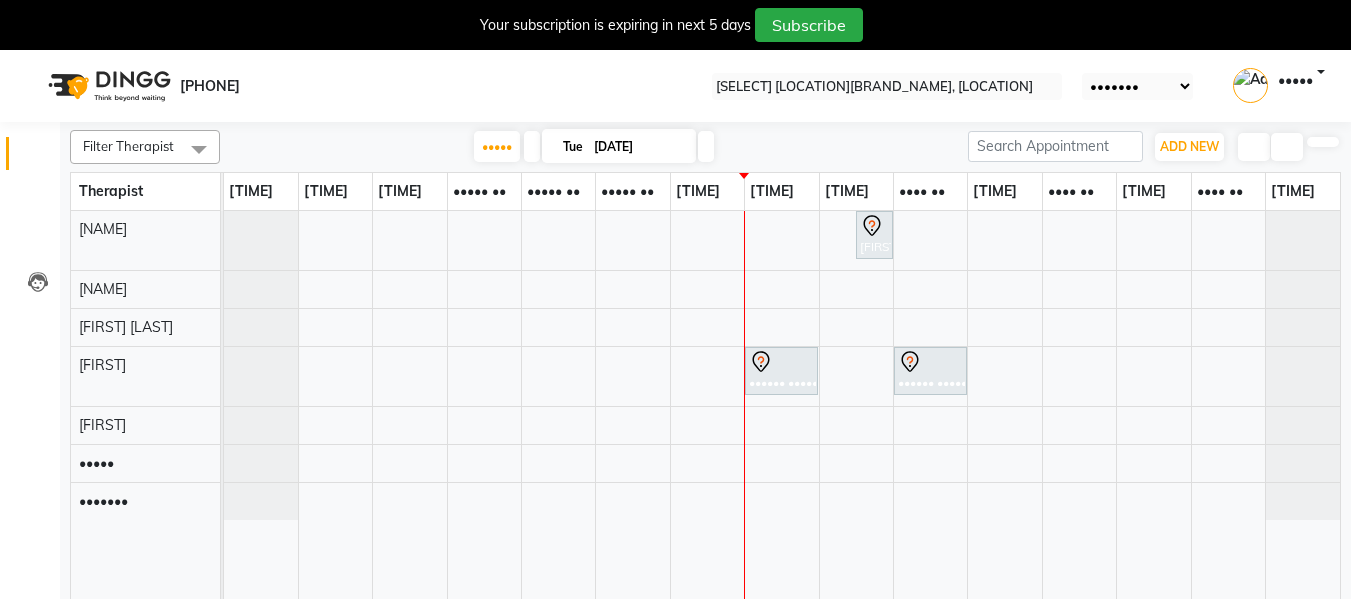 click on "Varsha ., TK01, 03:30 PM-04:00 PM, Refreshing Foot Reflexology (Petals)             Mrunal Ghodake, TK02, 02:00 PM-03:00 PM, Skin Whitening Facial 60 Min             Advait Ghaisas, TK03, 04:00 PM-05:00 PM, Deep Tissue Massage With Wintergreen Oil 60 Min" at bounding box center (782, 417) 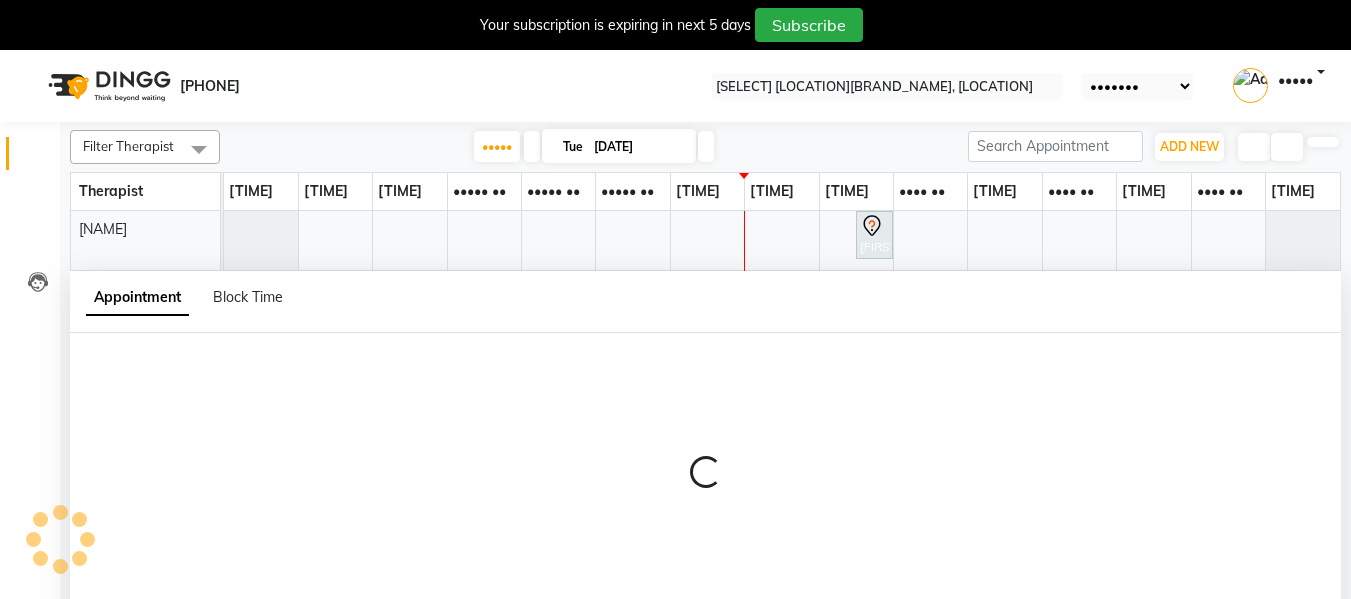 scroll, scrollTop: 50, scrollLeft: 0, axis: vertical 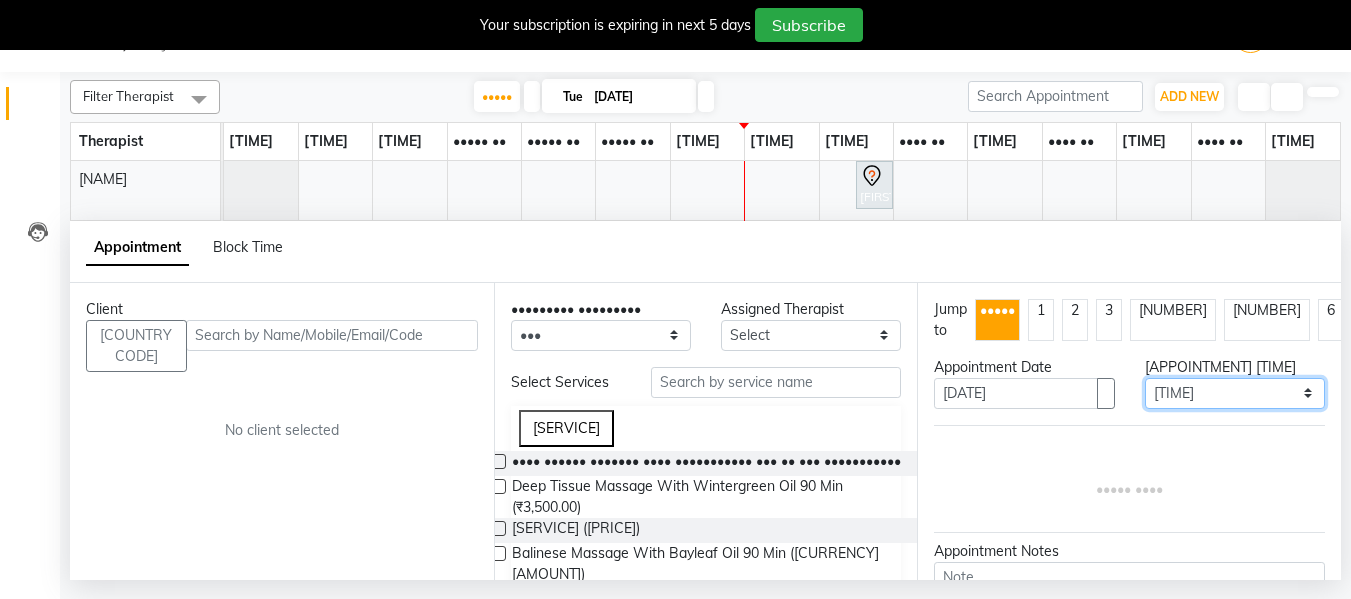 click on "•••••• ••••• •• ••••• •• ••••• •• ••••• •• ••••• •• ••••• •• ••••• •• ••••• •• ••••• •• ••••• •• ••••• •• ••••• •• ••••• •• ••••• •• ••••• •• ••••• •• ••••• •• ••••• •• ••••• •• ••••• •• ••••• •• ••••• •• ••••• •• ••••• •• ••••• •• ••••• •• ••••• •• ••••• •• ••••• •• ••••• •• ••••• •• ••••• •• ••••• •• ••••• •• ••••• •• ••••• •• ••••• •• ••••• •• ••••• •• ••••• •• ••••• •• ••••• •• ••••• •• ••••• •• ••••• •• ••••• •• ••••• •• ••••• •• ••••• •• ••••• •• ••••• •• ••••• •• ••••• ••" at bounding box center (1235, 393) 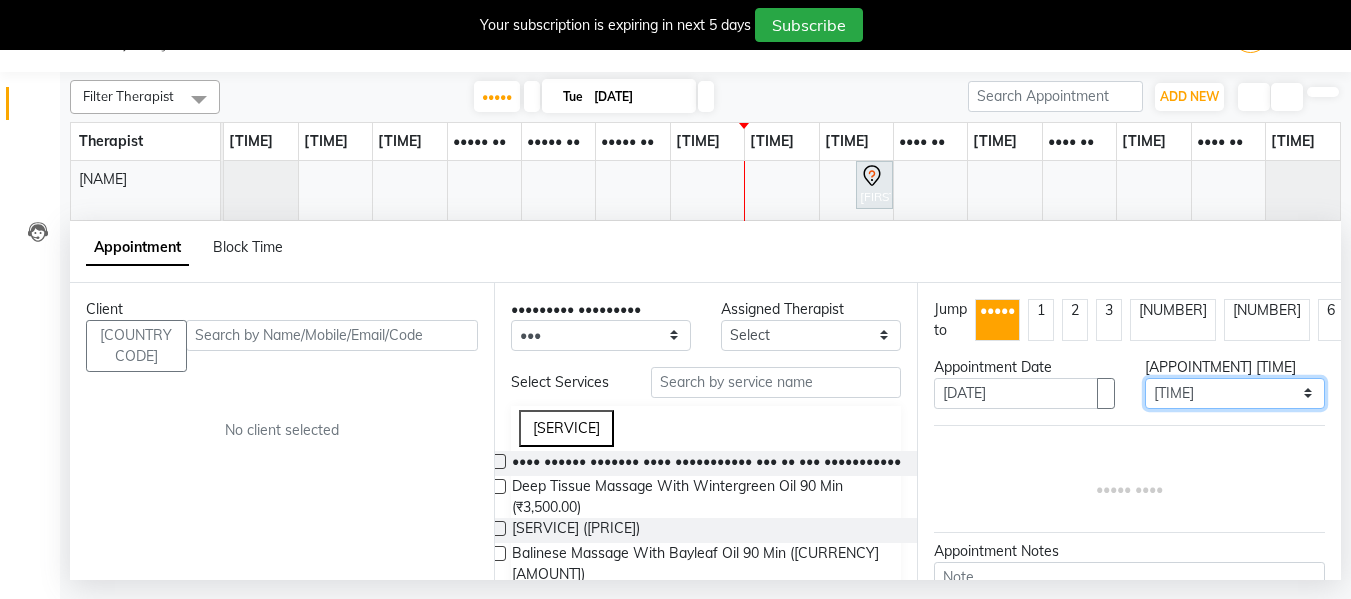 select on "885" 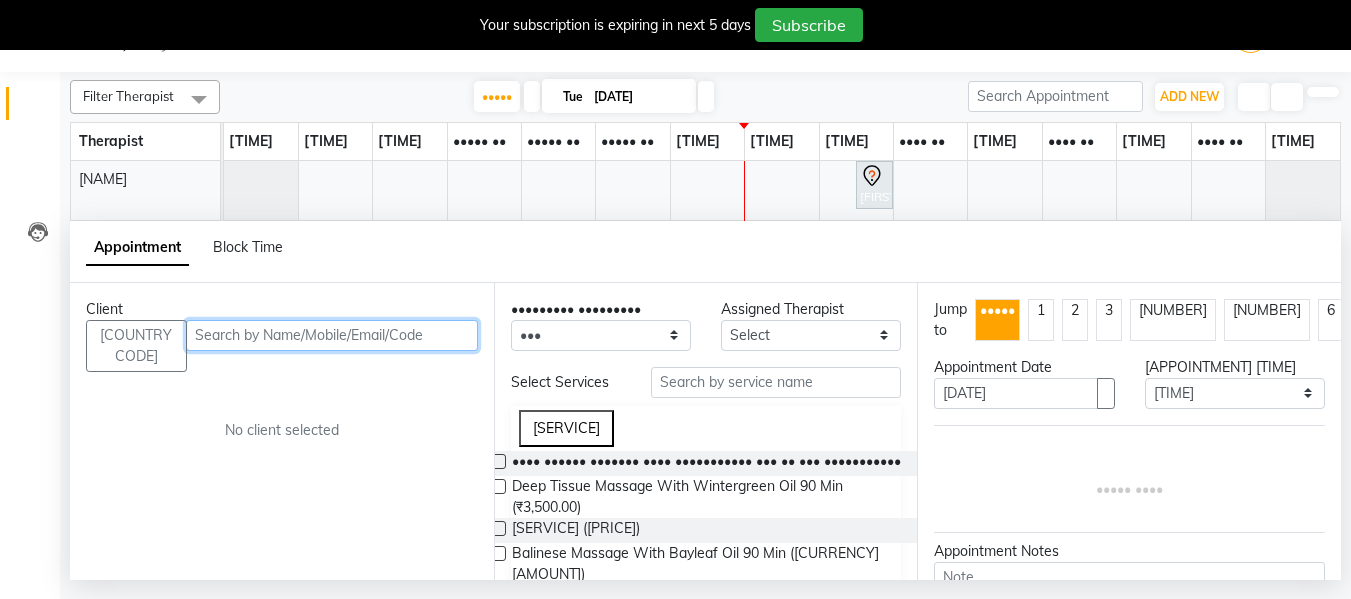 click at bounding box center (332, 335) 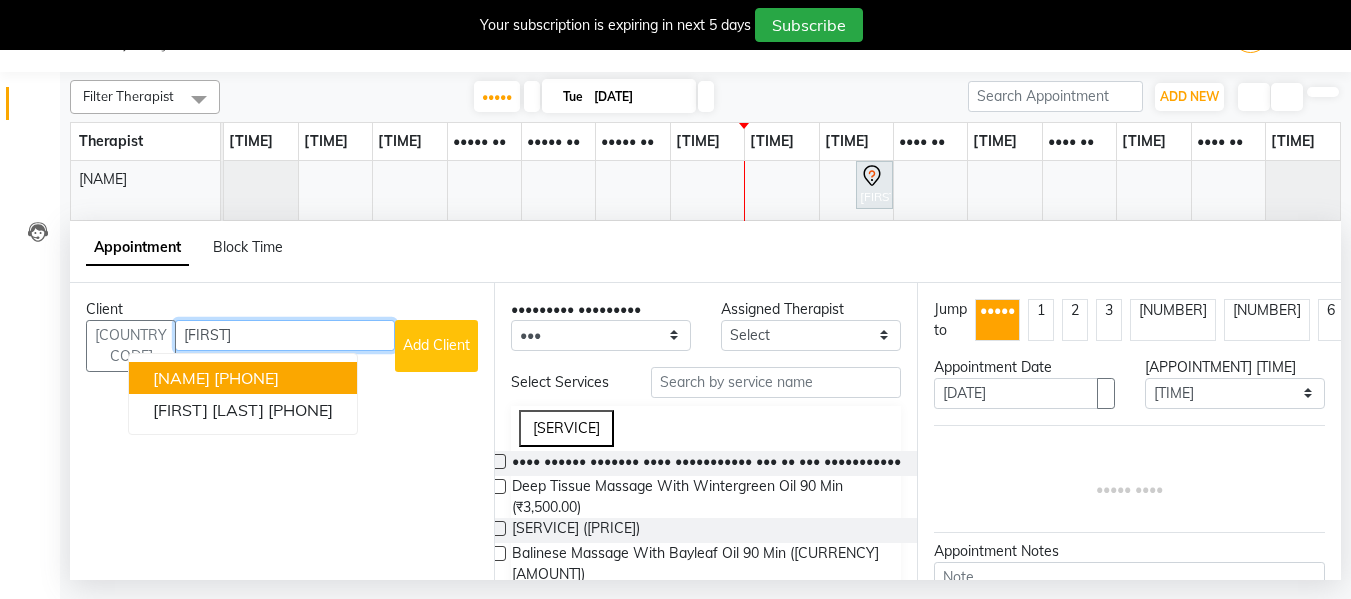 click on "Rashmi Teresardesai" at bounding box center [181, 378] 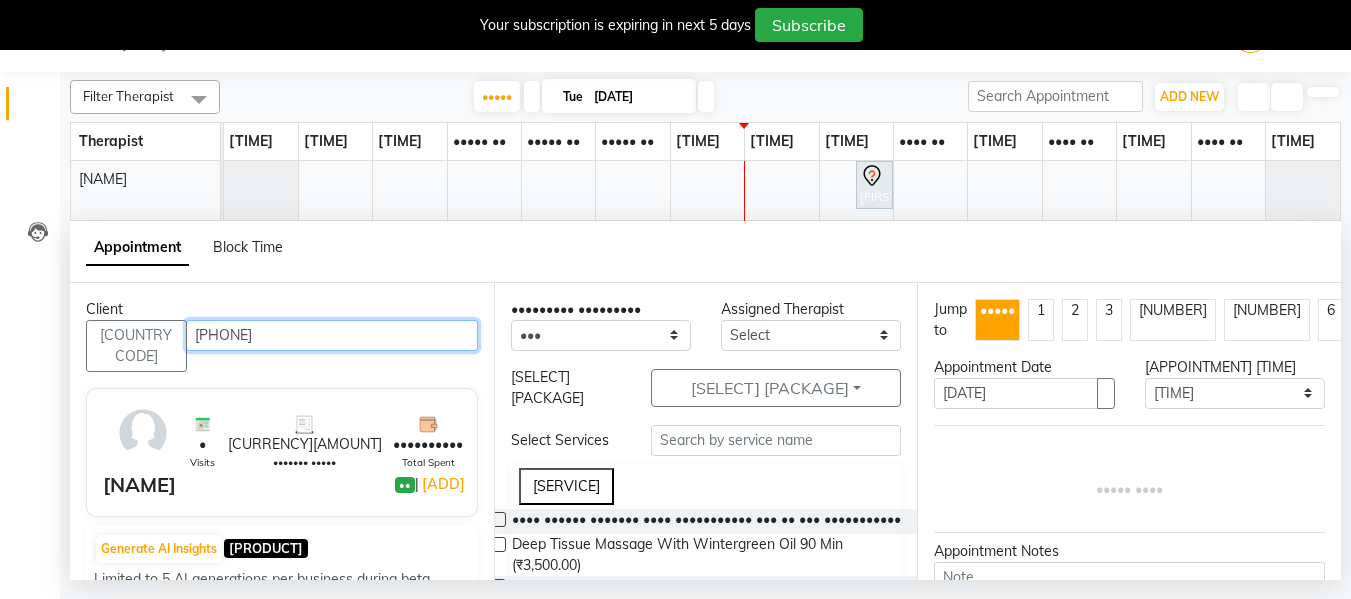 type on "9834002962" 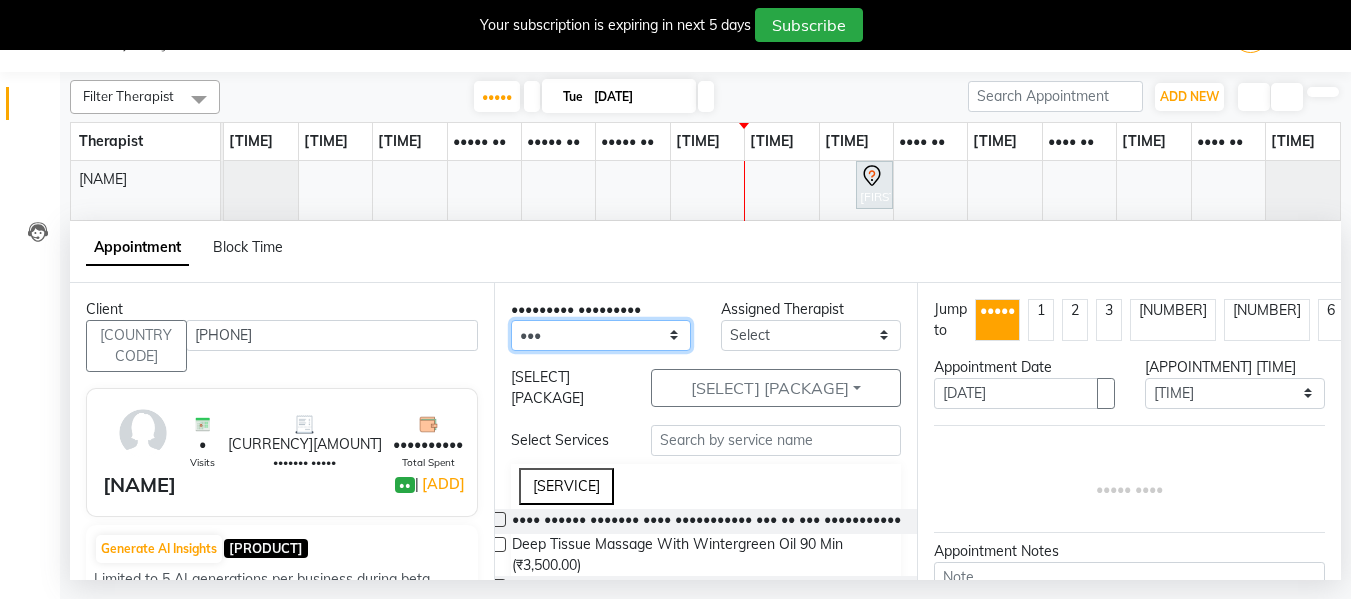 click on "Any Alisha Deval Gauri Thorath Poonam Saheb Shankar  Surma" at bounding box center [601, 335] 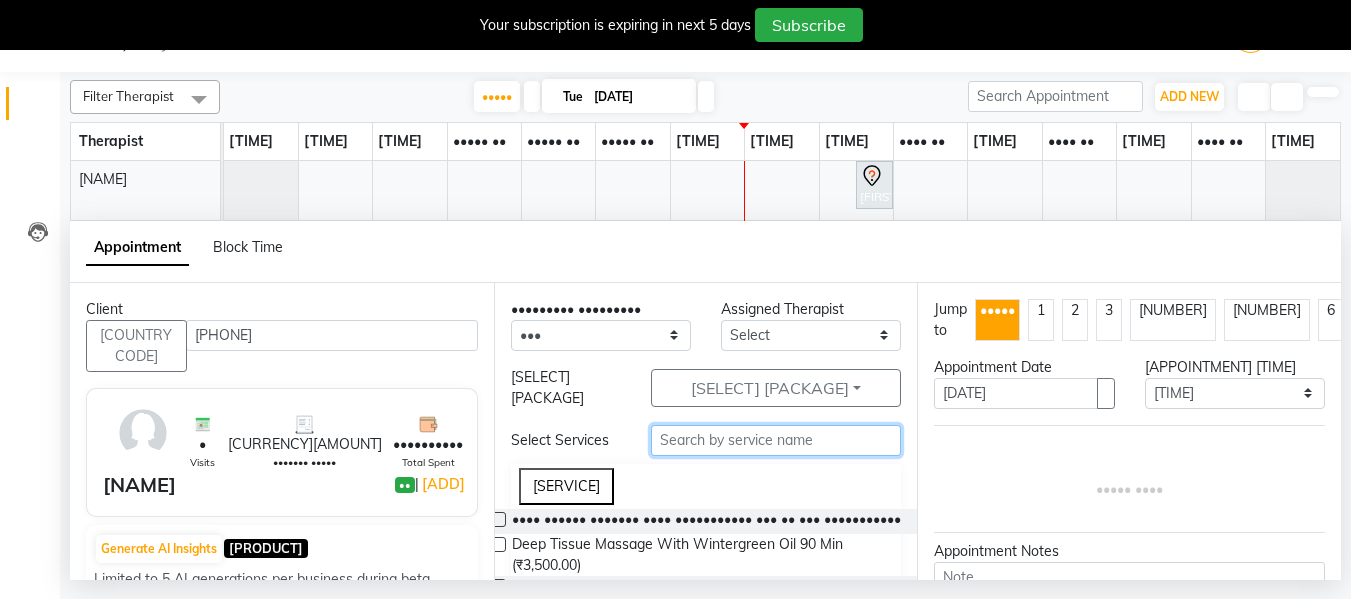 click at bounding box center (776, 440) 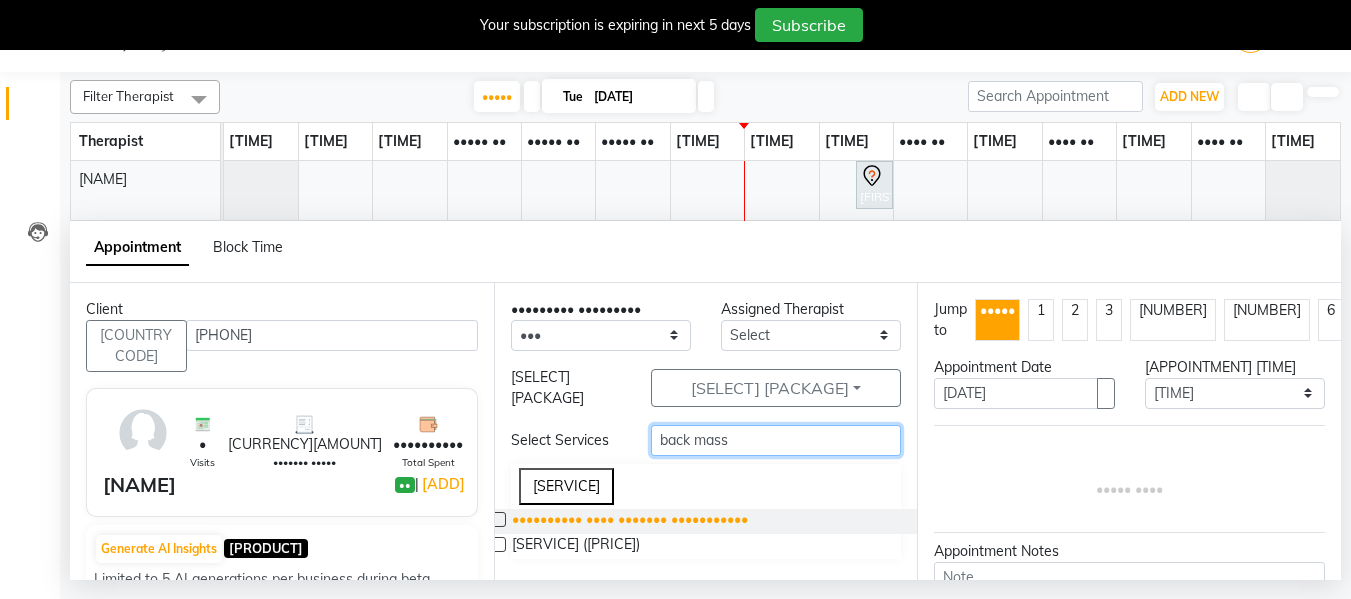 type on "back mass" 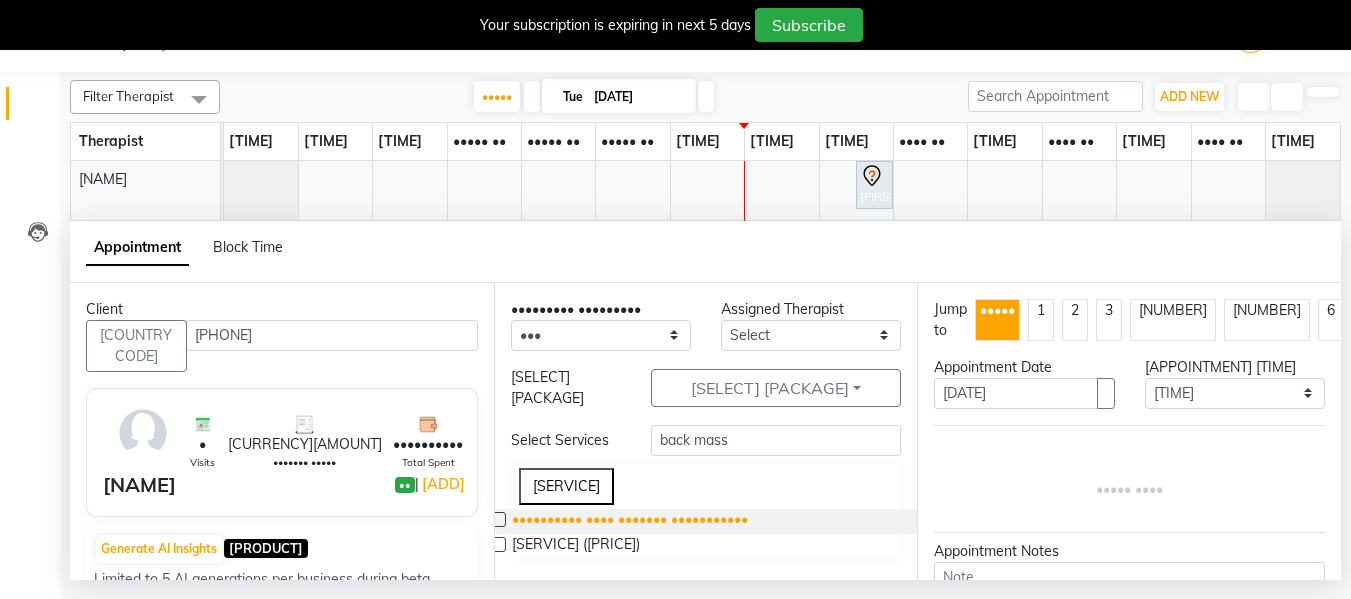 click on "Comforting Back Massage (₹1,200.00)" at bounding box center [630, 521] 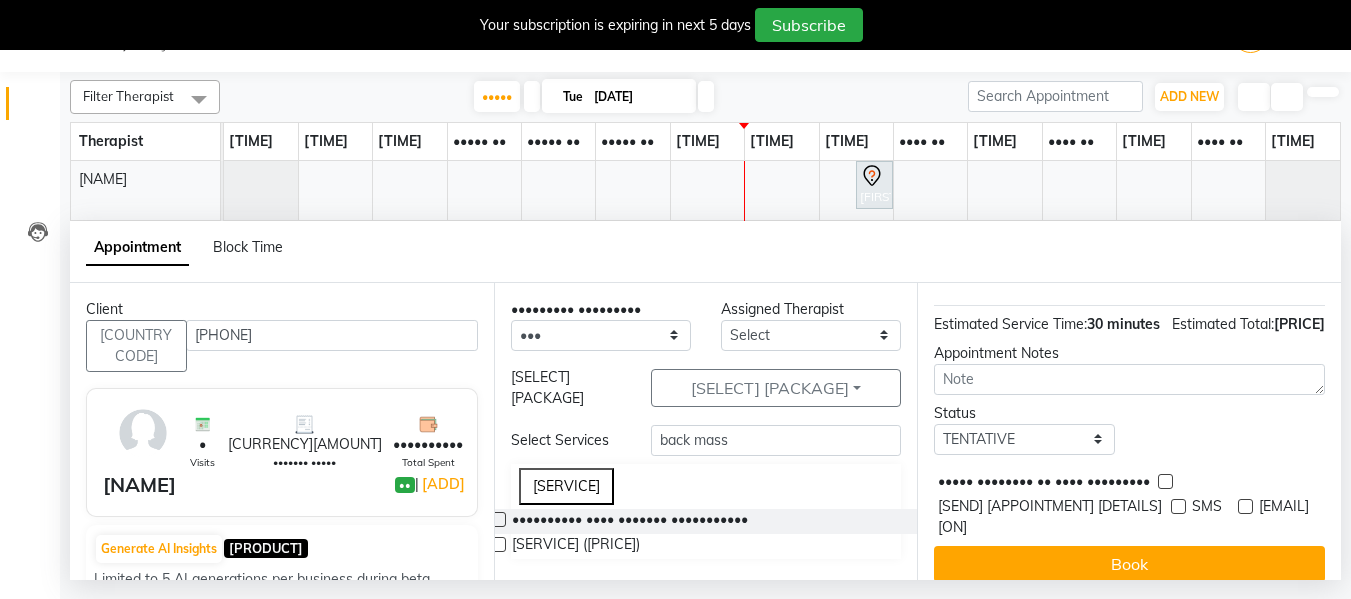scroll, scrollTop: 286, scrollLeft: 0, axis: vertical 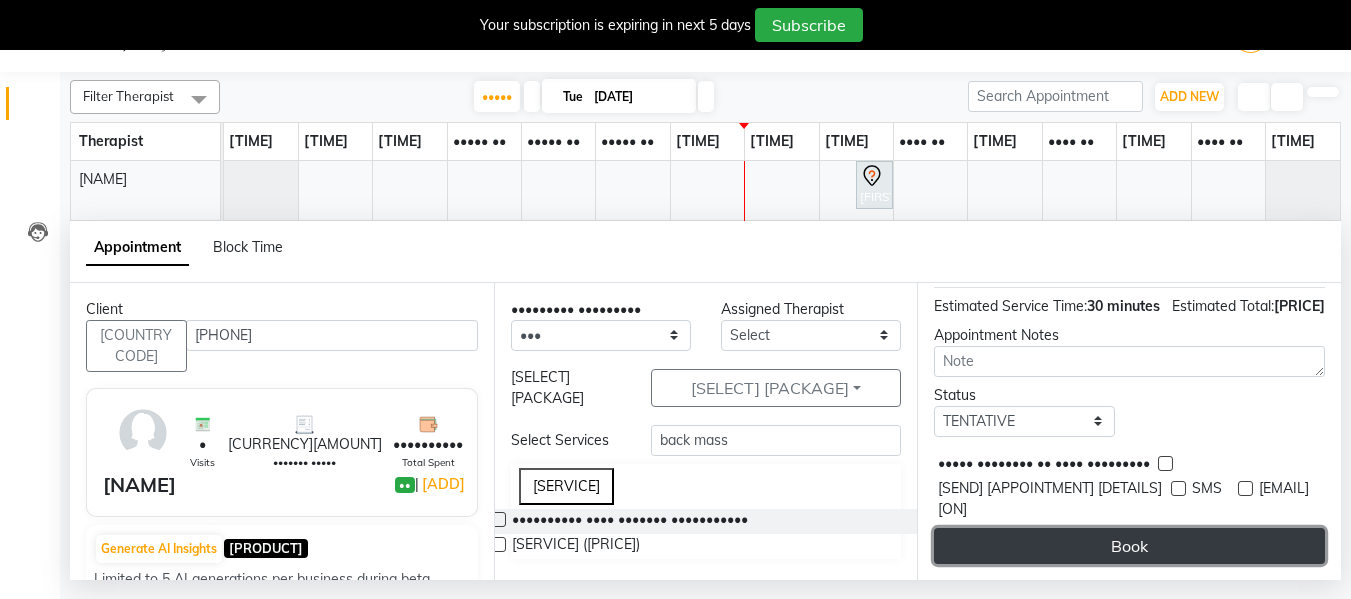 click on "••••" at bounding box center (1129, 546) 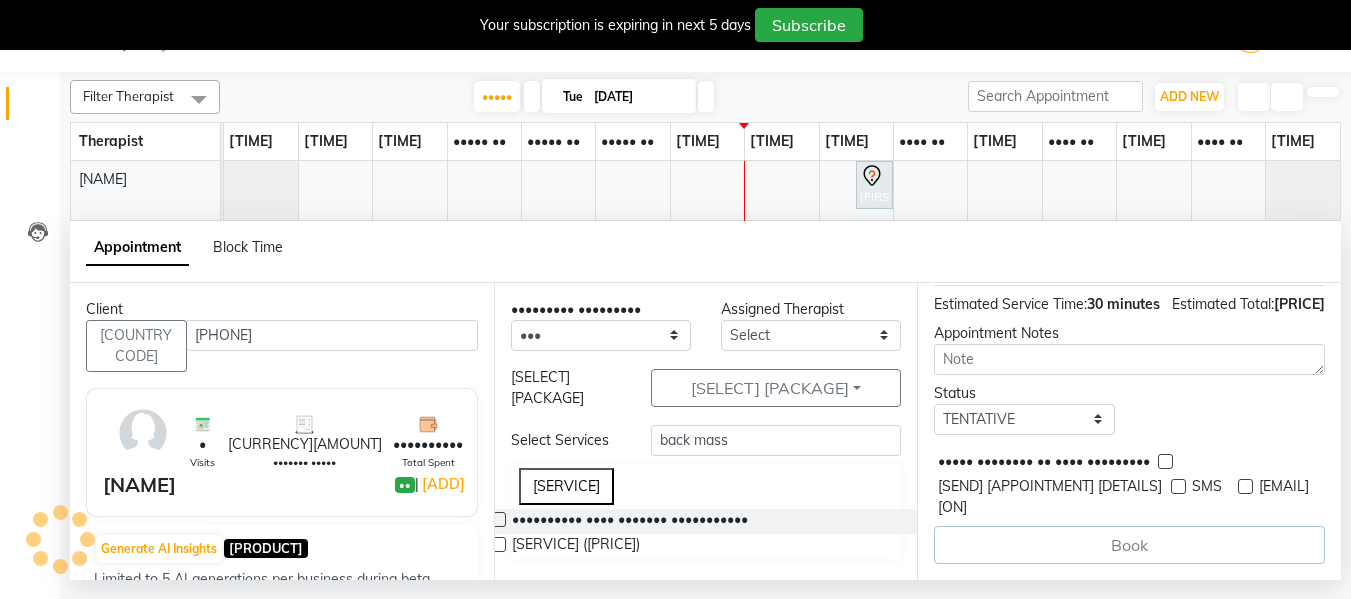 scroll, scrollTop: 0, scrollLeft: 0, axis: both 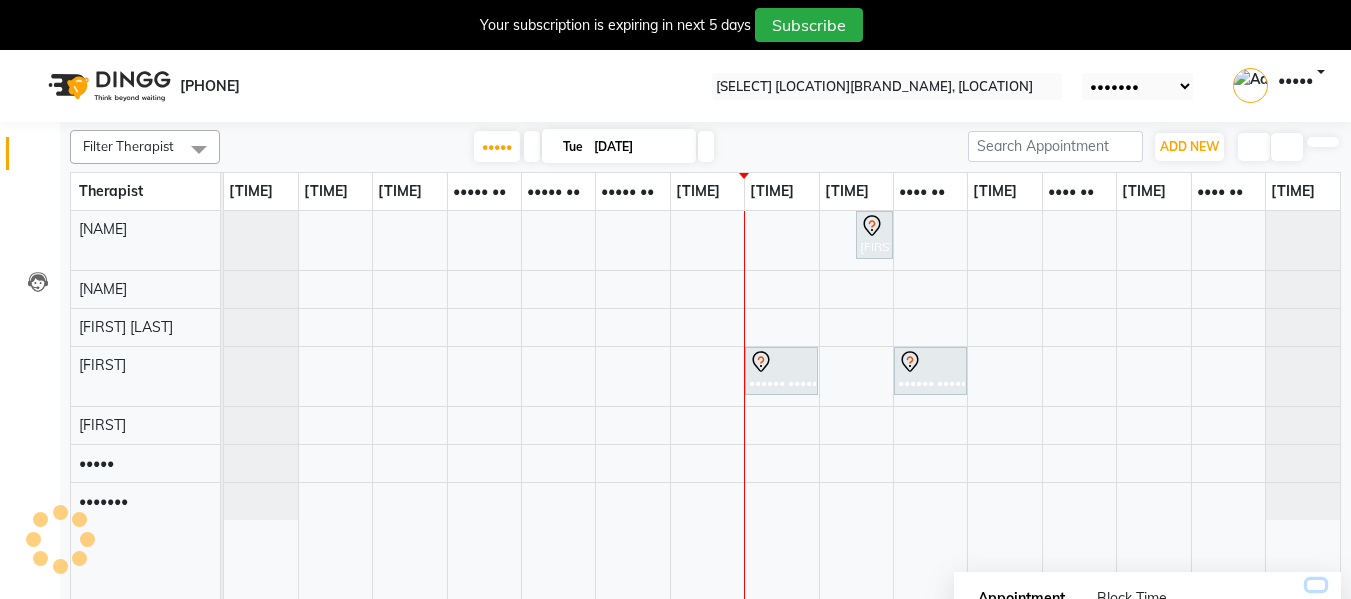 click at bounding box center [1316, 585] 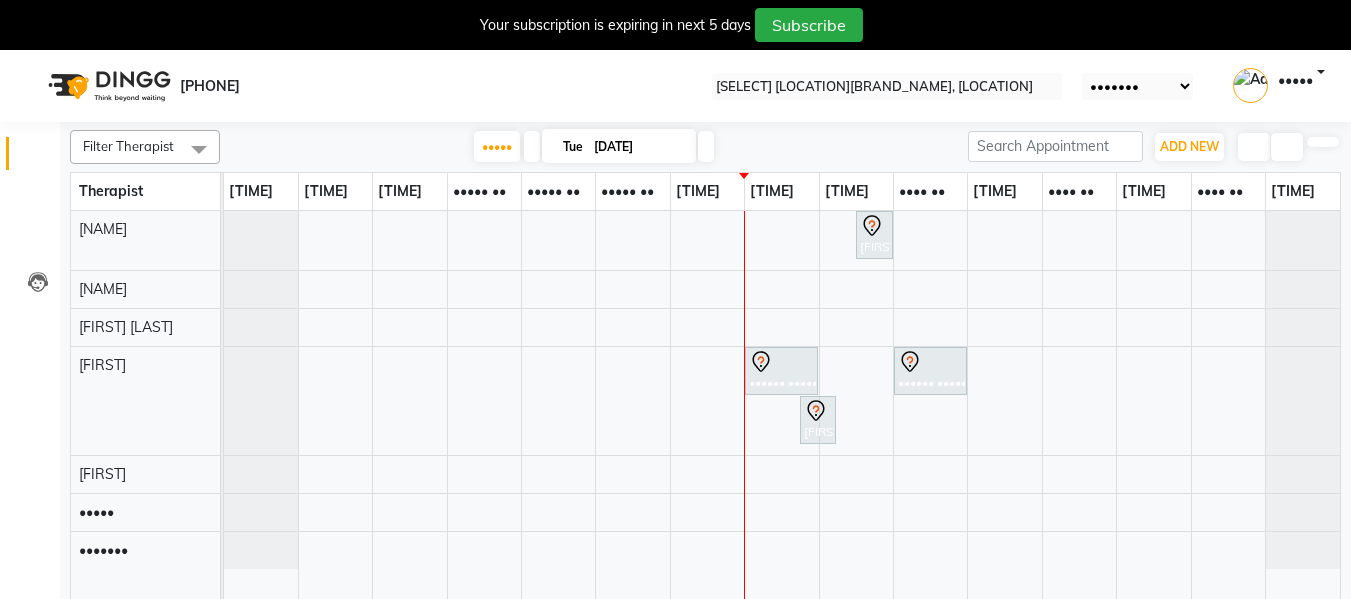 click on "Varsha ., TK01, 03:30 PM-04:00 PM, Refreshing Foot Reflexology (Petals)             Mrunal Ghodake, TK02, 02:00 PM-03:00 PM, Skin Whitening Facial 60 Min             Advait Ghaisas, TK03, 04:00 PM-05:00 PM, Deep Tissue Massage With Wintergreen Oil 60 Min             Rashmi Teresardesai, TK04, 02:45 PM-03:15 PM, Comforting Back Massage" at bounding box center (782, 417) 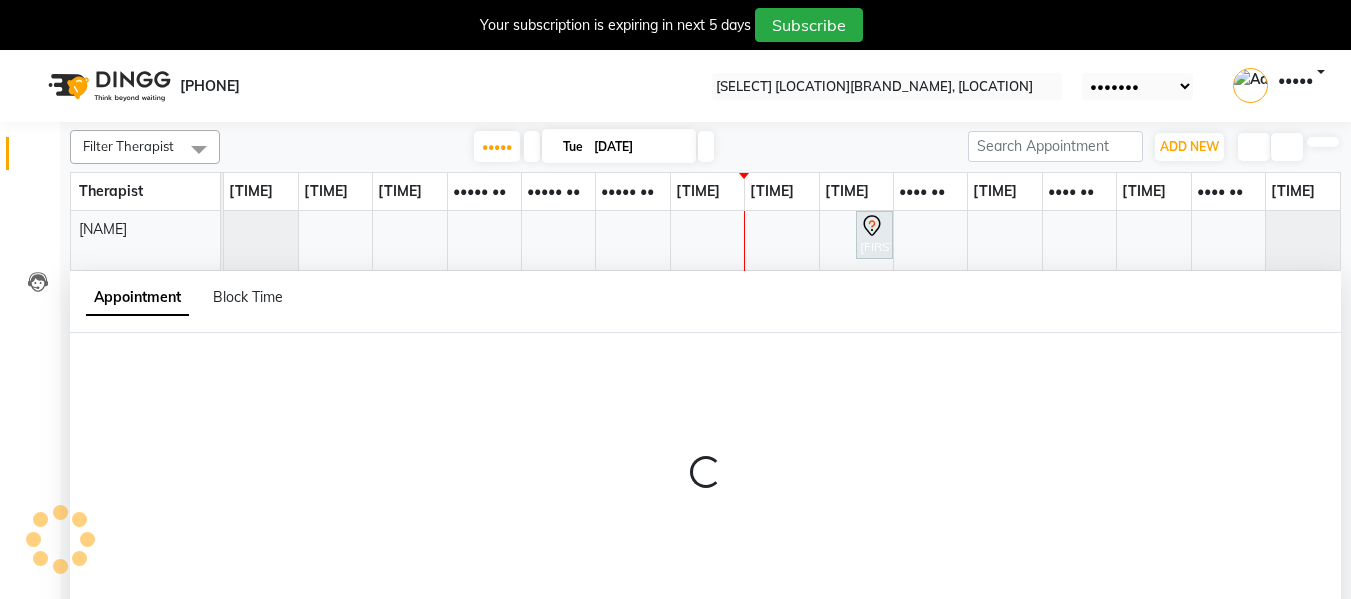 scroll, scrollTop: 50, scrollLeft: 0, axis: vertical 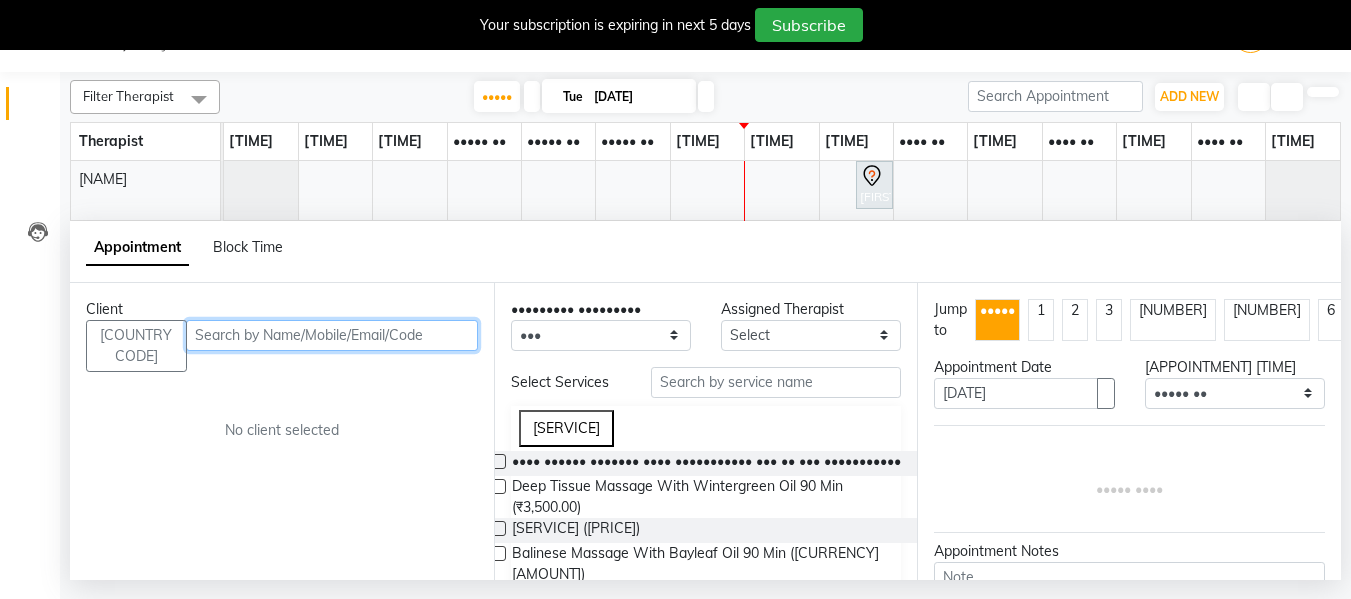 click at bounding box center [332, 335] 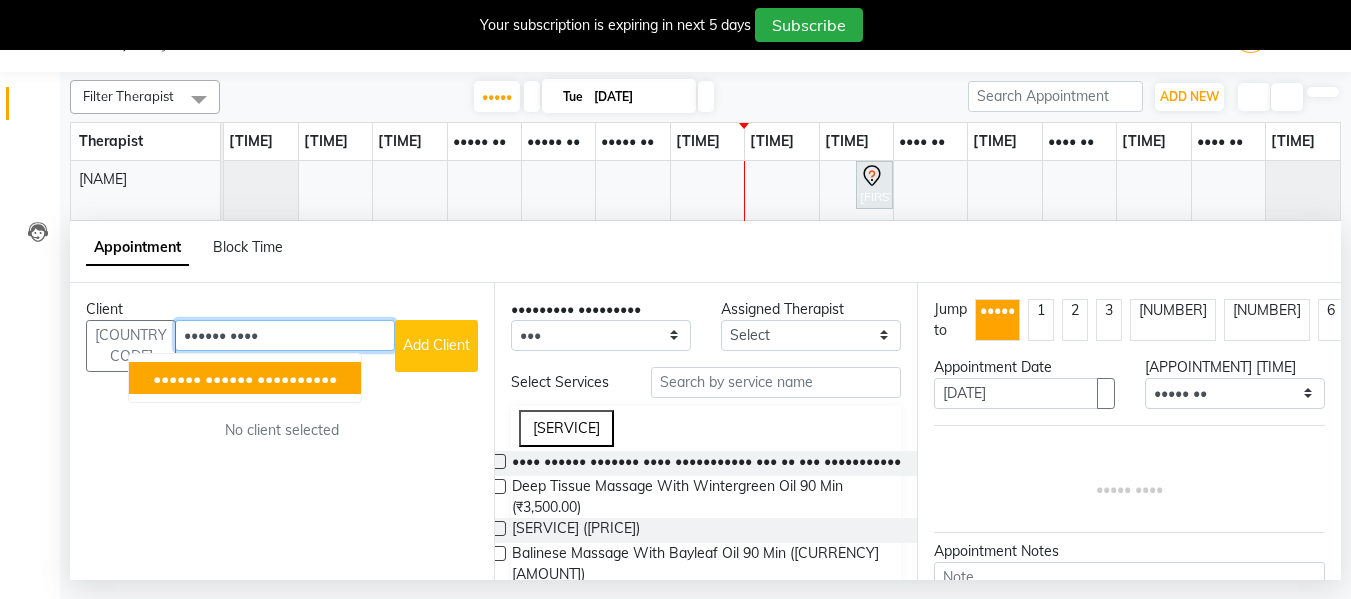 click on "Sanjay Jadhav" at bounding box center [203, 378] 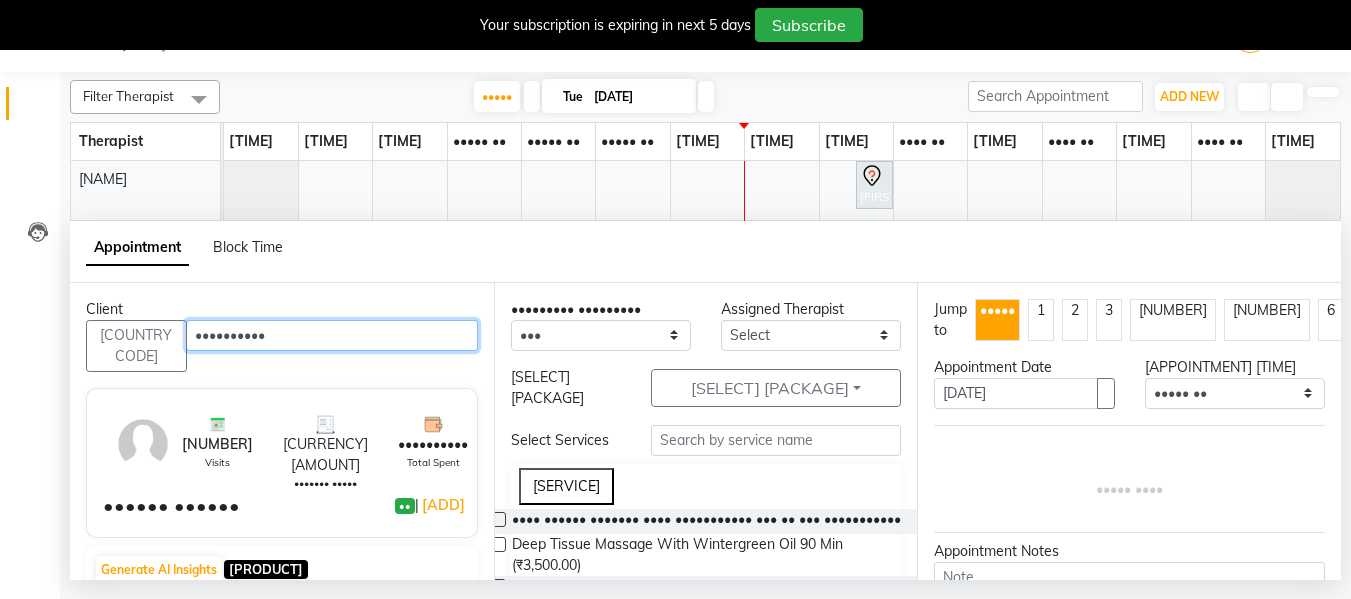 type on "9112353539" 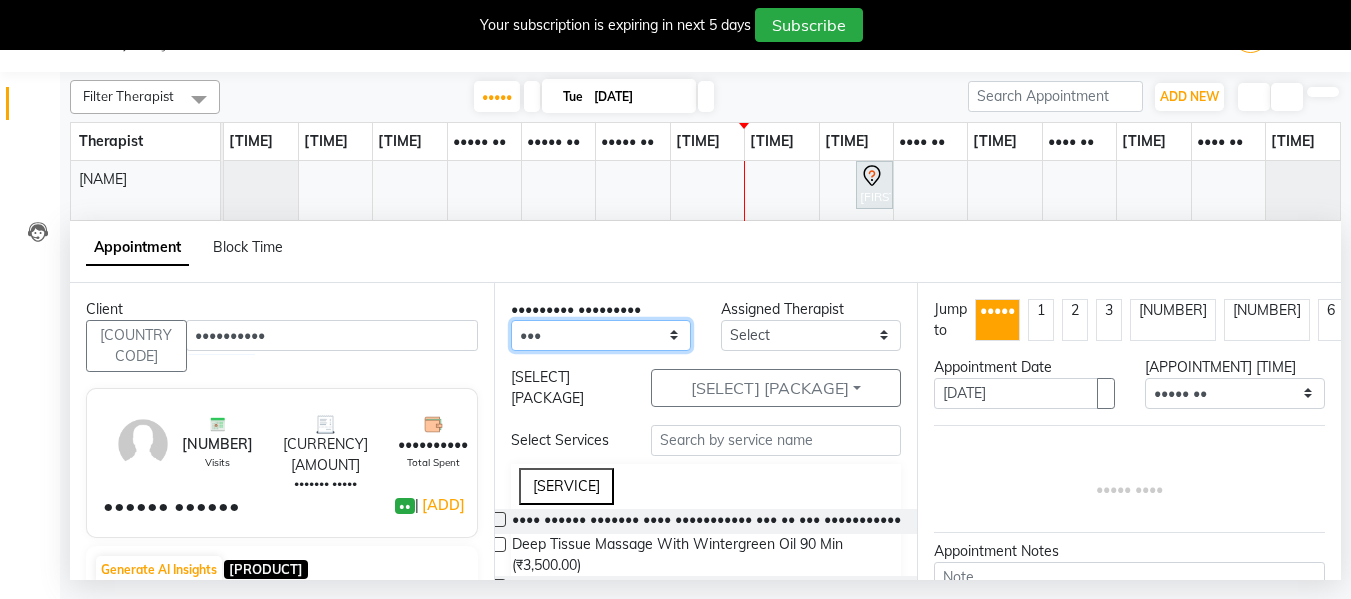 click on "Any Alisha Deval Gauri Thorath Poonam Saheb Shankar  Surma" at bounding box center [601, 335] 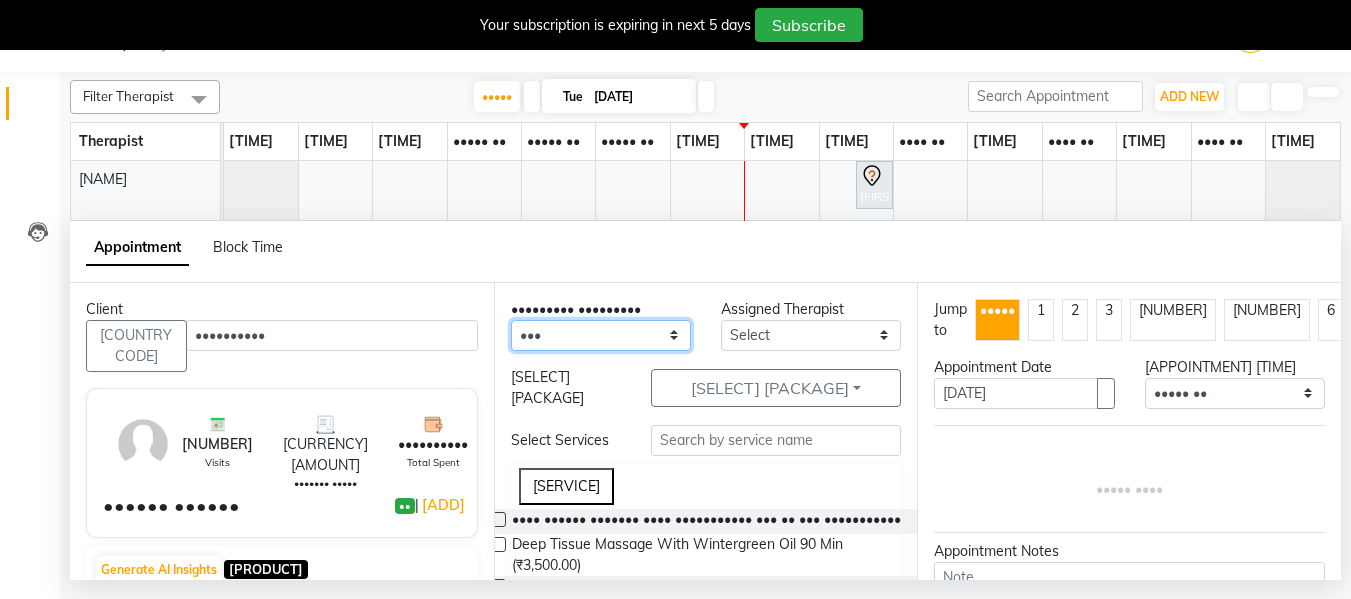 click on "Any Alisha Deval Gauri Thorath Poonam Saheb Shankar  Surma" at bounding box center (601, 335) 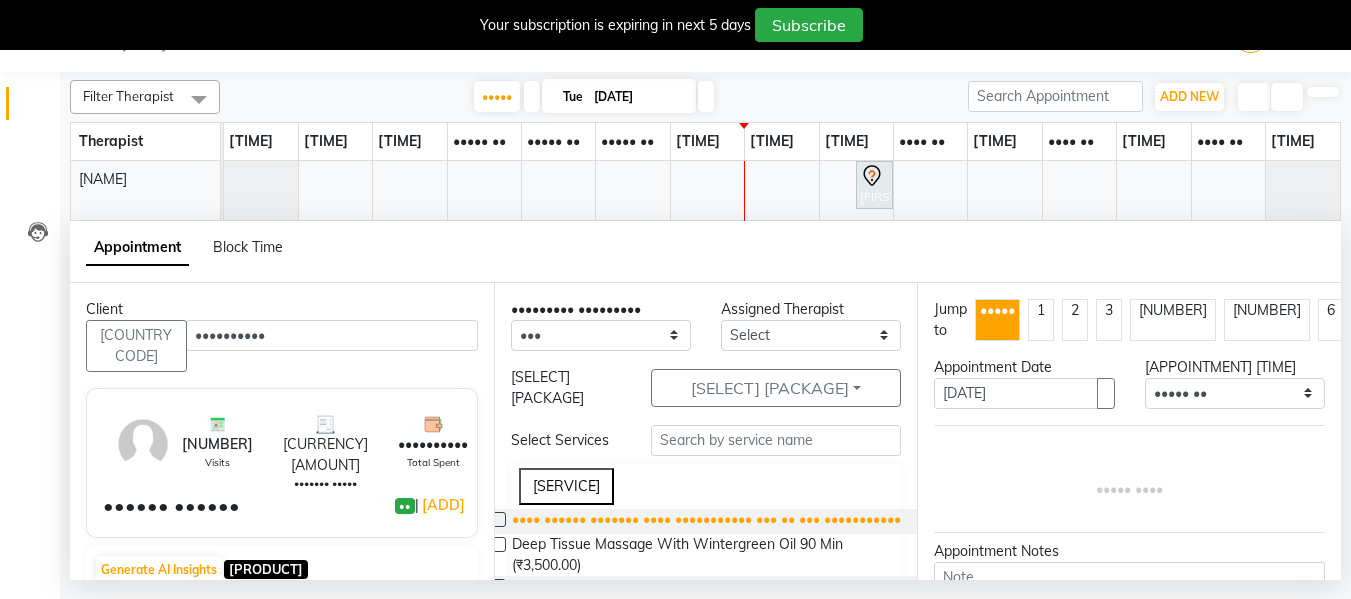 click on "•••• •••••• ••••••• •••• ••••••••••• ••• •• ••• •••••••••••" at bounding box center [706, 521] 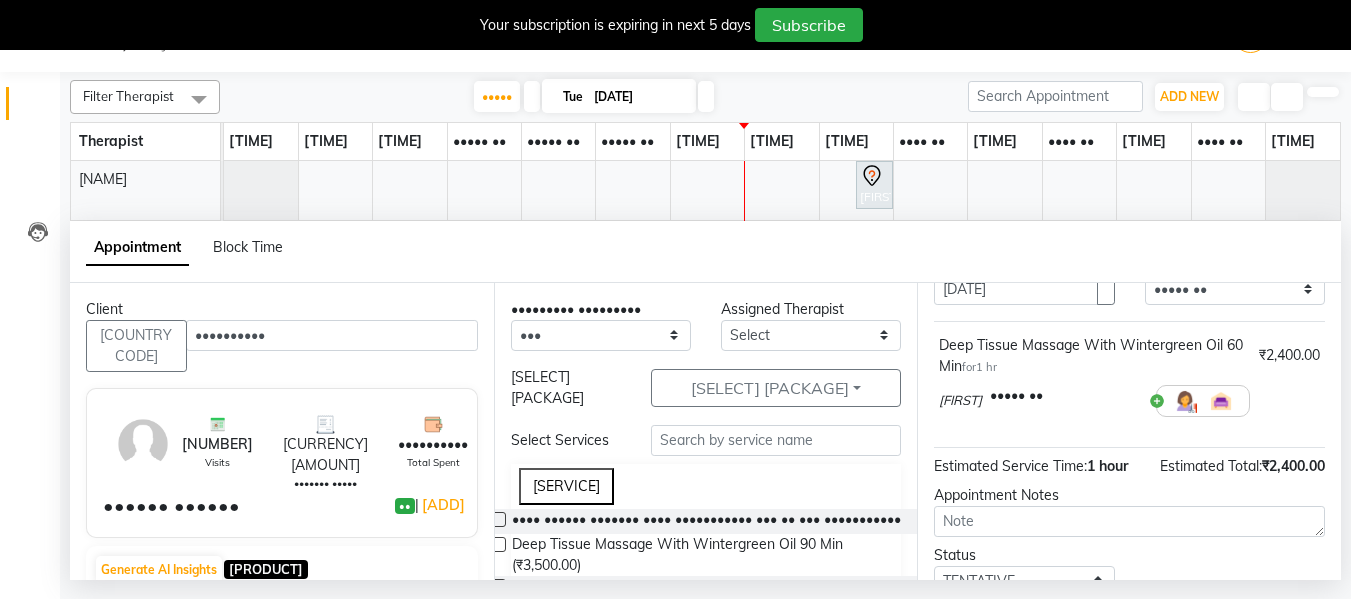 scroll, scrollTop: 200, scrollLeft: 0, axis: vertical 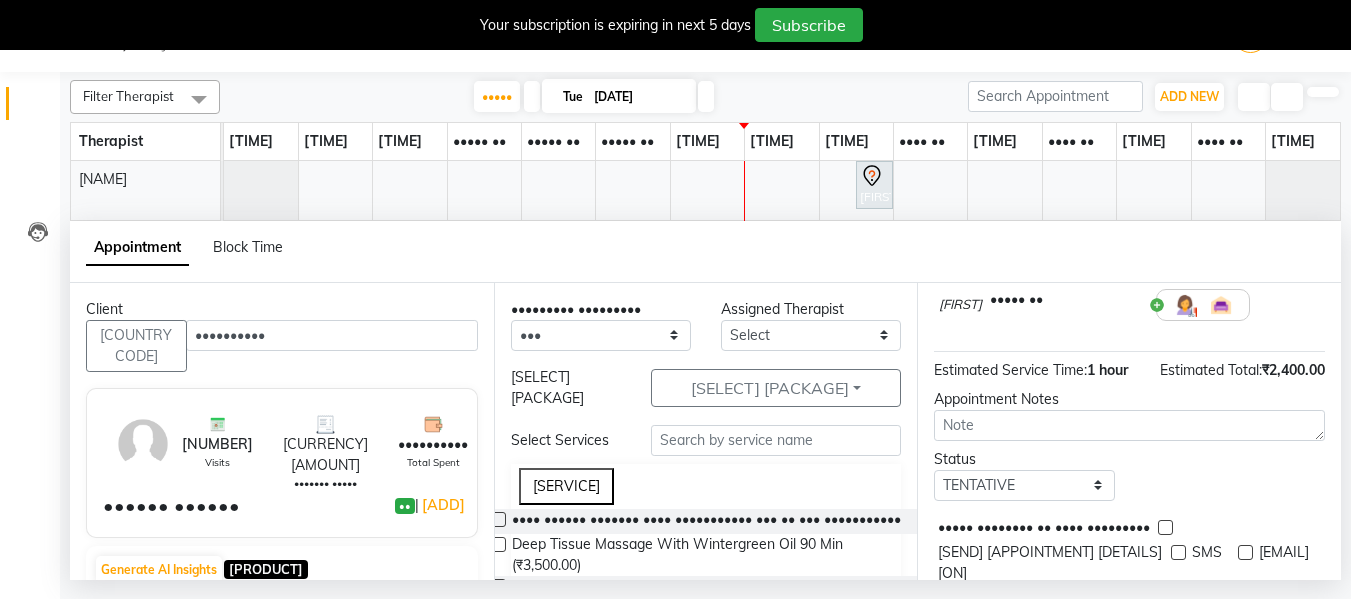 click at bounding box center (1178, 552) 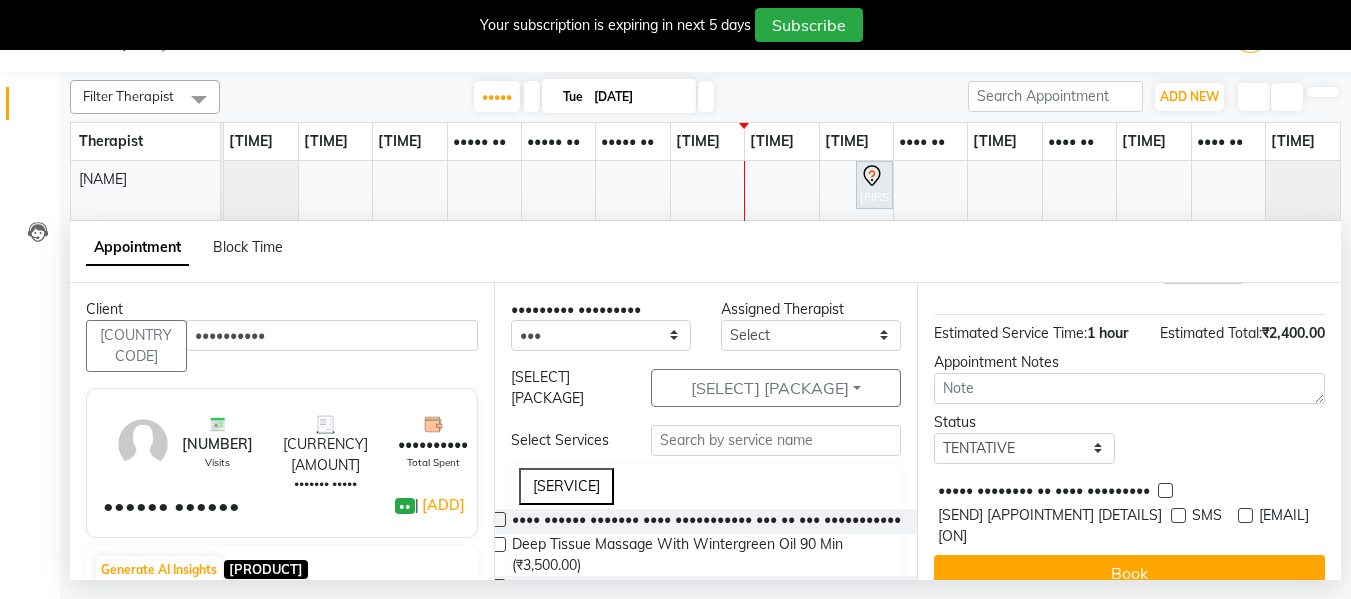 scroll, scrollTop: 265, scrollLeft: 0, axis: vertical 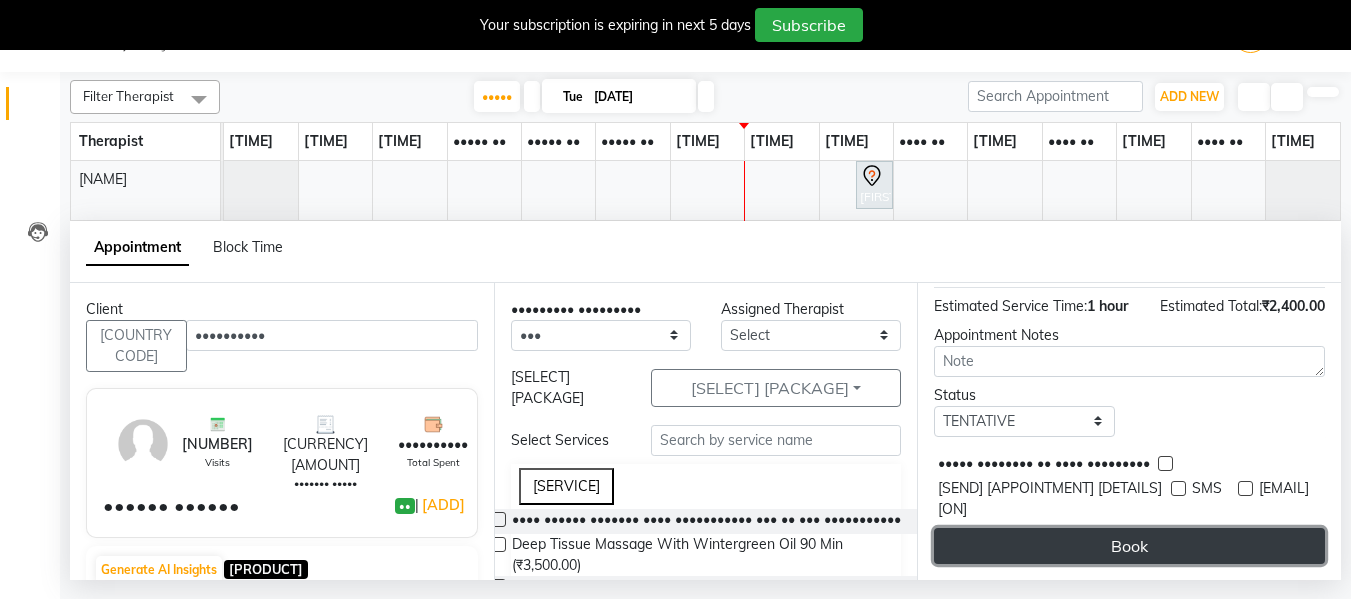 click on "••••" at bounding box center [1129, 546] 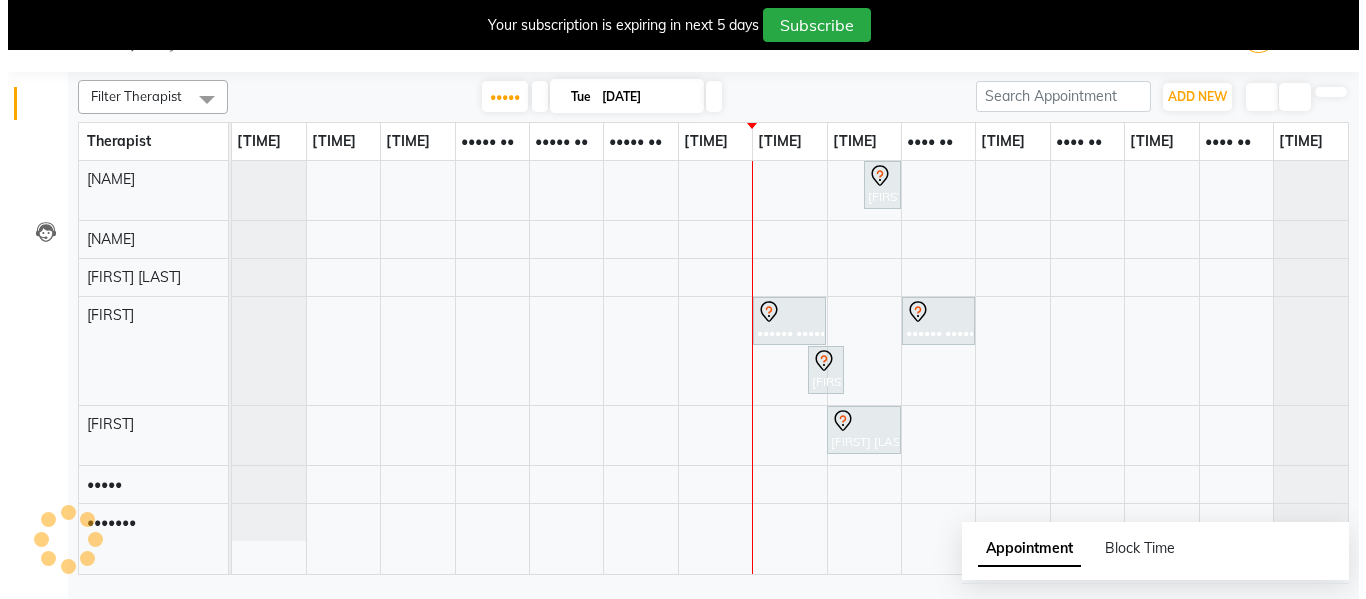 scroll, scrollTop: 0, scrollLeft: 0, axis: both 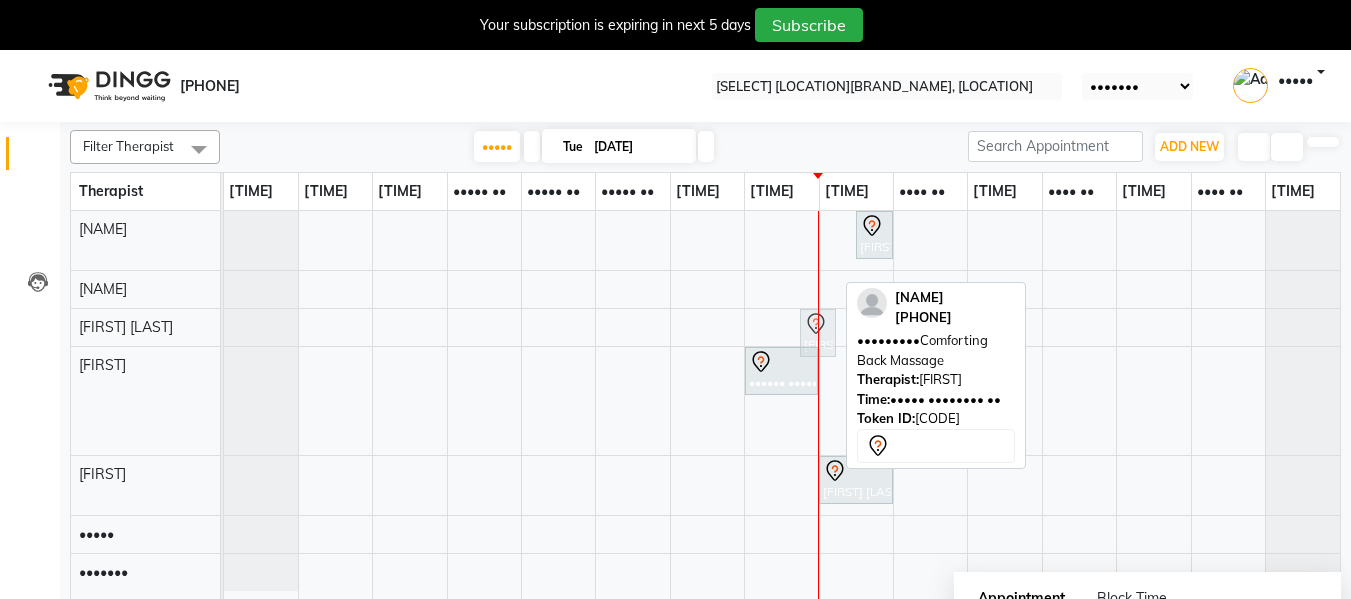 drag, startPoint x: 816, startPoint y: 432, endPoint x: 823, endPoint y: 333, distance: 99.24717 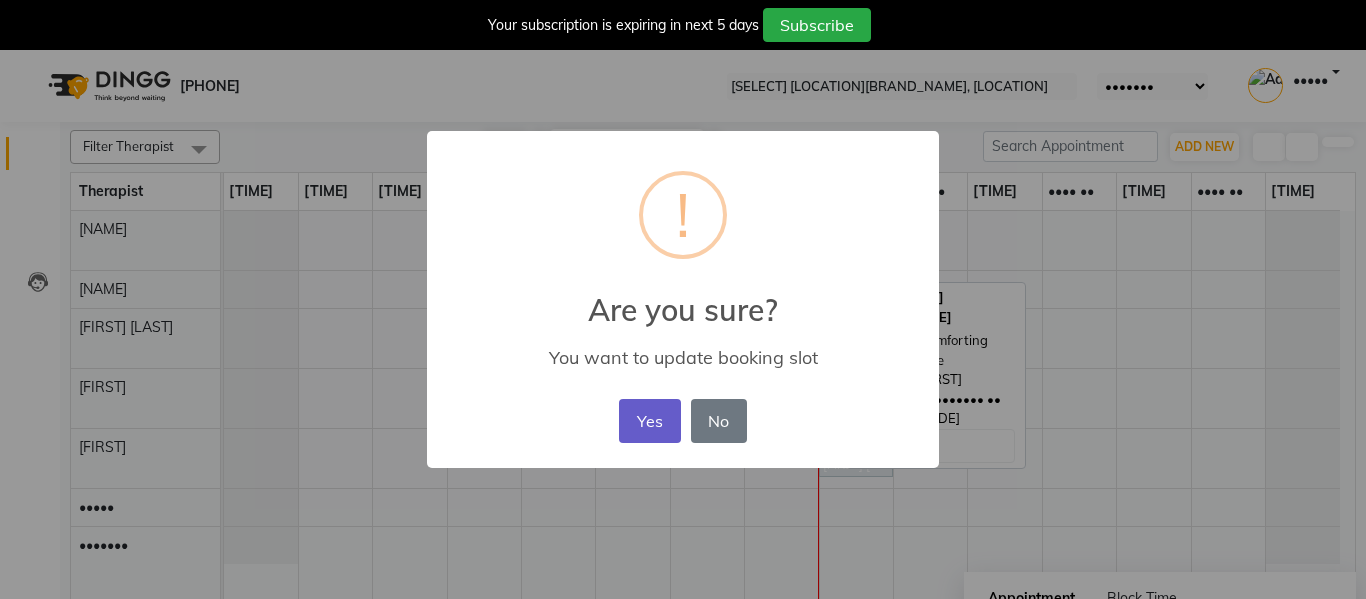 click on "Yes" at bounding box center (649, 421) 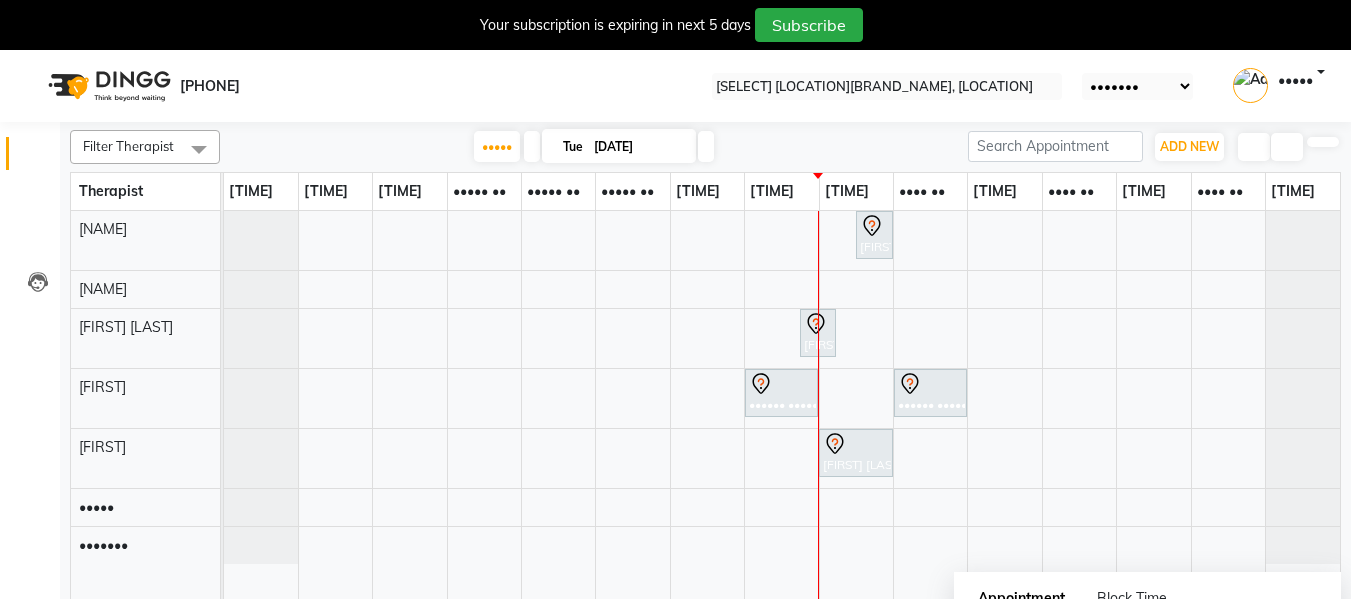 click at bounding box center [1335, 8] 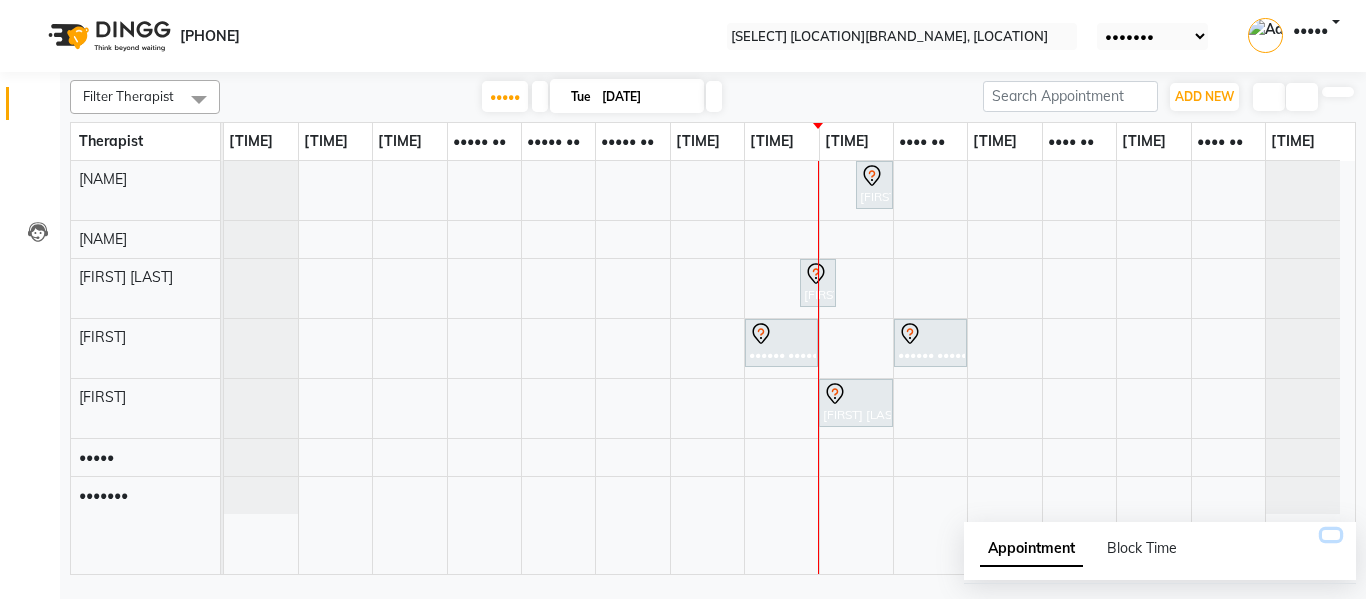 click at bounding box center [1331, 535] 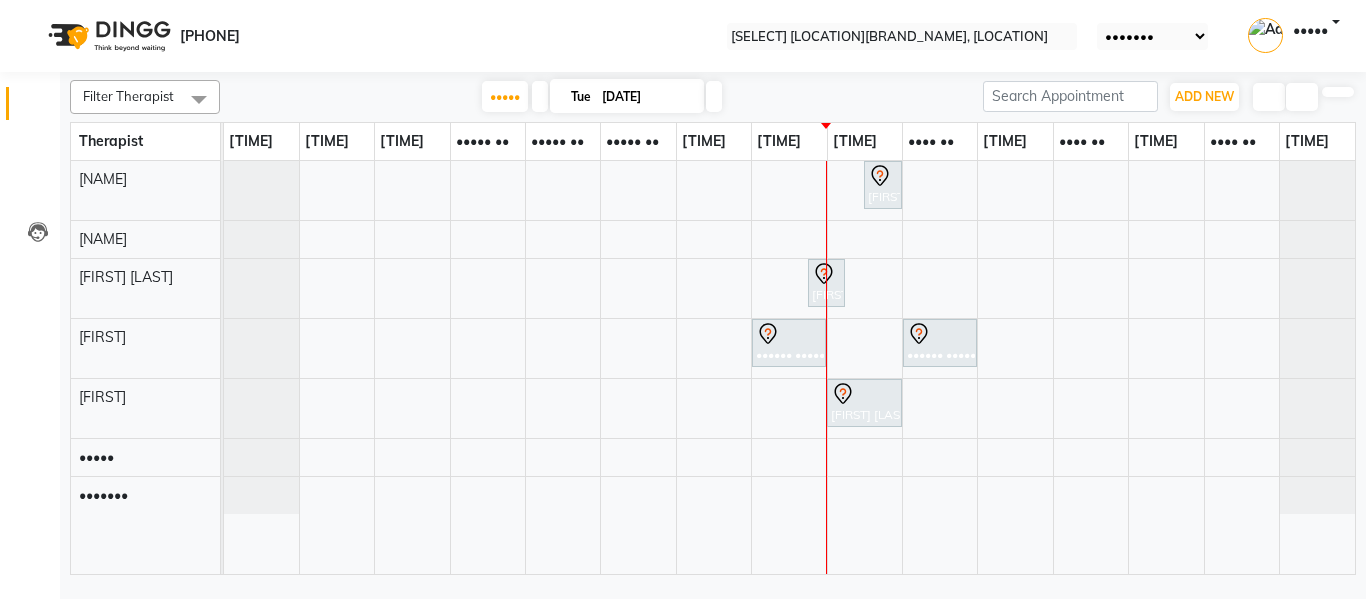 click on "View Profile" at bounding box center (69, 633) 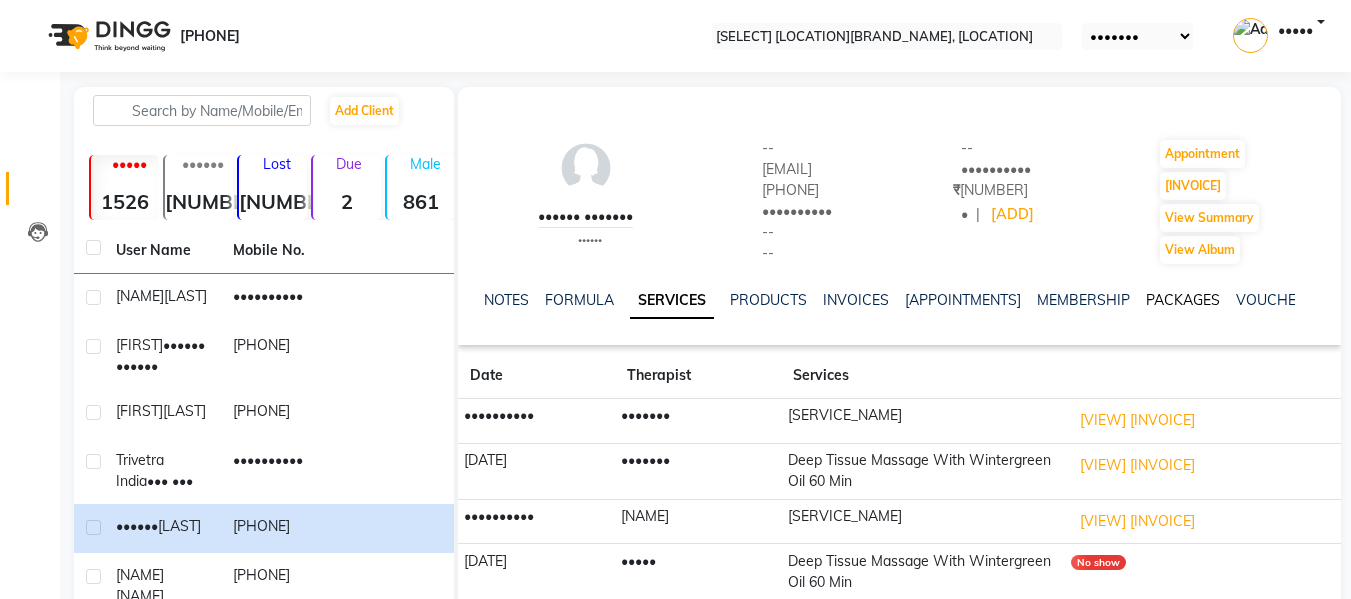 click on "PACKAGES" at bounding box center [1183, 300] 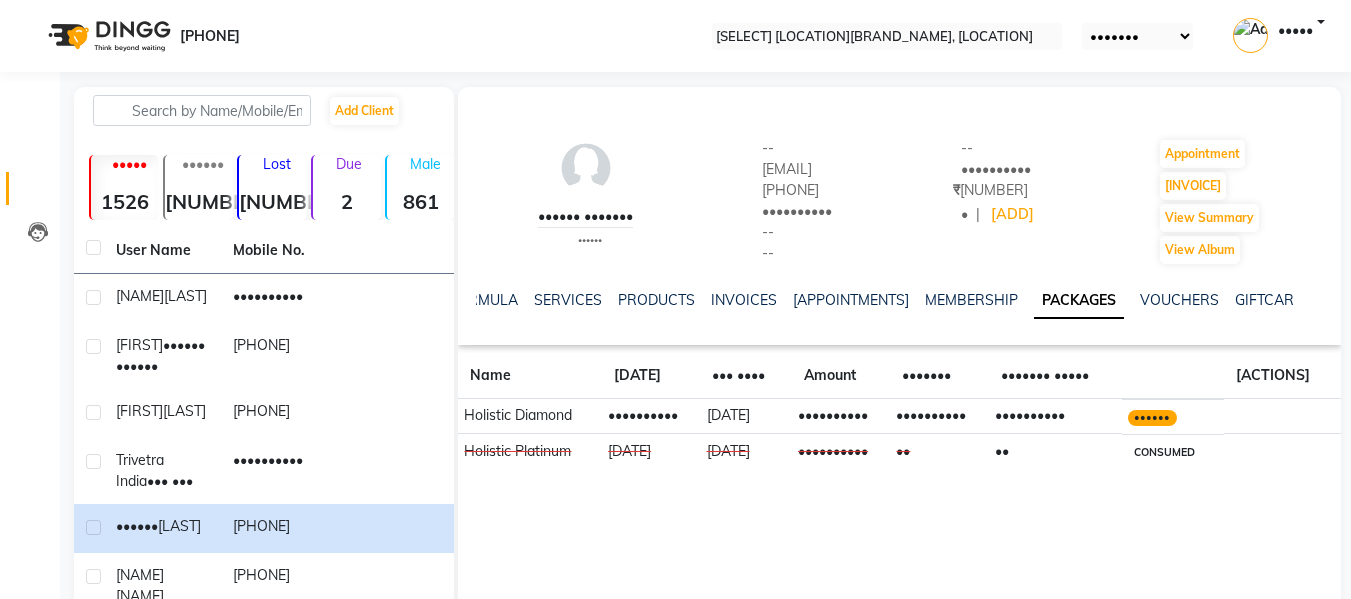 click at bounding box center [465, 298] 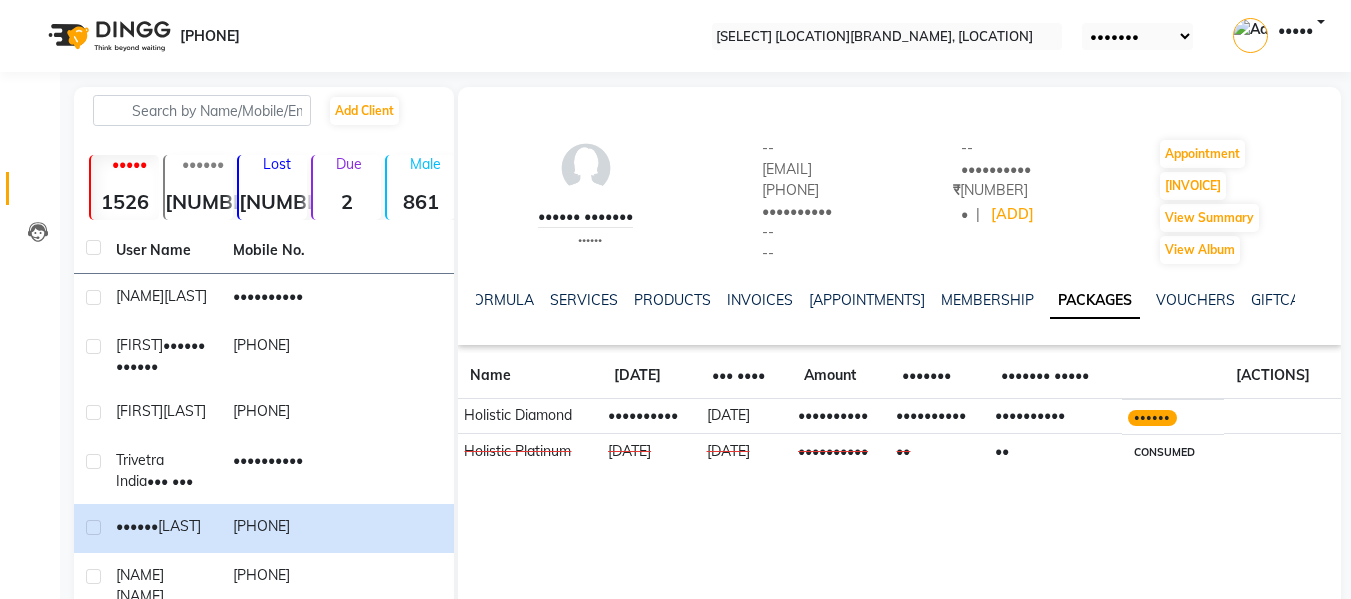 click at bounding box center [465, 298] 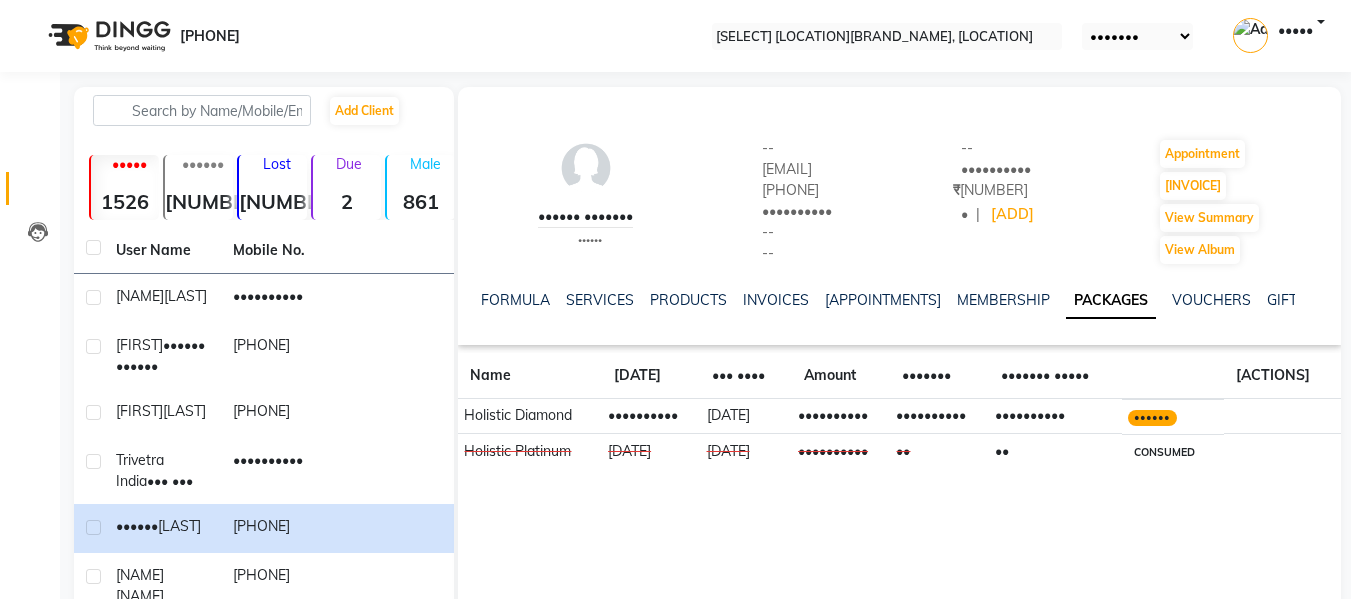 click at bounding box center (465, 298) 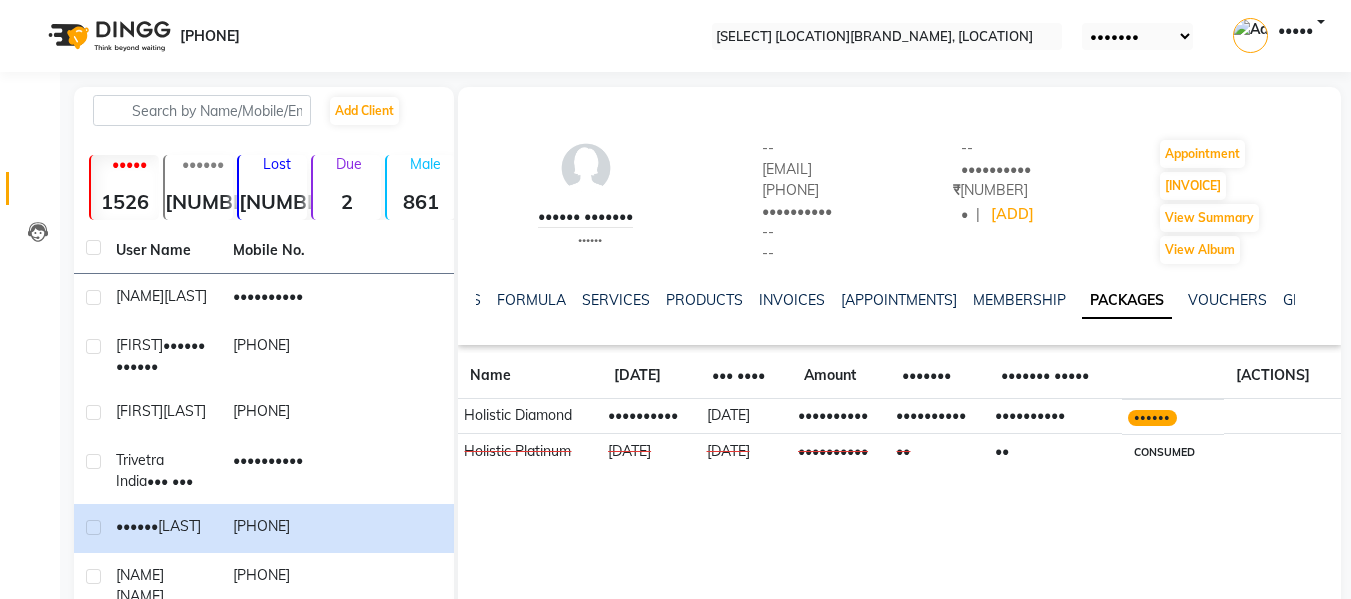 click at bounding box center [465, 298] 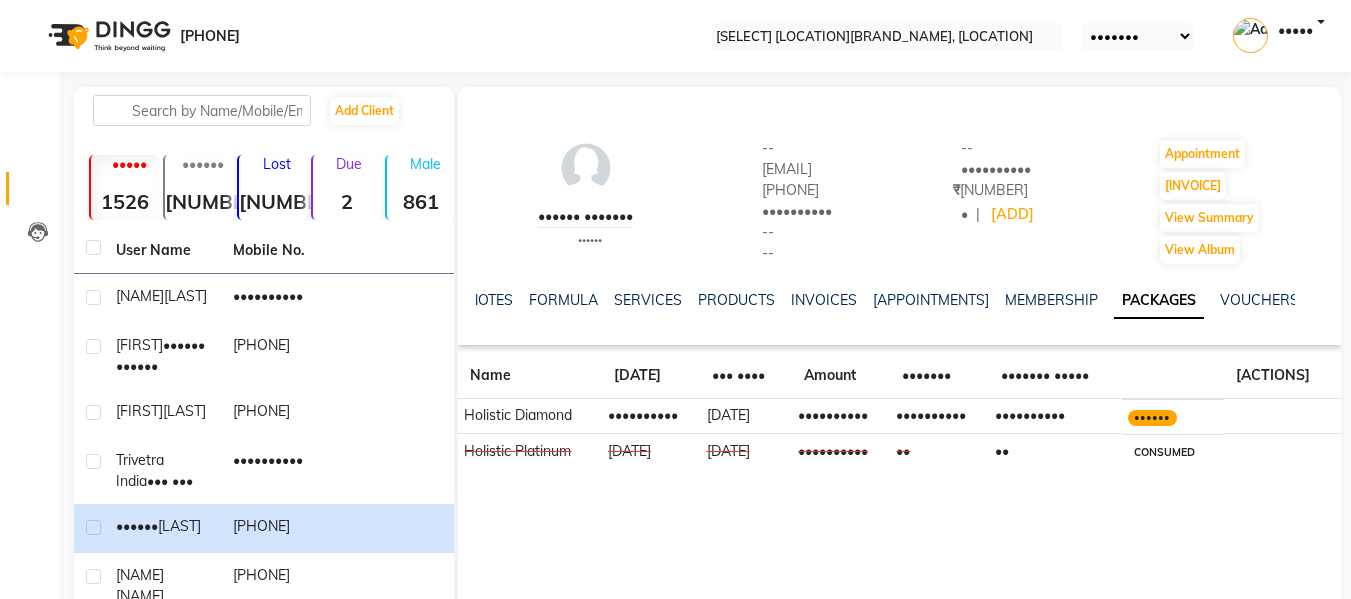 click at bounding box center [465, 298] 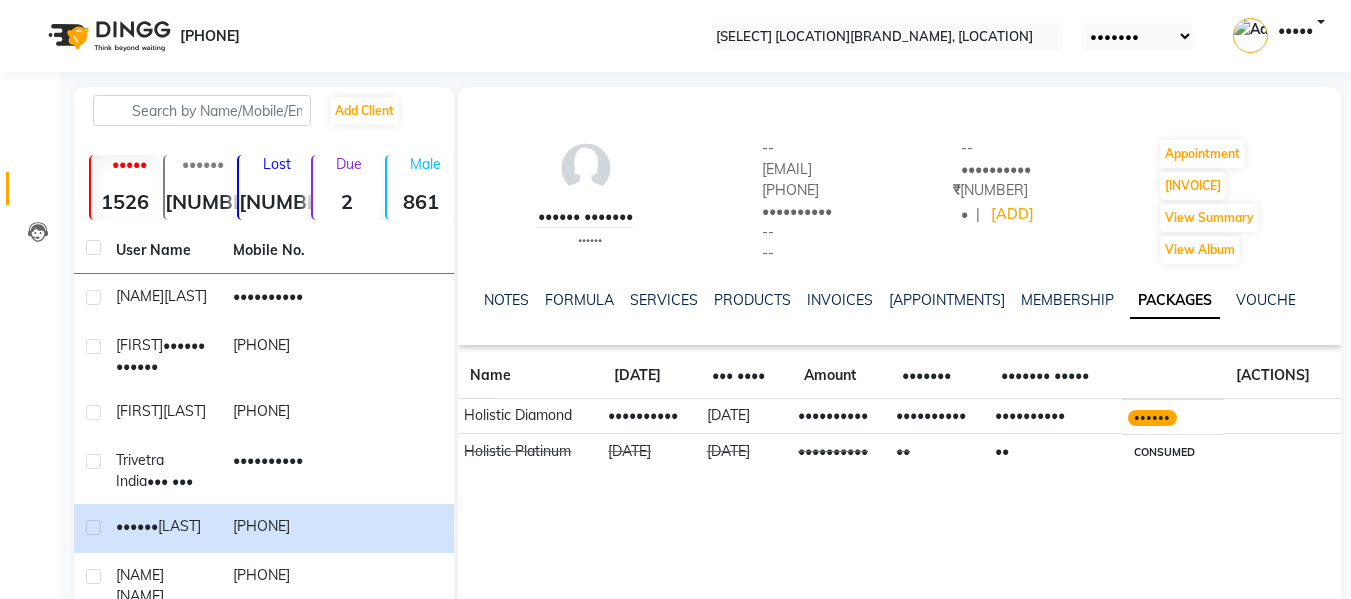 click on "NOTES FORMULA SERVICES PRODUCTS INVOICES APPOINTMENTS MEMBERSHIP PACKAGES VOUCHERS GIFTCARDS POINTS FORMS FAMILY CARDS WALLET" at bounding box center [899, 300] 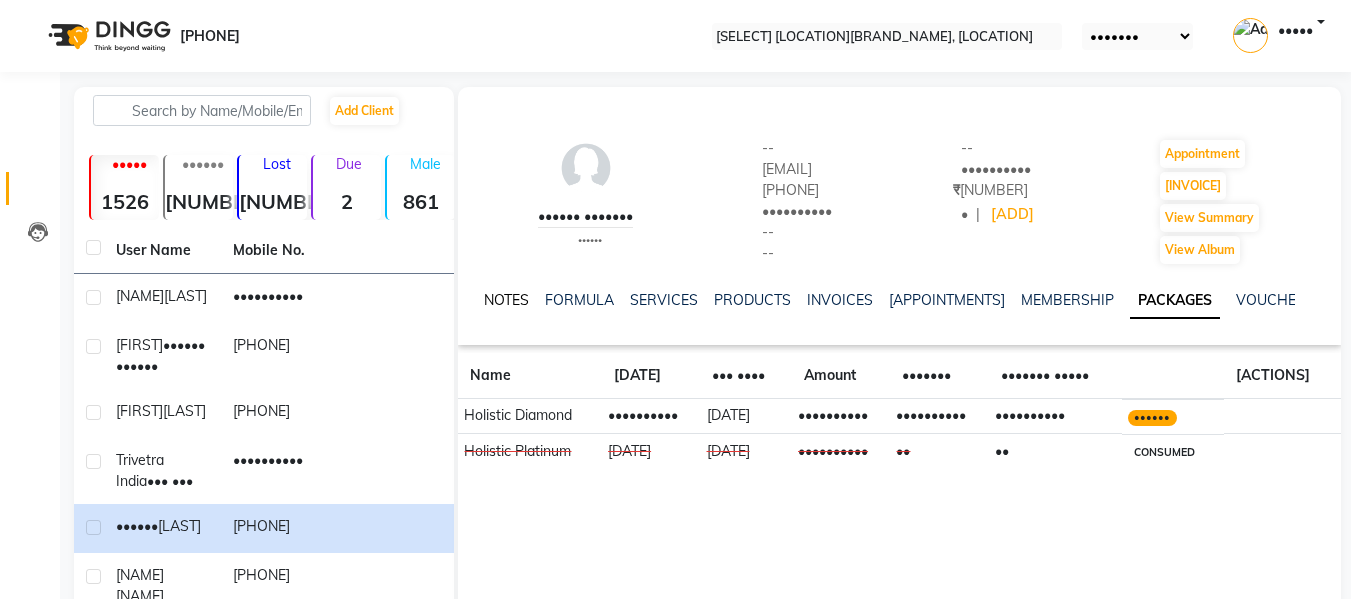 click on "NOTES" at bounding box center (506, 300) 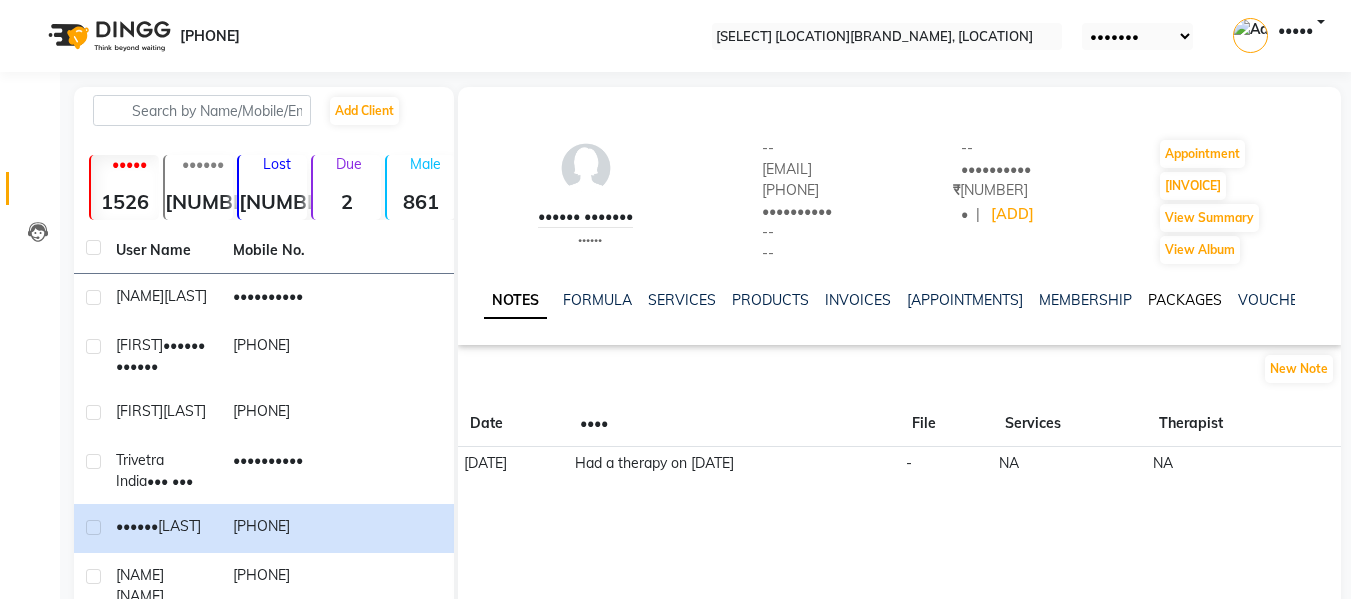 click on "PACKAGES" at bounding box center (1185, 300) 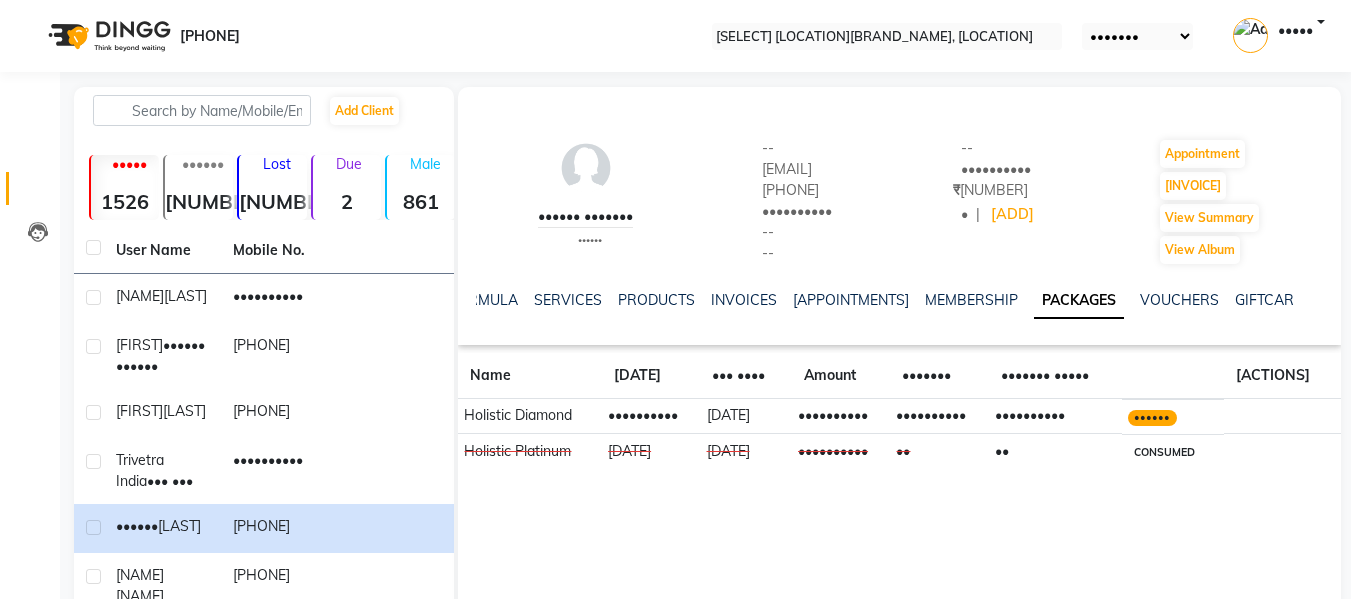 click on "Current Value" at bounding box center (1055, 376) 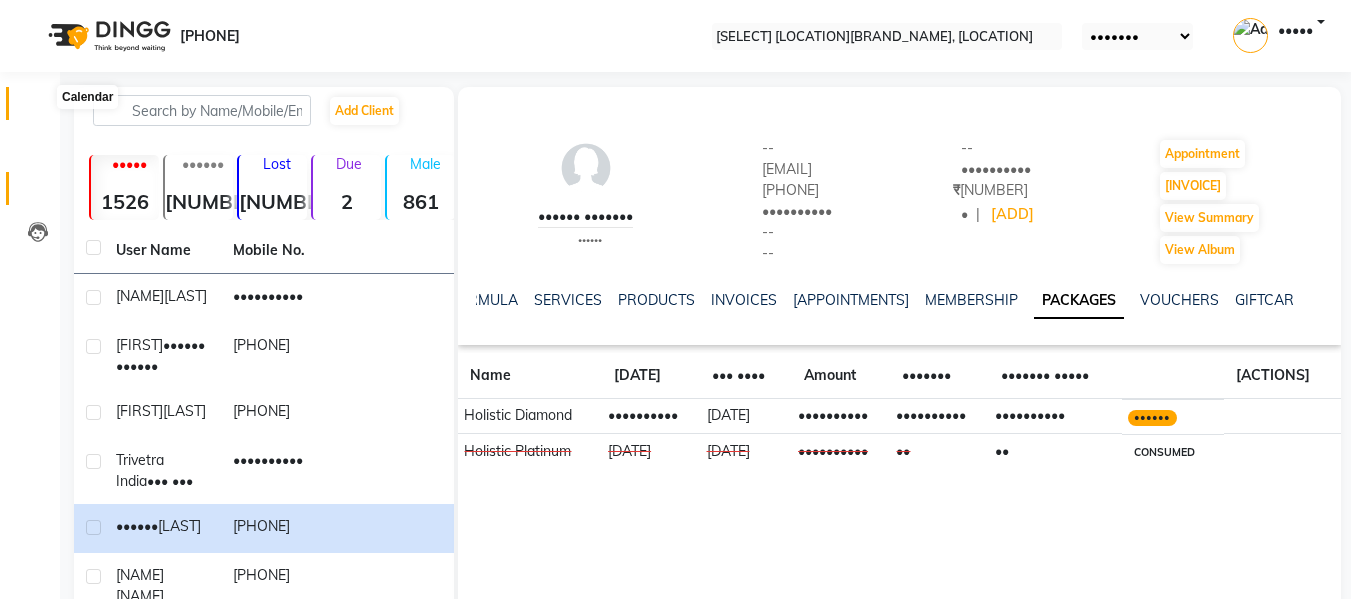click at bounding box center (38, 108) 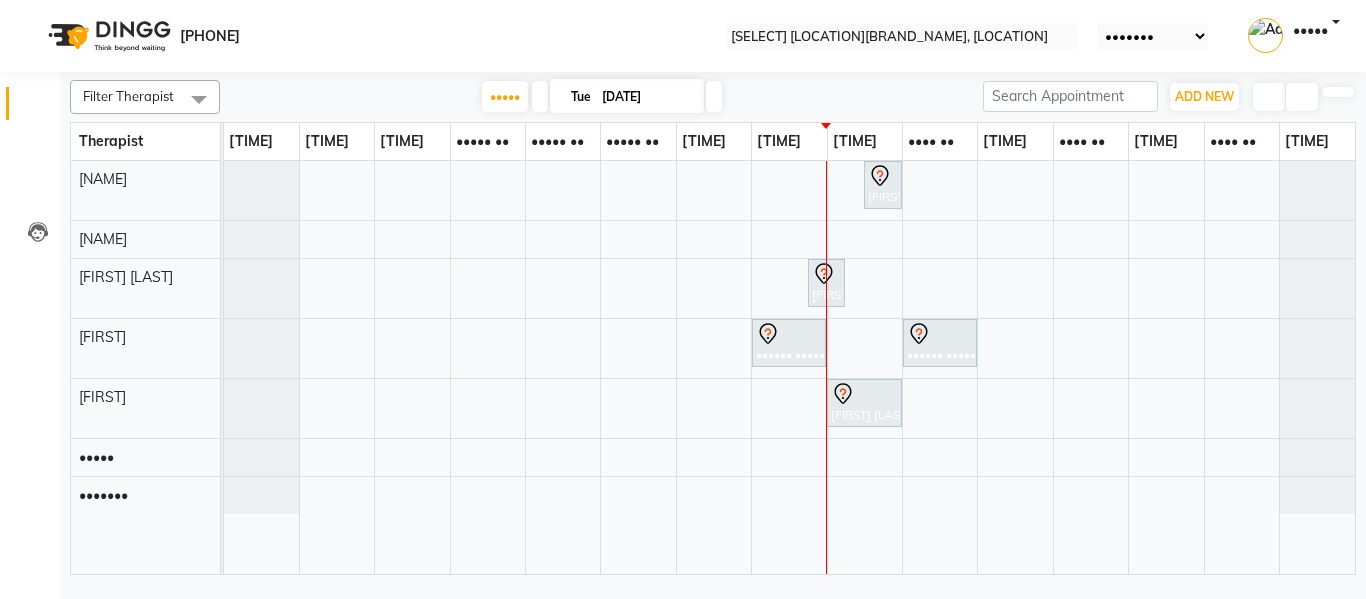 click at bounding box center [714, 96] 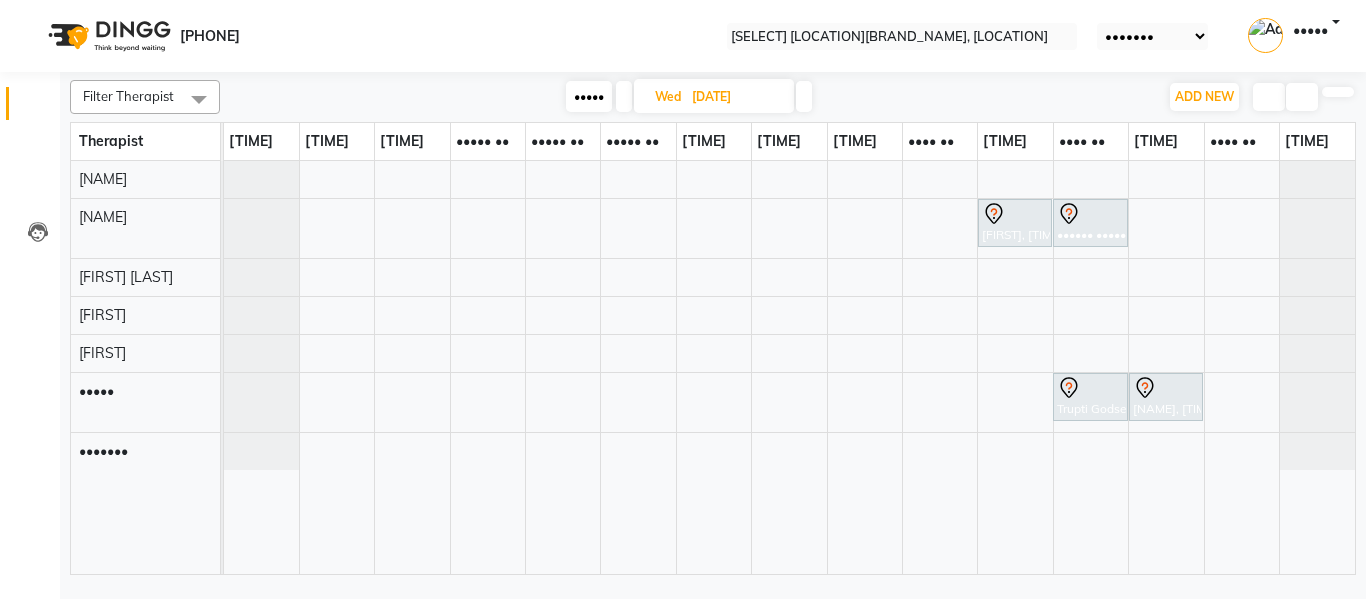 click on "Today" at bounding box center (589, 96) 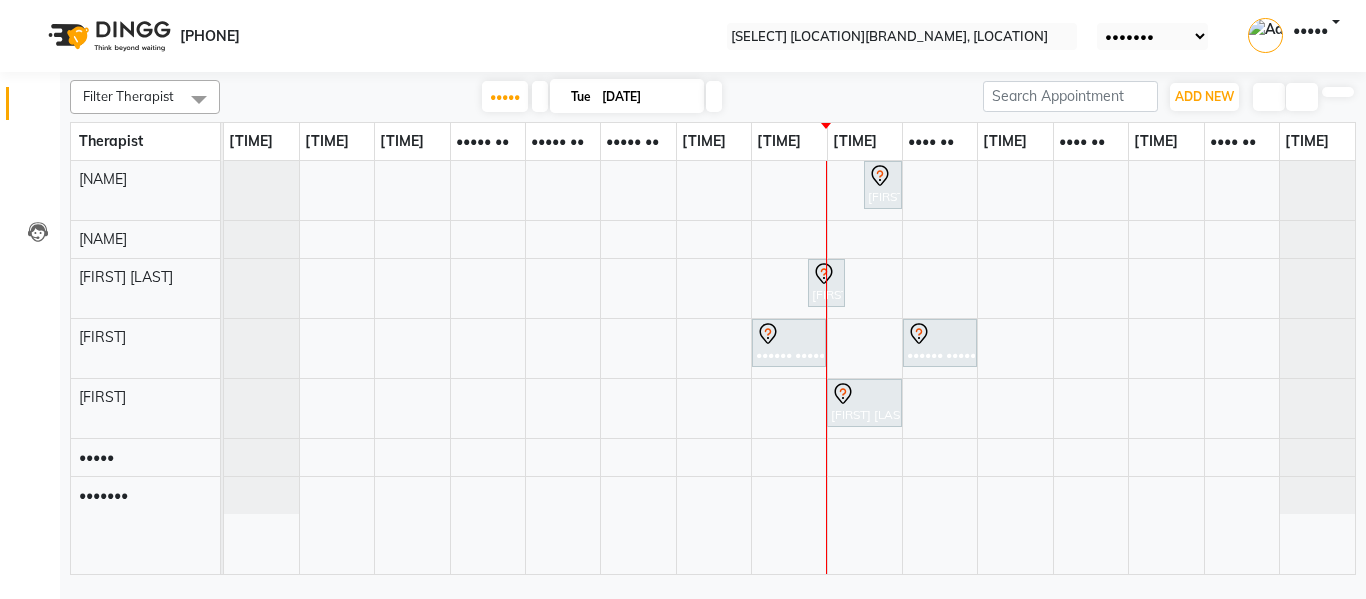 click on "Today  Tue 01-07-2025" at bounding box center (602, 97) 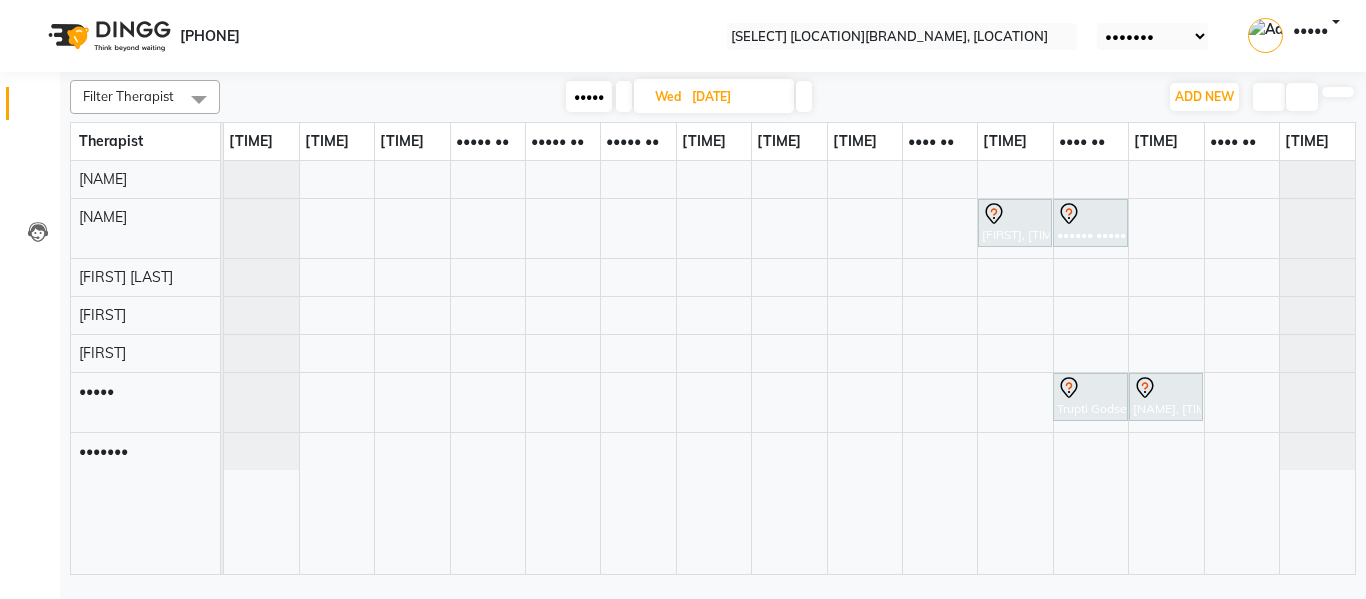 click on "Trupti Godse, 05:00 PM-06:00 PM, Deep Tissue Massage With Wintergreen Oil 60 Min             Trupti Godse, 06:00 PM-07:00 PM, Skin Whitening Facial 60 Min             Trupti Godse, 06:00 PM-07:00 PM, Deep Tissue Massage With Wintergreen Oil 60 Min             Trupti Godse, 07:00 PM-08:00 PM, Skin Whitening Facial 60 Min" at bounding box center (789, 367) 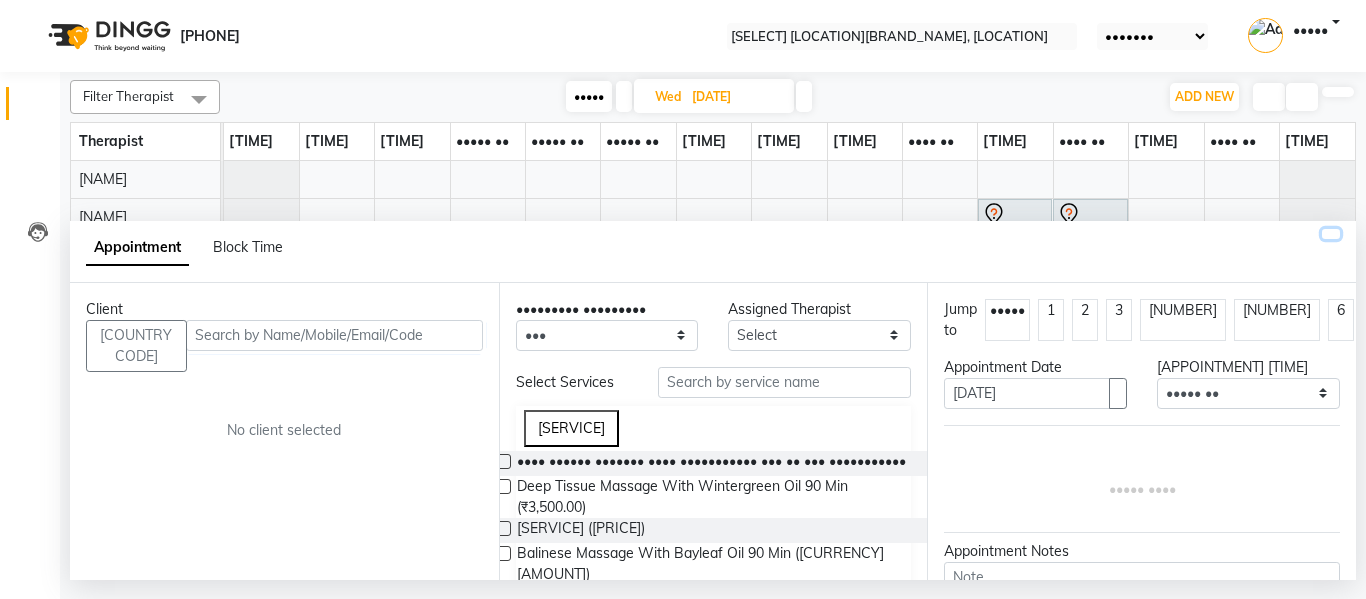 click at bounding box center [1331, 234] 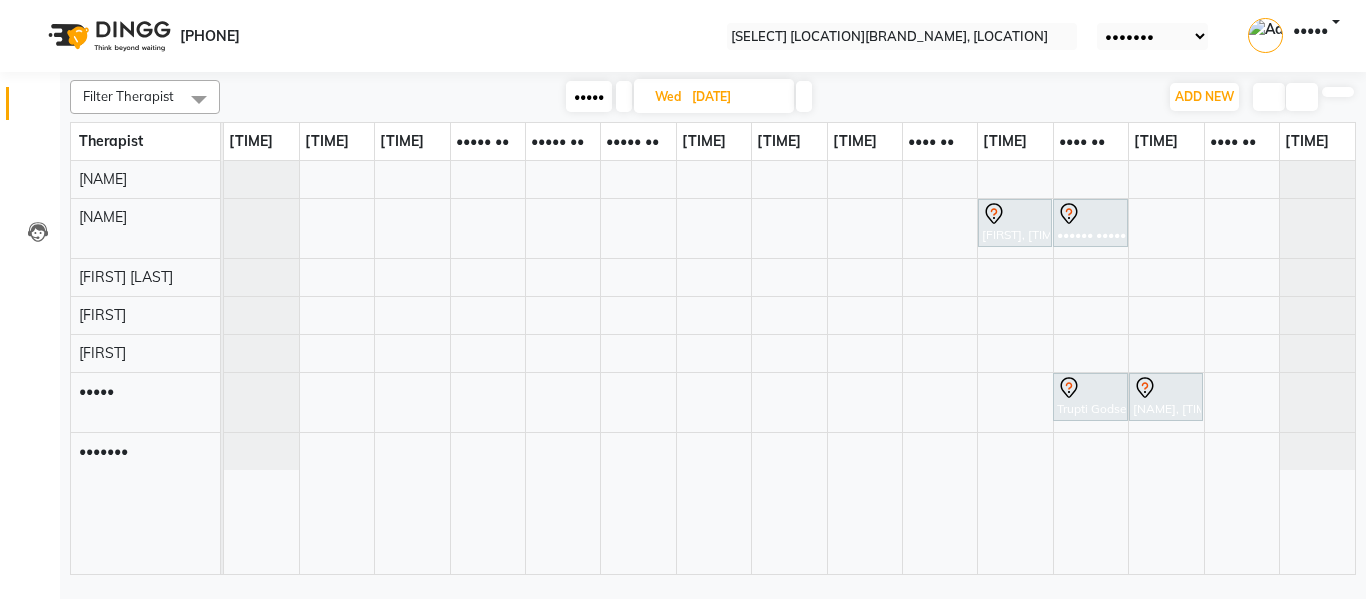 click on "Trupti Godse, 05:00 PM-06:00 PM, Deep Tissue Massage With Wintergreen Oil 60 Min             Trupti Godse, 06:00 PM-07:00 PM, Skin Whitening Facial 60 Min             Trupti Godse, 06:00 PM-07:00 PM, Deep Tissue Massage With Wintergreen Oil 60 Min             Trupti Godse, 07:00 PM-08:00 PM, Skin Whitening Facial 60 Min" at bounding box center (789, 367) 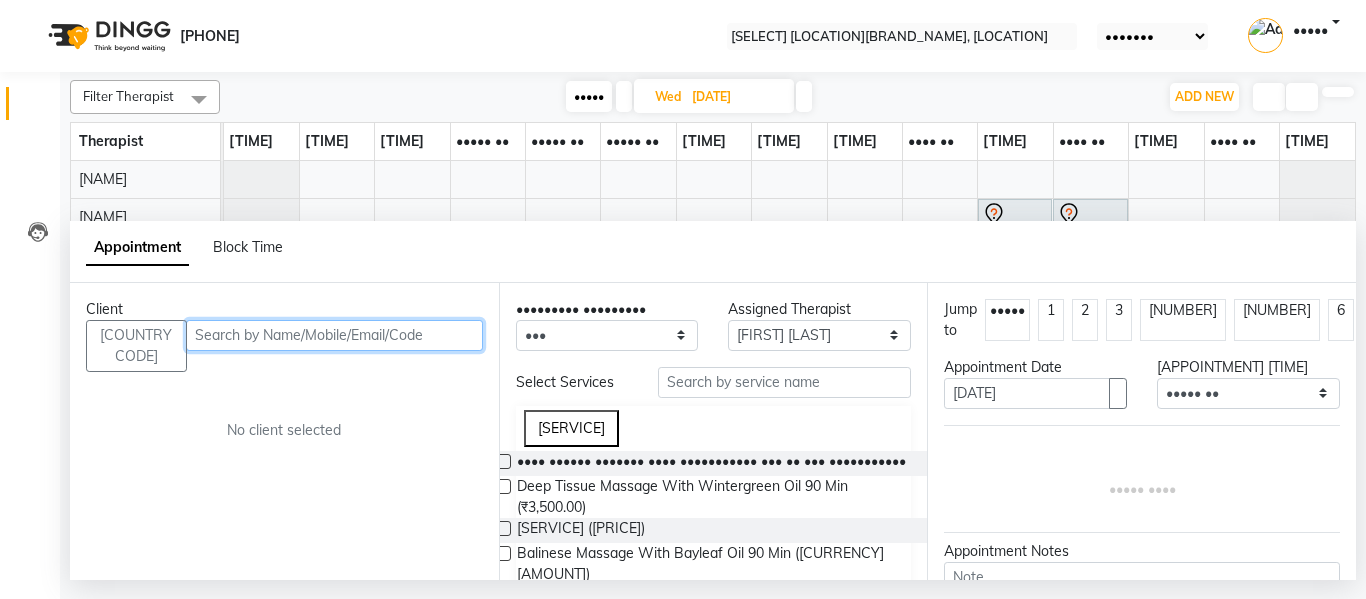 click at bounding box center (334, 335) 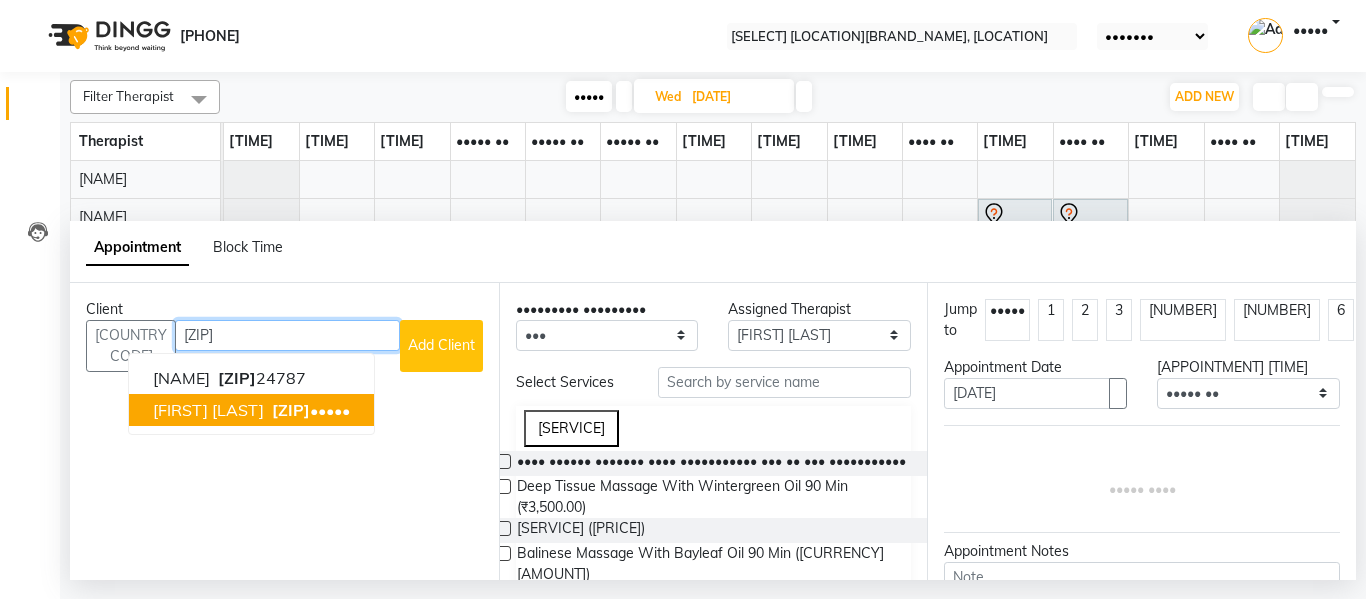 click on "88050 25518" at bounding box center [309, 410] 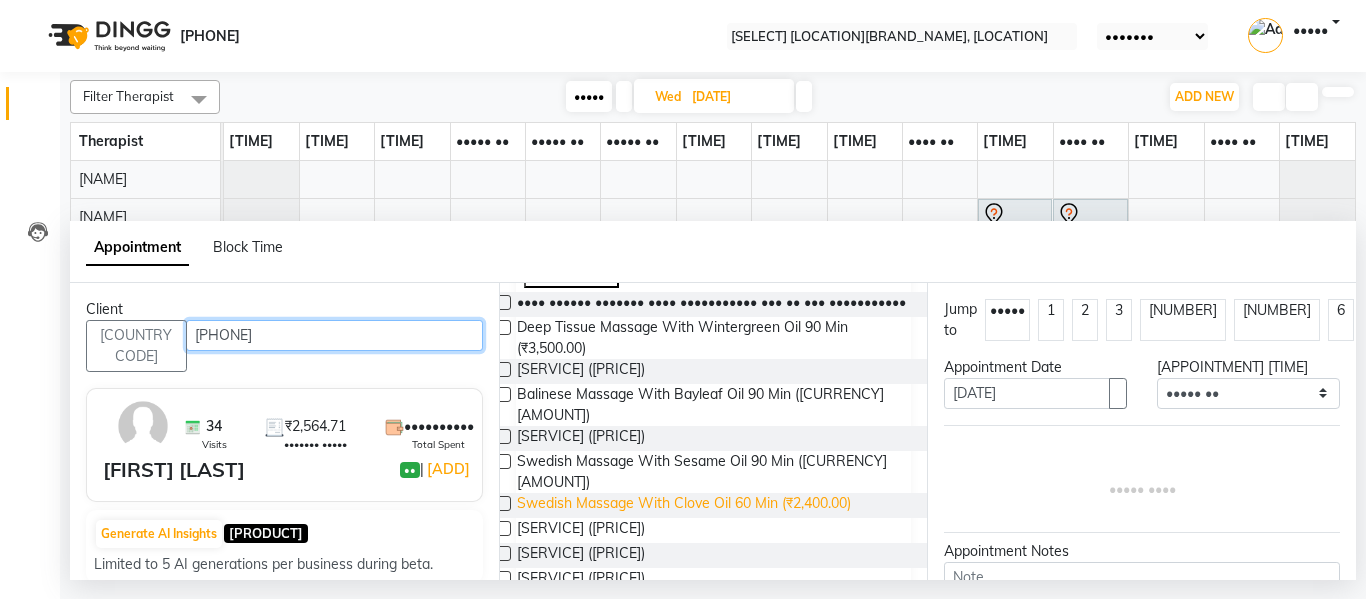 scroll, scrollTop: 300, scrollLeft: 0, axis: vertical 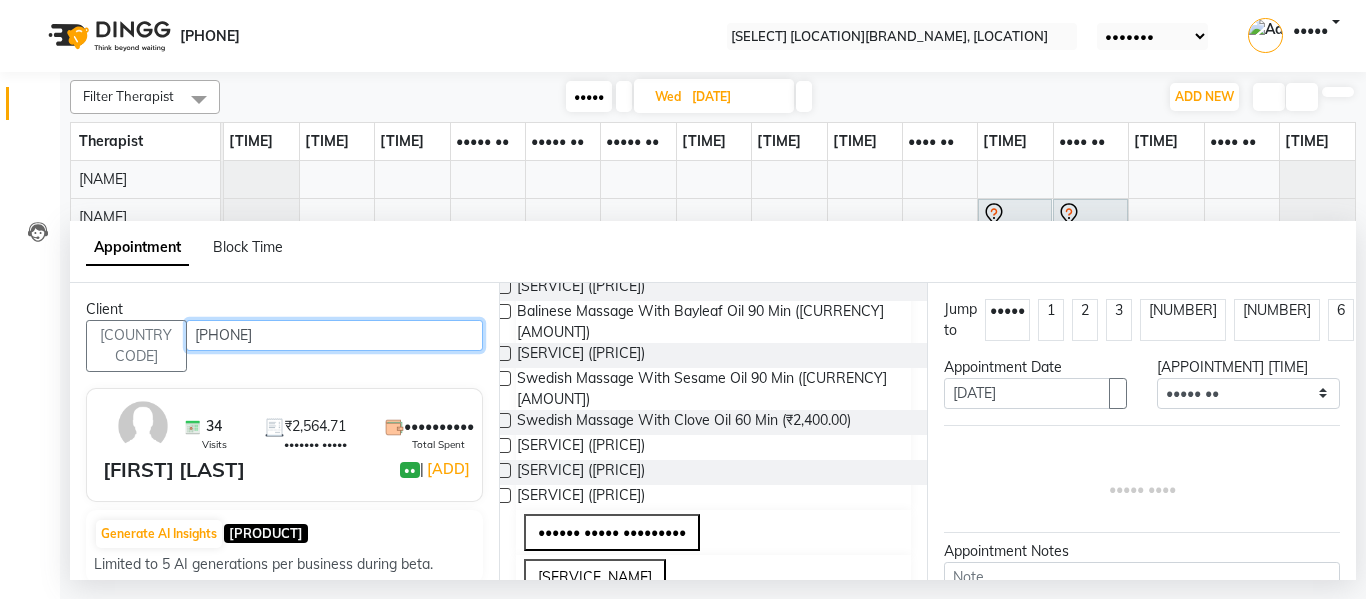 type on "8805025518" 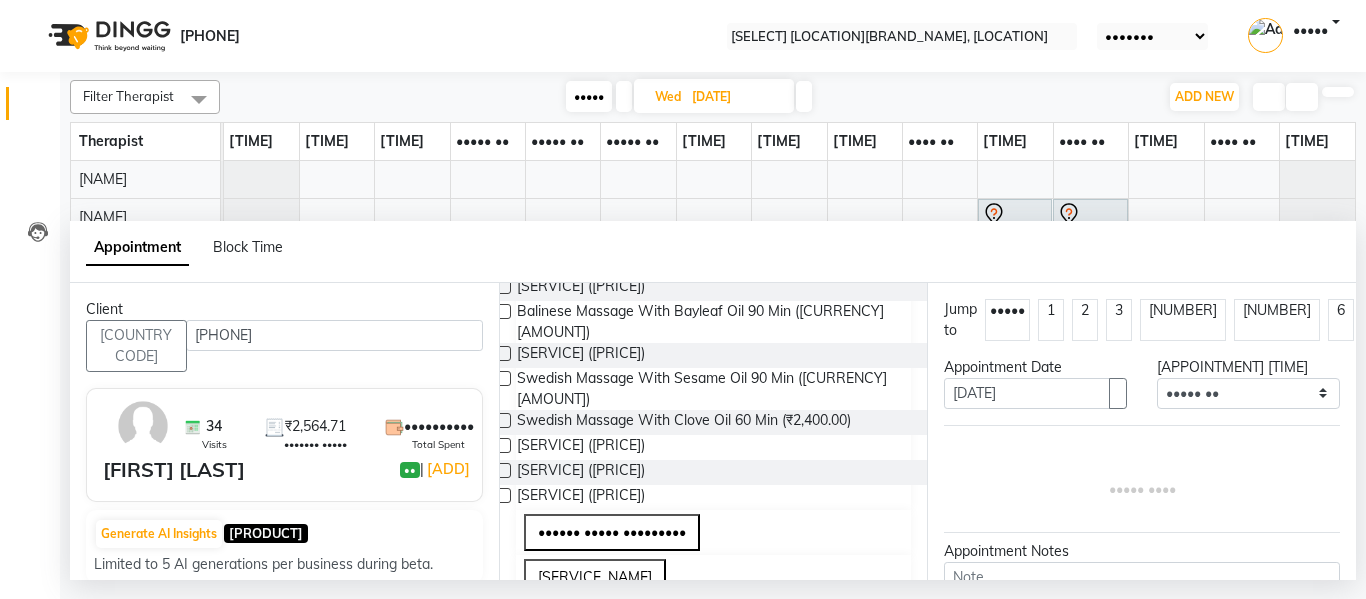 click at bounding box center (503, 353) 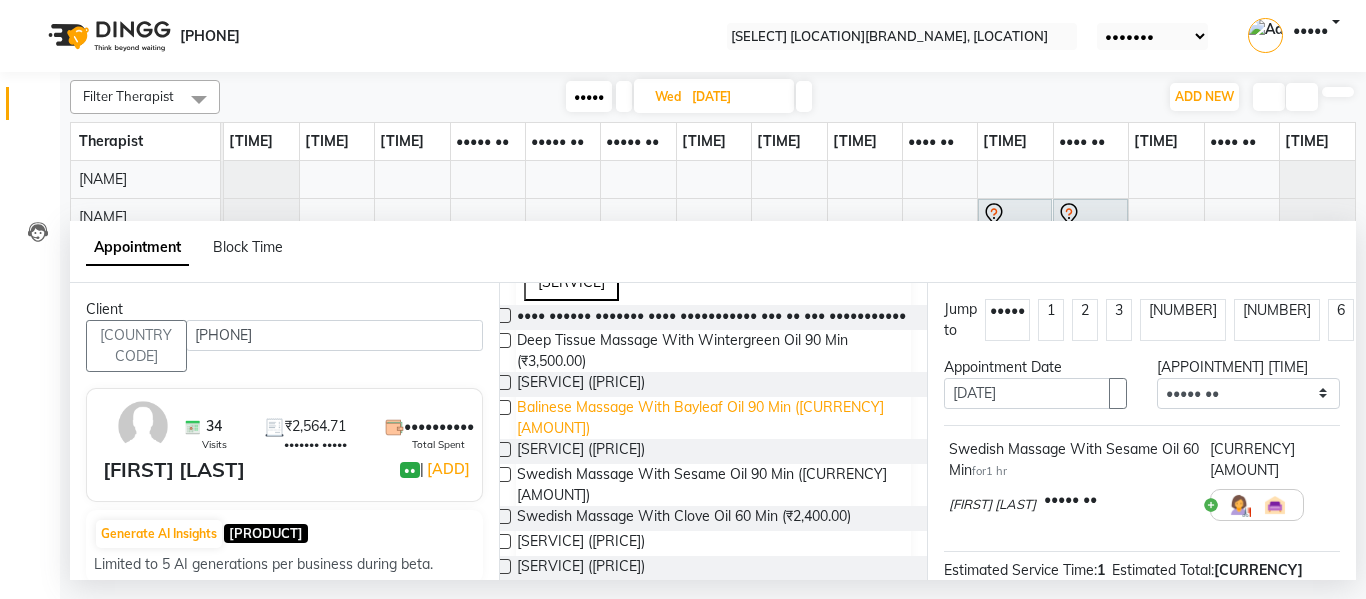 scroll, scrollTop: 100, scrollLeft: 0, axis: vertical 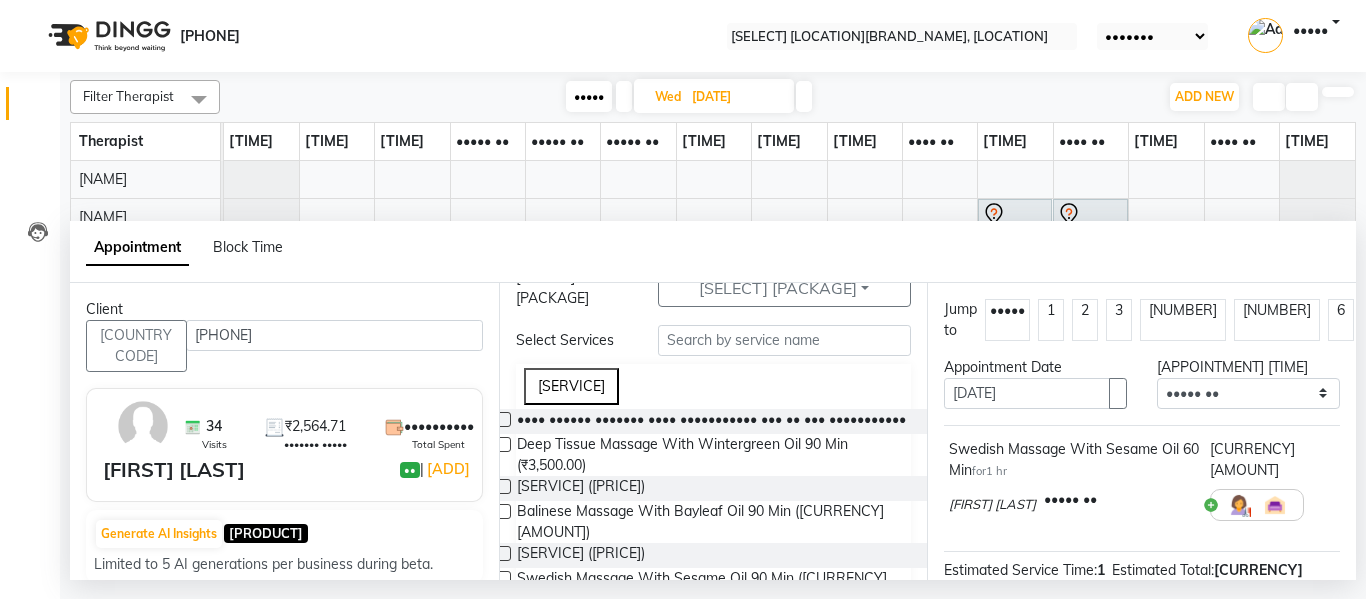 click at bounding box center (503, 419) 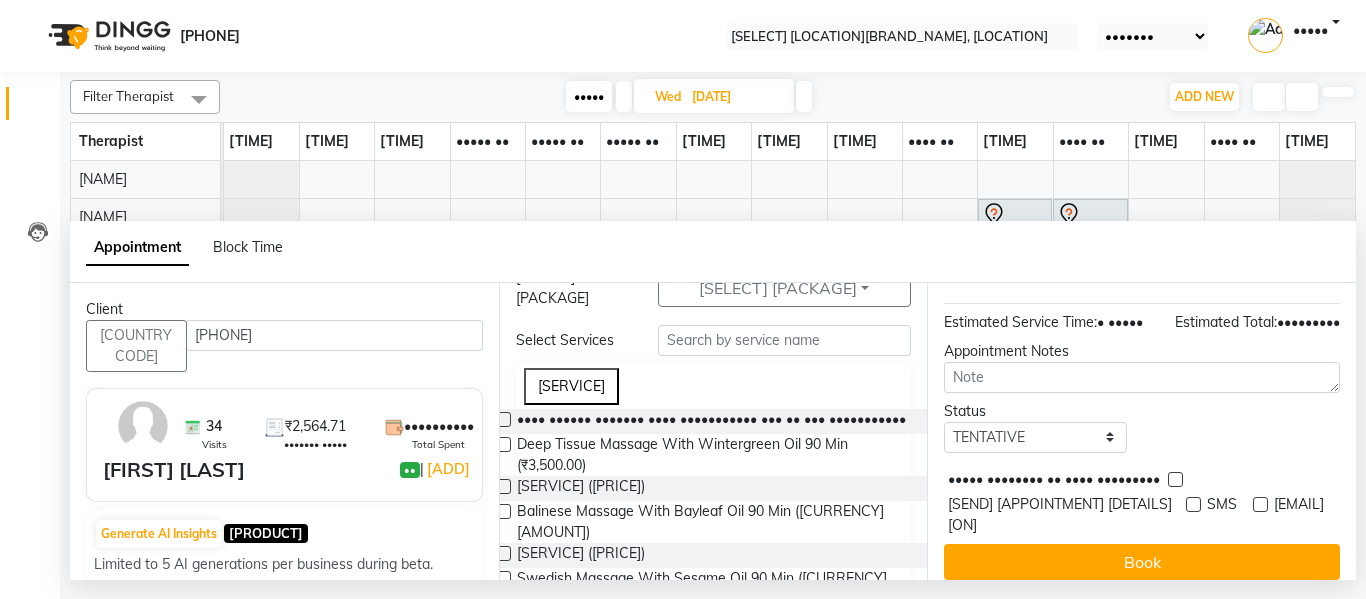 scroll, scrollTop: 404, scrollLeft: 0, axis: vertical 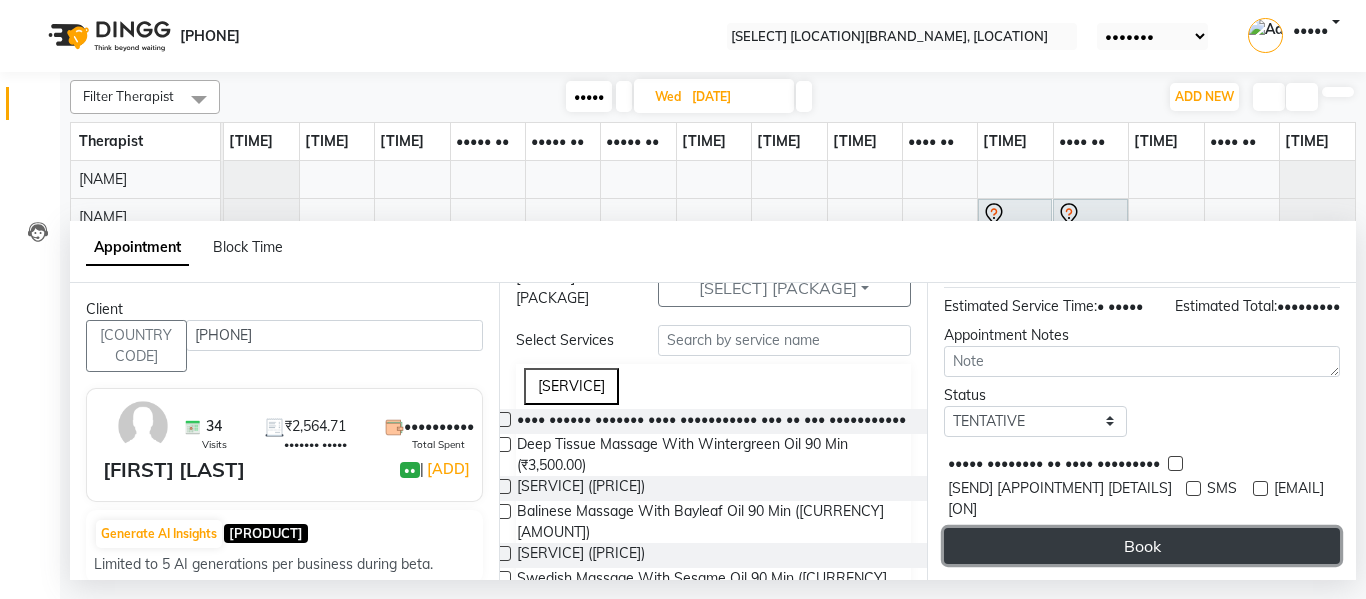 click on "••••" at bounding box center [1142, 546] 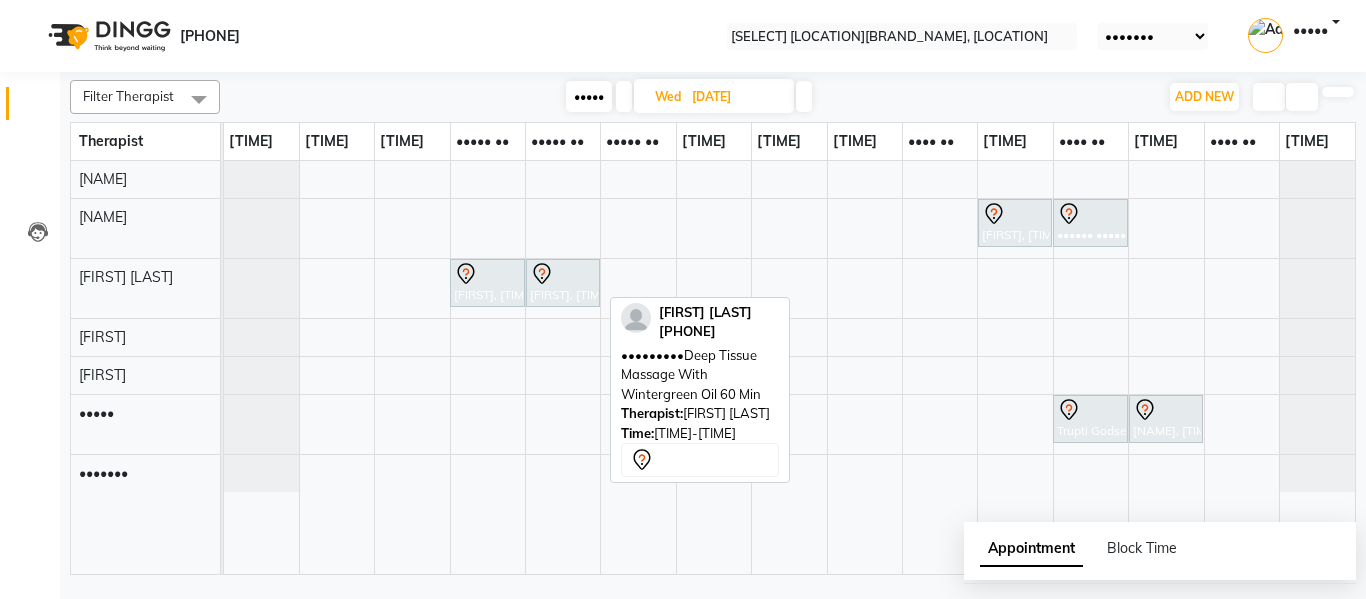 click at bounding box center [1015, 214] 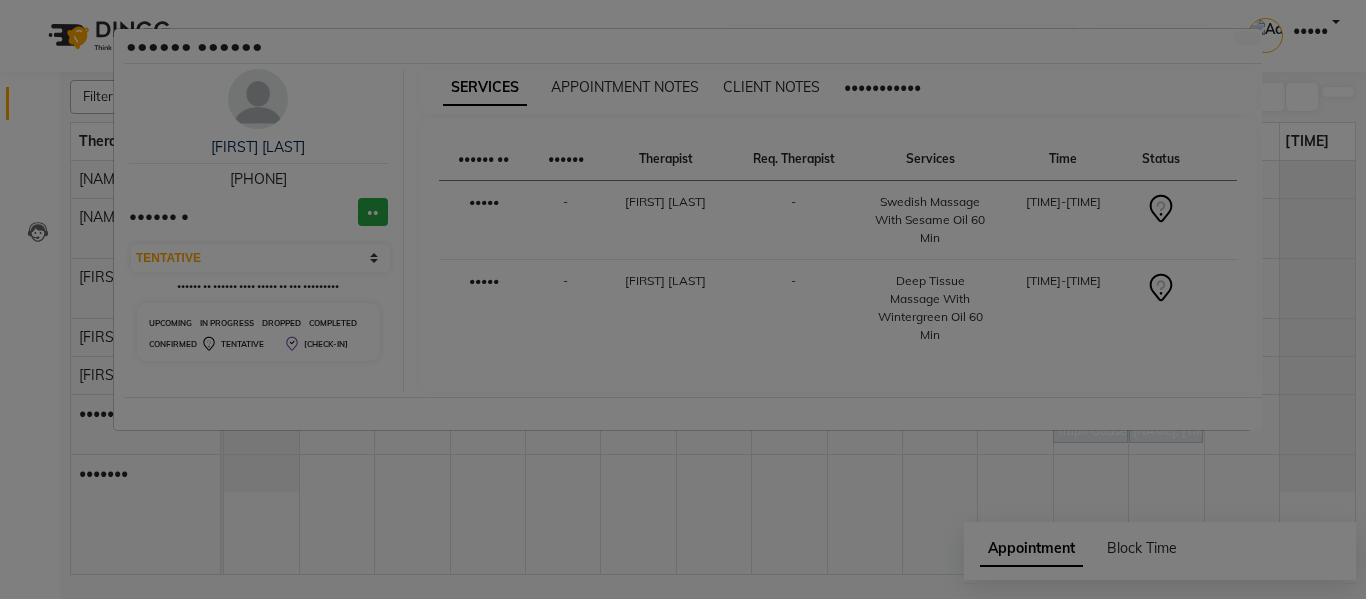 drag, startPoint x: 559, startPoint y: 282, endPoint x: 1213, endPoint y: 291, distance: 654.06195 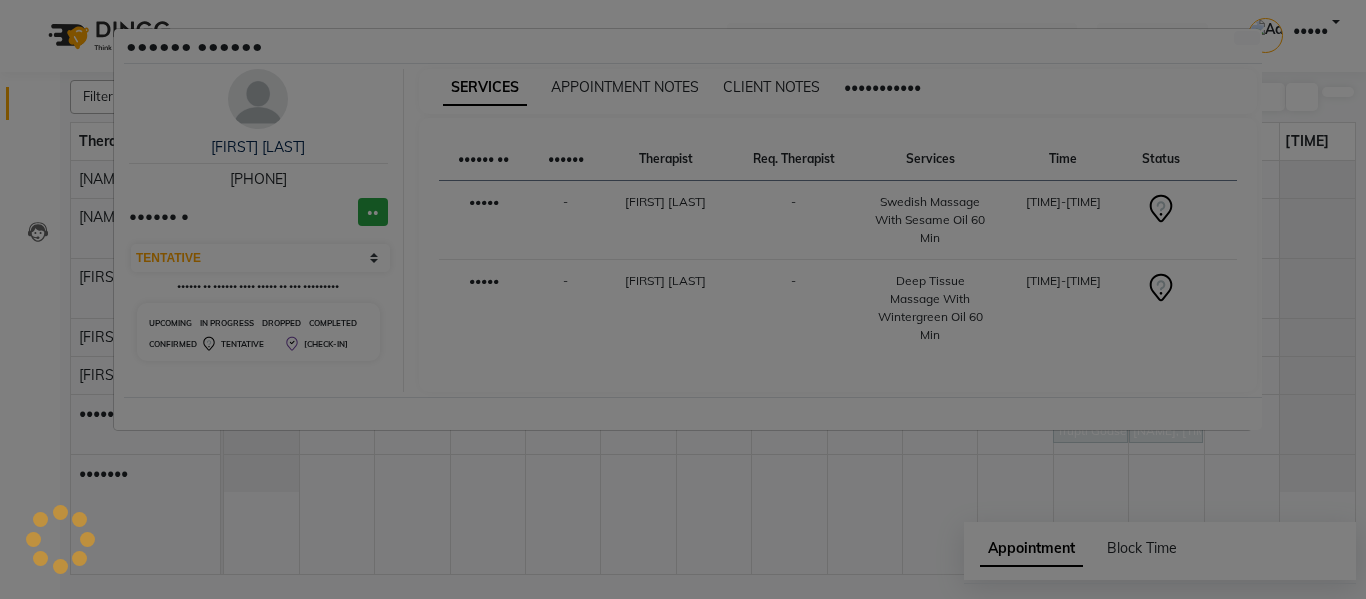 click at bounding box center [1222, 205] 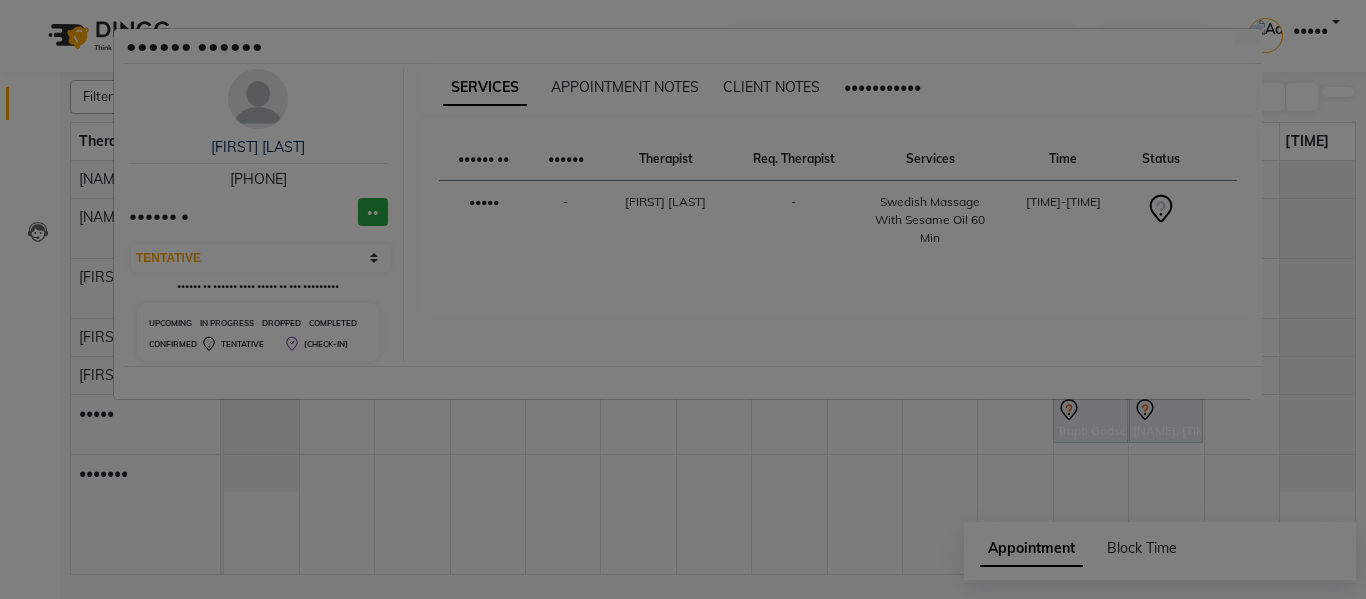 click on "Client Detail  Dattatray Kulkarni   8805025518 Wallet : ₹0 Select CONFIRMED TENTATIVE Change in status will apply to all services. UPCOMING IN PROGRESS DROPPED COMPLETED CONFIRMED TENTATIVE CHECK-IN SERVICES APPOINTMENT NOTES CLIENT NOTES CONSUMPTION Booked by Family Therapist Req. Therapist Services Time Status  Admin  - Gauri Thorath -  Swedish Massage With Sesame Oil 60 Min   10:00 AM-11:00 AM" at bounding box center [683, 299] 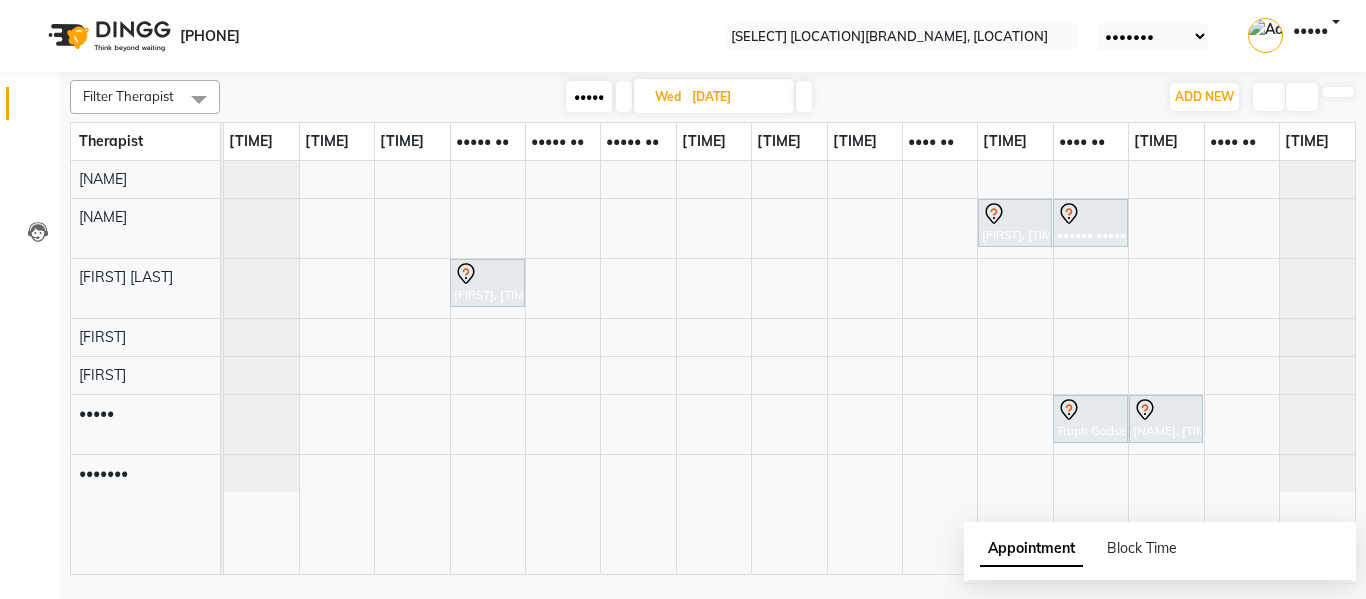 click at bounding box center (624, 96) 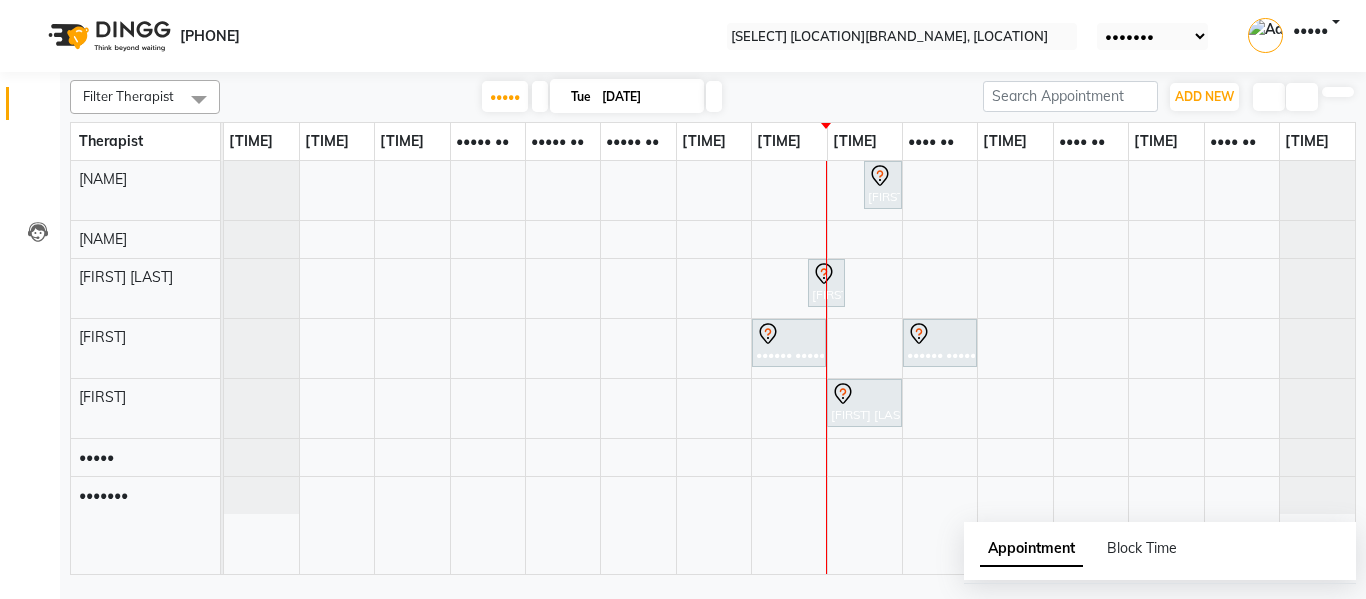 click on "08047224946 Select Location × Soul Essence - The Family Spa, Mayur Colony English ENGLISH Español العربية मराठी हिंदी ગુજરાતી தமிழ் 中文 Notifications nothing to show Admin Manage Profile Change Password Sign out  Version:3.14.0" at bounding box center [683, 36] 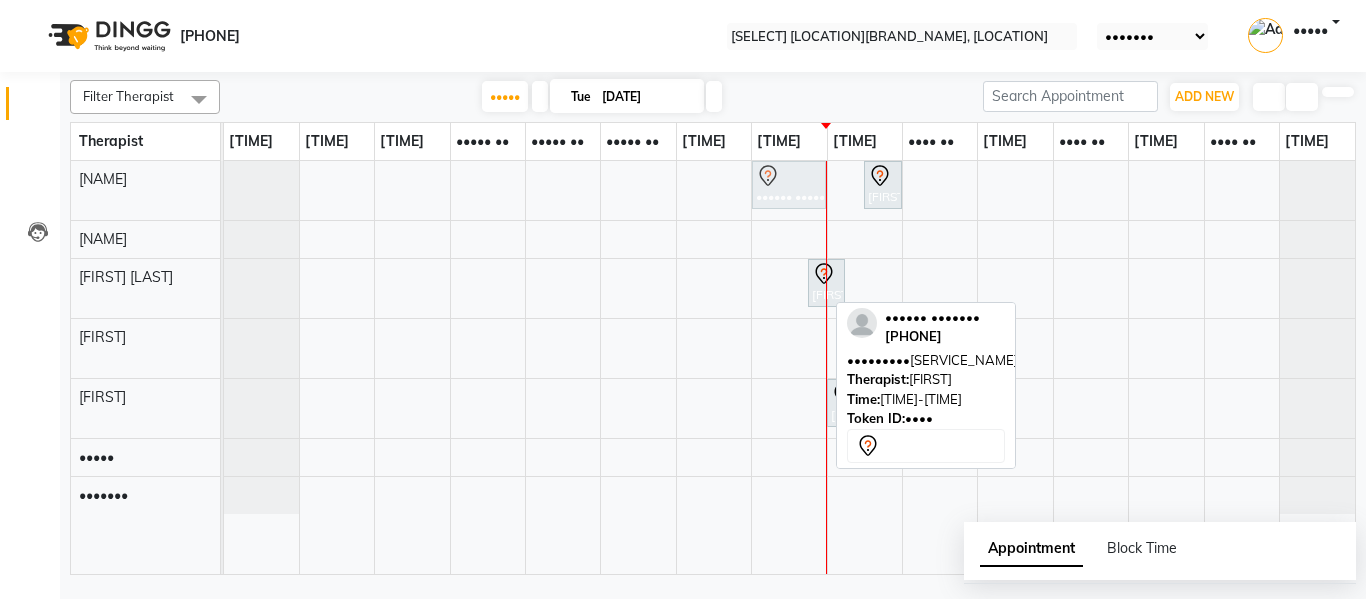 drag, startPoint x: 779, startPoint y: 353, endPoint x: 793, endPoint y: 210, distance: 143.68369 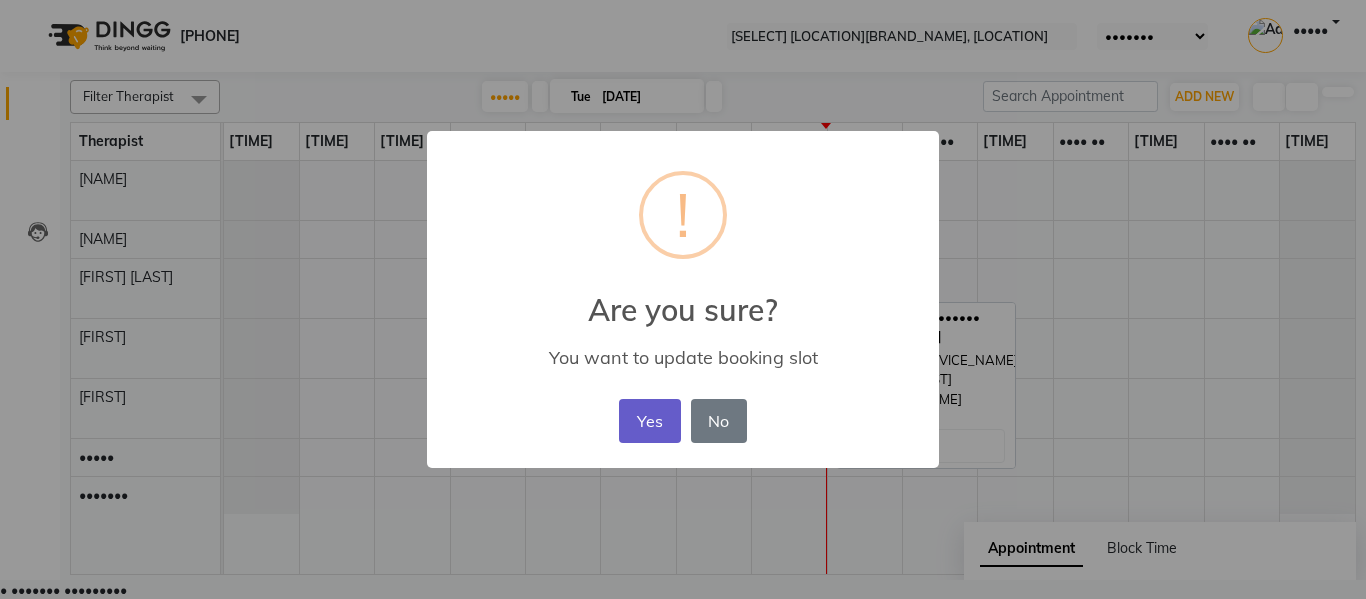 click on "Yes" at bounding box center (649, 421) 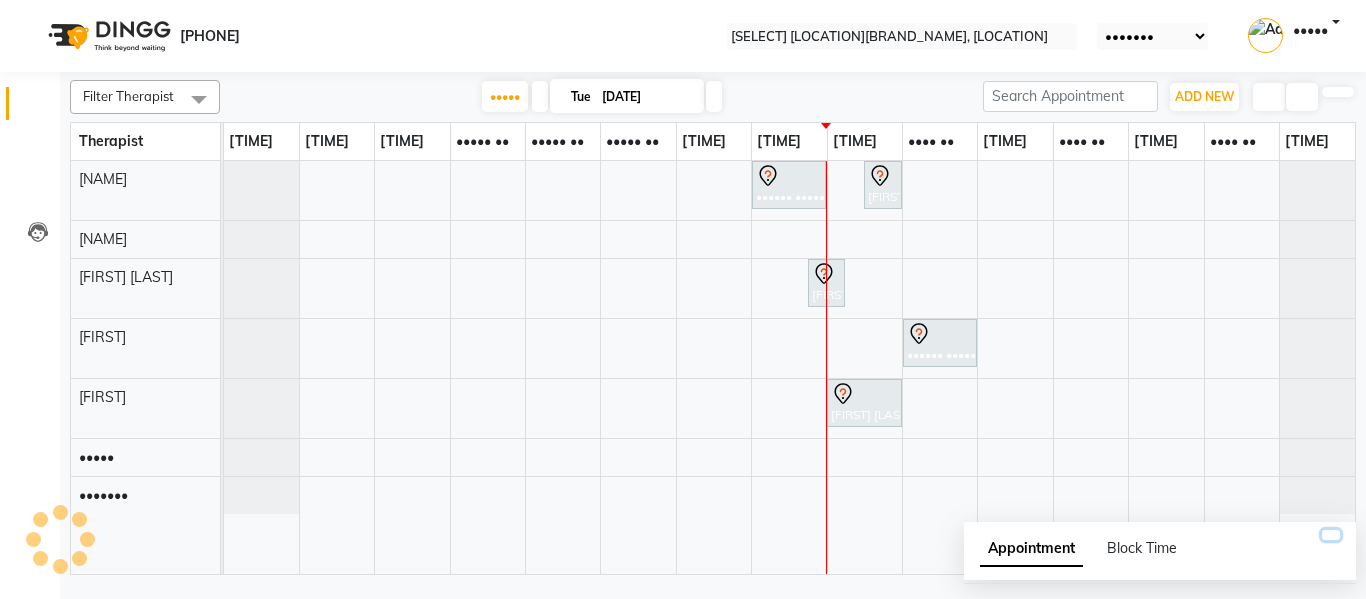click at bounding box center (1331, 535) 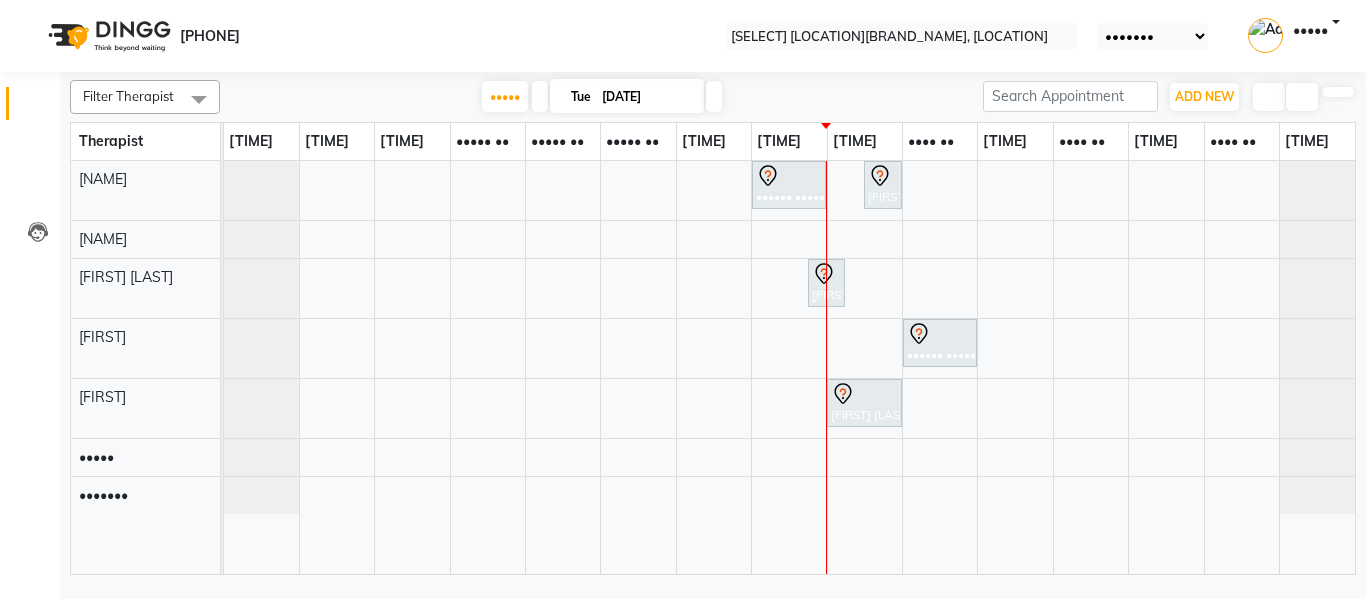 click on "View Profile" at bounding box center (69, 633) 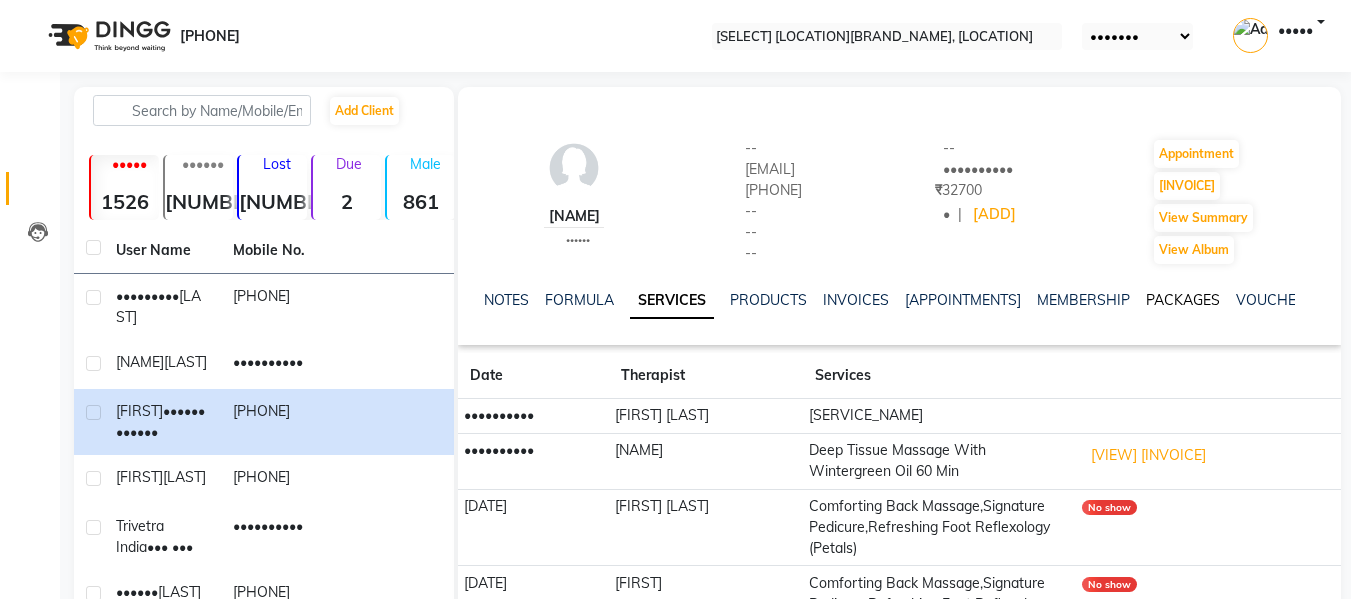 click on "PACKAGES" at bounding box center [1183, 300] 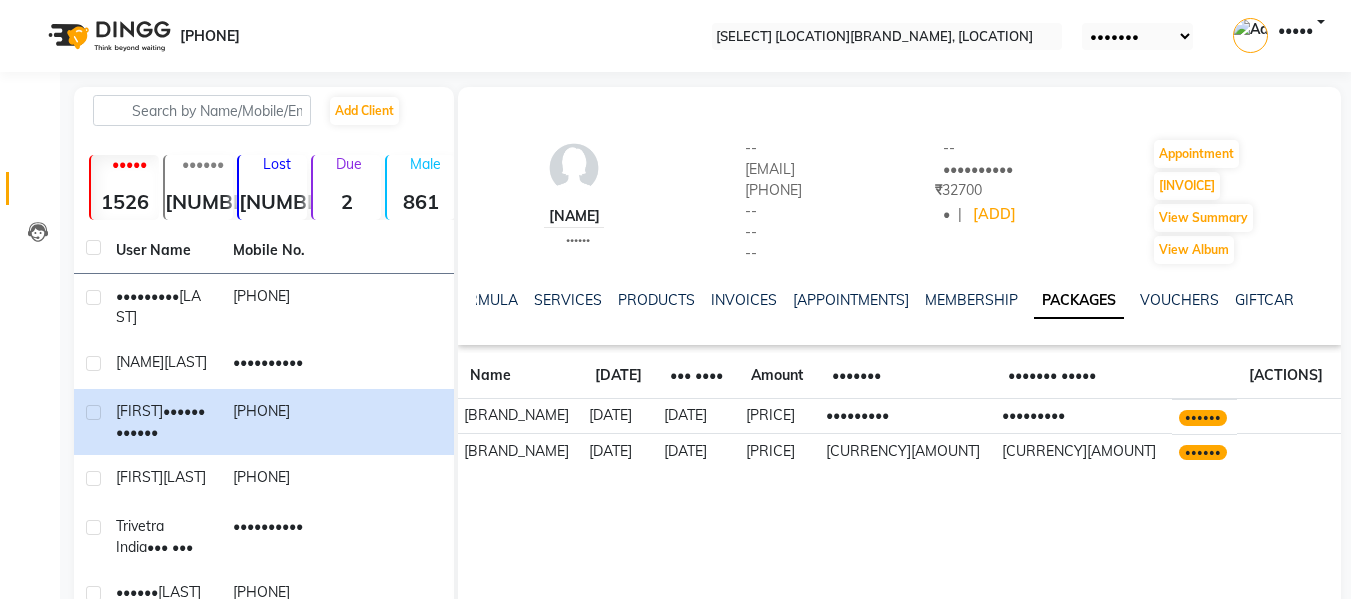 click at bounding box center [465, 298] 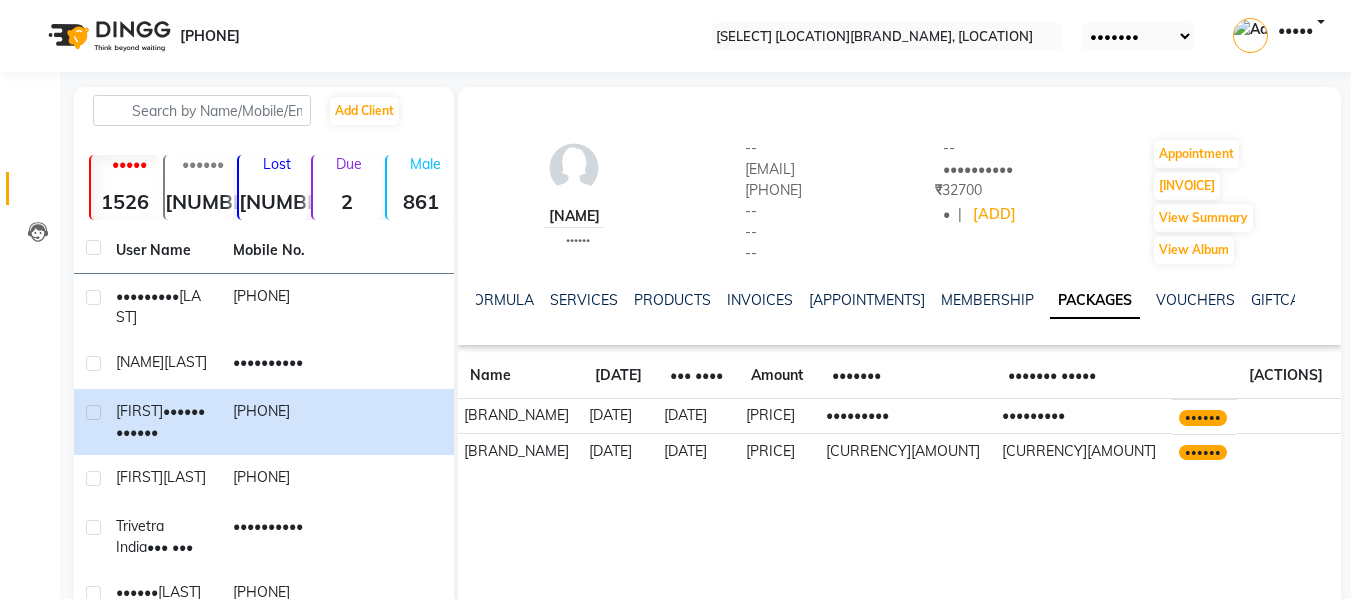 click at bounding box center [465, 298] 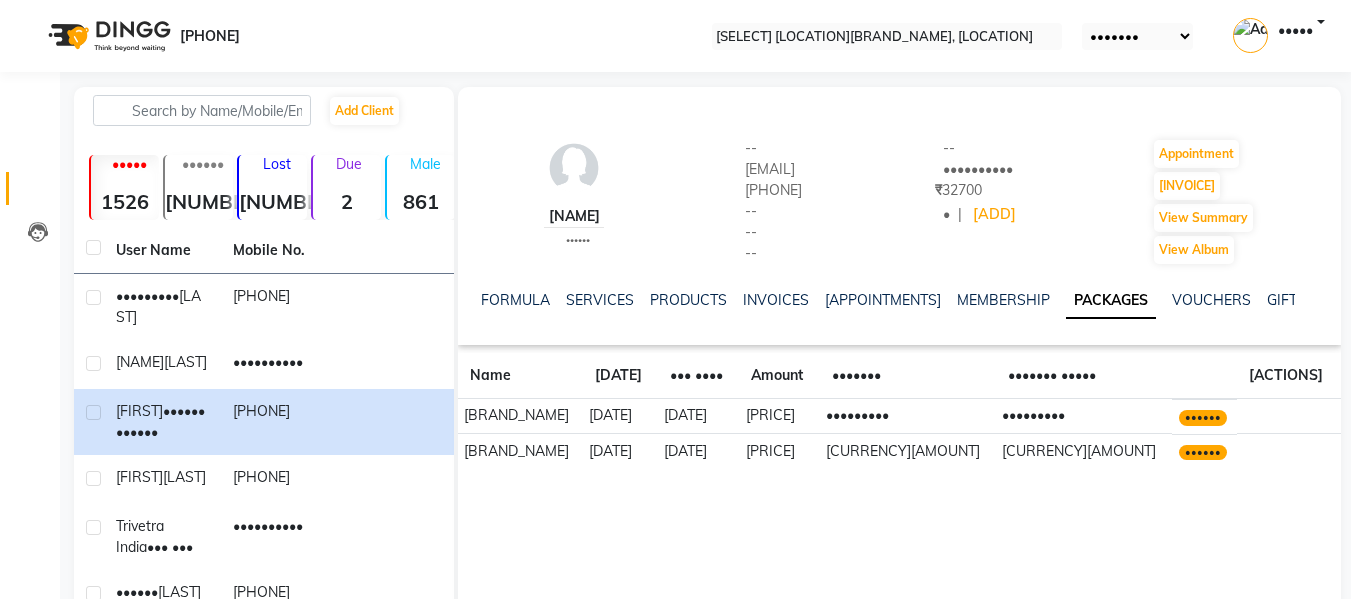 click at bounding box center (465, 298) 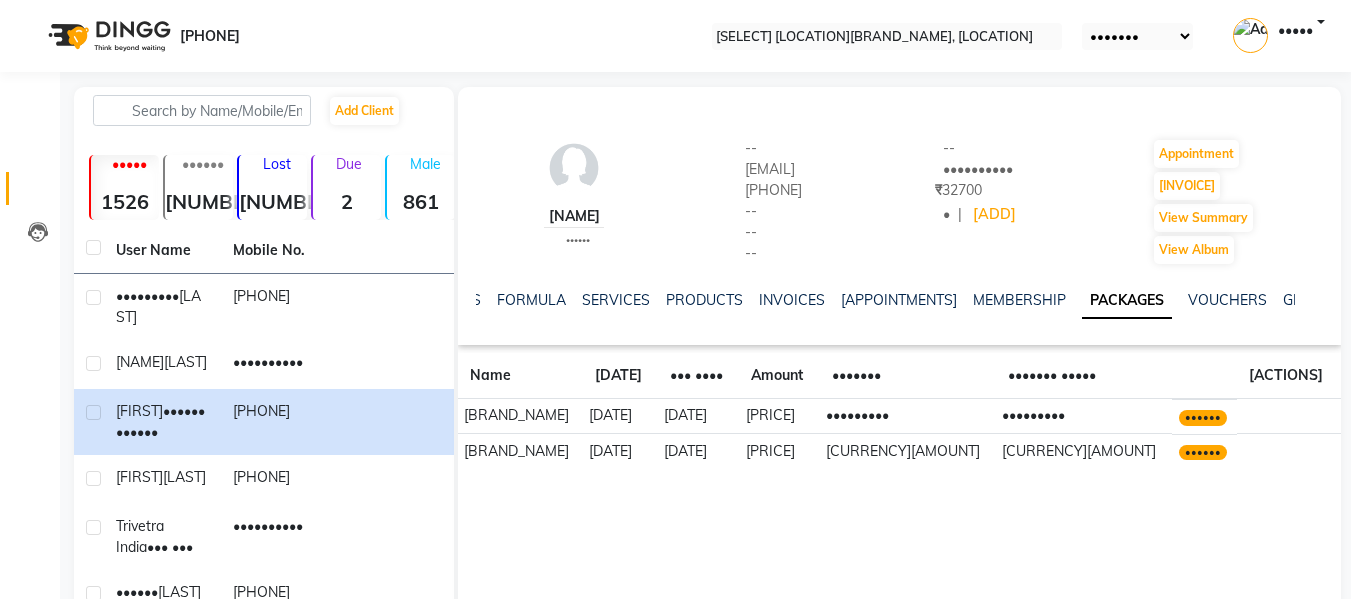 click at bounding box center (465, 298) 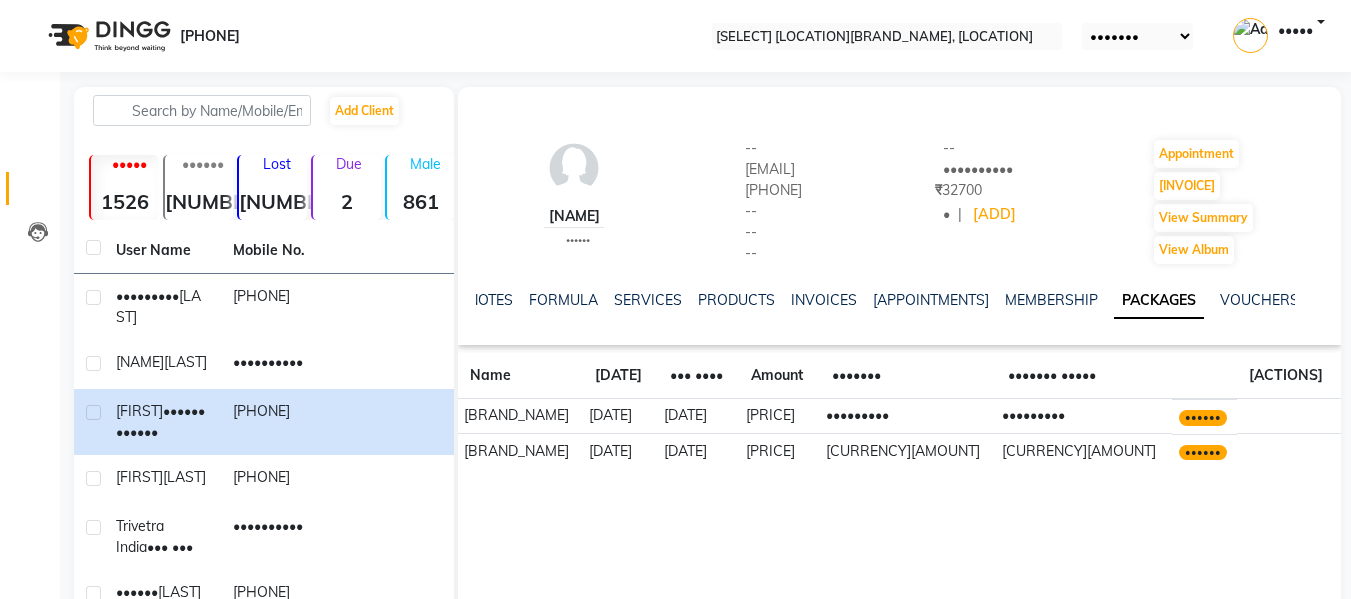 click at bounding box center (465, 298) 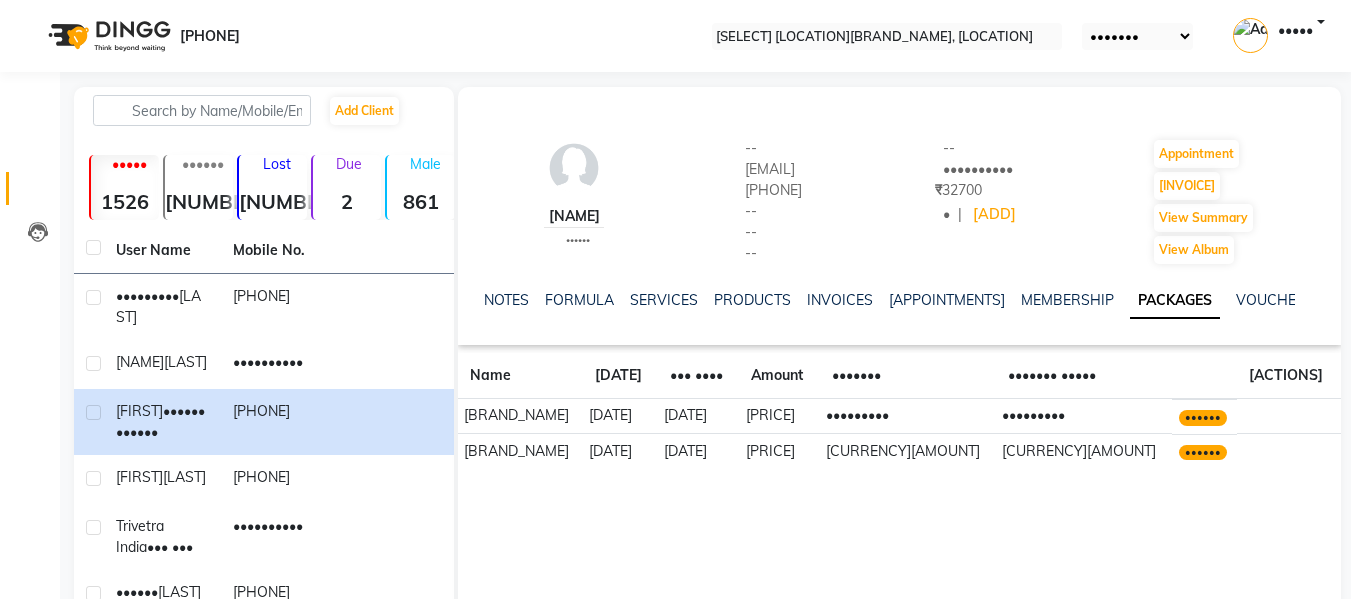 click on "NOTES FORMULA SERVICES PRODUCTS INVOICES APPOINTMENTS MEMBERSHIP PACKAGES VOUCHERS GIFTCARDS POINTS FORMS FAMILY CARDS WALLET" at bounding box center [899, 300] 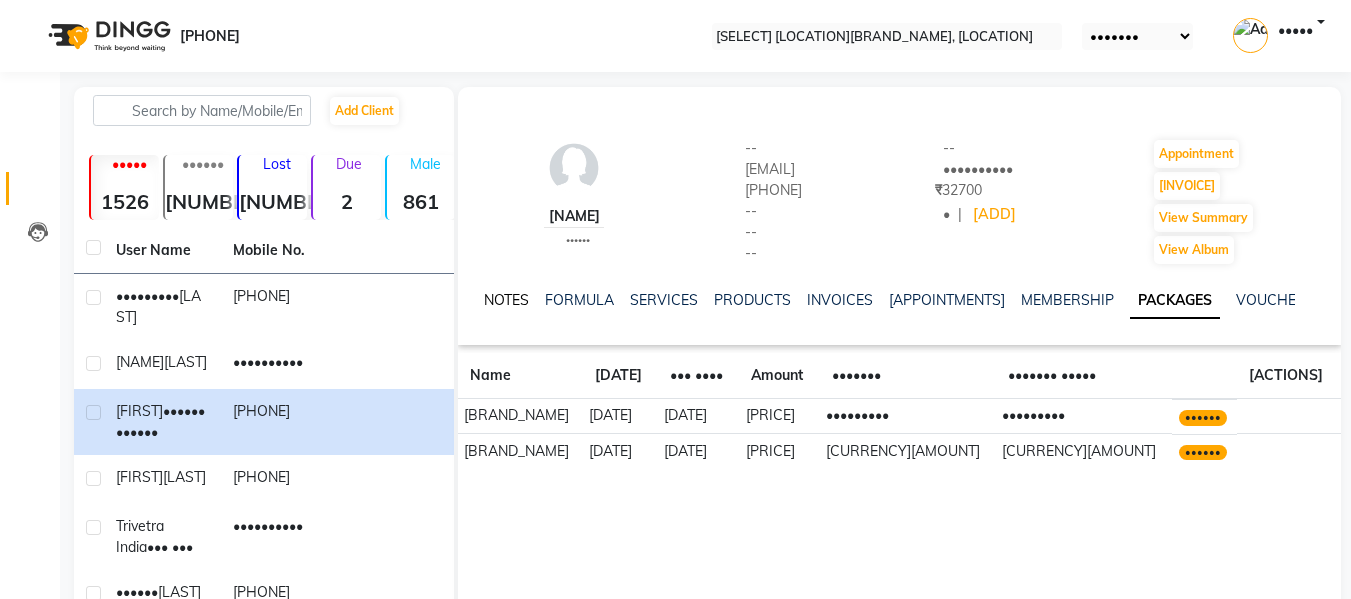 click on "NOTES" at bounding box center (506, 300) 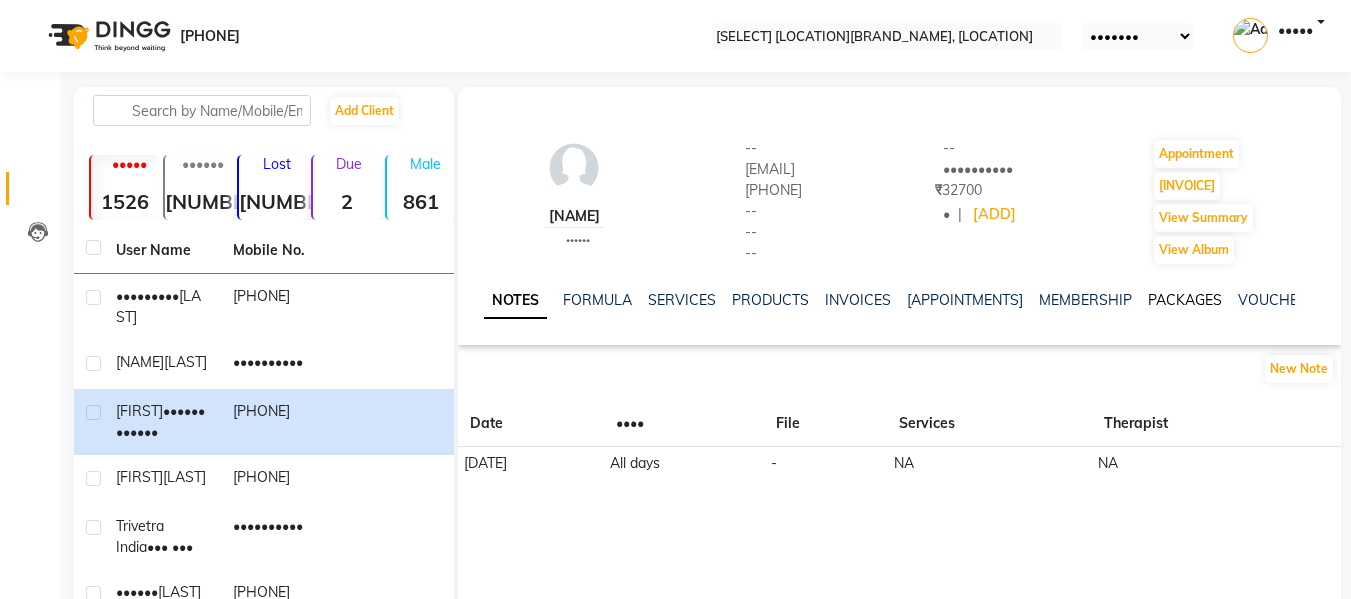 click on "PACKAGES" at bounding box center (1185, 300) 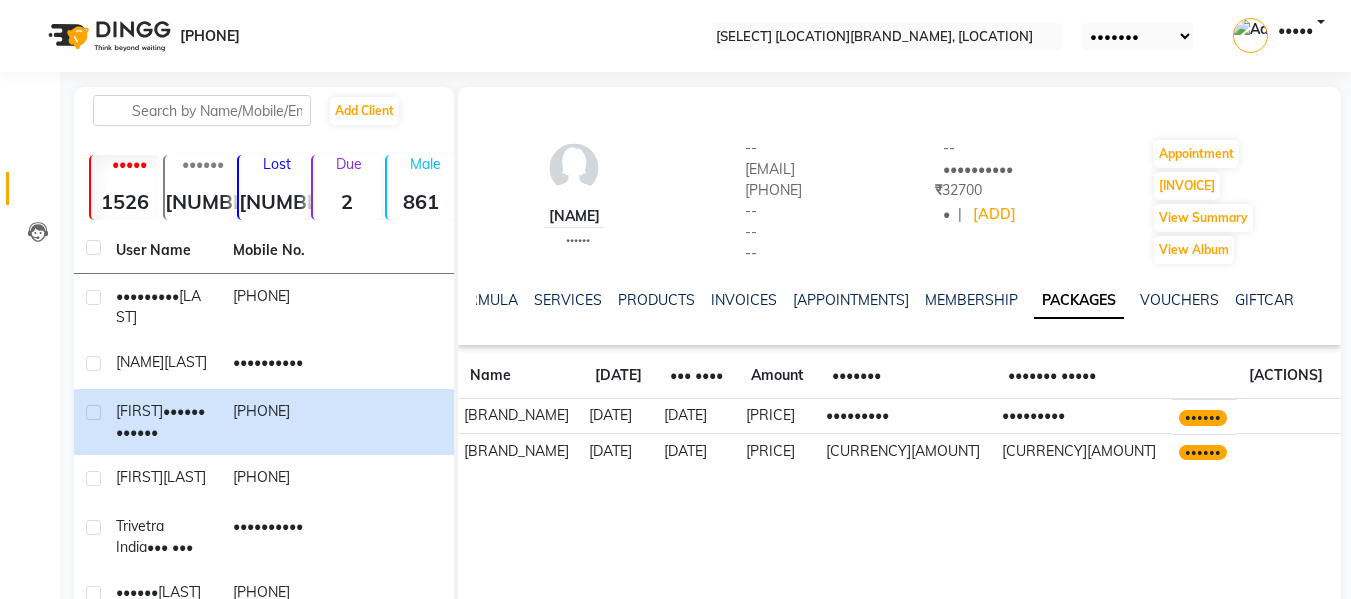 click at bounding box center [465, 298] 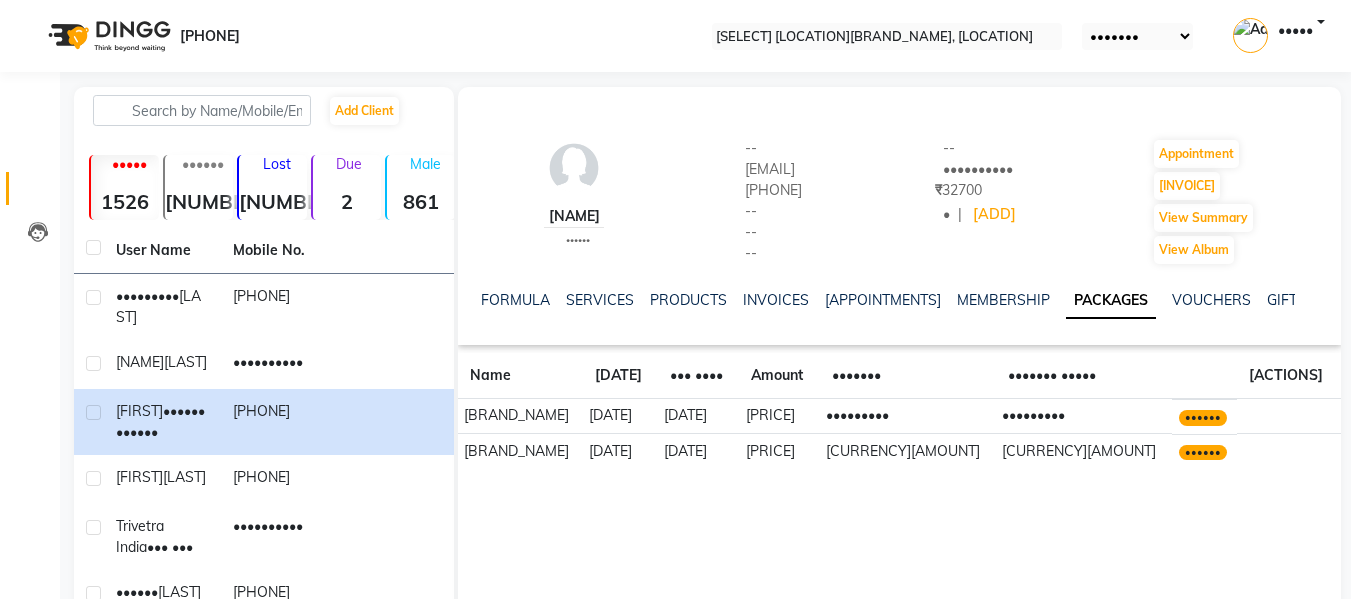 click at bounding box center (465, 298) 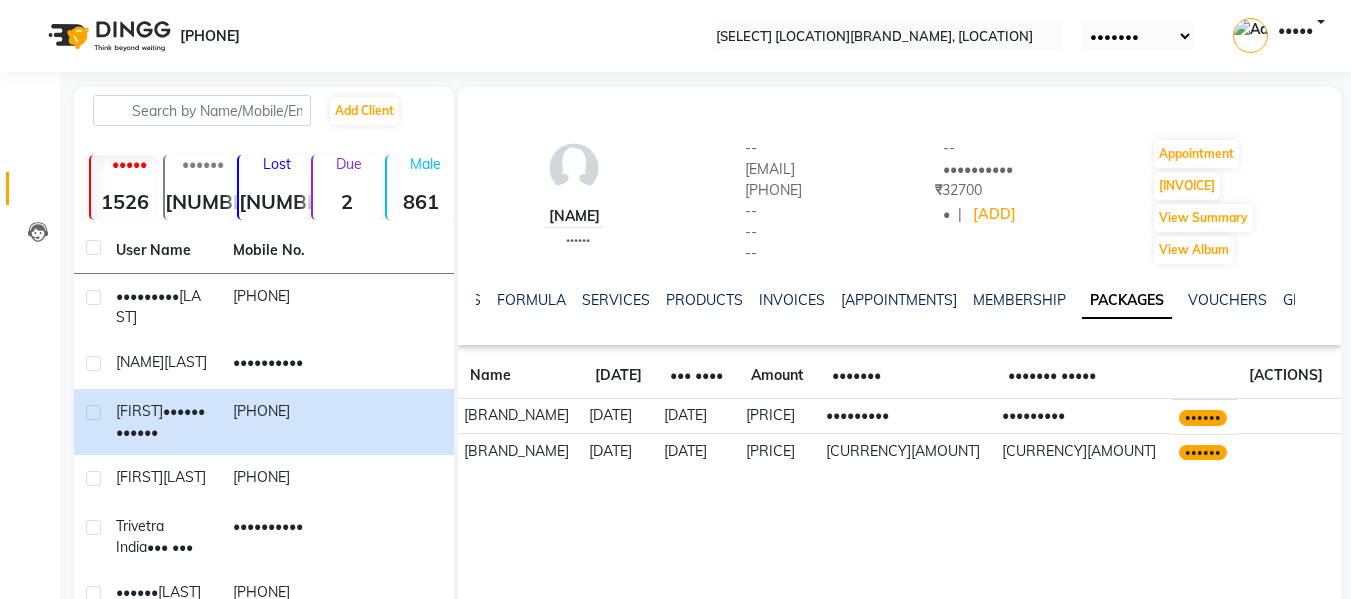 click at bounding box center [465, 298] 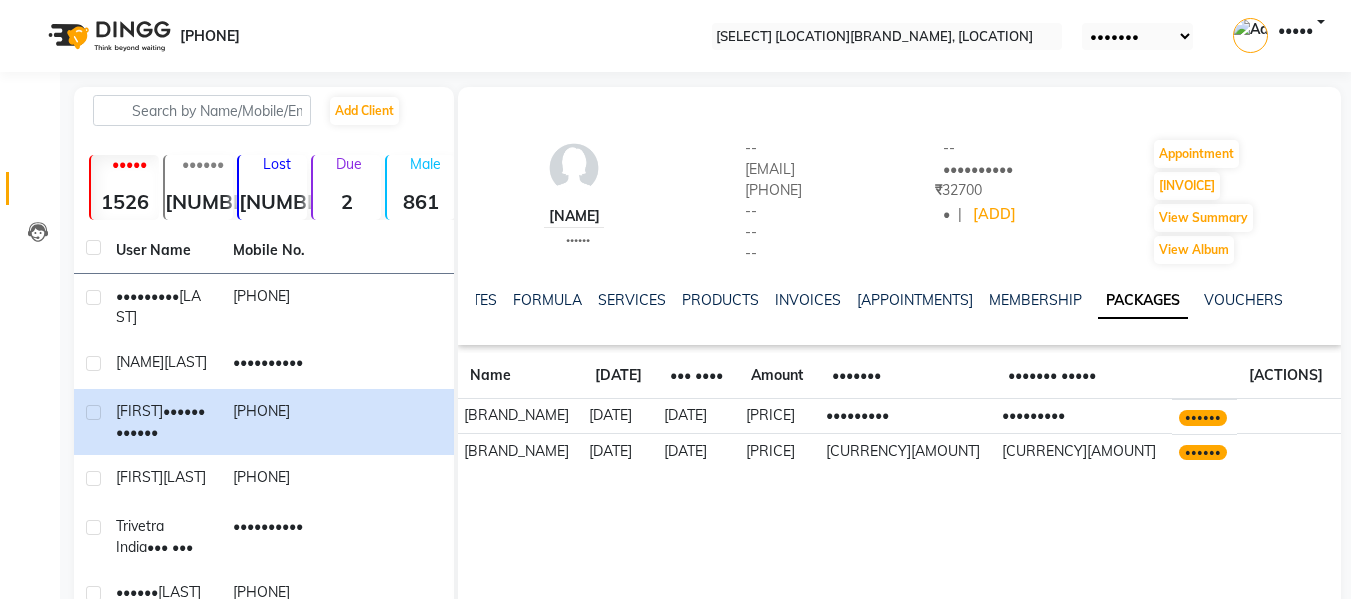 click at bounding box center [465, 298] 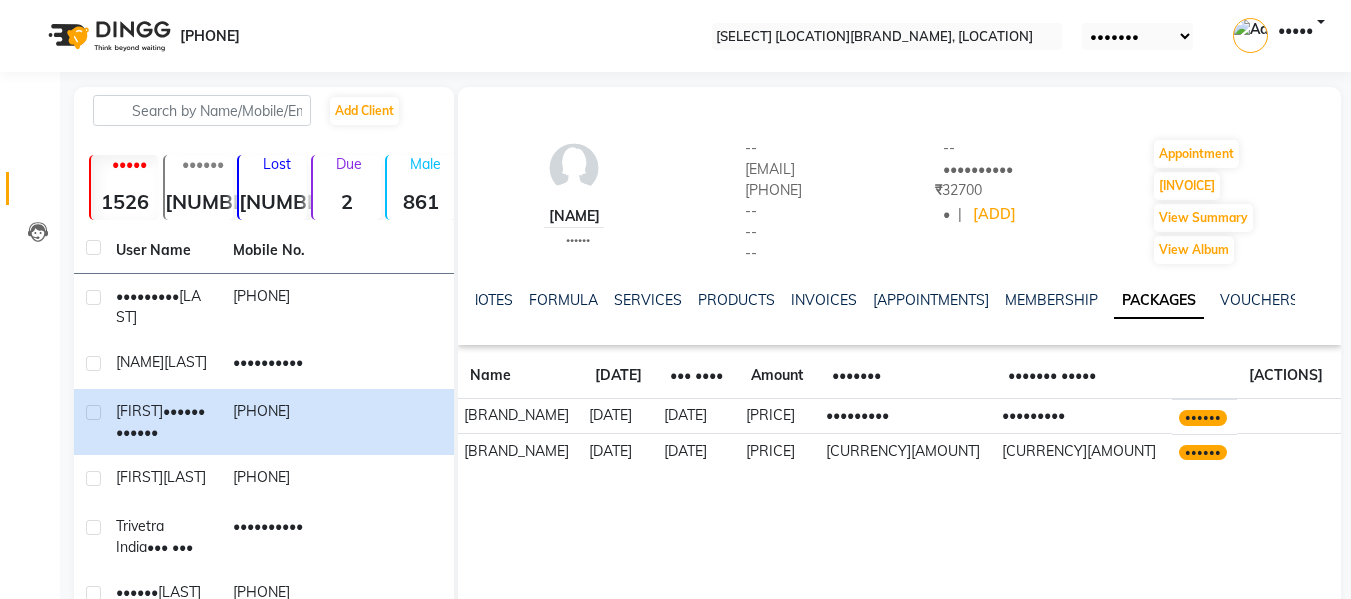 click at bounding box center (465, 298) 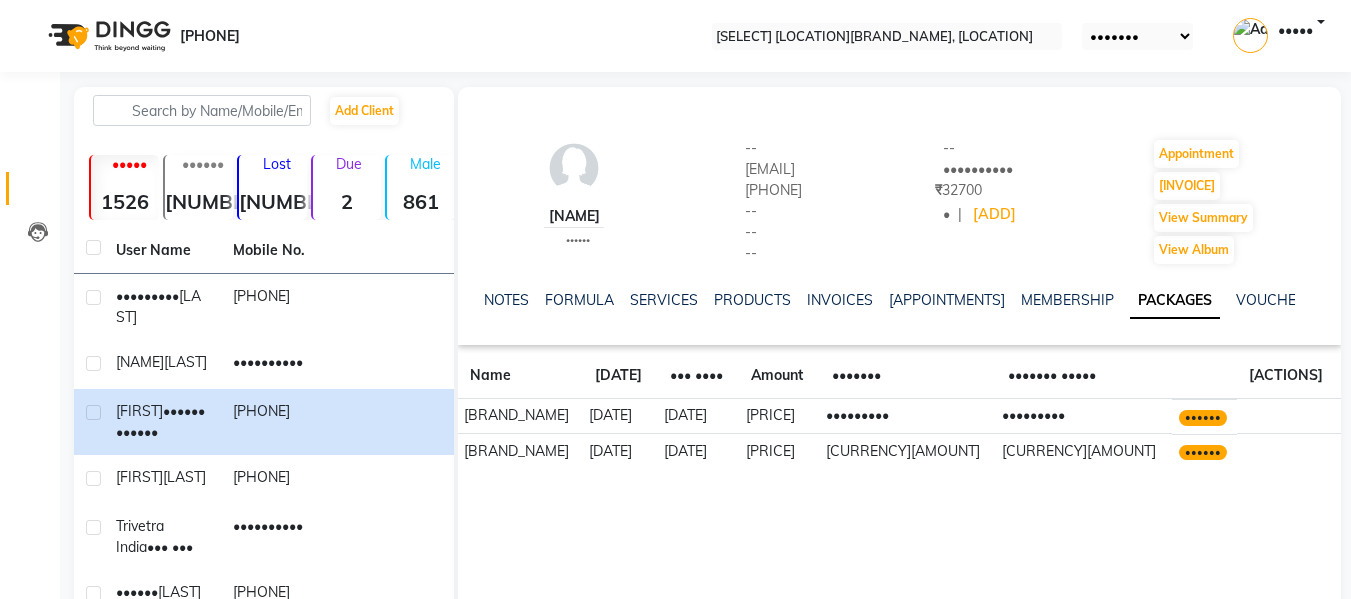 click on "NOTES FORMULA SERVICES PRODUCTS INVOICES APPOINTMENTS MEMBERSHIP PACKAGES VOUCHERS GIFTCARDS POINTS FORMS FAMILY CARDS WALLET" at bounding box center [899, 300] 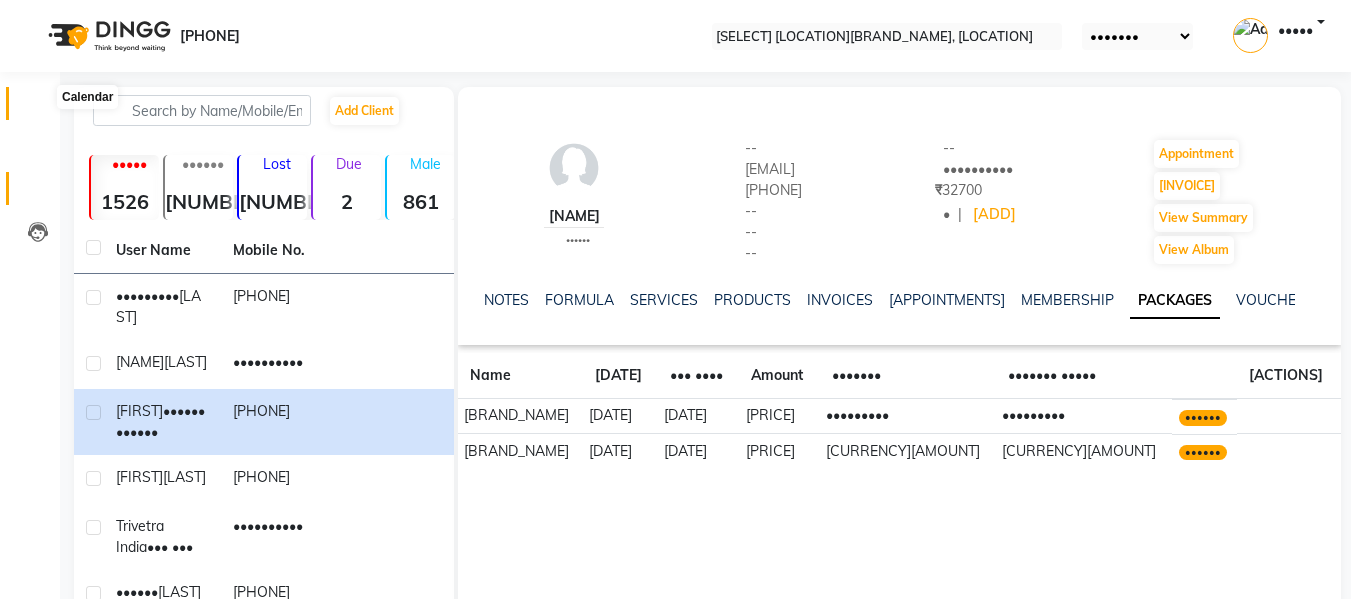 click at bounding box center (38, 108) 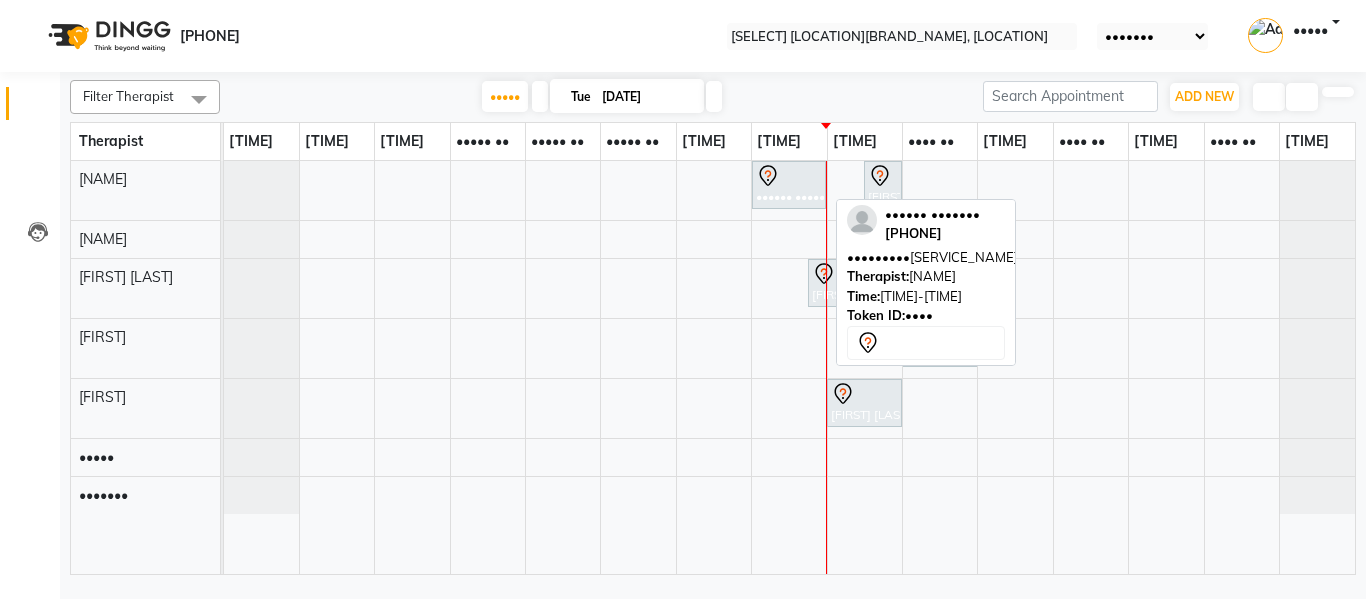 click on "•••••• •••••••• ••••• ••••• •••••••• ••• •••• ••••••••• •••••• •• •••" at bounding box center [789, 185] 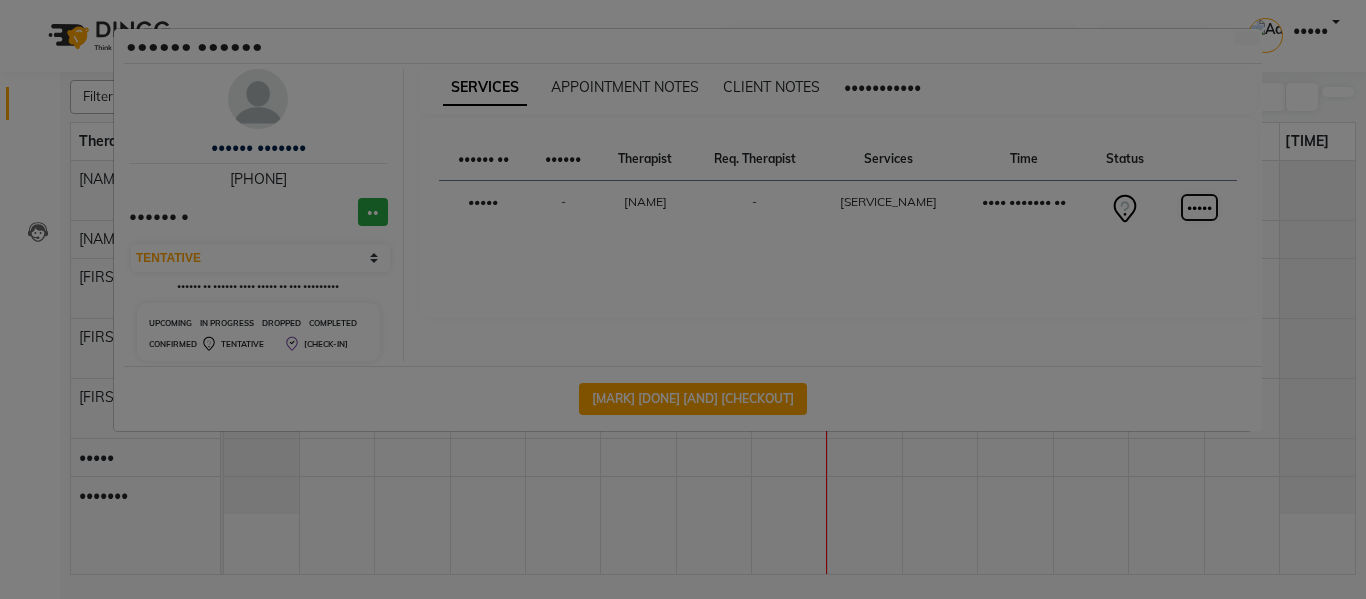click on "START" at bounding box center [1199, 207] 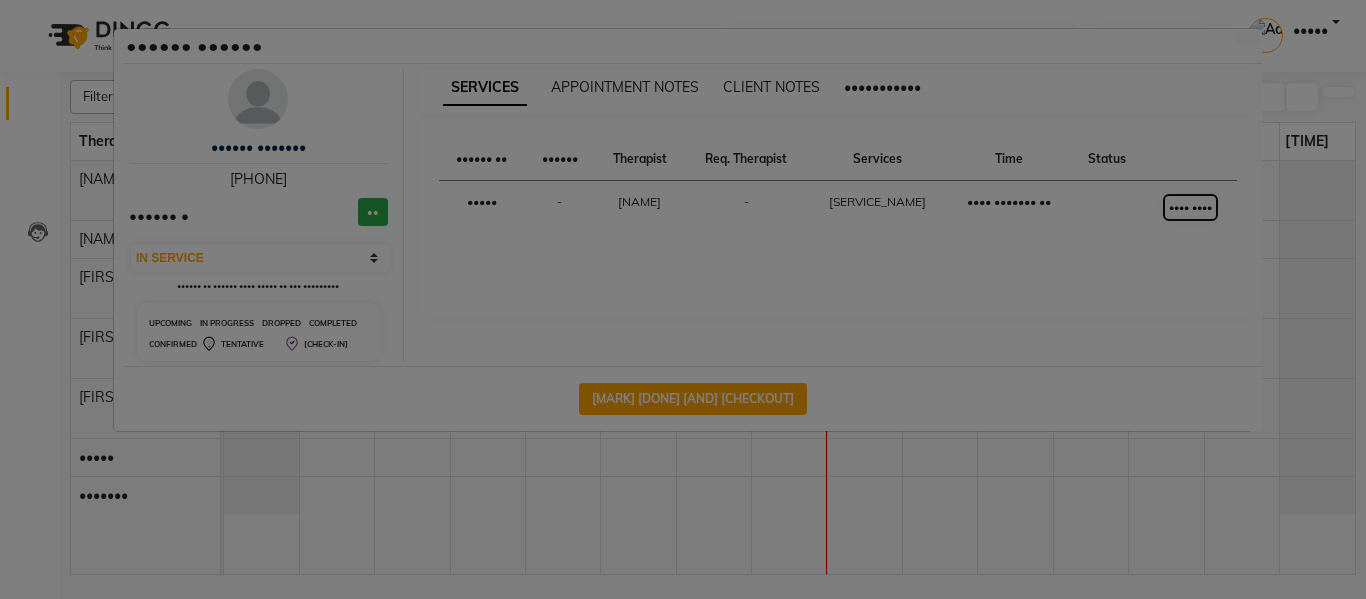 click on "MARK DONE" at bounding box center (1190, 207) 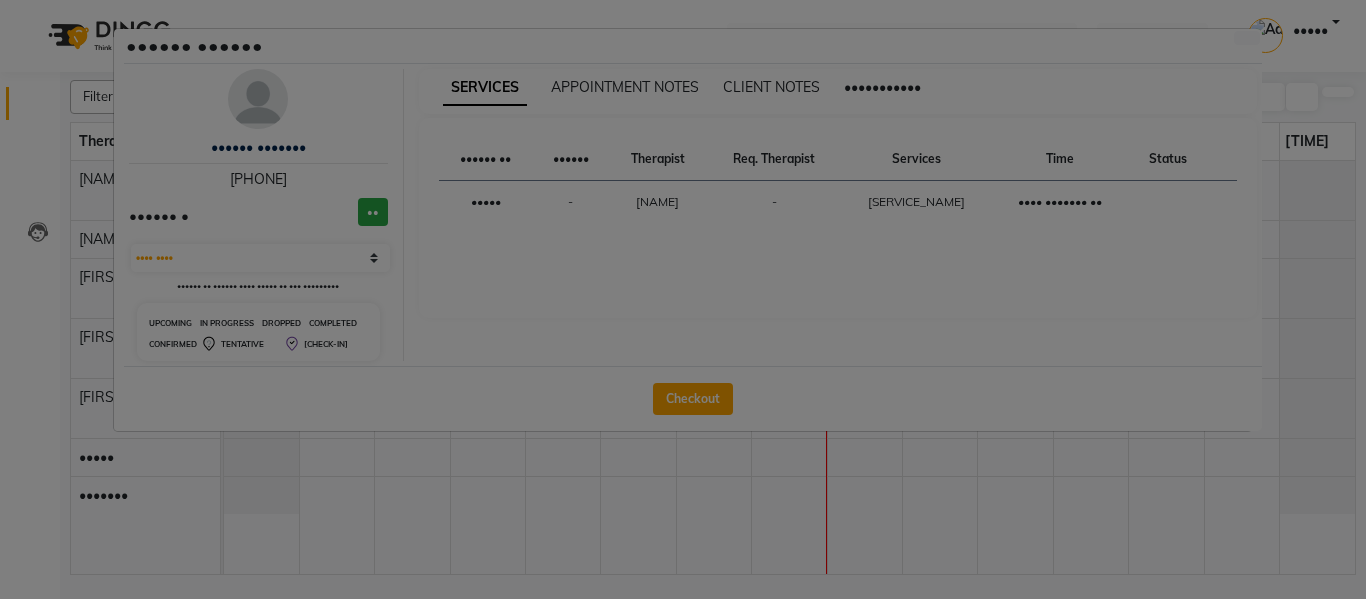 click on "•••••••" at bounding box center [683, 672] 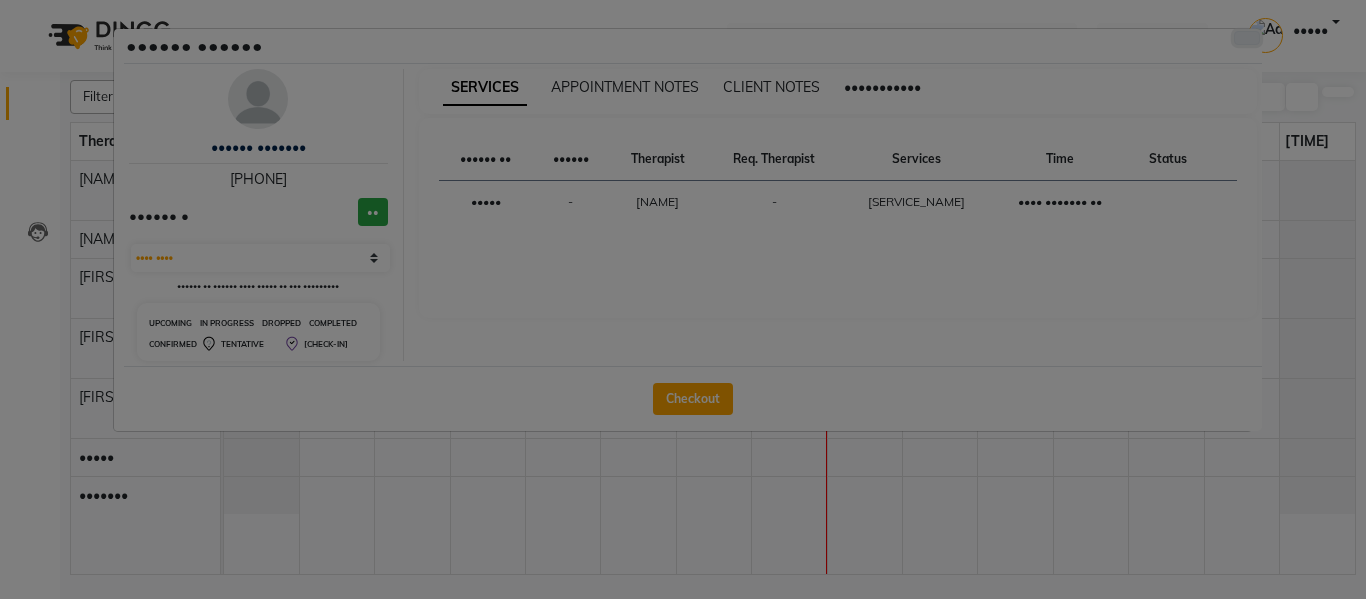 click at bounding box center [1247, 38] 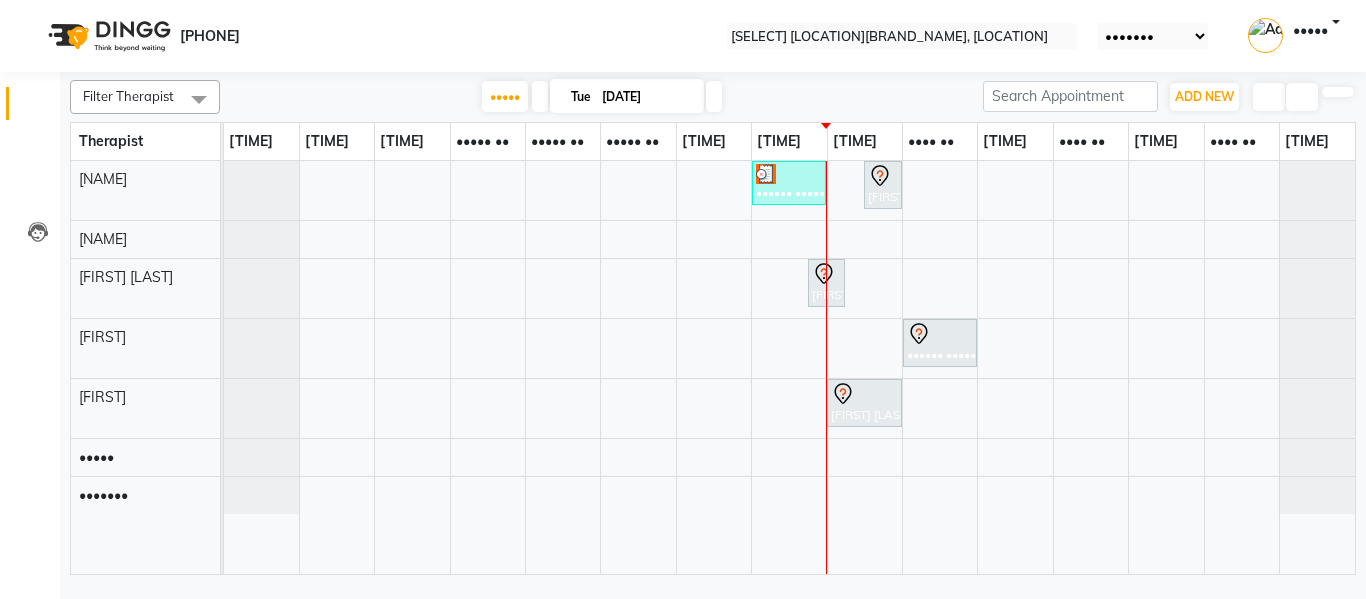 click on "Edit" at bounding box center [69, 633] 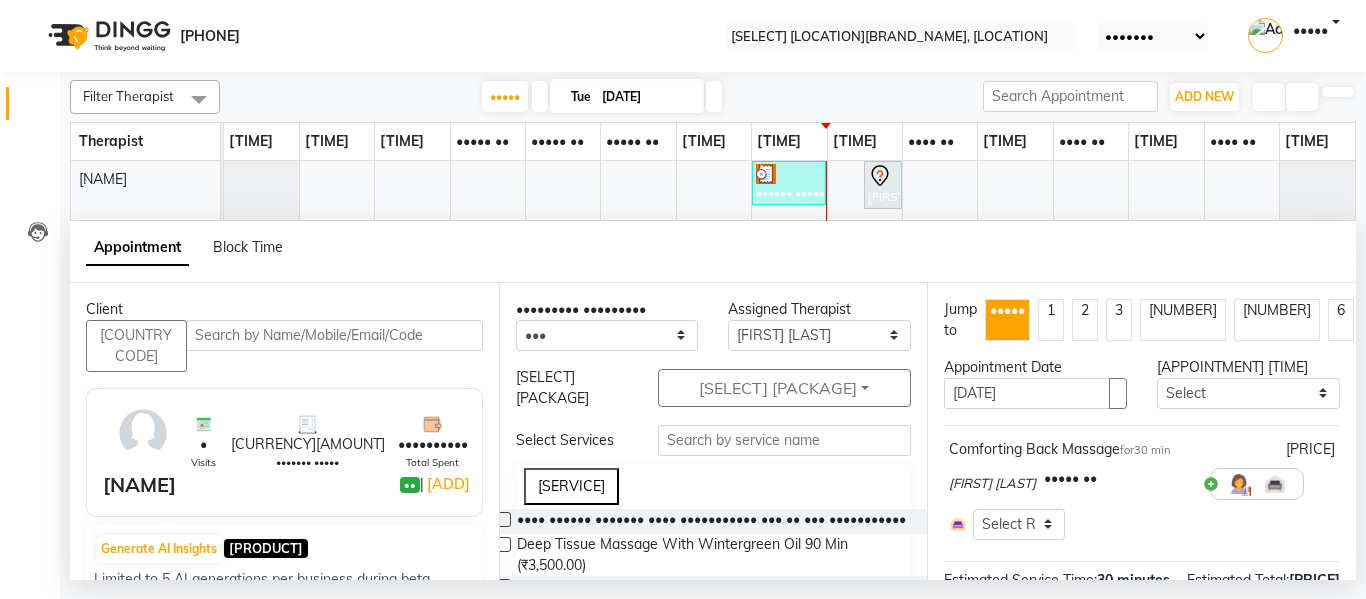 click at bounding box center [1335, 484] 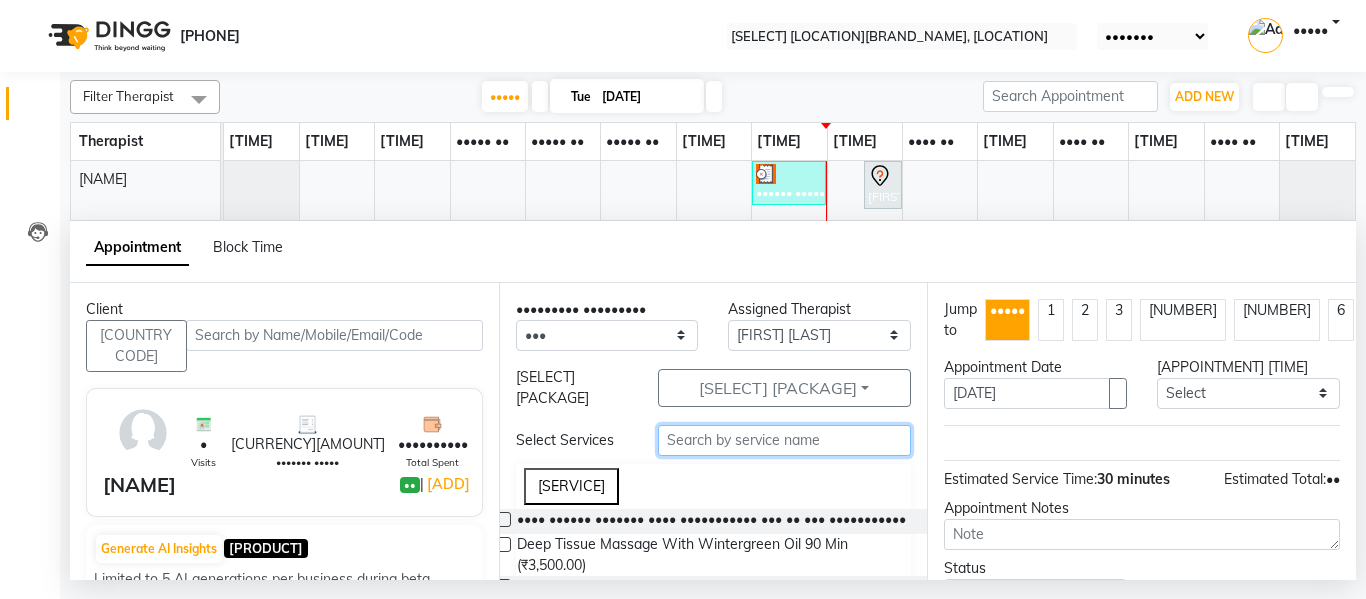 click at bounding box center (785, 440) 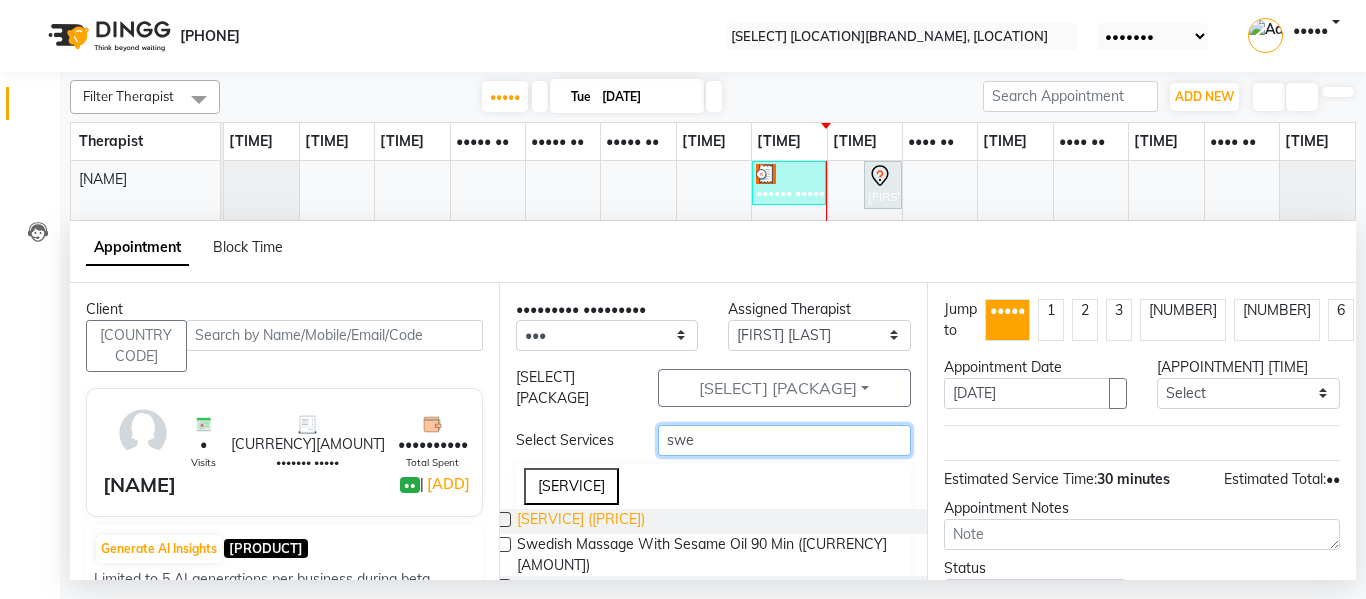 type on "swe" 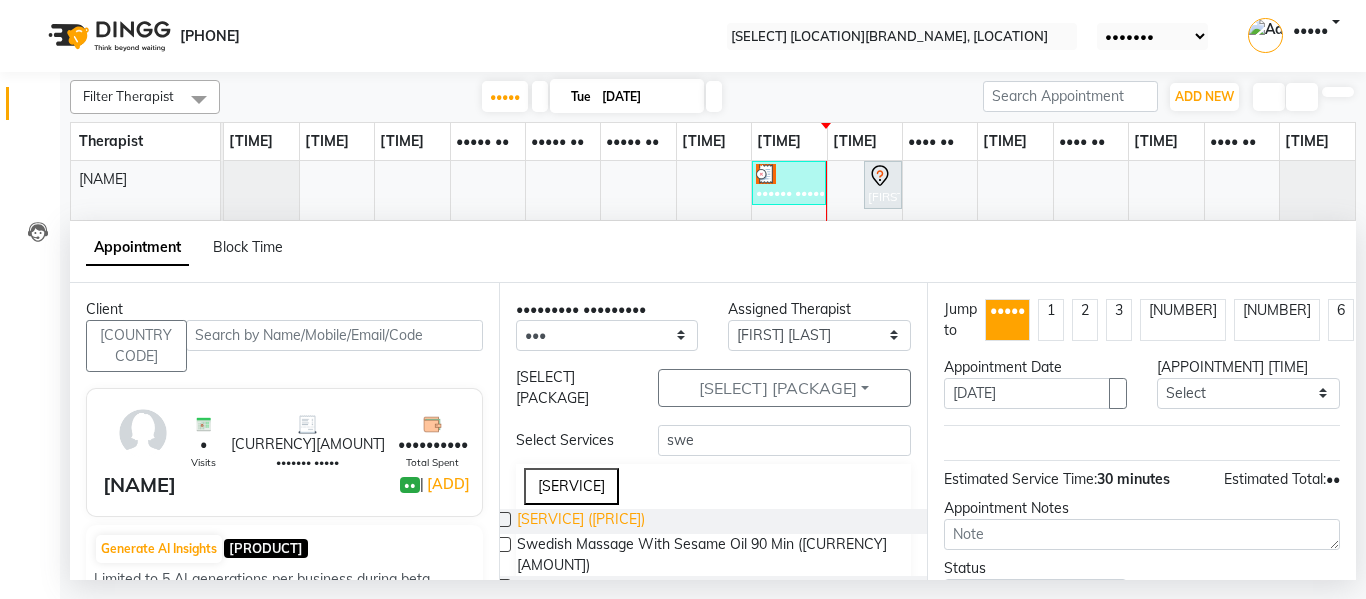 click on "••••••• ••••••• •••• •••••• ••• •• ••• •••••••••••" at bounding box center (581, 521) 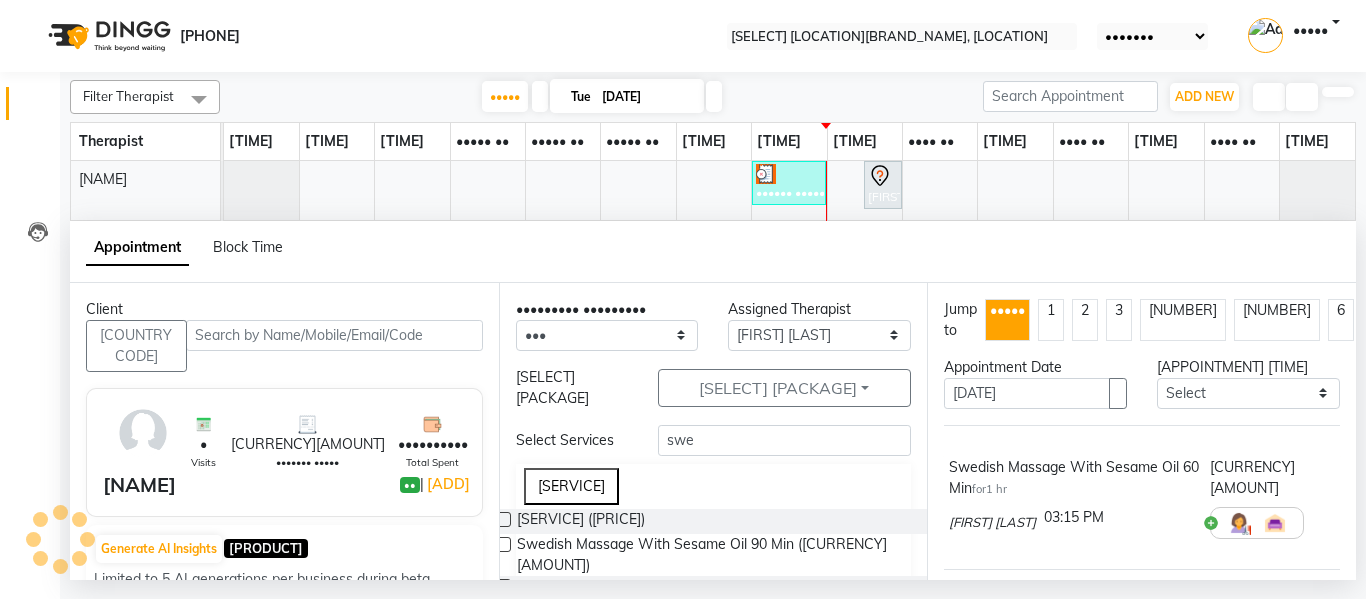 click on "Appointment Block Time" at bounding box center [713, 252] 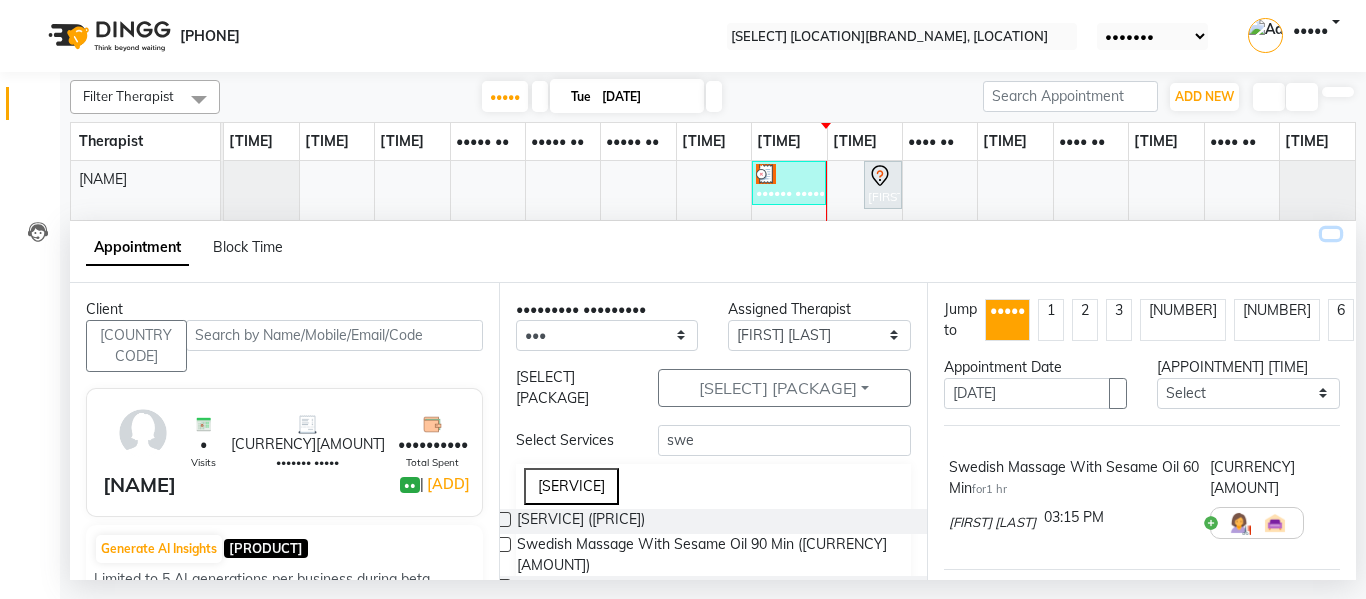 click at bounding box center [1331, 234] 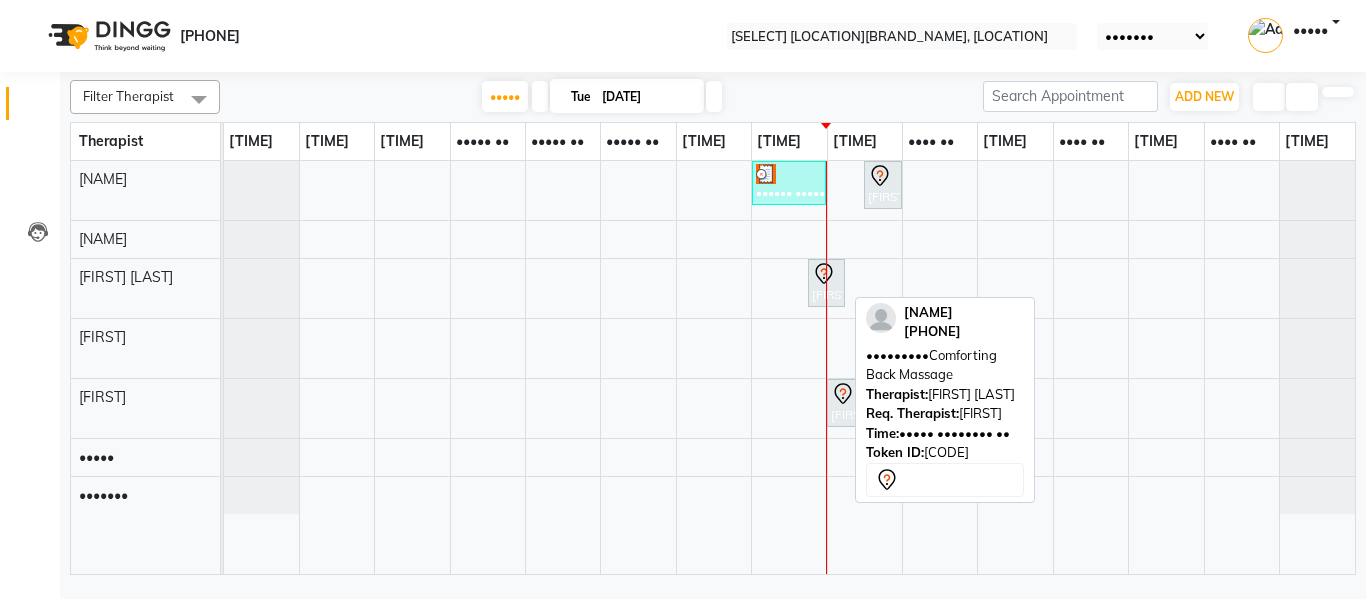 click on "Rashmi Teresardesai, TK04, 02:45 PM-03:15 PM, Comforting Back Massage" at bounding box center (883, 185) 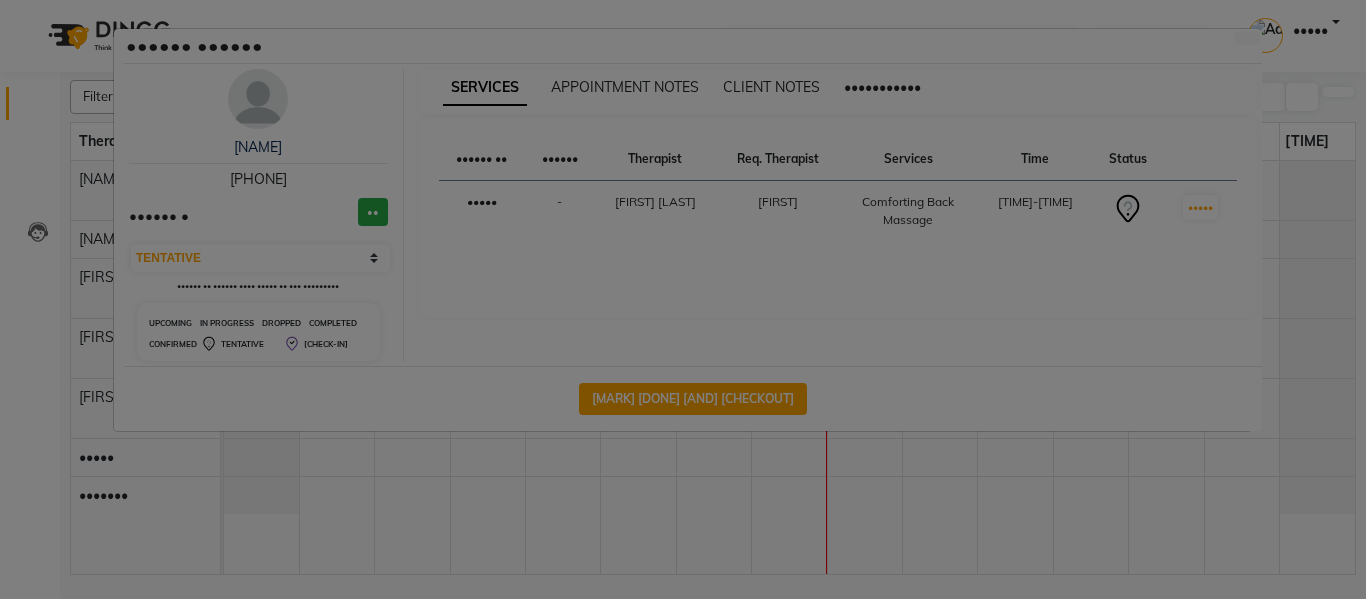 drag, startPoint x: 1238, startPoint y: 53, endPoint x: 1041, endPoint y: 197, distance: 244.01845 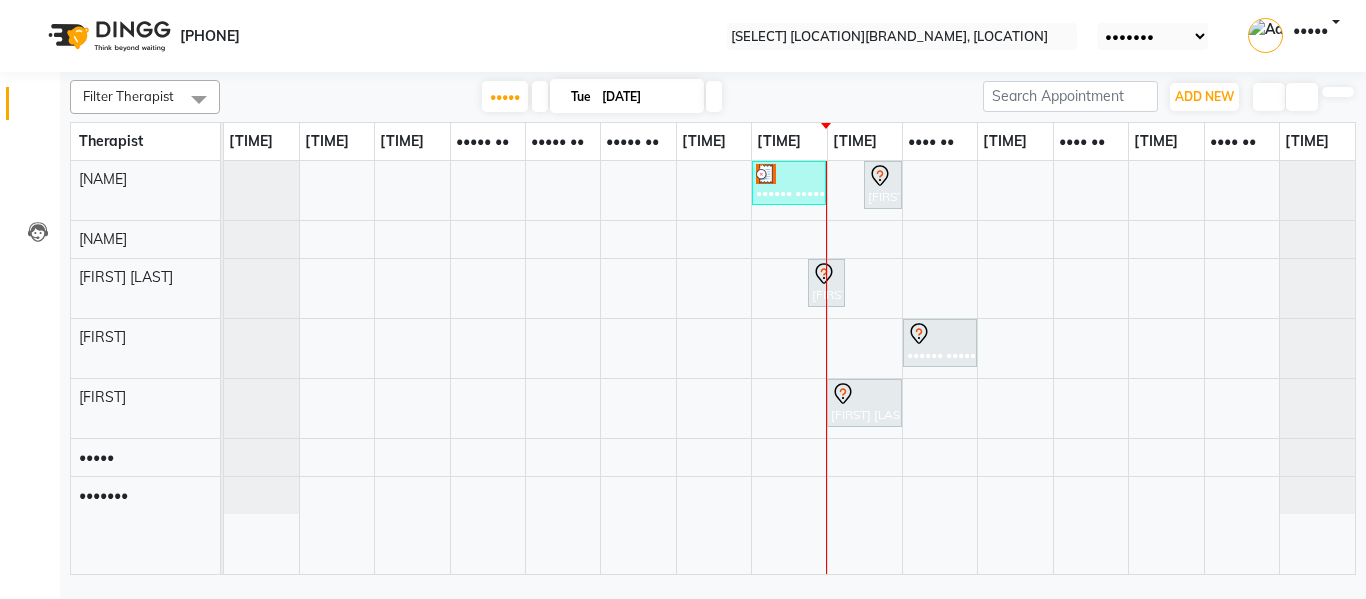 drag, startPoint x: 827, startPoint y: 272, endPoint x: 589, endPoint y: 81, distance: 305.16388 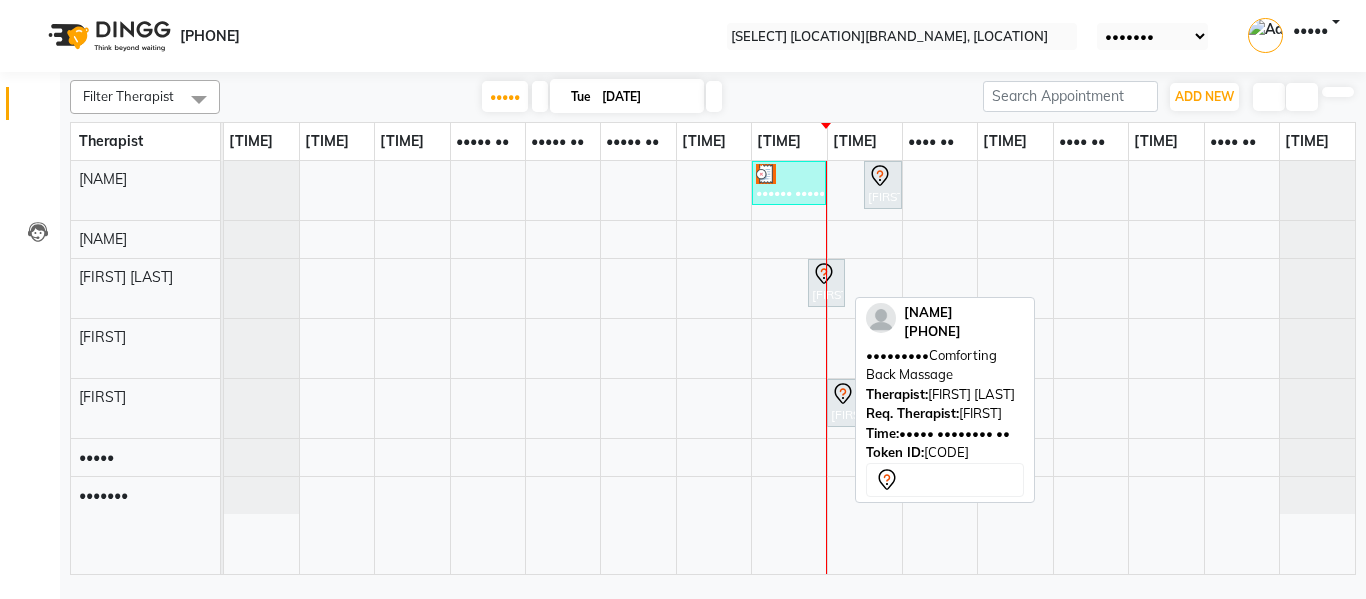 click at bounding box center (879, 175) 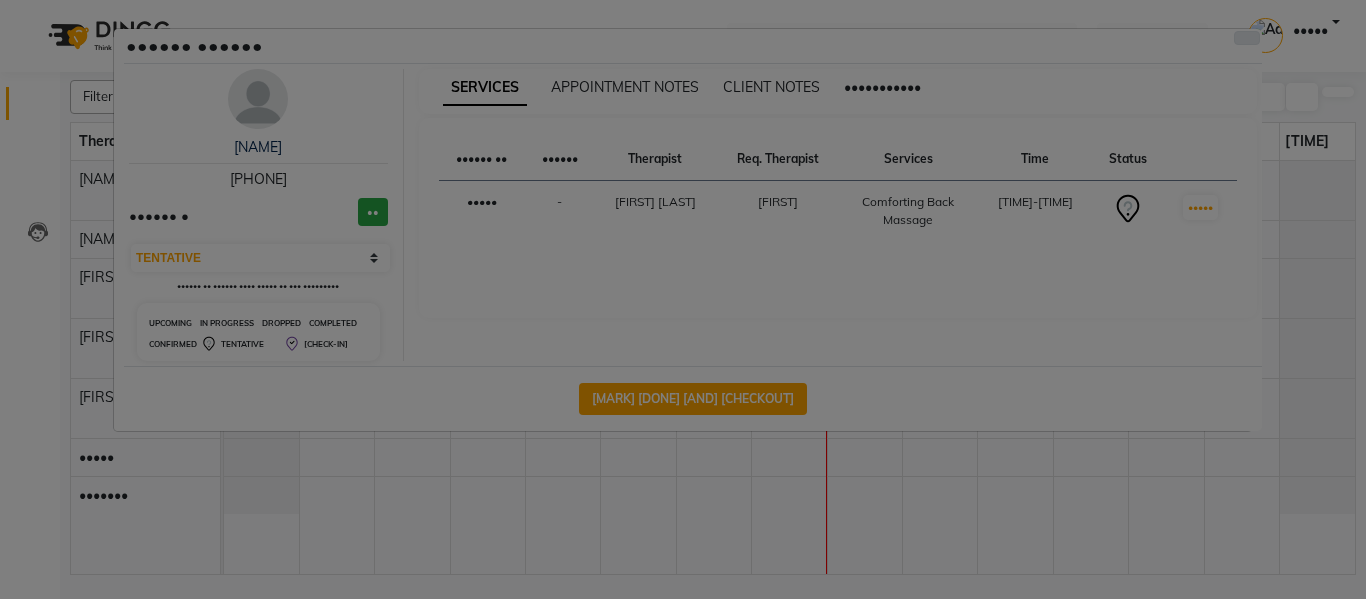 click at bounding box center [1247, 38] 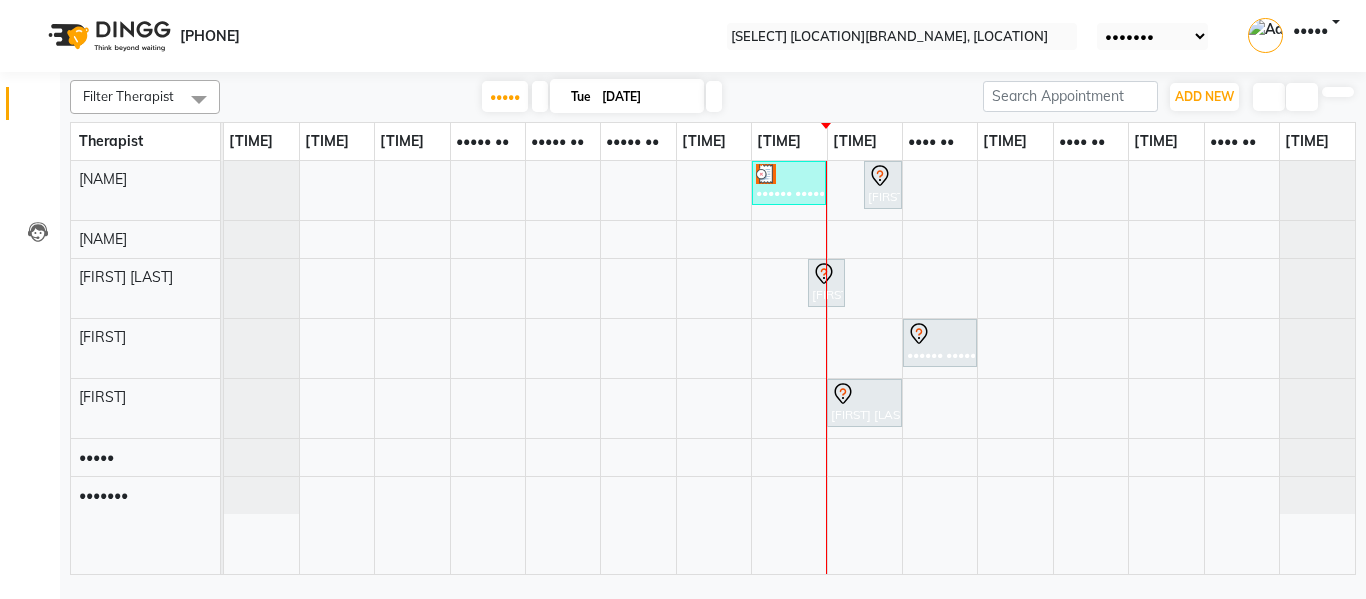 click on "Edit" at bounding box center [69, 633] 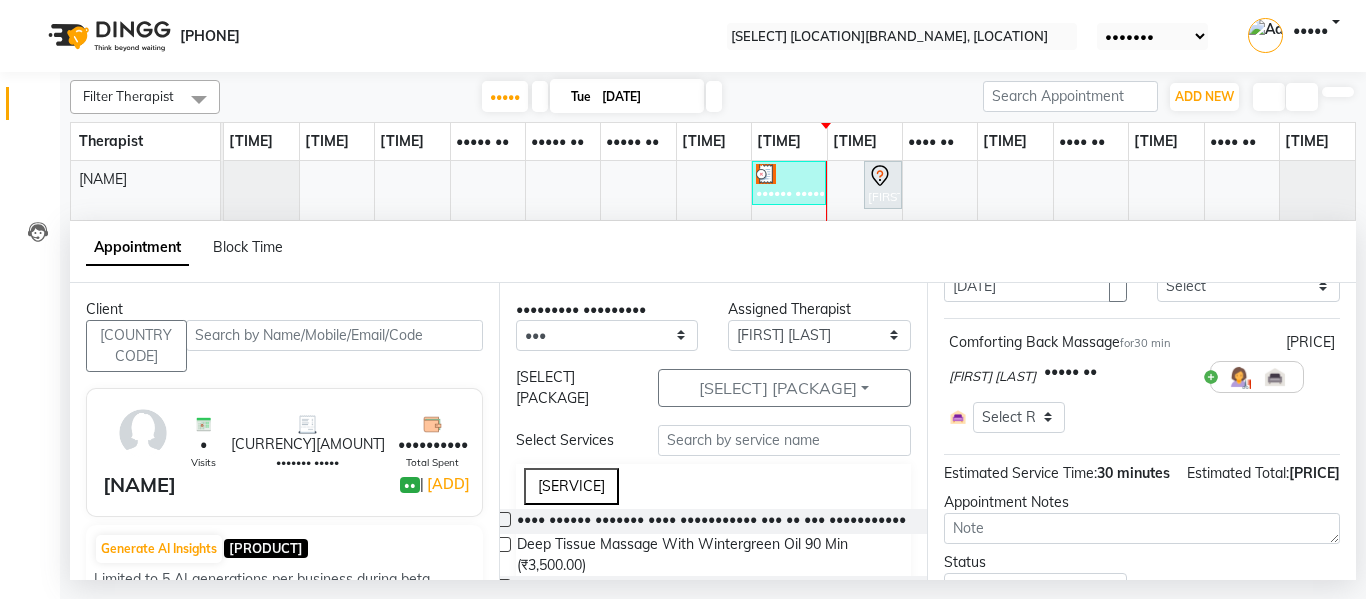 scroll, scrollTop: 130, scrollLeft: 0, axis: vertical 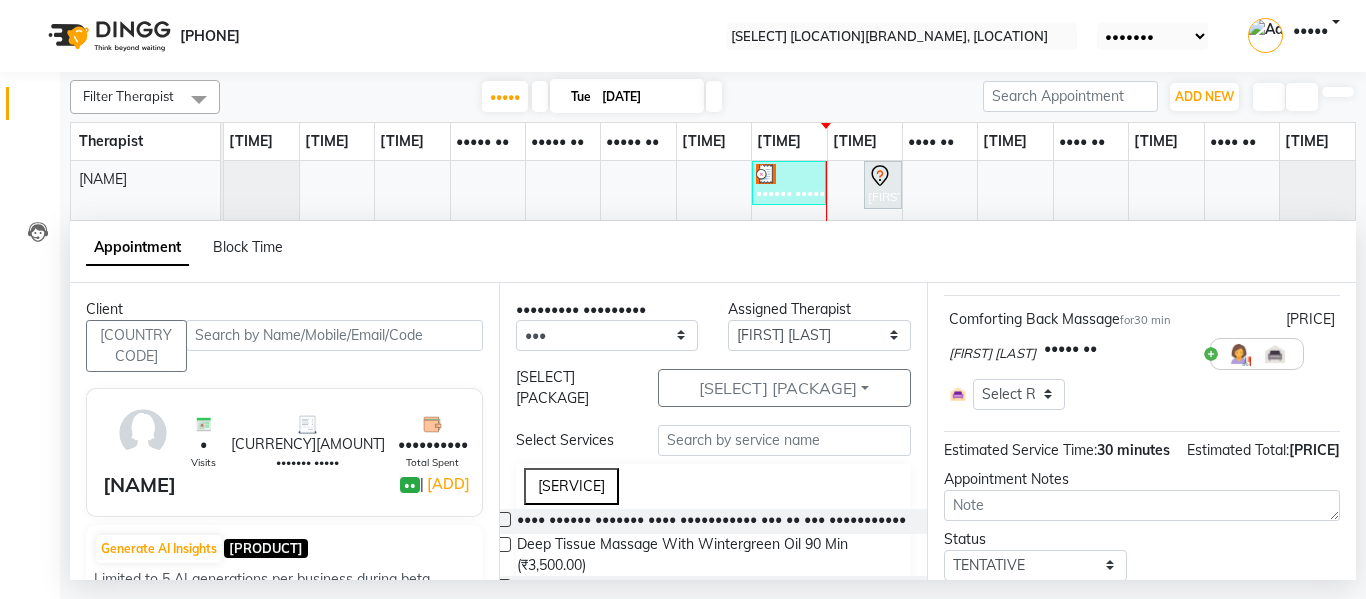 click at bounding box center [1335, 354] 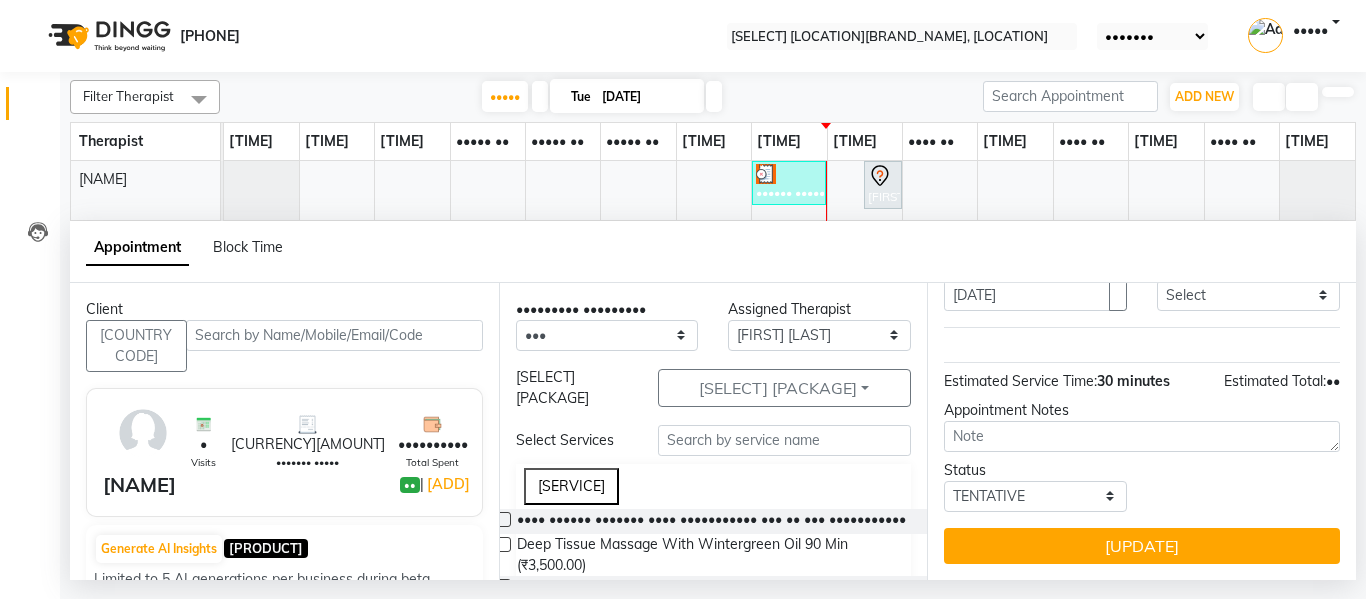 scroll, scrollTop: 113, scrollLeft: 0, axis: vertical 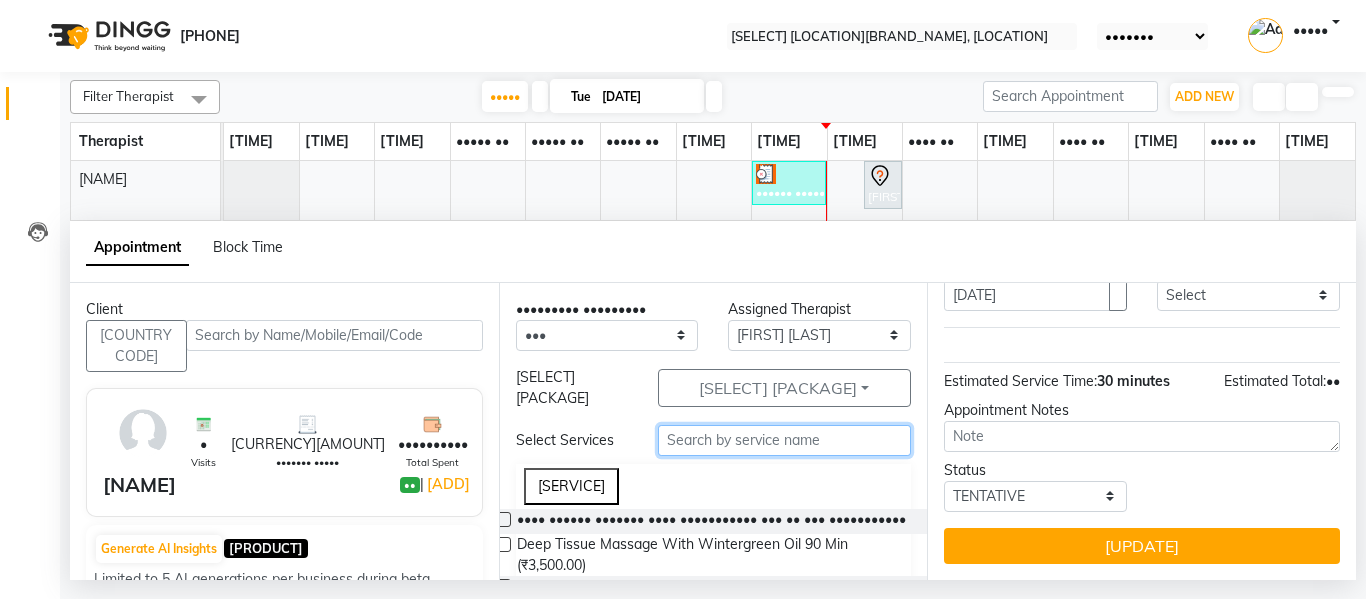 click at bounding box center [785, 440] 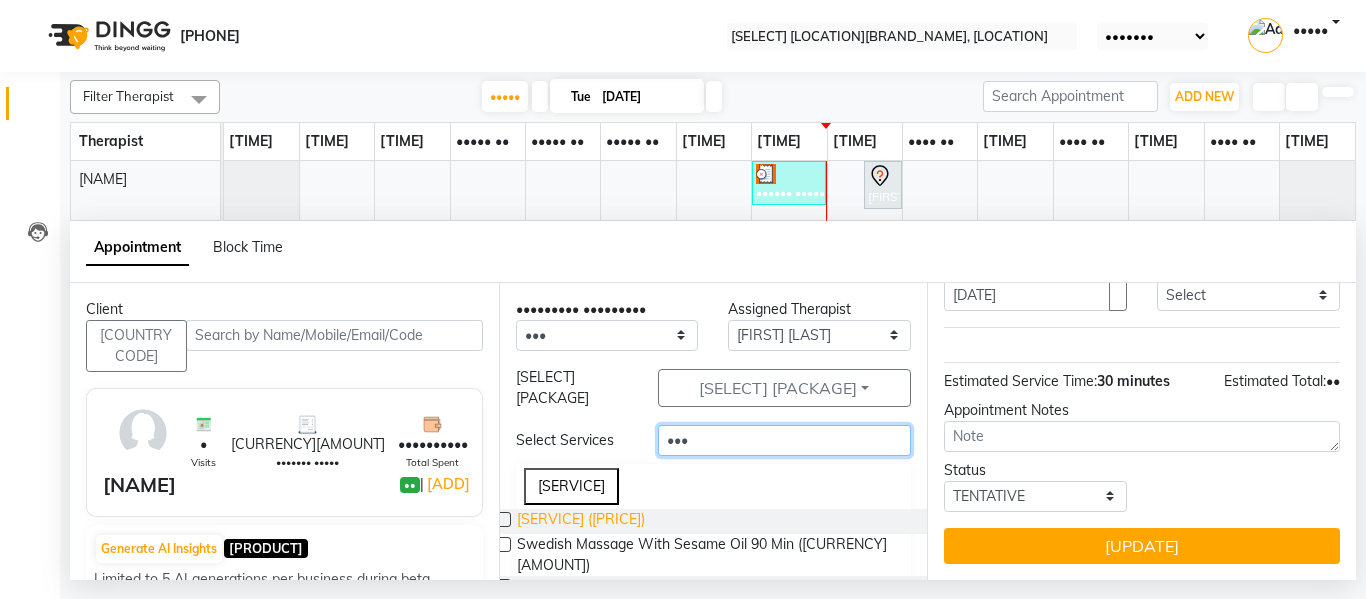 type on "Swe" 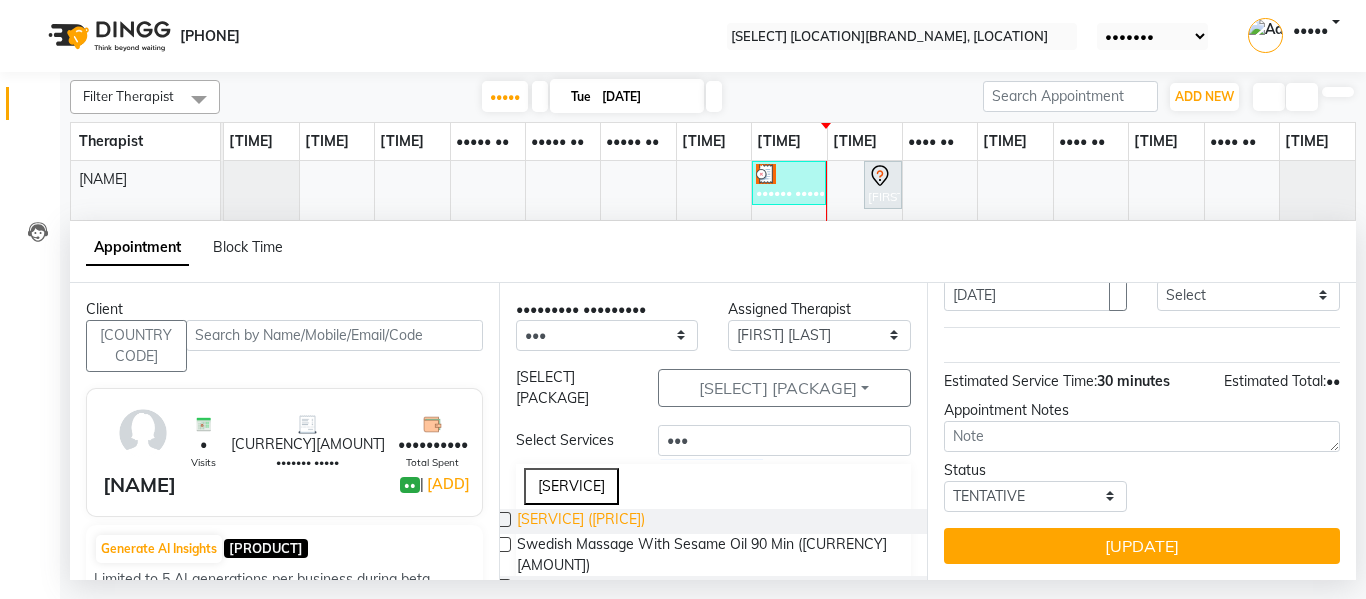 click on "••••••• ••••••• •••• •••••• ••• •• ••• •••••••••••" at bounding box center [581, 521] 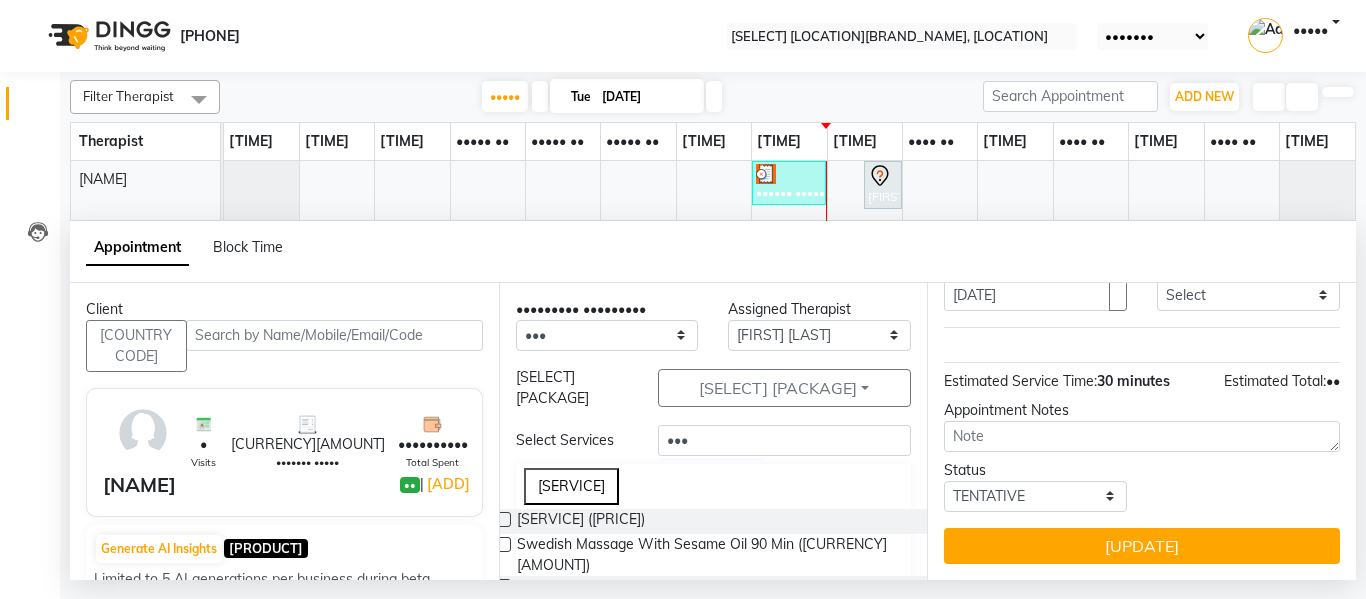 scroll, scrollTop: 130, scrollLeft: 0, axis: vertical 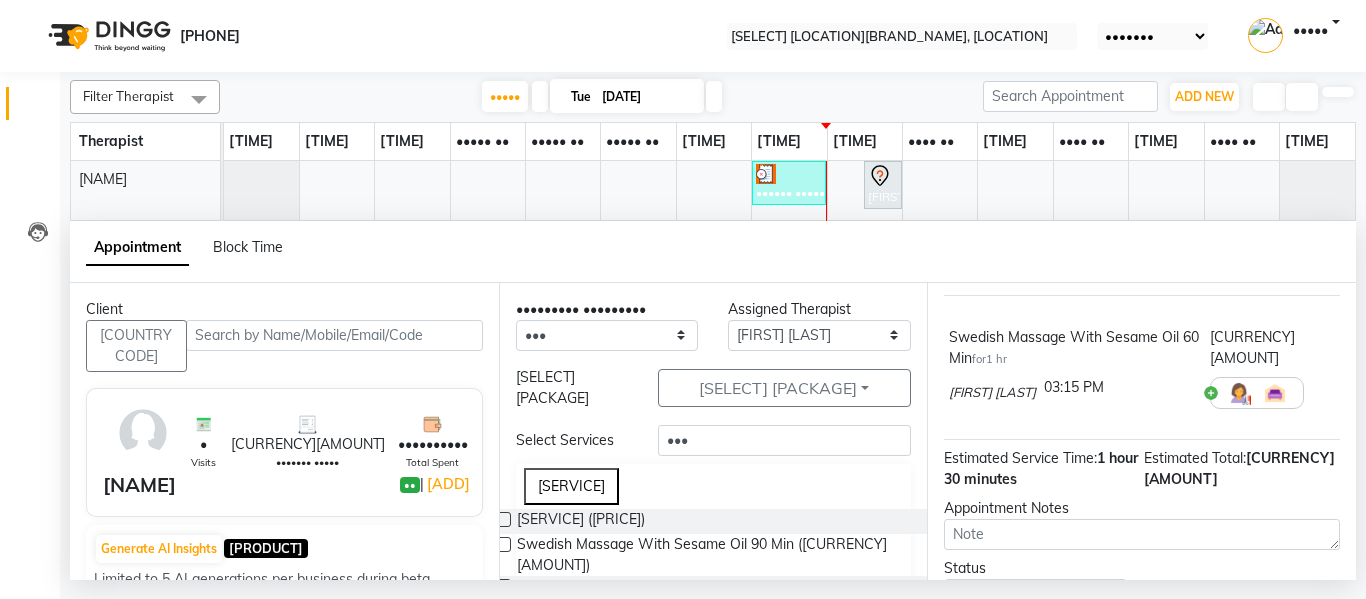 click at bounding box center [1194, 399] 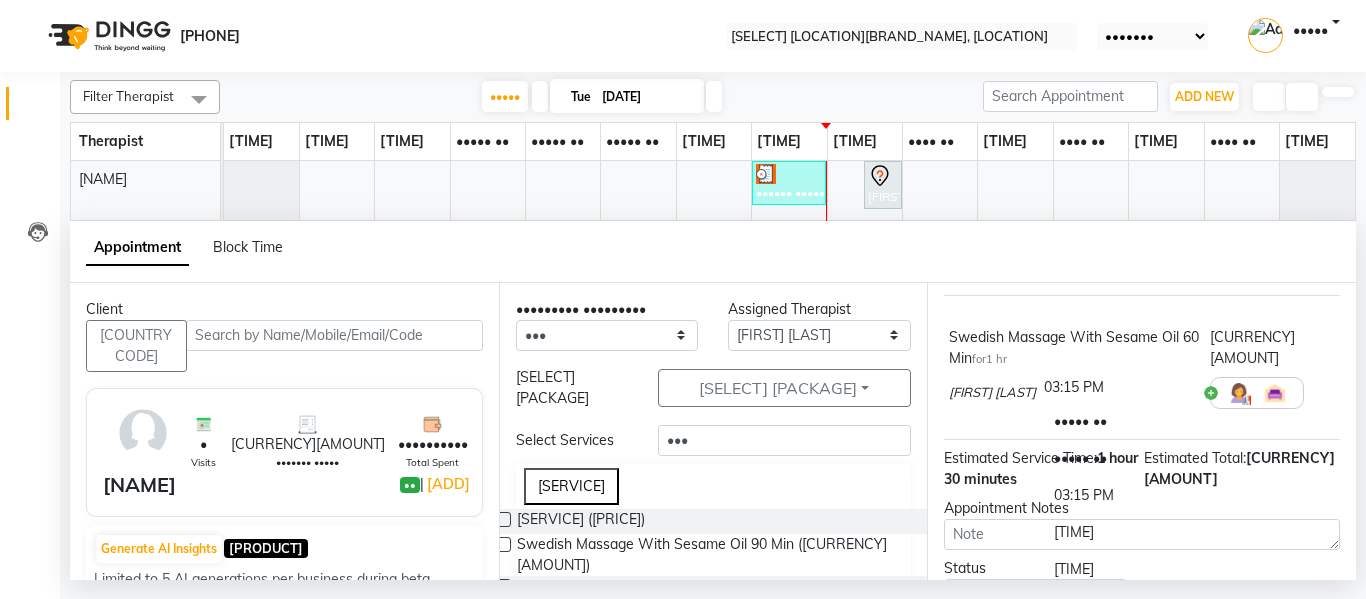 scroll, scrollTop: 938, scrollLeft: 0, axis: vertical 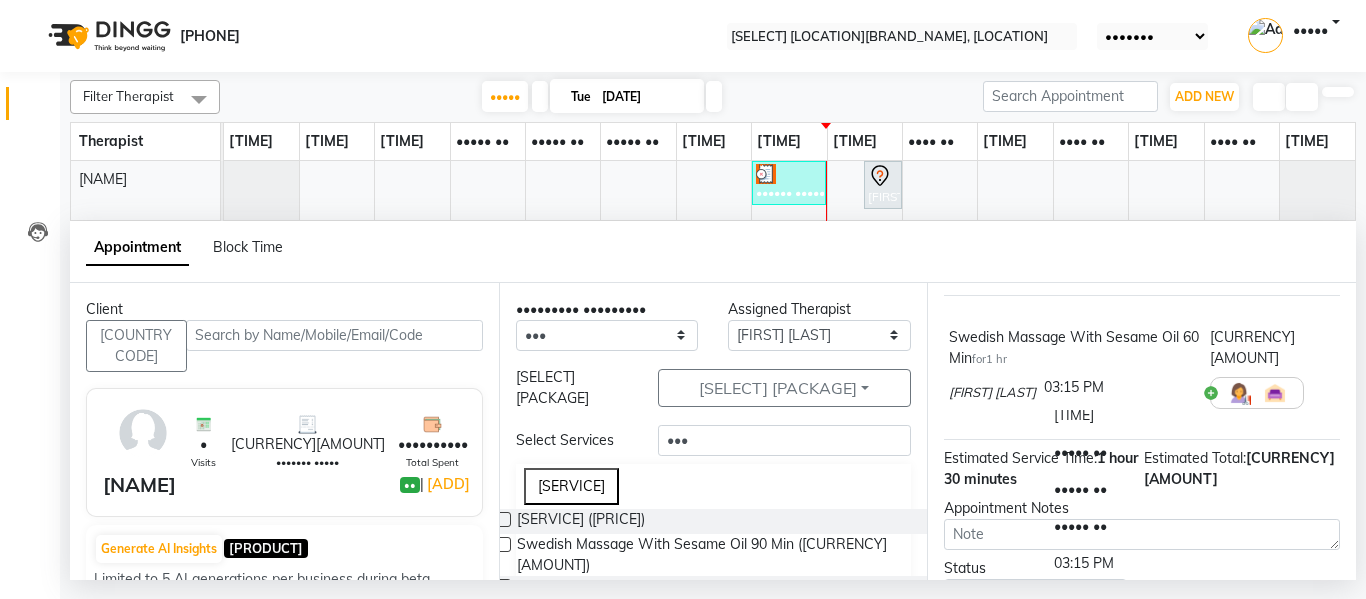 click on "••••• ••" at bounding box center [1119, 489] 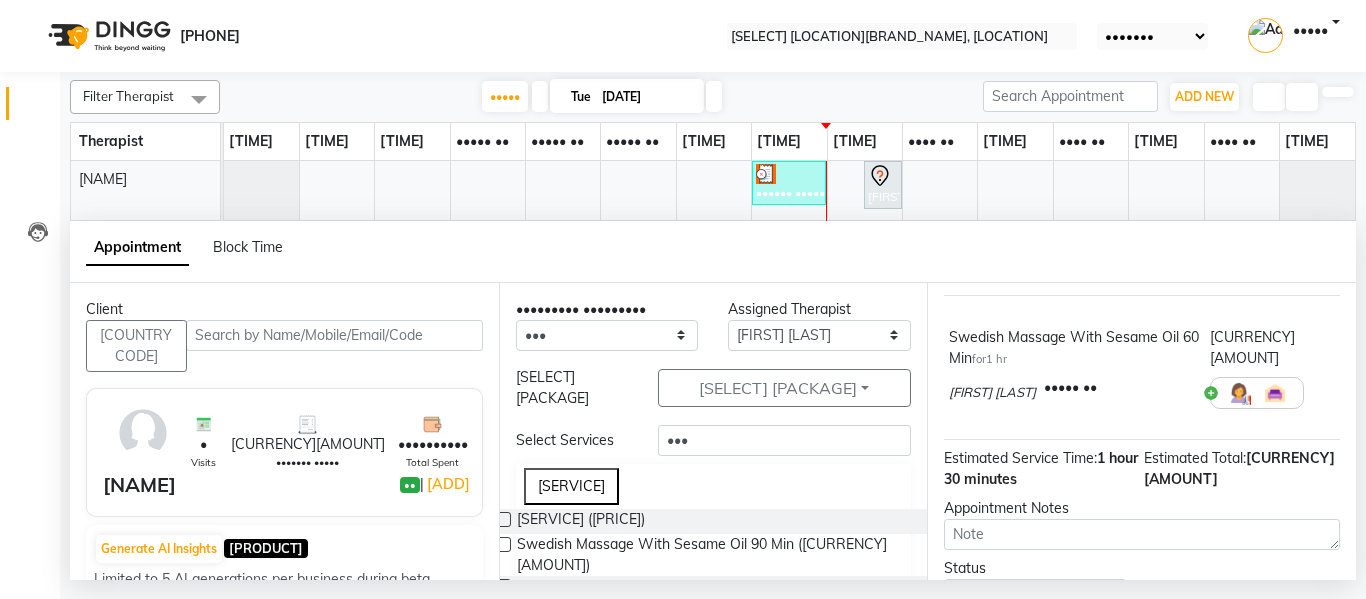 scroll, scrollTop: 249, scrollLeft: 0, axis: vertical 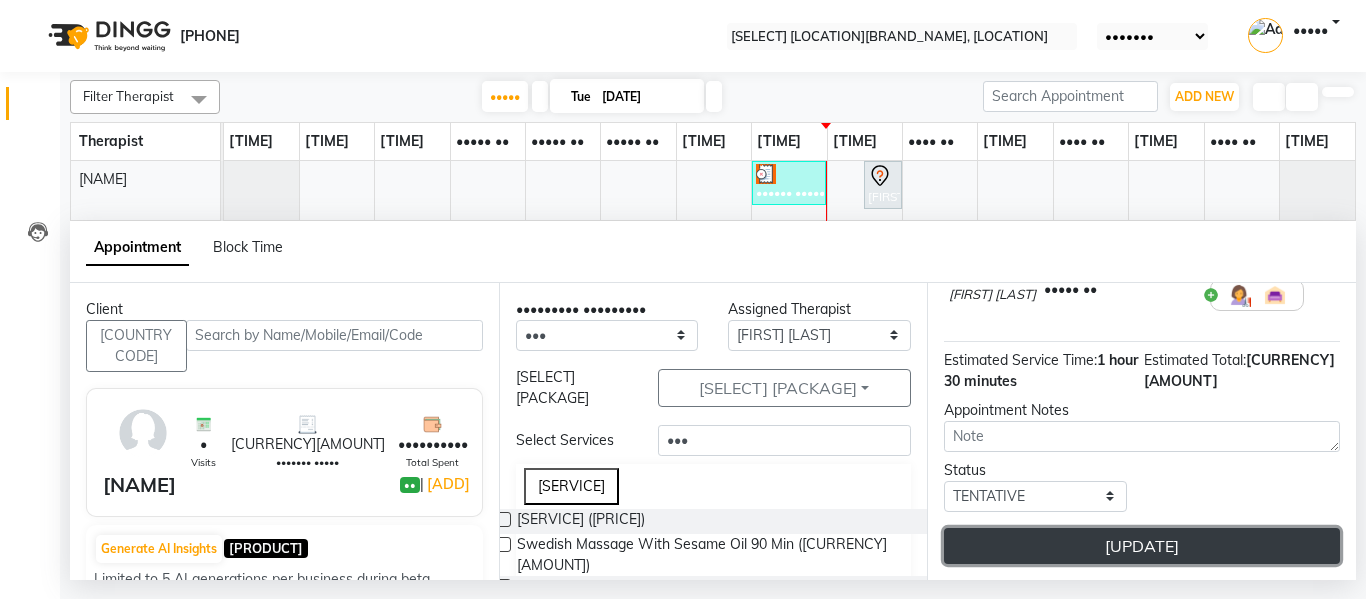 click on "Update" at bounding box center (1142, 546) 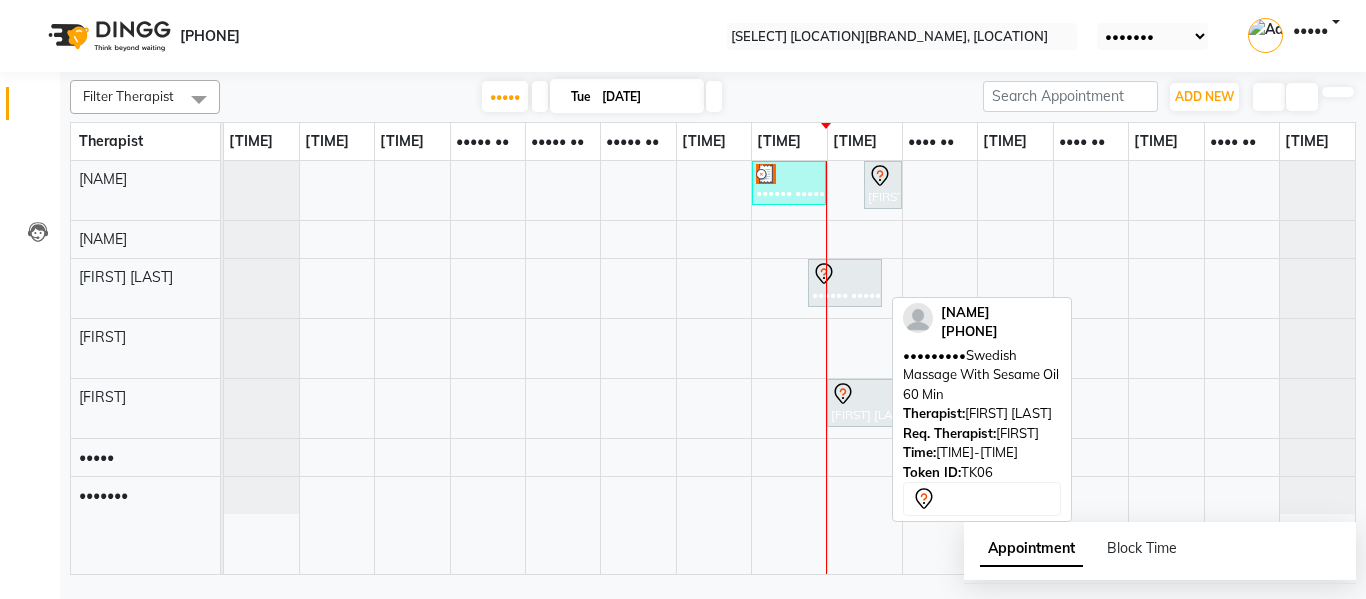 click on "Rashmi Teresardesai, TK06, 02:45 PM-03:45 PM, Swedish Massage With Sesame Oil 60 Min" at bounding box center [883, 185] 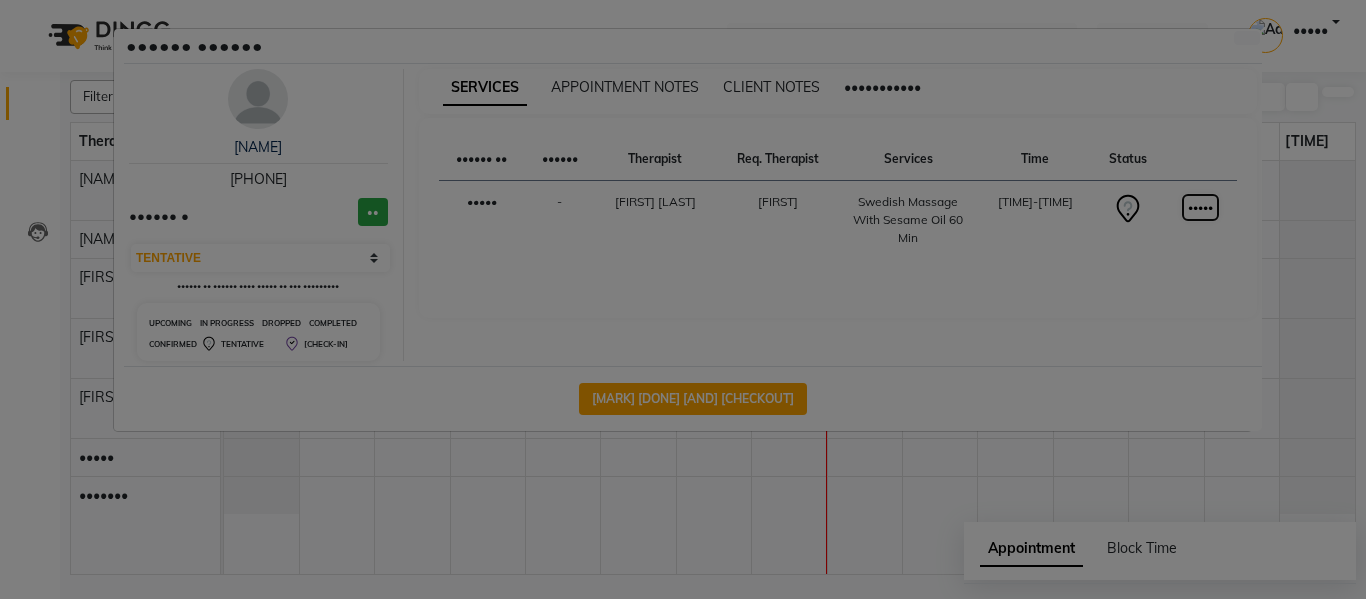 click on "START" at bounding box center (1200, 207) 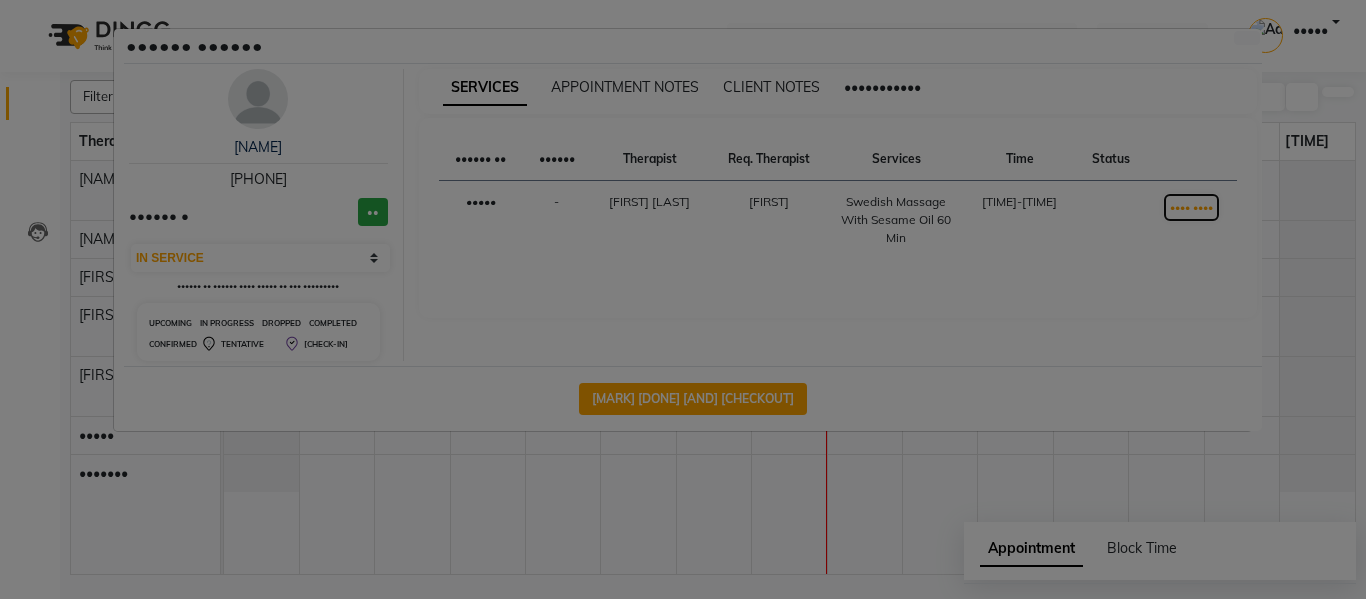 click on "MARK DONE" at bounding box center (1191, 207) 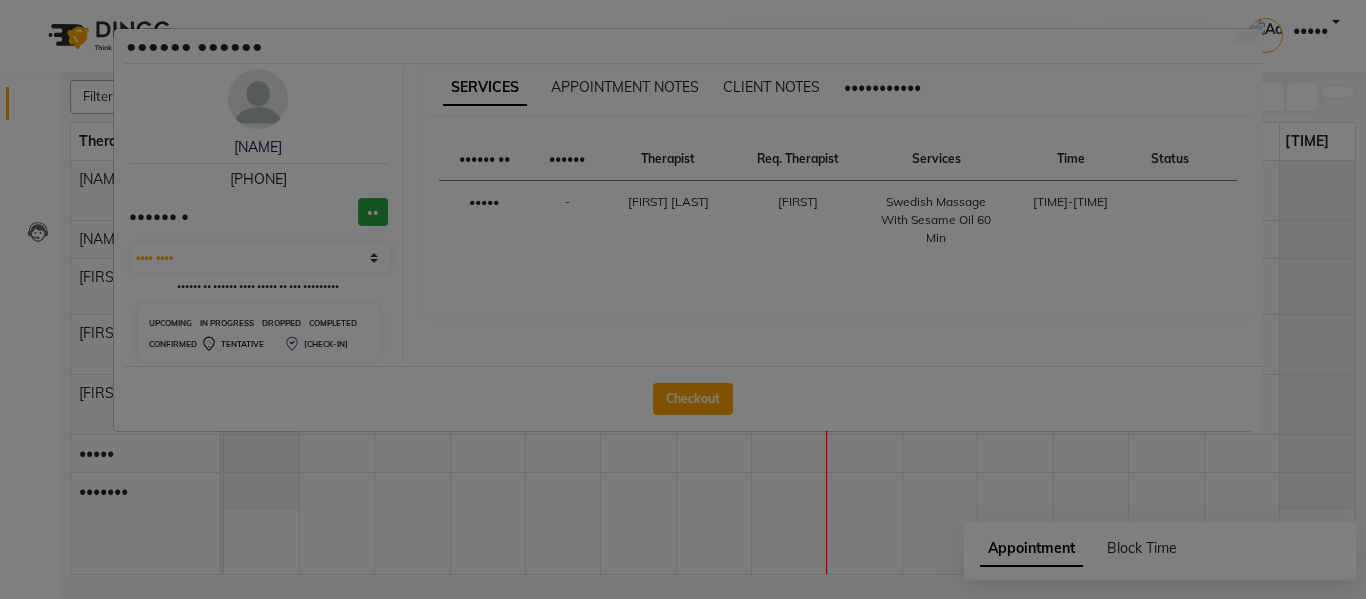 click on "Successfully updated booking   Success" at bounding box center [683, 725] 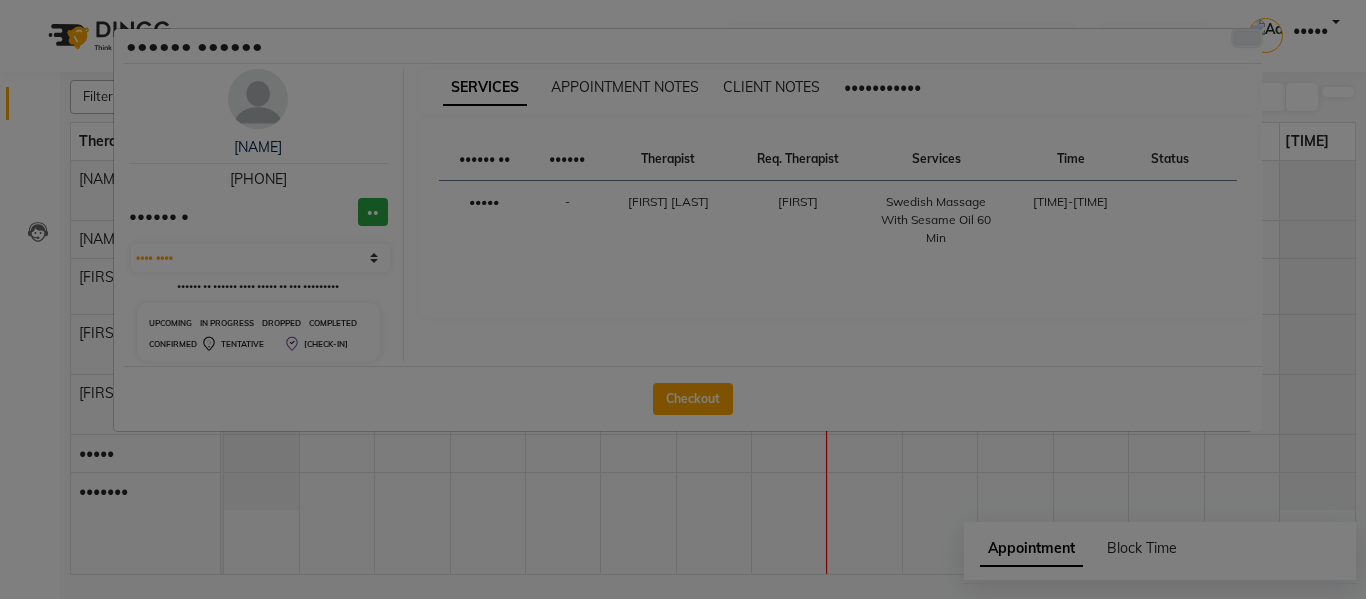 click at bounding box center [1247, 38] 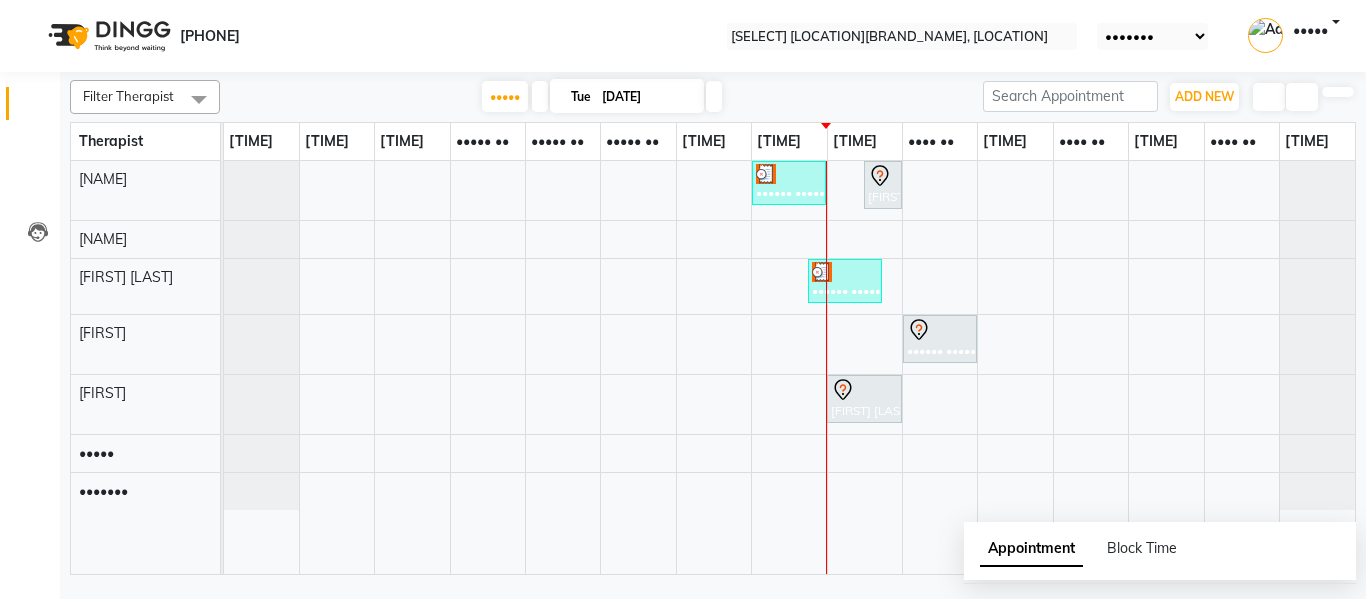 click on "Edit" at bounding box center [69, 633] 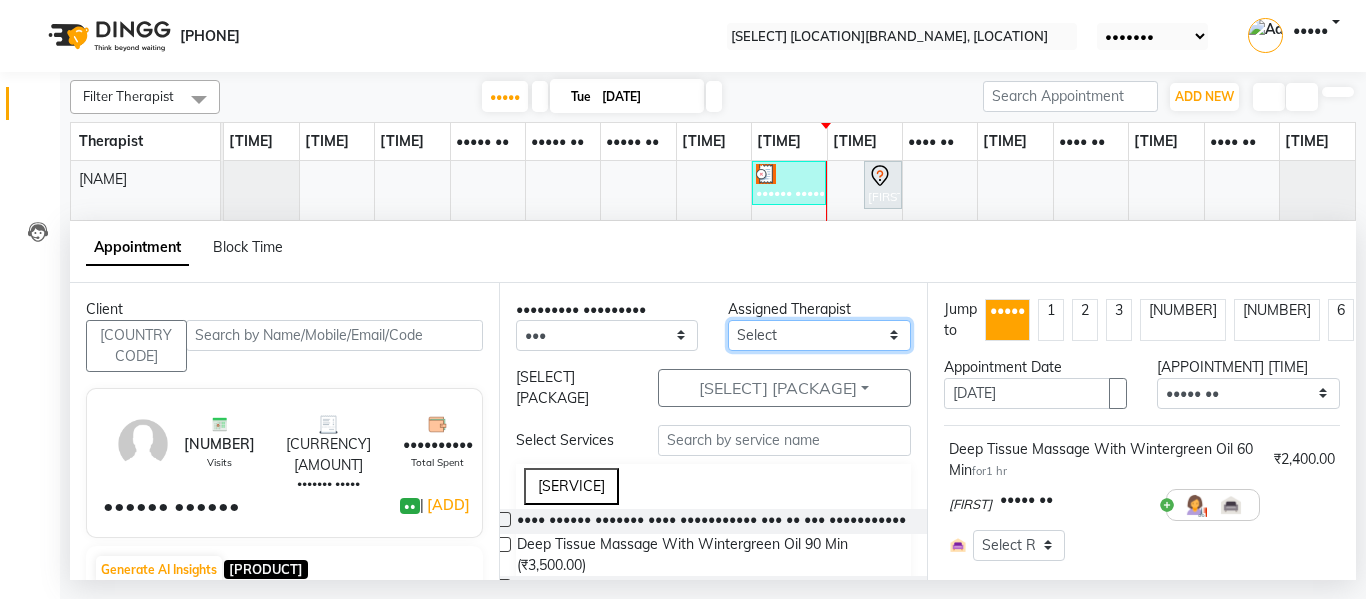 click on "Select Alisha Deval Gauri Thorath Poonam Saheb Shankar  Surma" at bounding box center (607, 335) 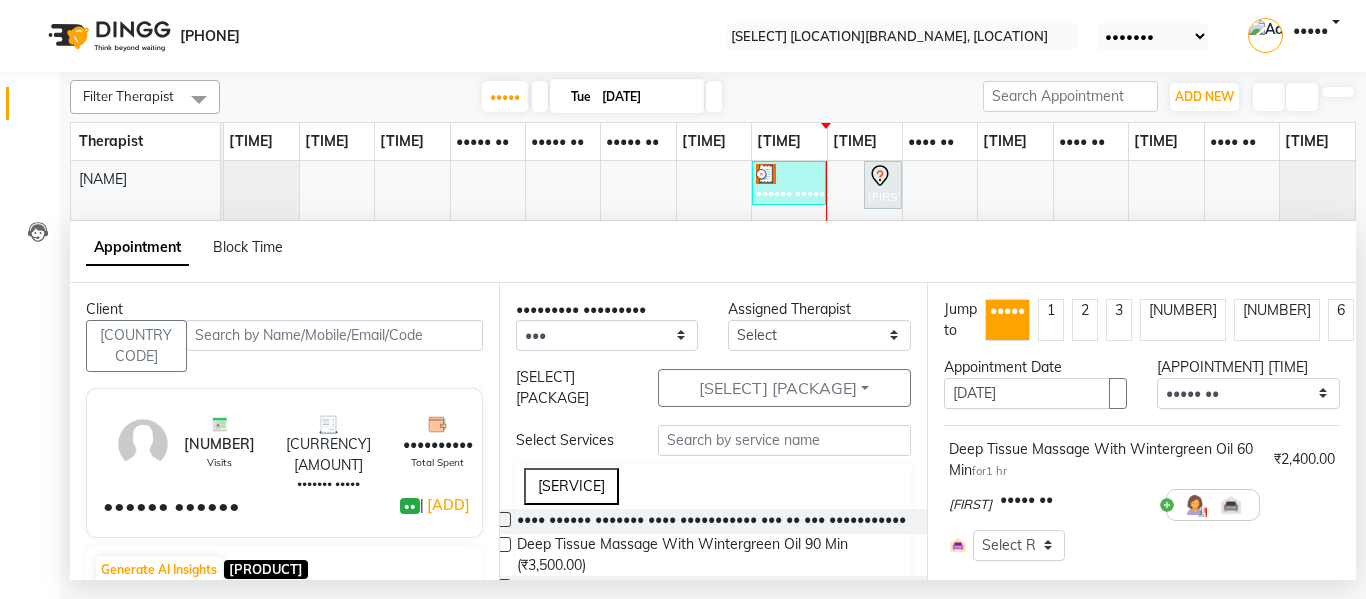click on "Appointment Block Time" at bounding box center (713, 252) 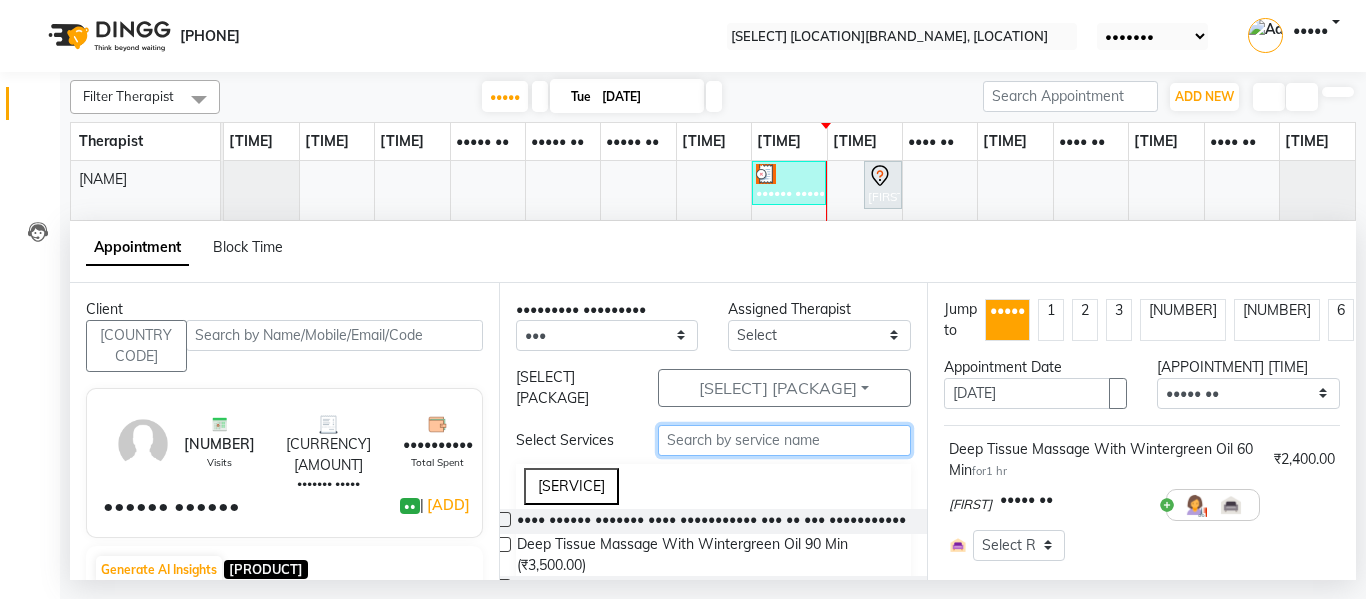 click at bounding box center (785, 440) 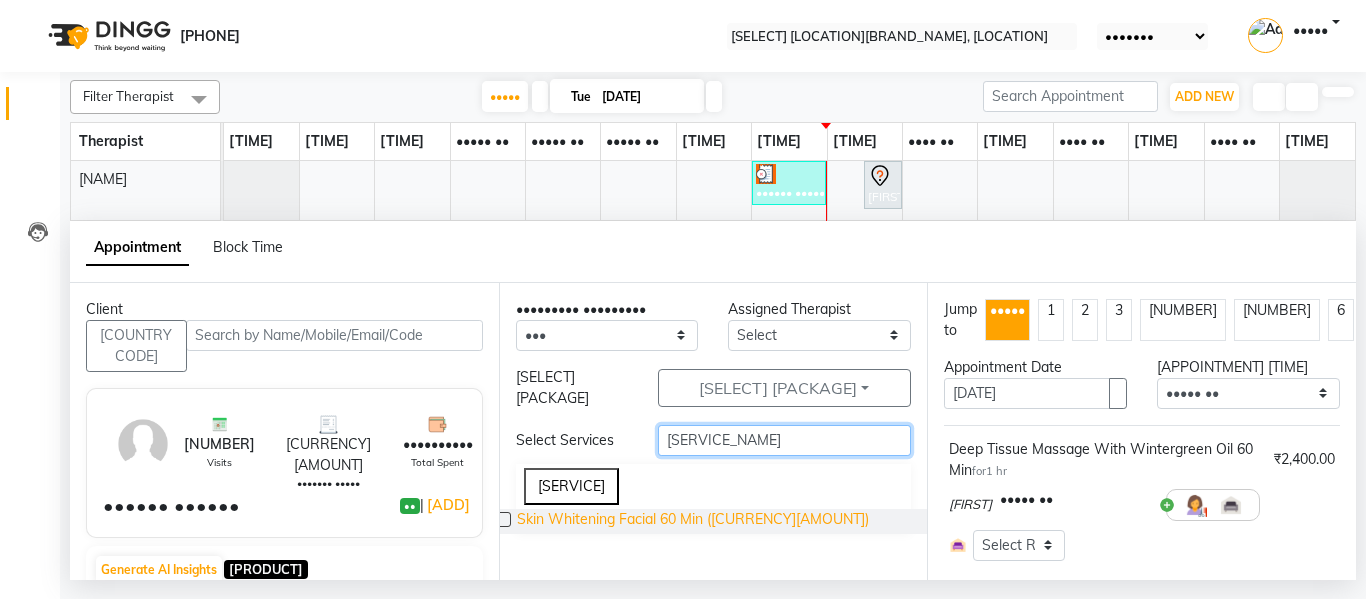 type on "Skin wh" 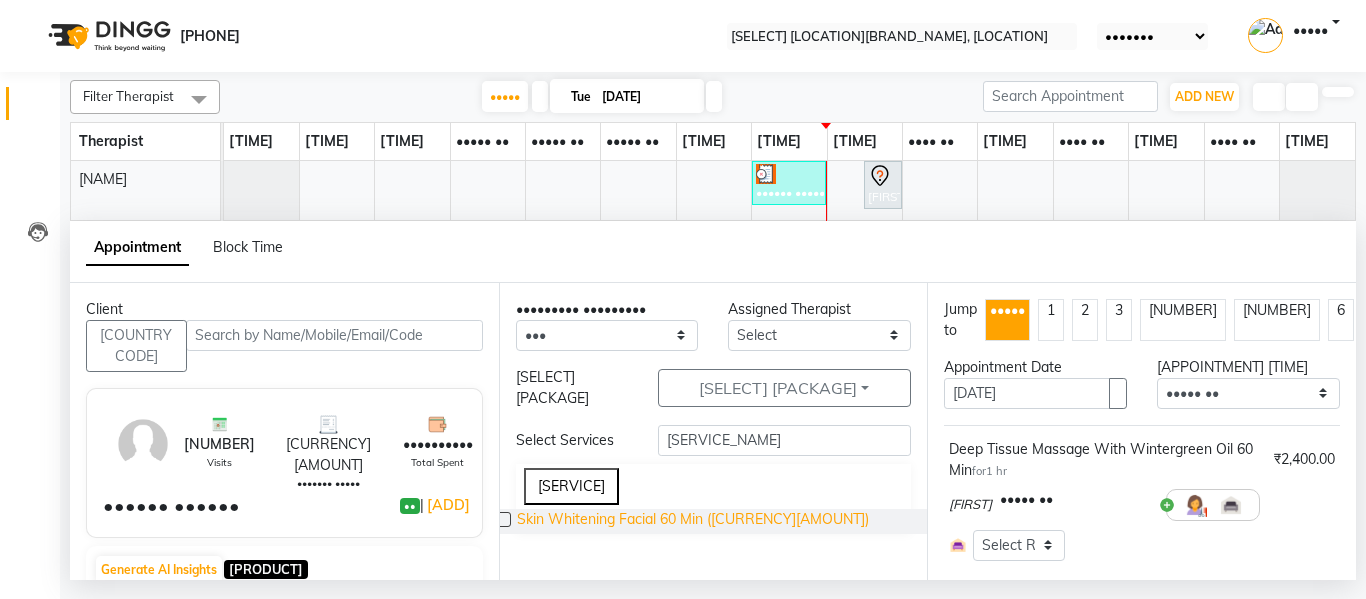 click on "Skin Whitening Facial 60 Min (₹2,200.00)" at bounding box center (693, 521) 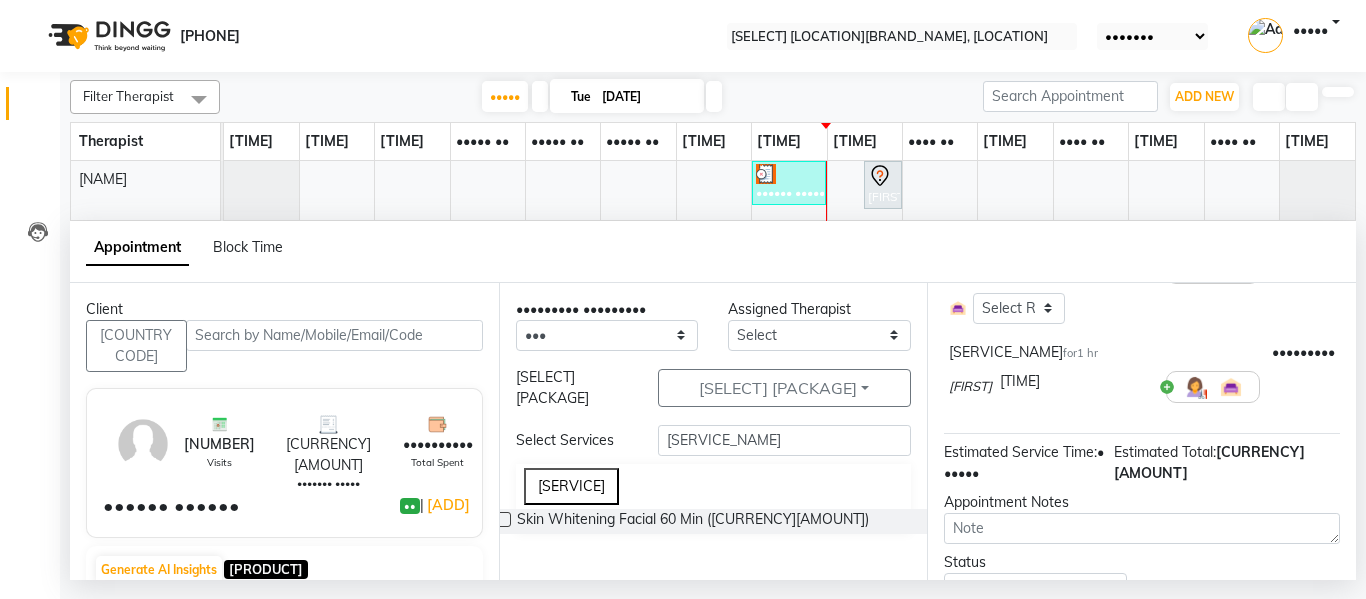 scroll, scrollTop: 350, scrollLeft: 0, axis: vertical 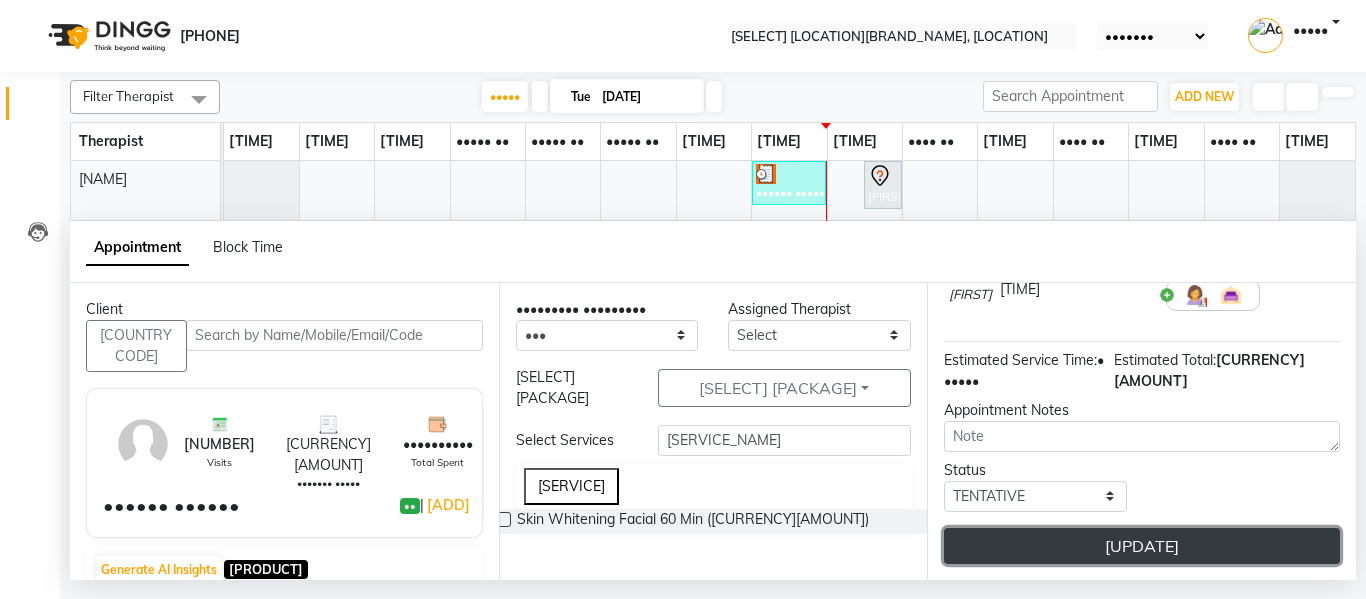 click on "Update" at bounding box center [1142, 546] 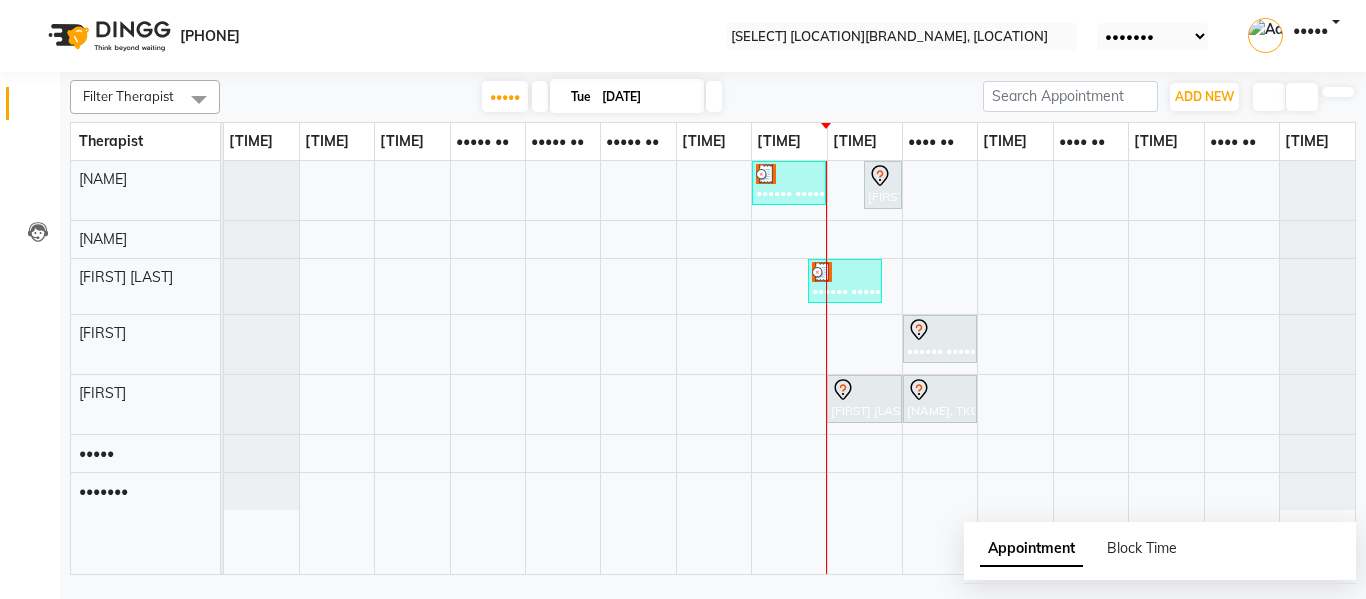 drag, startPoint x: 1144, startPoint y: 16, endPoint x: 1148, endPoint y: 28, distance: 12.649111 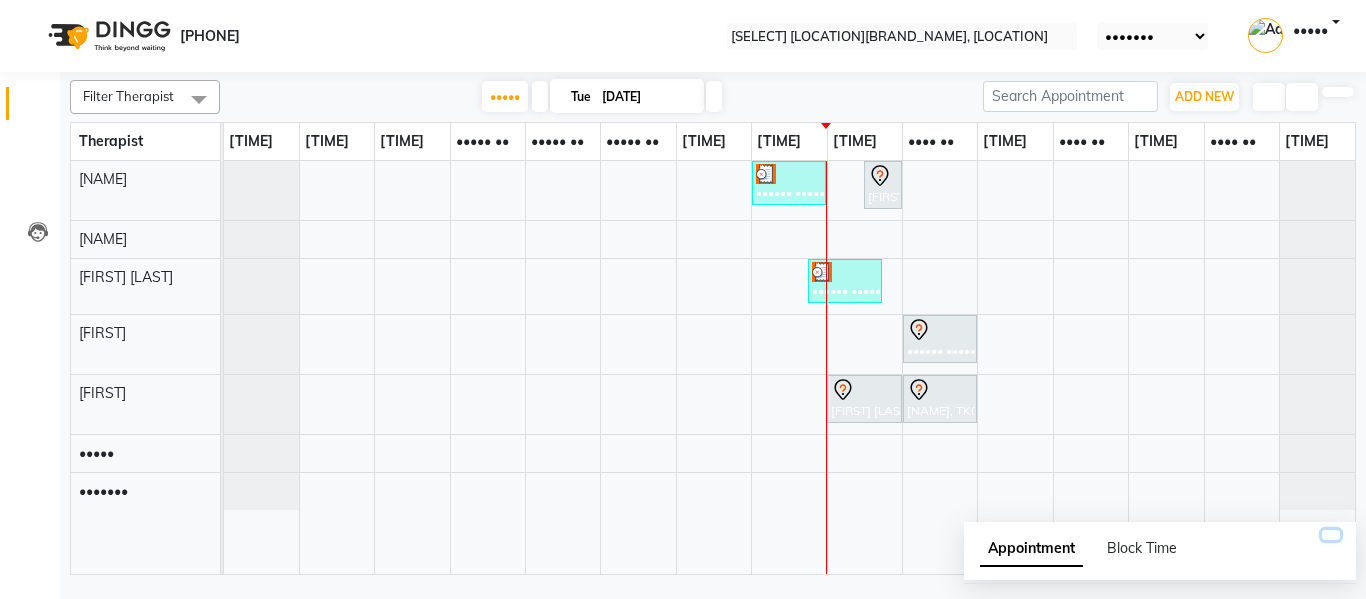 click at bounding box center (1331, 535) 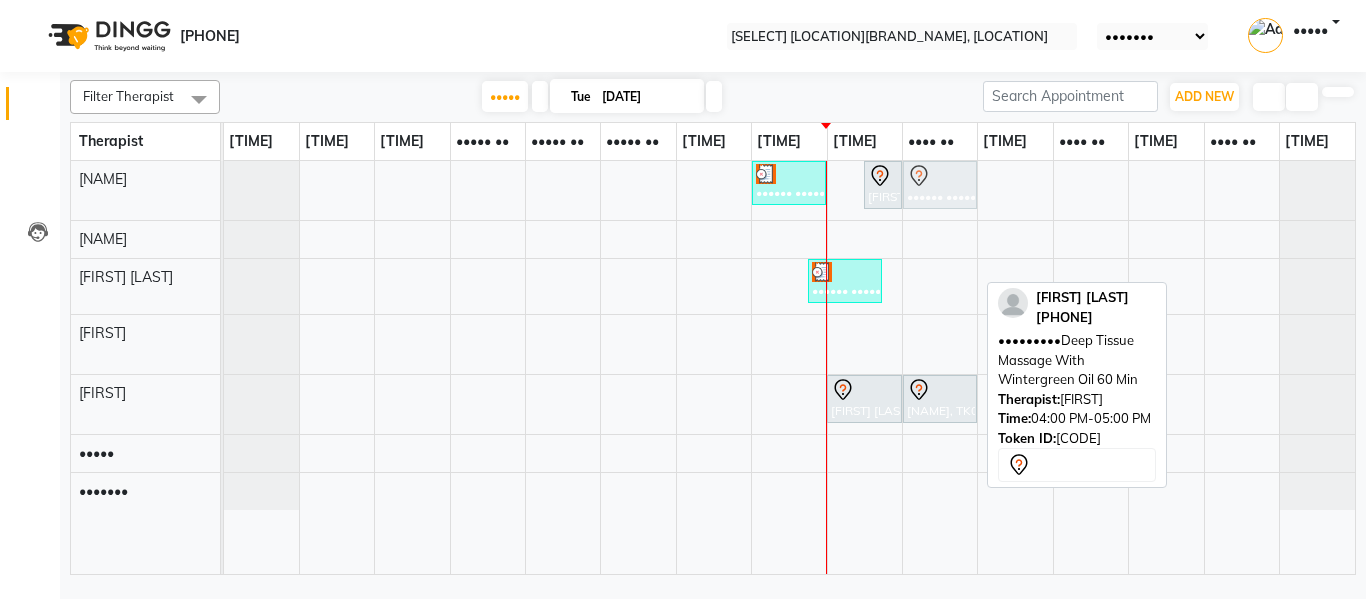 drag, startPoint x: 965, startPoint y: 329, endPoint x: 963, endPoint y: 166, distance: 163.01227 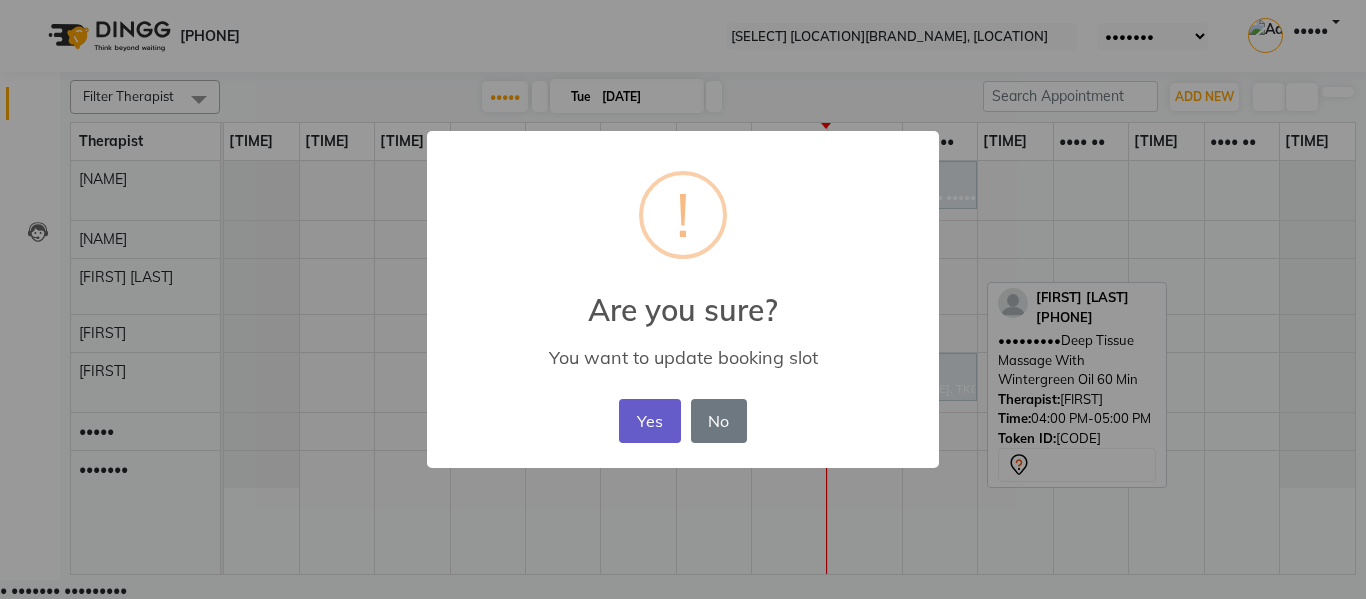 click on "Yes" at bounding box center [649, 421] 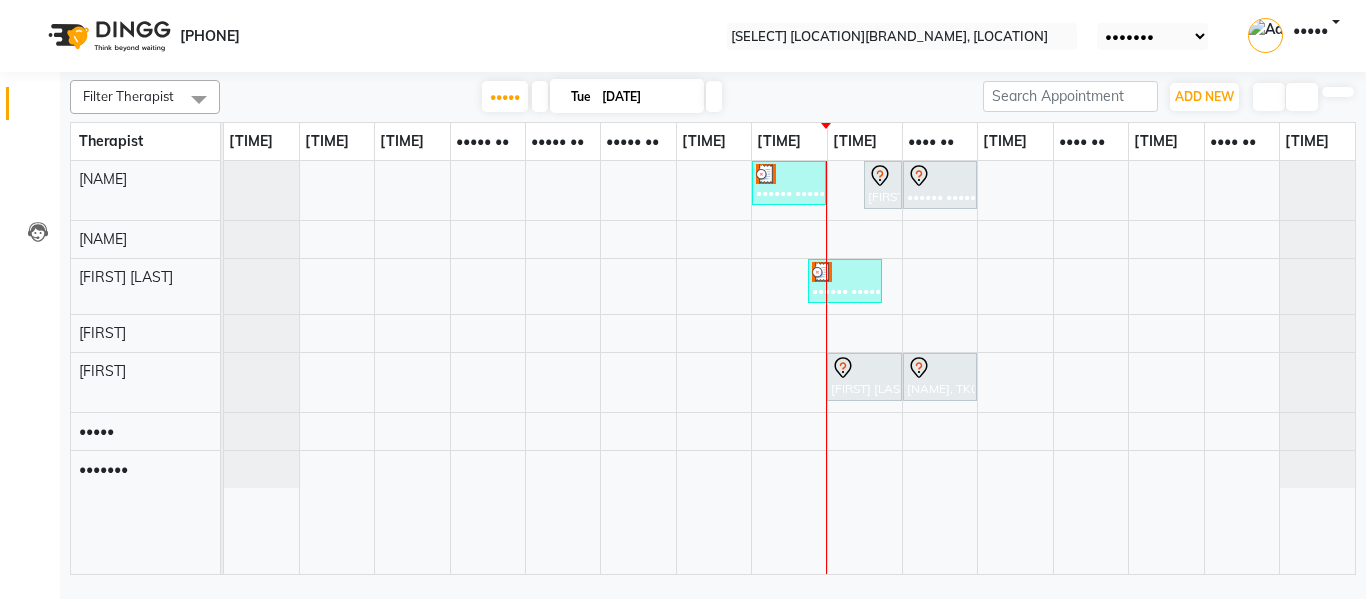 click on "Success   Booking updated" at bounding box center (683, 641) 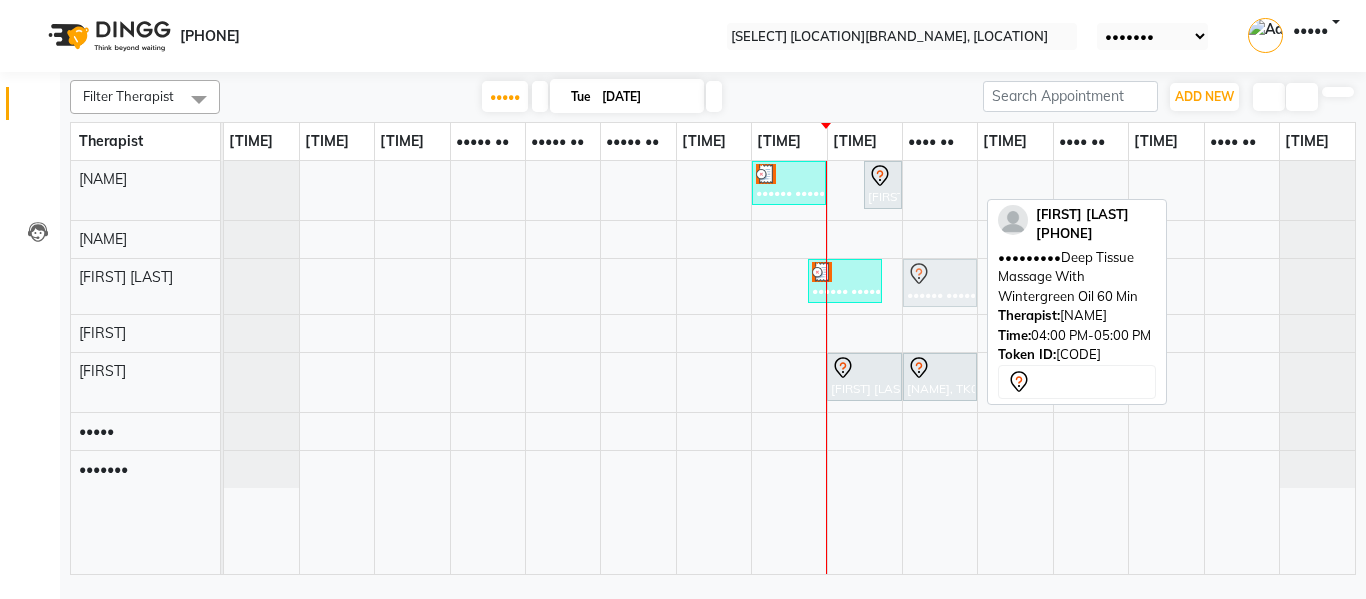 drag, startPoint x: 946, startPoint y: 190, endPoint x: 952, endPoint y: 279, distance: 89.20202 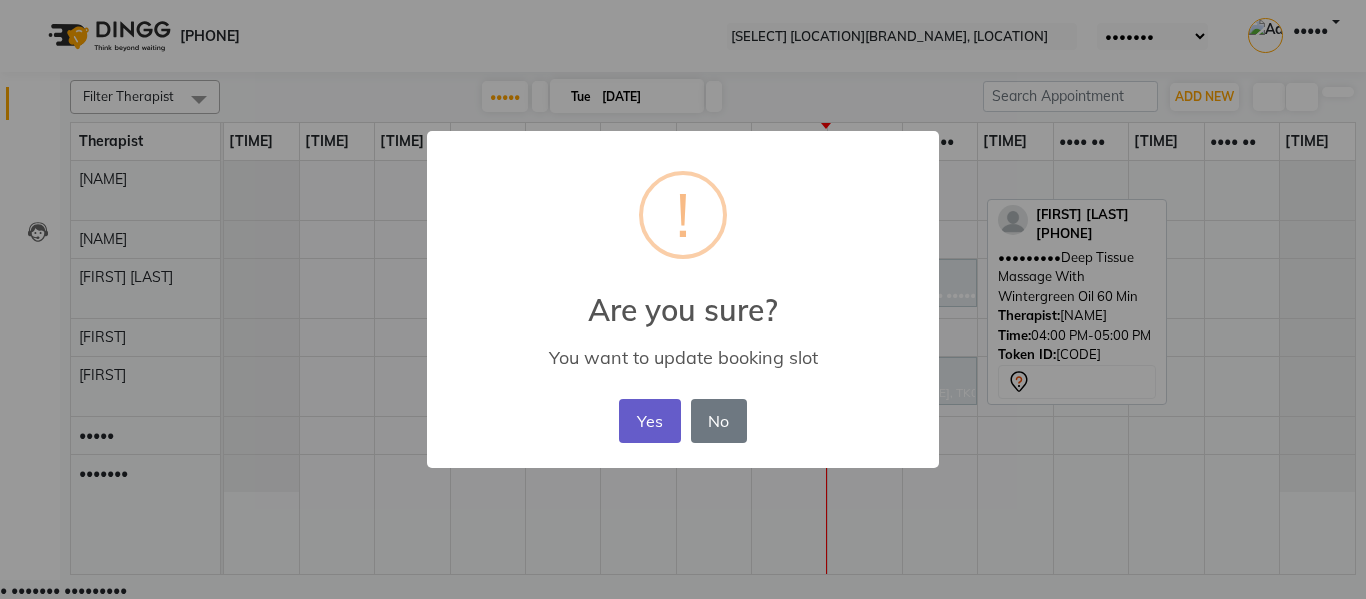 click on "Yes" at bounding box center [649, 421] 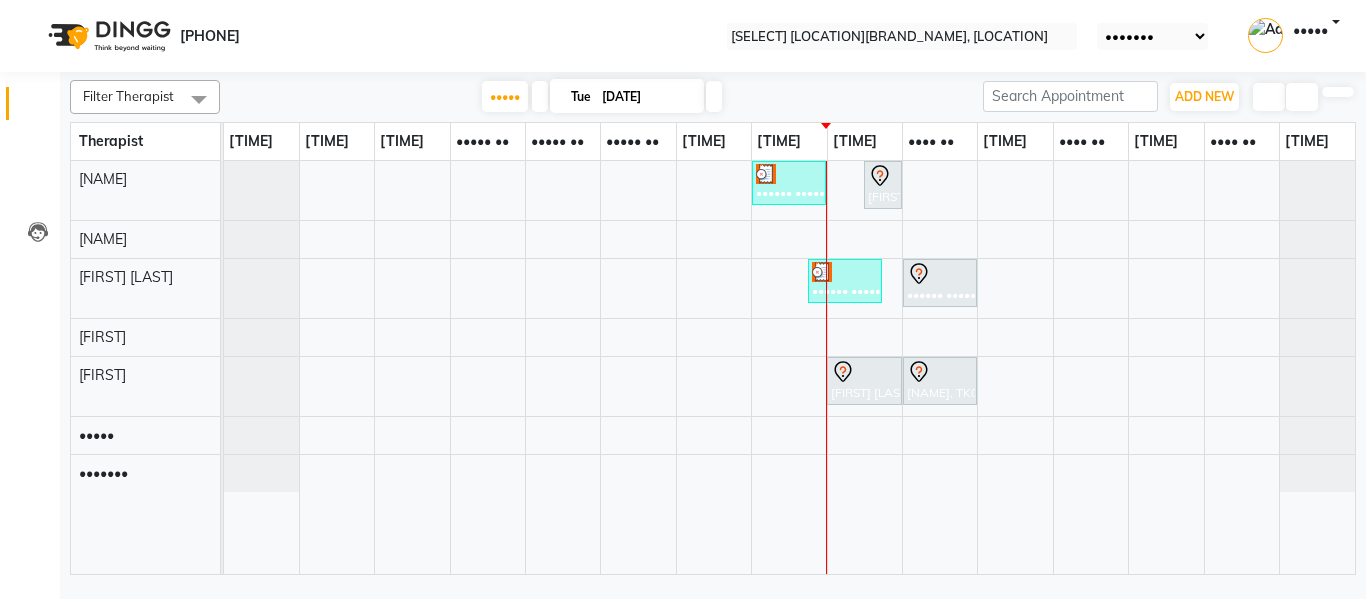 click on "•••••••" at bounding box center [683, 630] 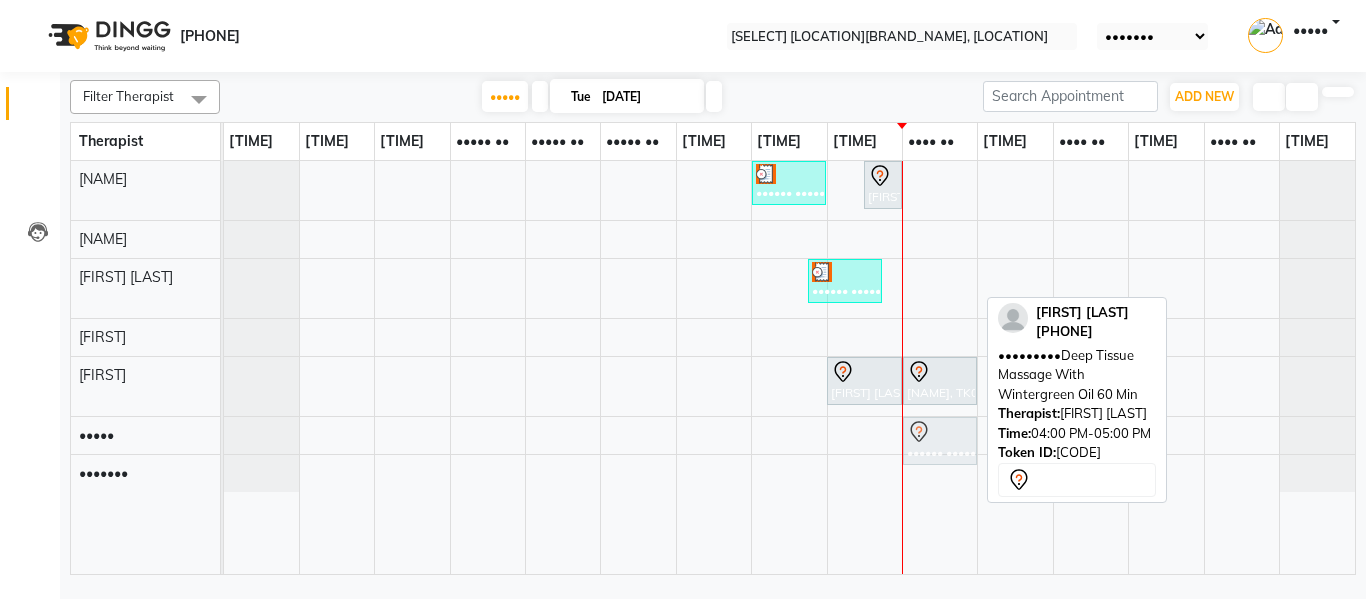 drag, startPoint x: 958, startPoint y: 286, endPoint x: 951, endPoint y: 438, distance: 152.1611 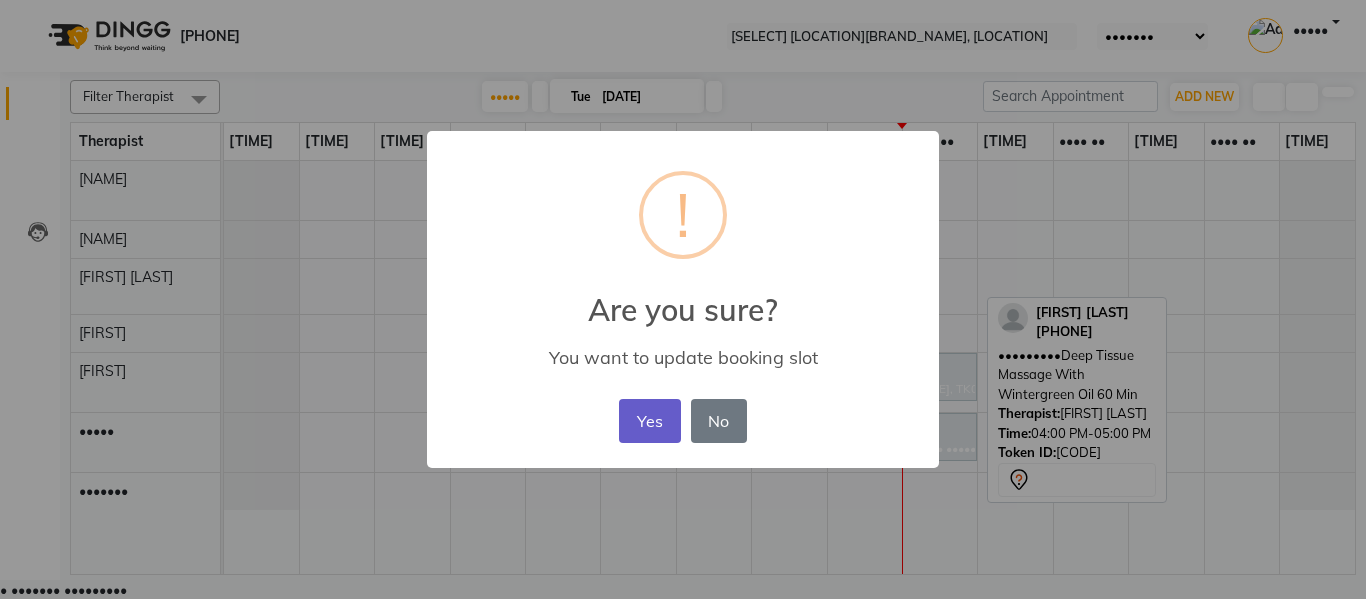 click on "Yes" at bounding box center (649, 421) 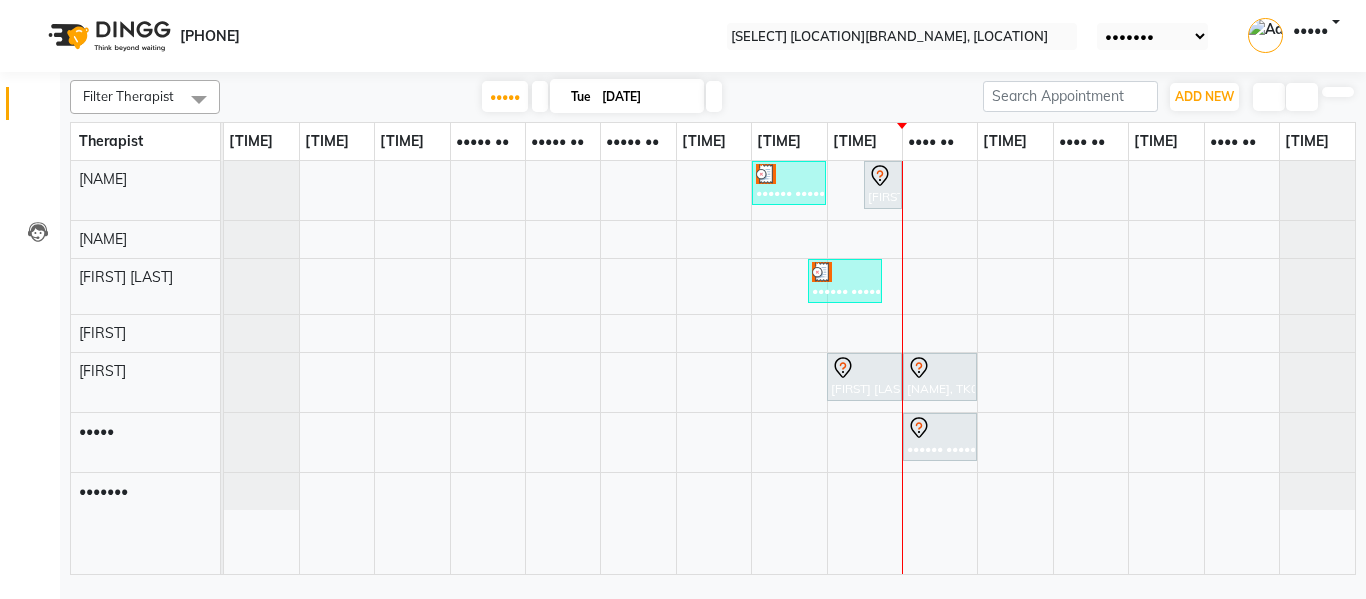 click on "View Profile" at bounding box center (69, 633) 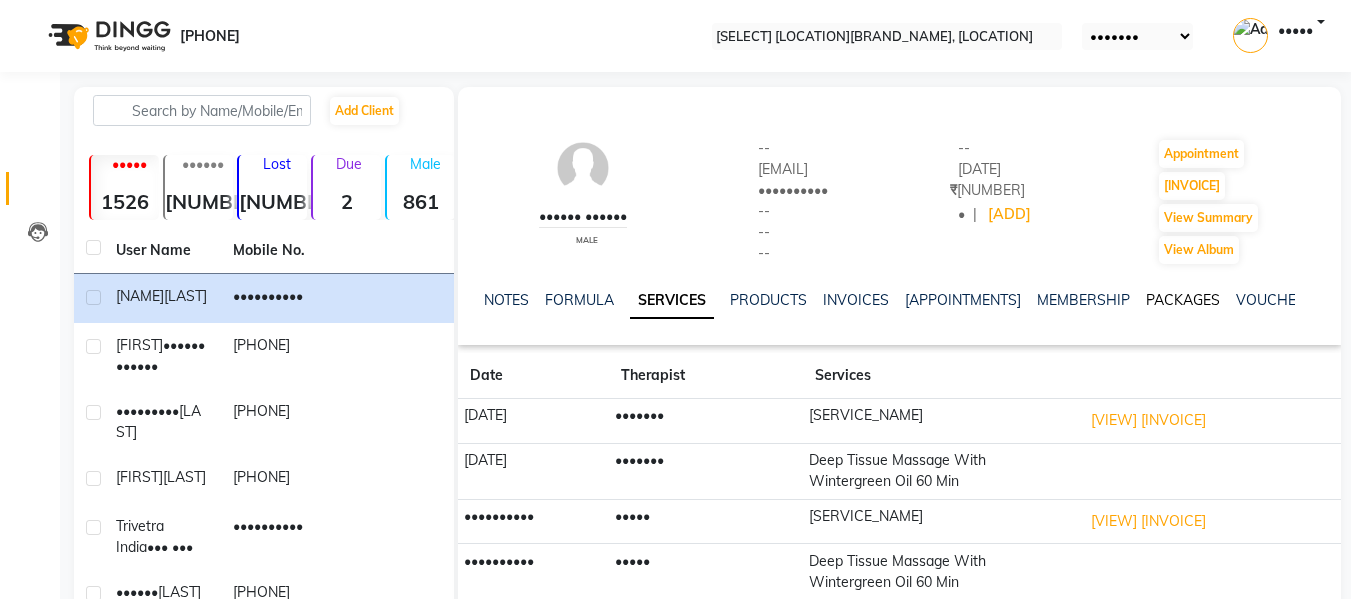 click on "PACKAGES" at bounding box center [1183, 300] 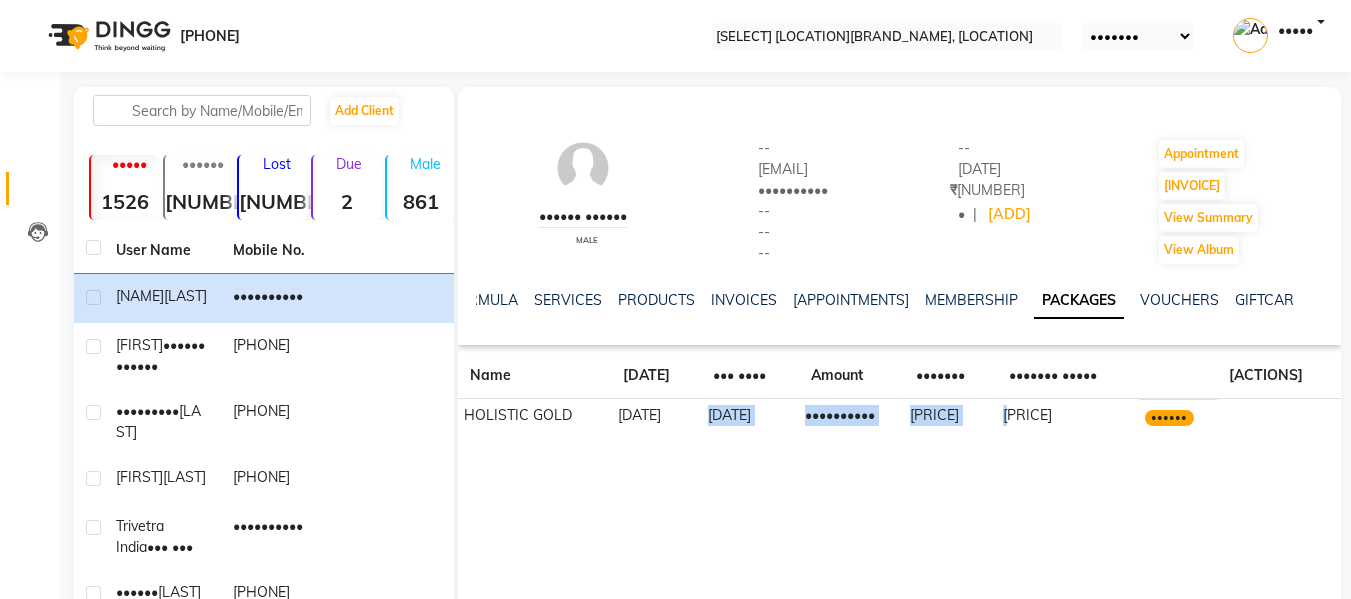 drag, startPoint x: 738, startPoint y: 434, endPoint x: 1056, endPoint y: 431, distance: 318.01416 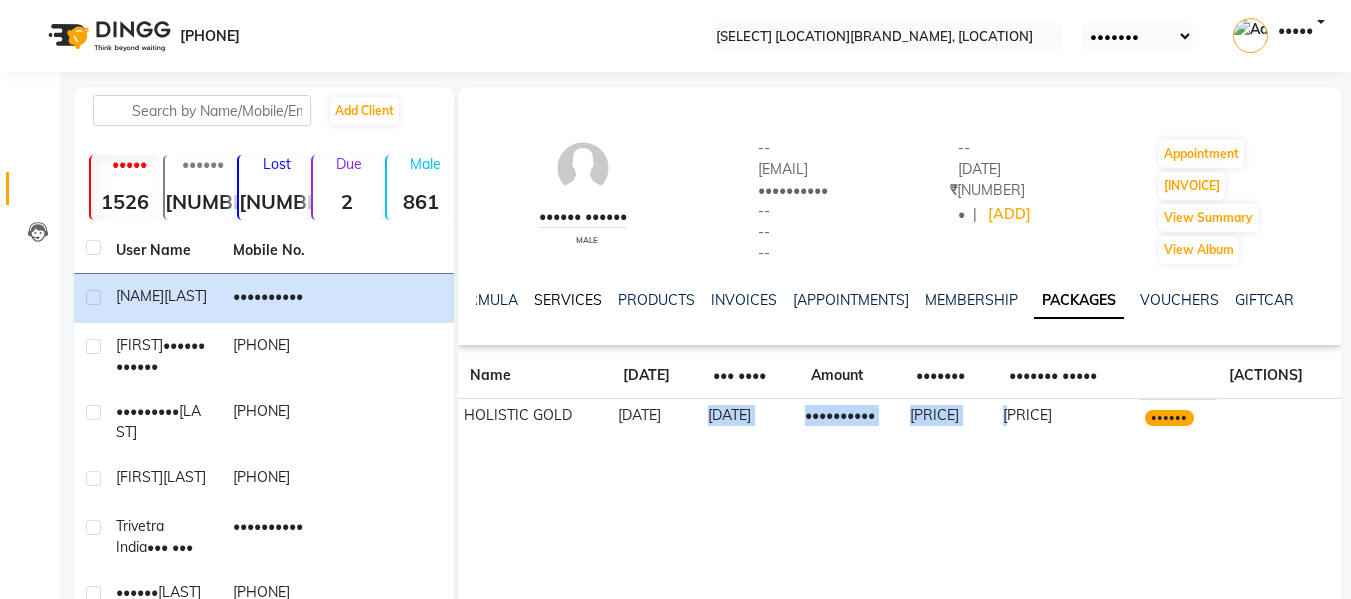 click on "SERVICES" at bounding box center (568, 300) 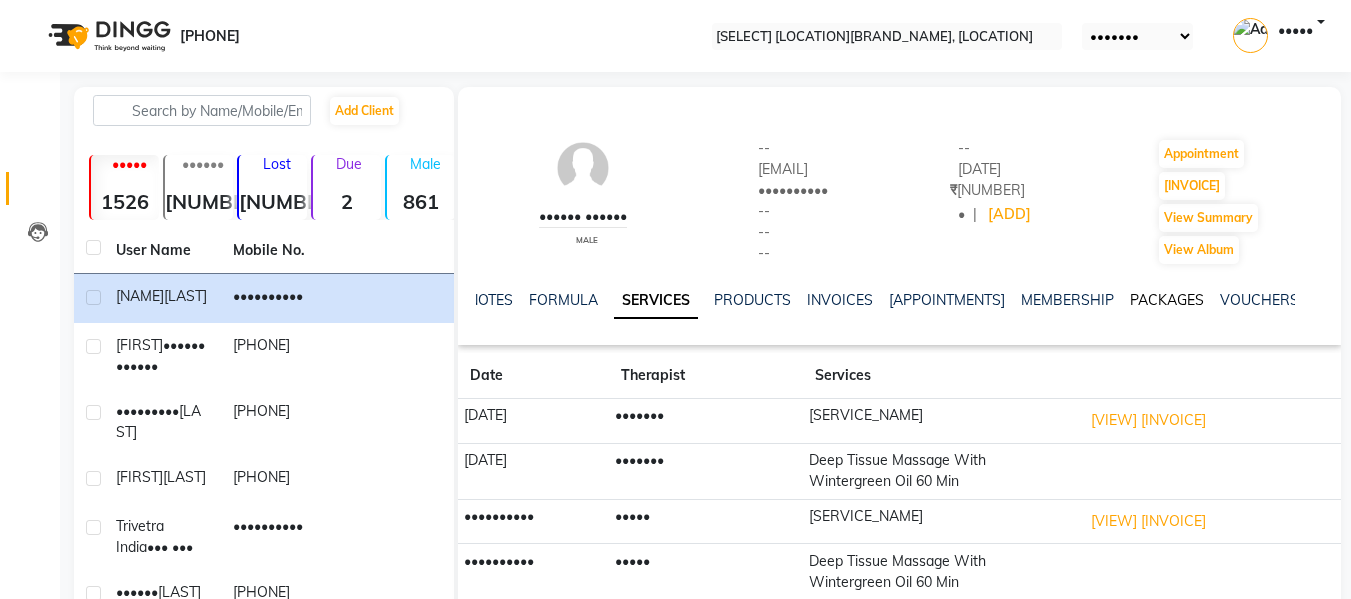 click on "PACKAGES" at bounding box center [1167, 300] 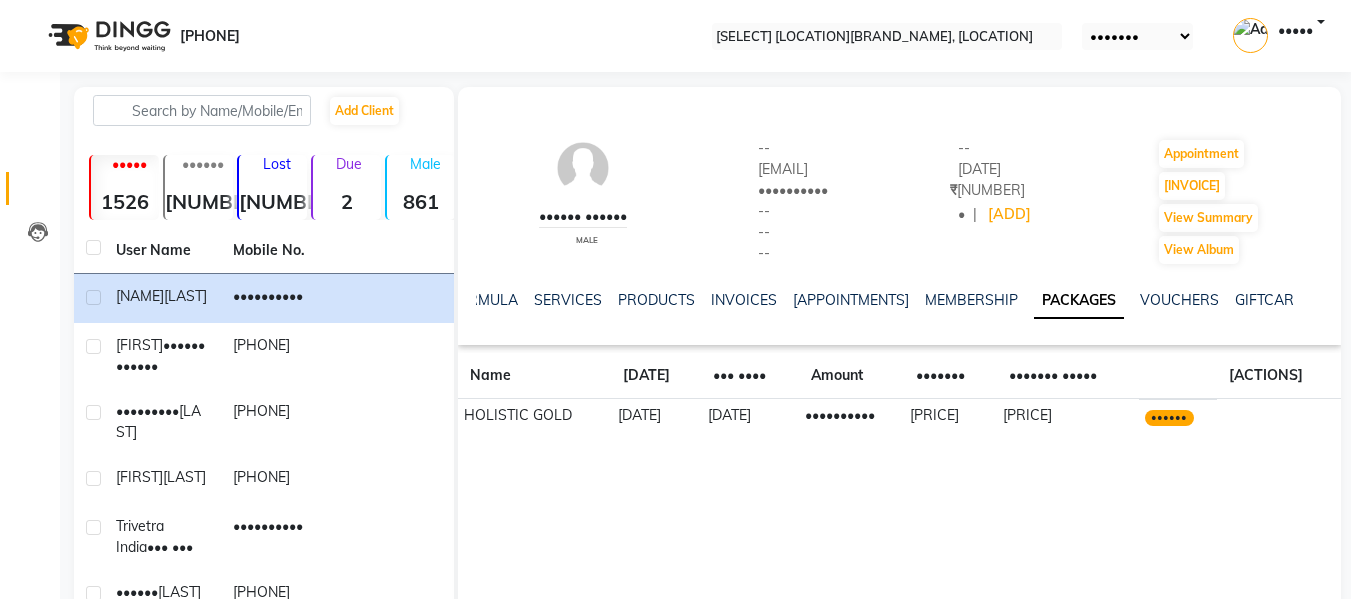 click on "•••••••" at bounding box center (30, 146) 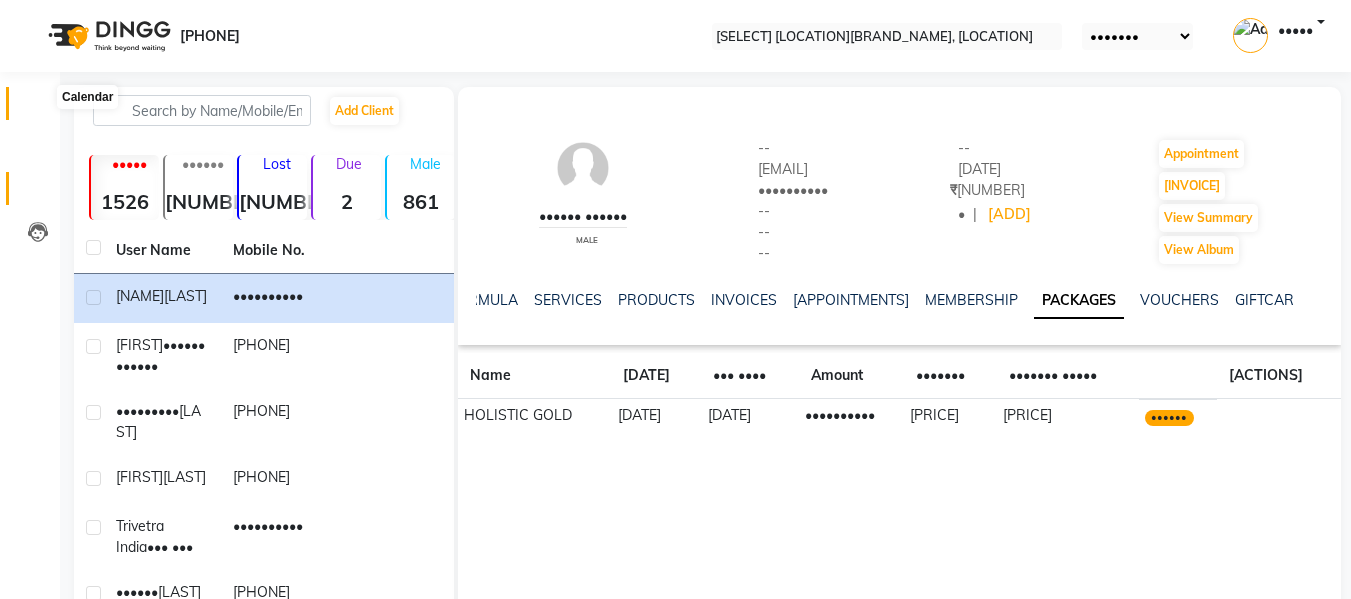 click at bounding box center (37, 108) 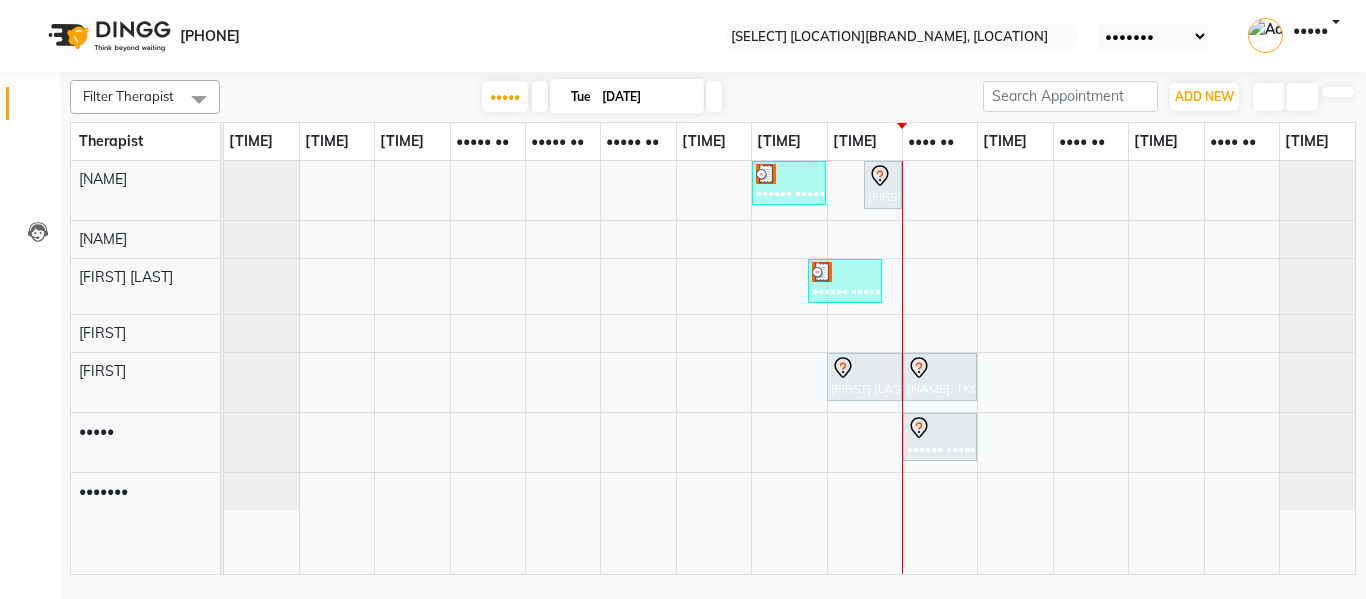 click on "Mrunal Ghodake, TK02, 02:00 PM-03:00 PM, Skin Whitening Facial 60 Min             Varsha ., TK01, 03:30 PM-04:00 PM, Refreshing Foot Reflexology (Petals)     Rashmi Teresardesai, TK06, 02:45 PM-03:45 PM, Swedish Massage With Sesame Oil 60 Min             Sanjay Jadhav, TK05, 03:00 PM-04:00 PM, Deep Tissue Massage With Wintergreen Oil 60 Min             Sanjay Jadhav, TK05, 04:00 PM-05:00 PM, Skin Whitening Facial 60 Min             Advait Ghaisas, TK03, 04:00 PM-05:00 PM, Deep Tissue Massage With Wintergreen Oil 60 Min" at bounding box center (789, 367) 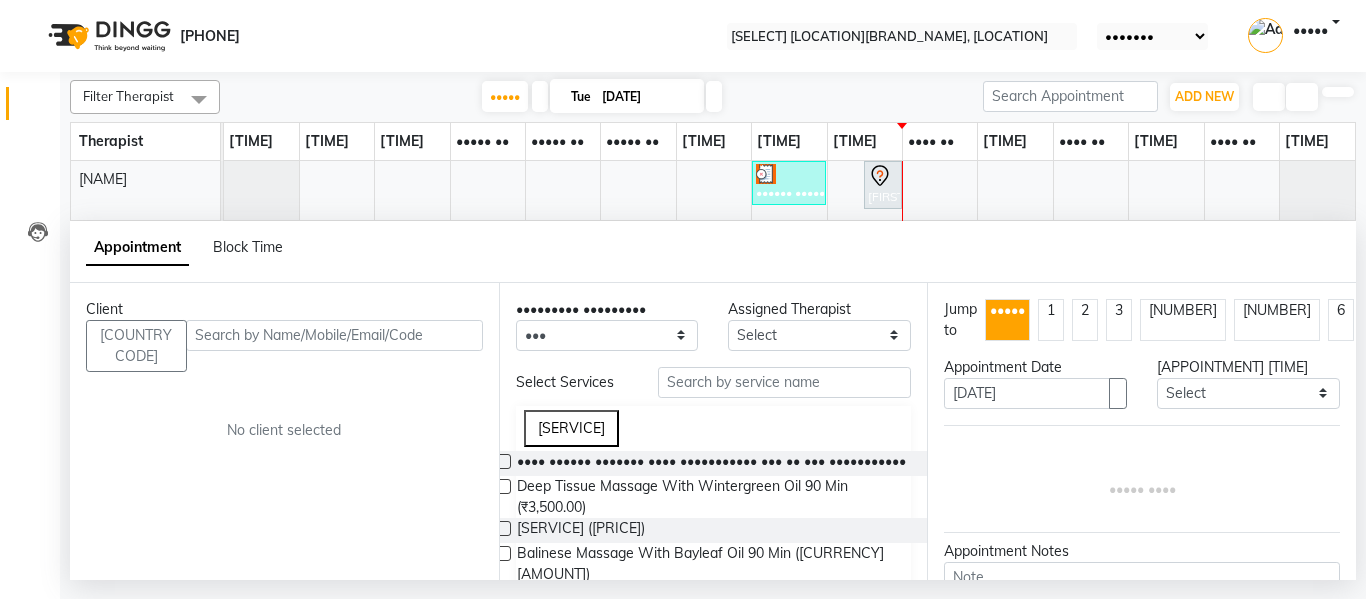 click at bounding box center [334, 335] 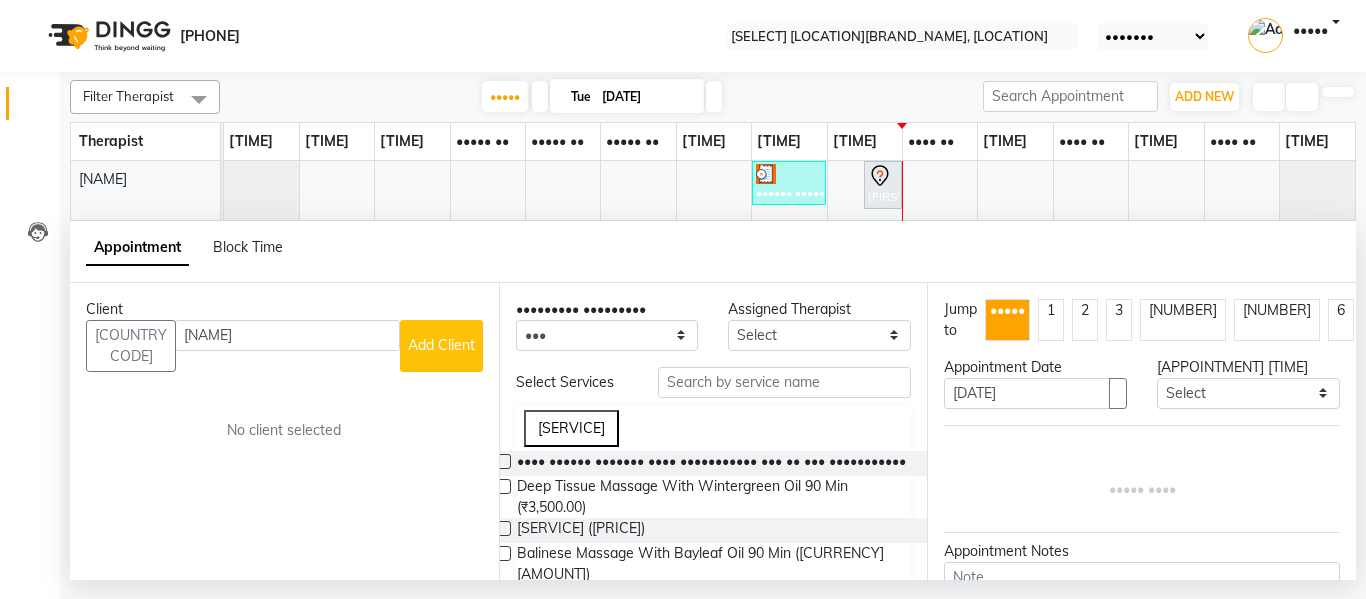 drag, startPoint x: 233, startPoint y: 332, endPoint x: 181, endPoint y: 346, distance: 53.851646 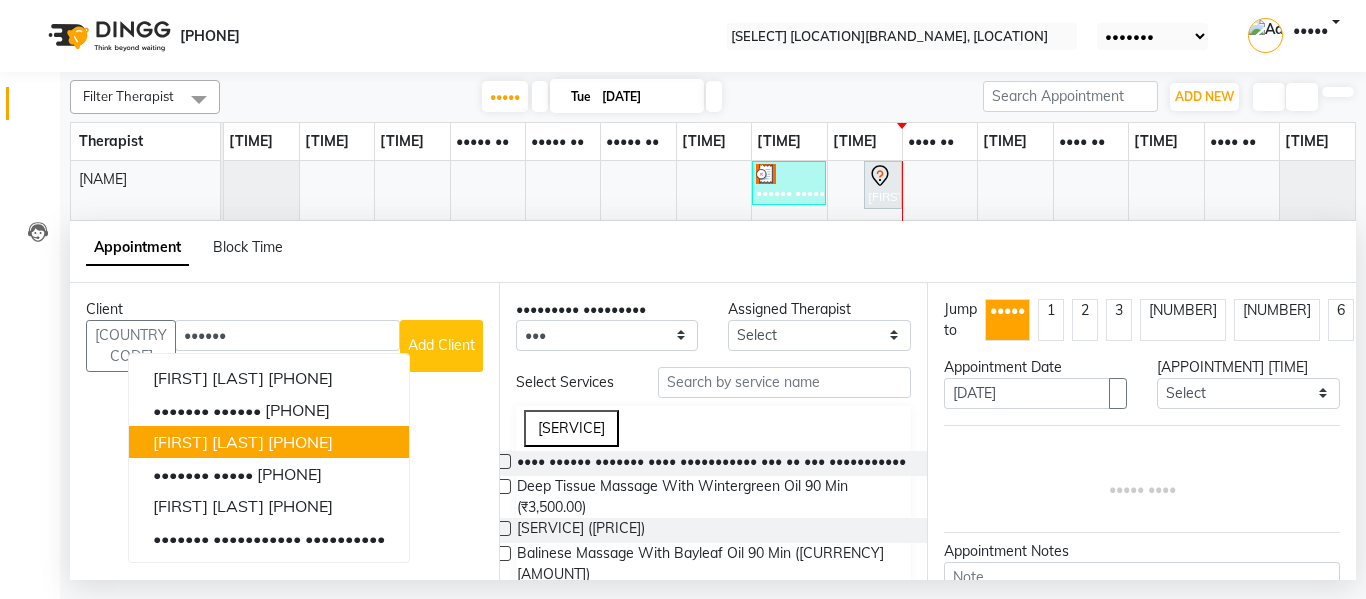 click on "9822519885" at bounding box center (300, 442) 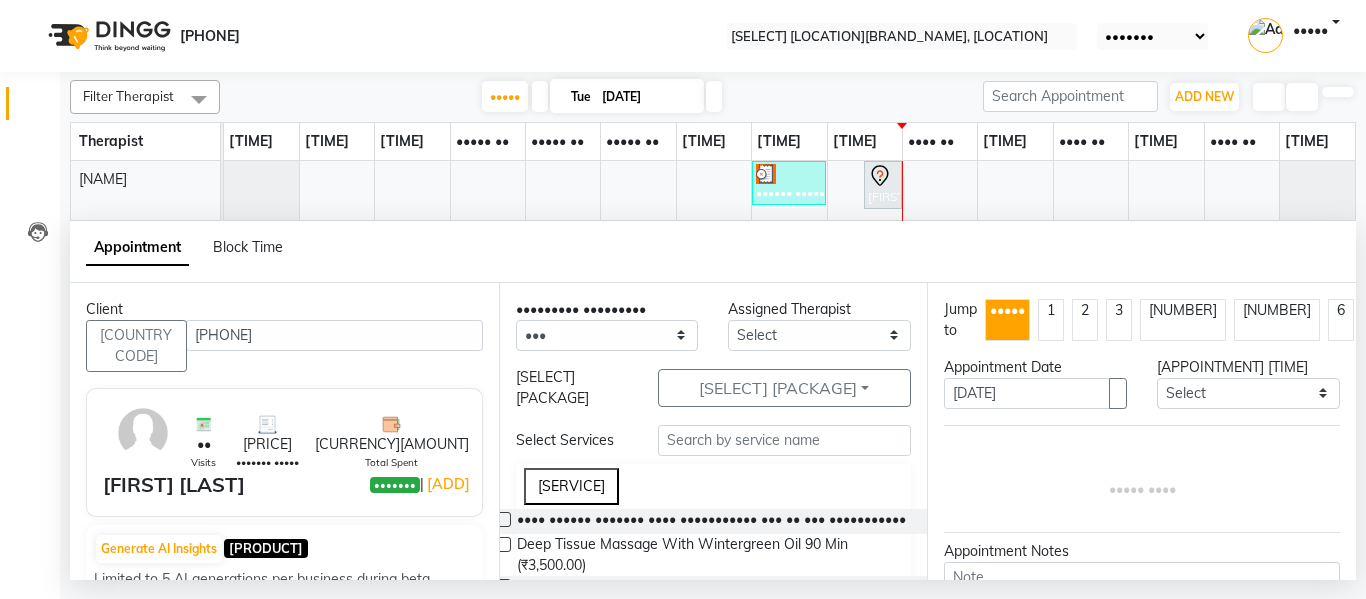type on "9822519885" 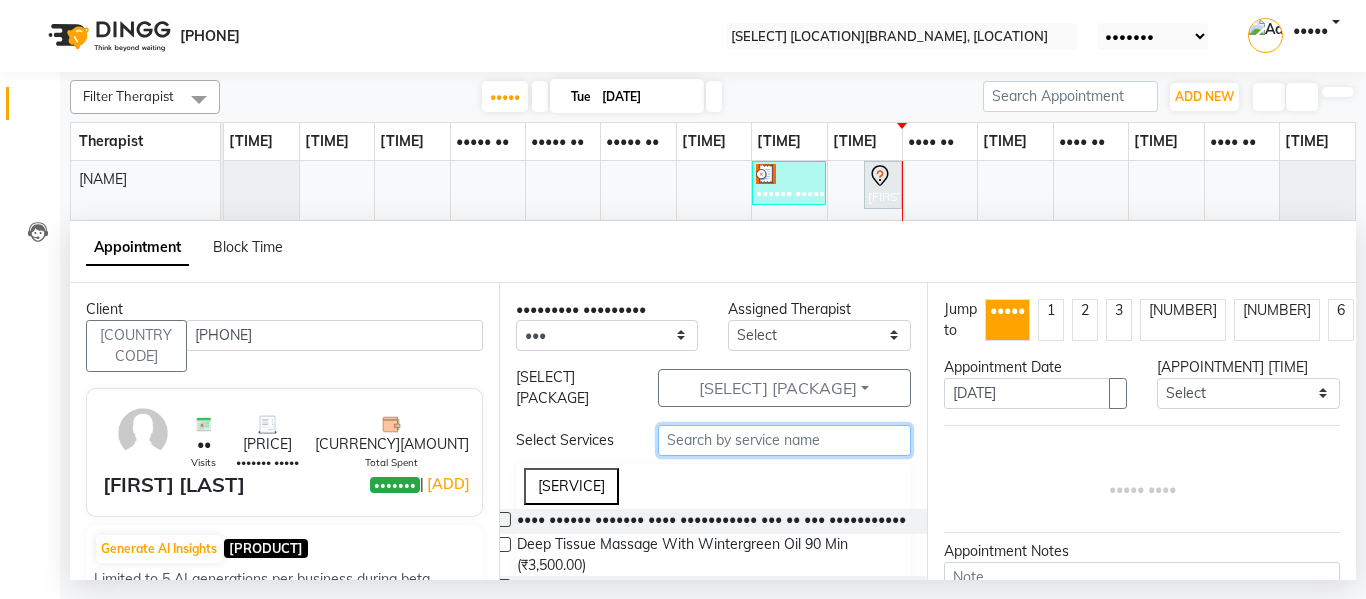 click at bounding box center (785, 440) 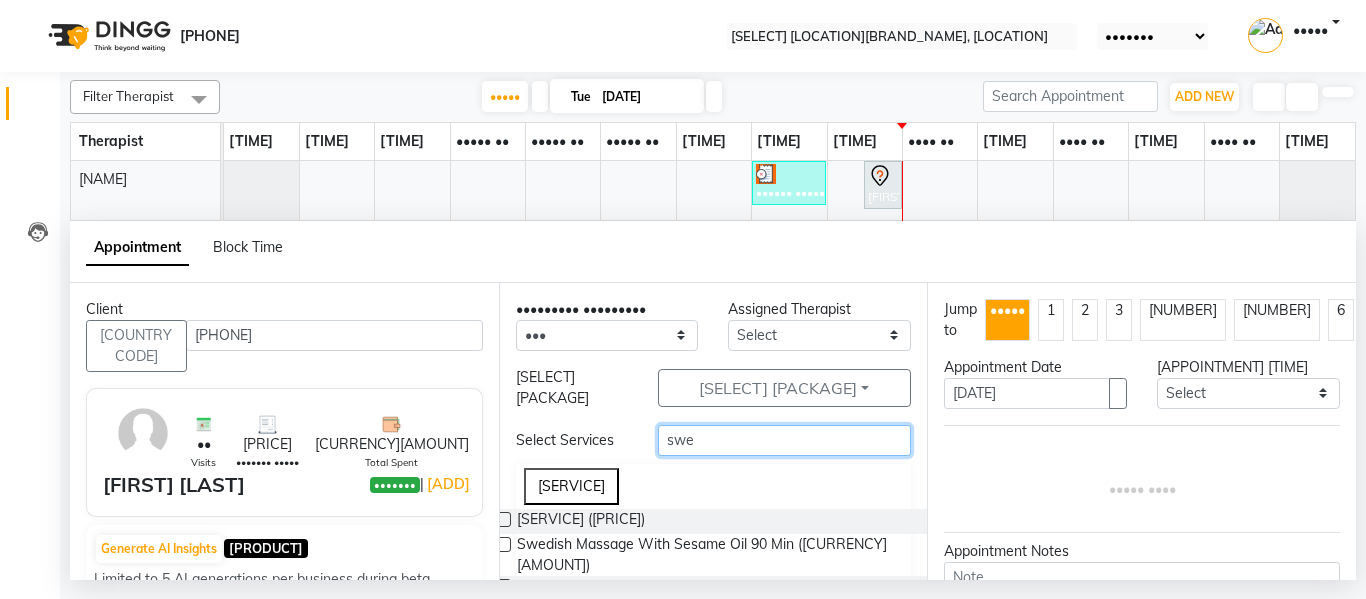 type on "swe" 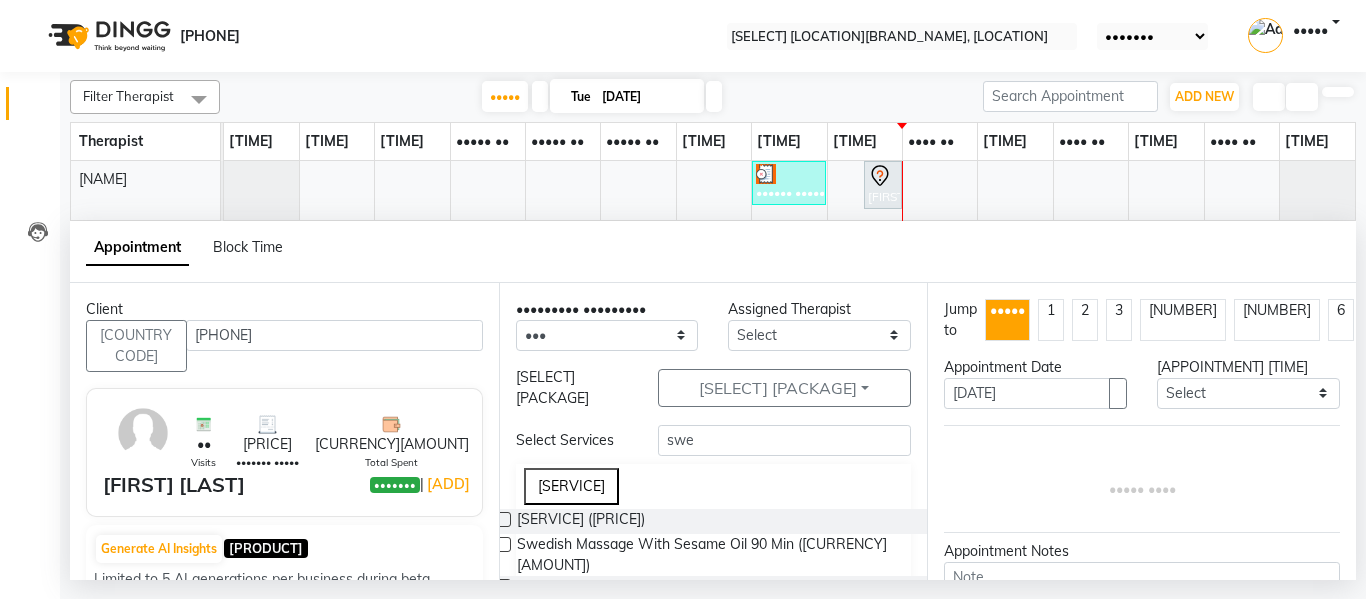 click at bounding box center [503, 519] 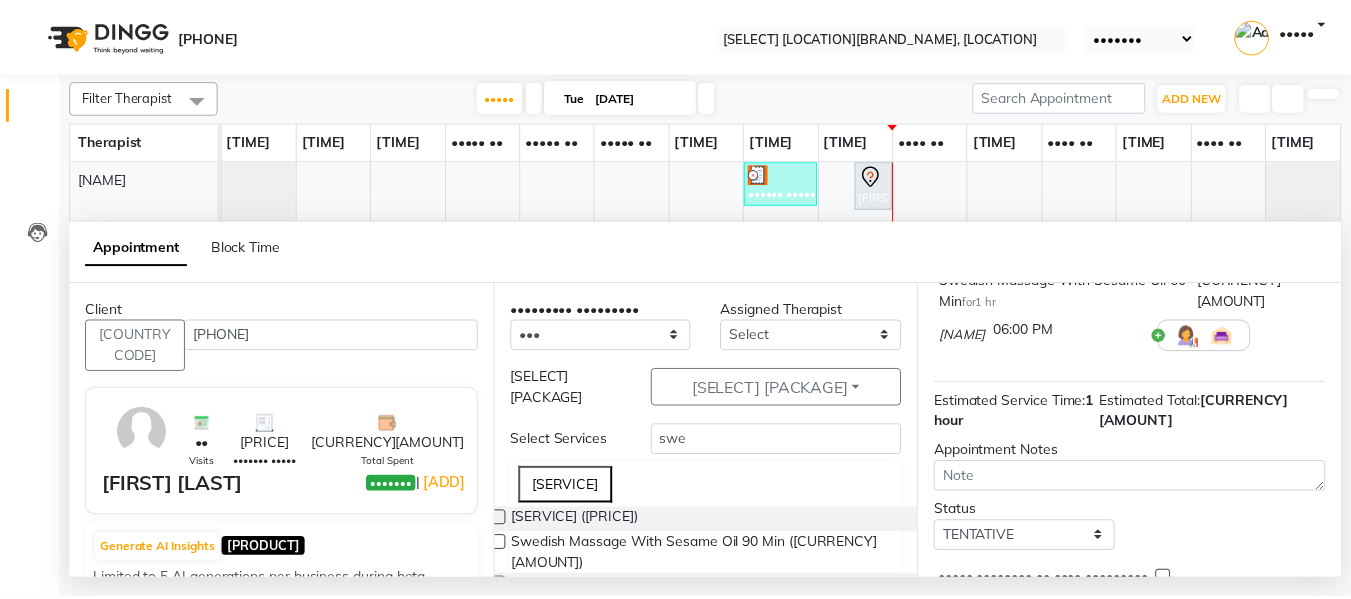 scroll, scrollTop: 265, scrollLeft: 0, axis: vertical 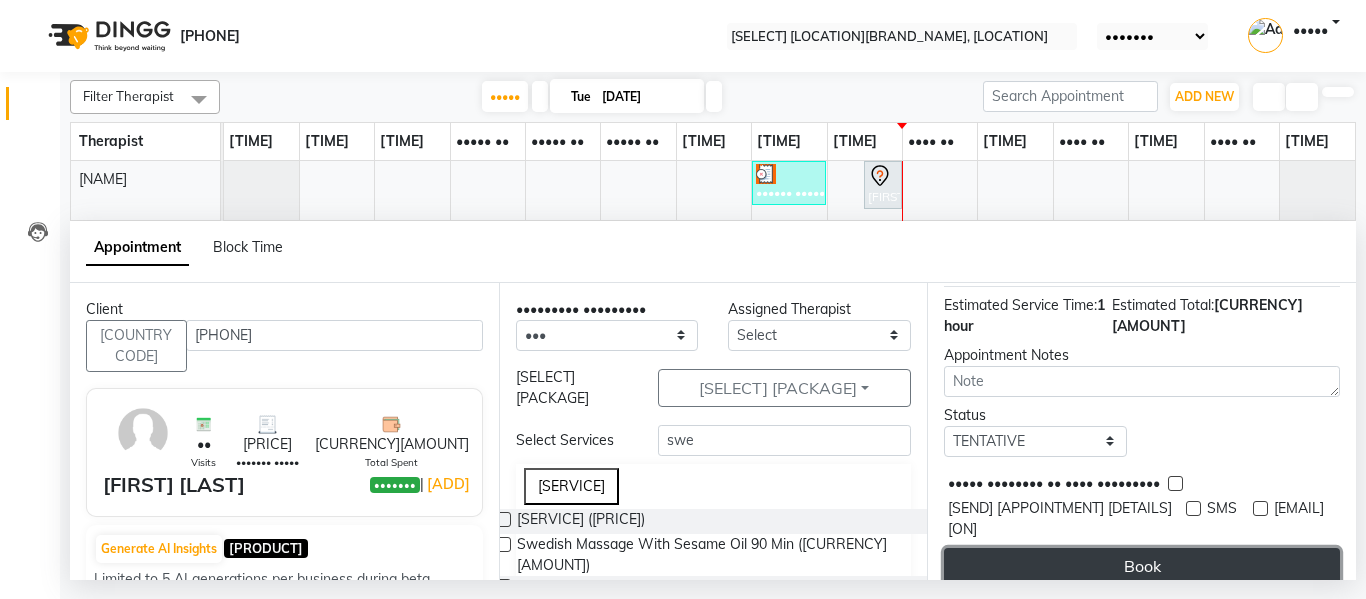 click on "••••" at bounding box center (1142, 566) 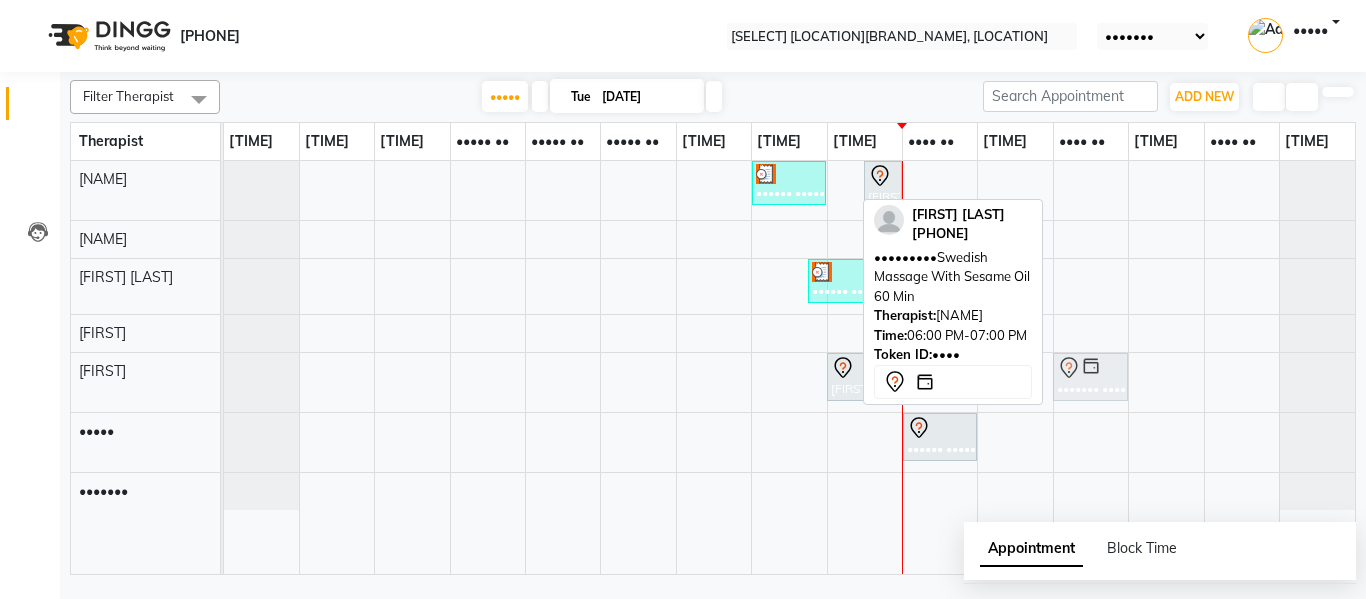 drag, startPoint x: 1090, startPoint y: 189, endPoint x: 1097, endPoint y: 386, distance: 197.12433 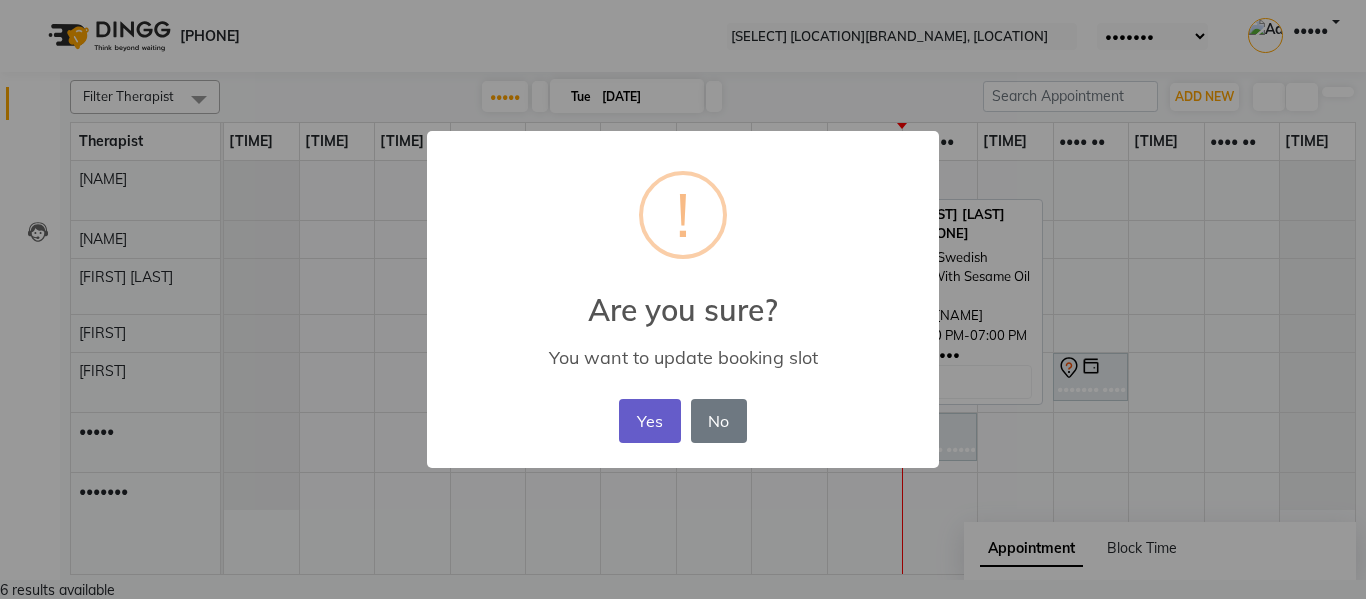 click on "Yes" at bounding box center [649, 421] 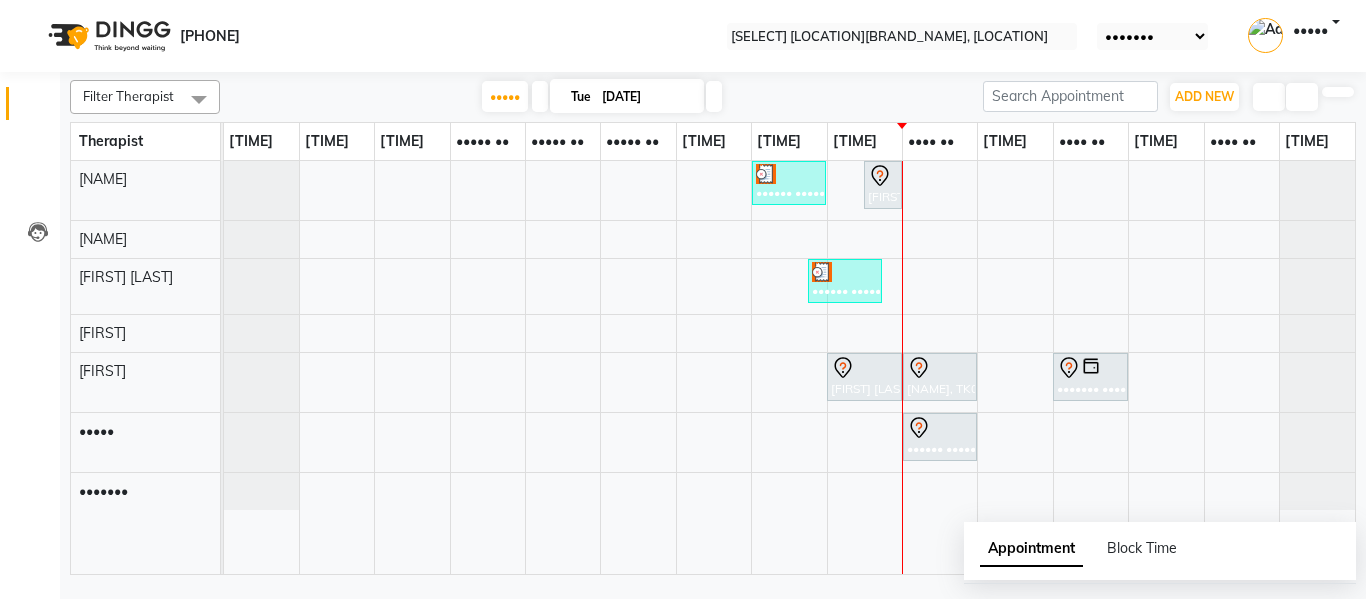 click on "View Profile" at bounding box center (69, 633) 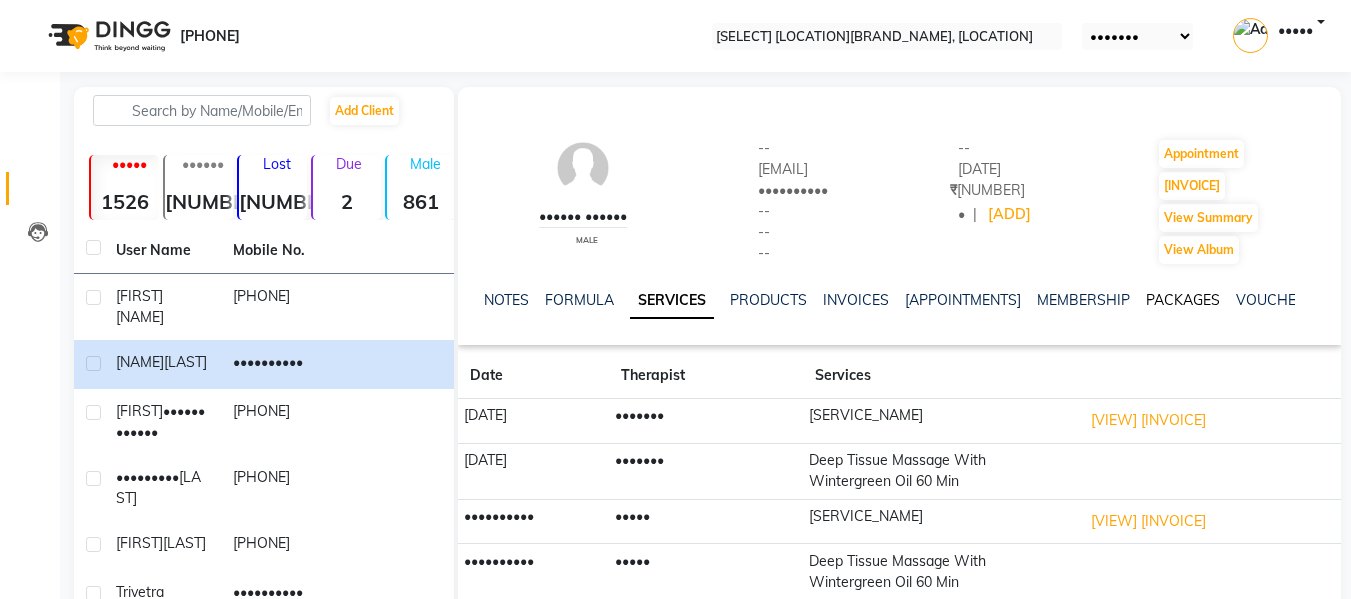 click on "PACKAGES" at bounding box center (1183, 300) 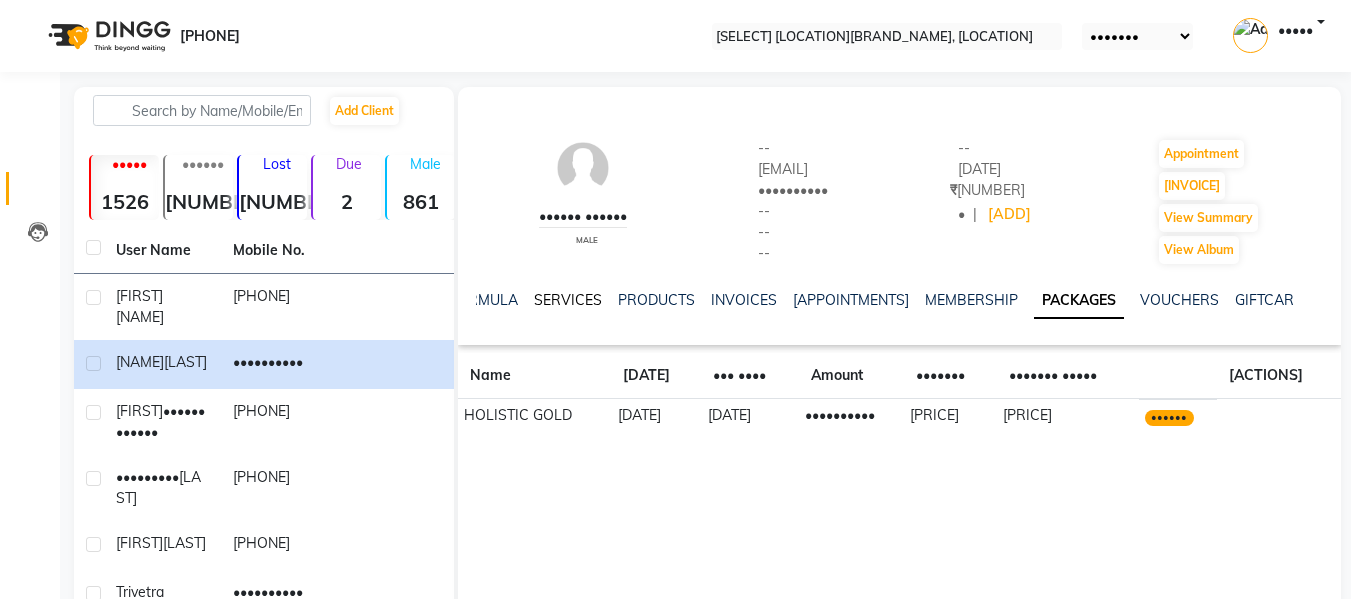 click on "SERVICES" at bounding box center (568, 300) 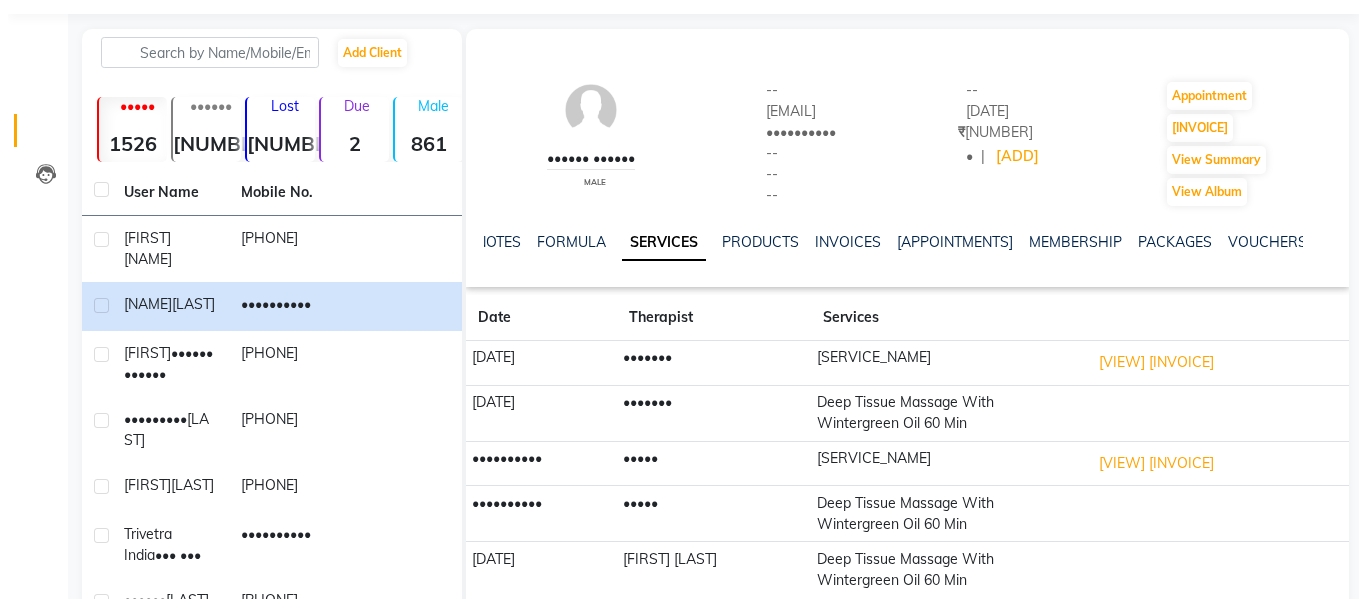 scroll, scrollTop: 0, scrollLeft: 0, axis: both 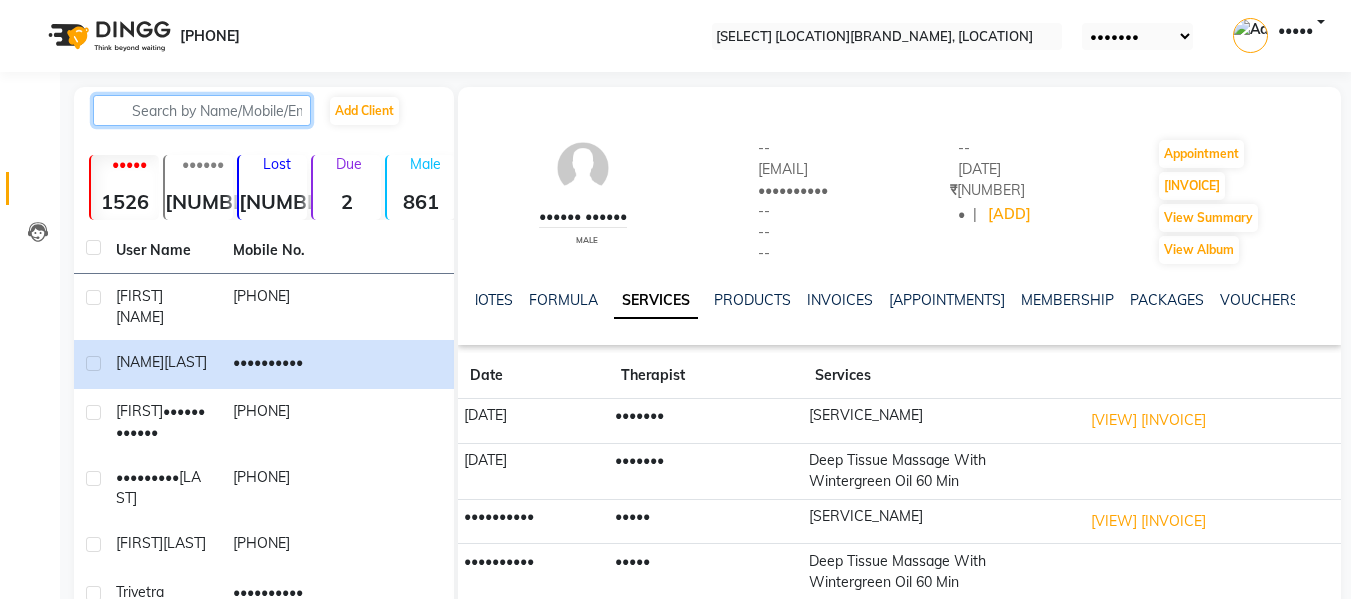 click at bounding box center [202, 110] 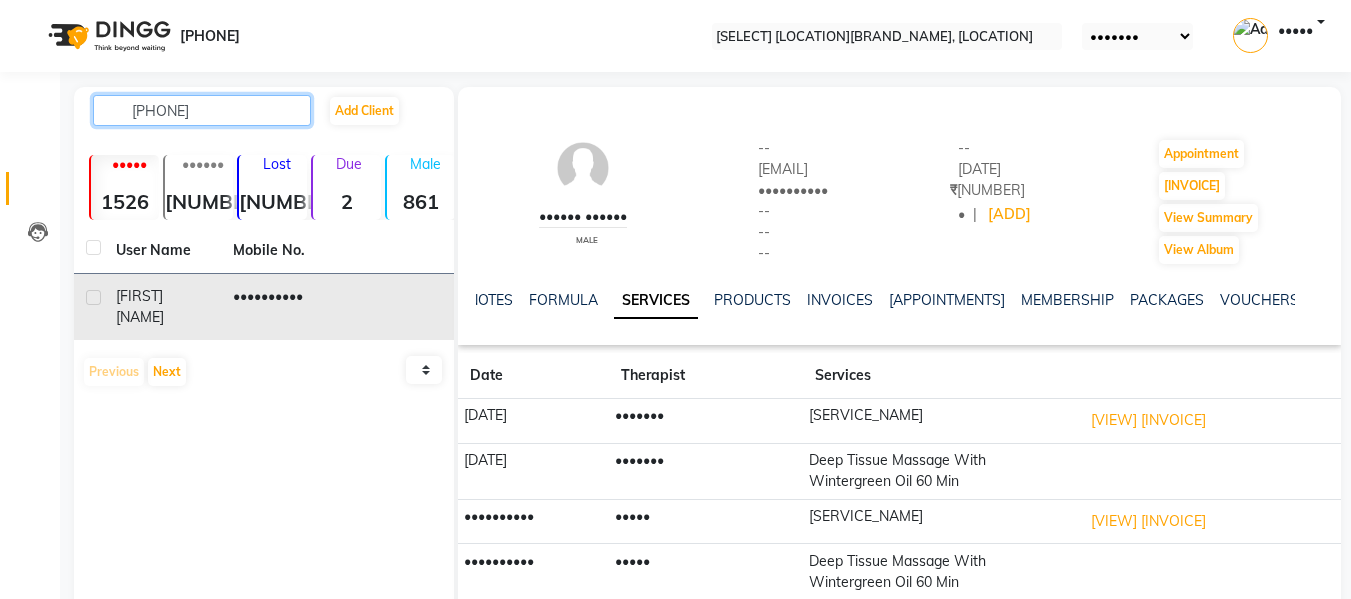 type on "8805320" 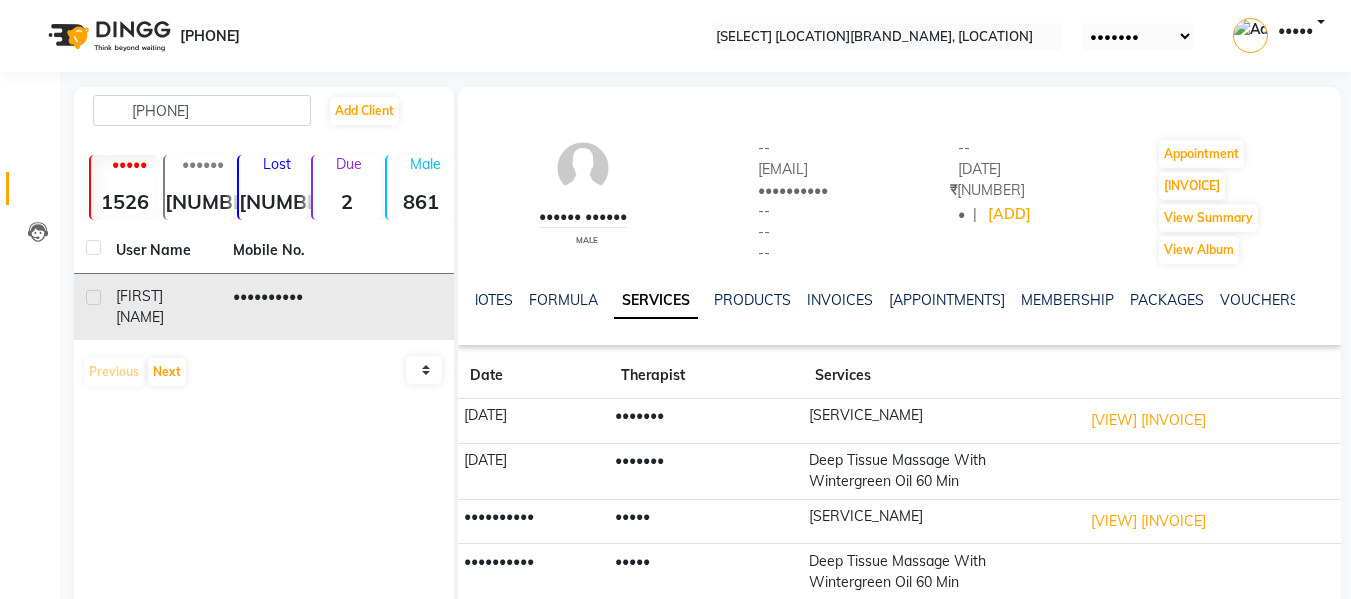 click on "8805320200" at bounding box center [279, 307] 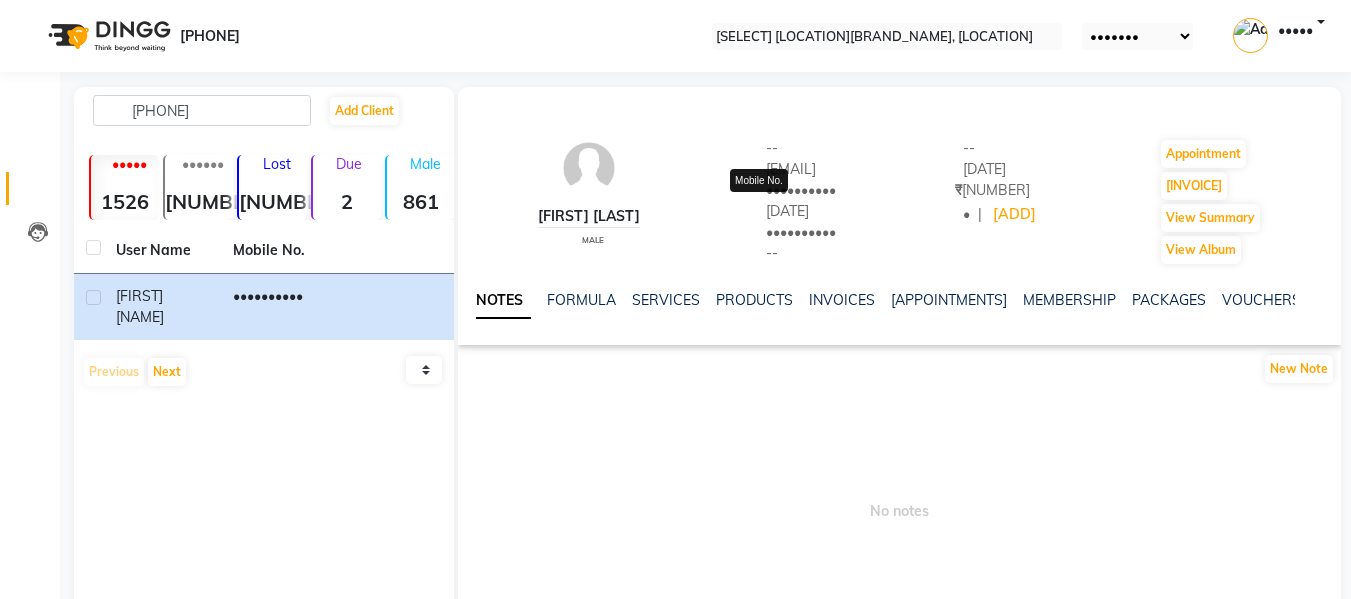 click on "8805320200" at bounding box center (797, 190) 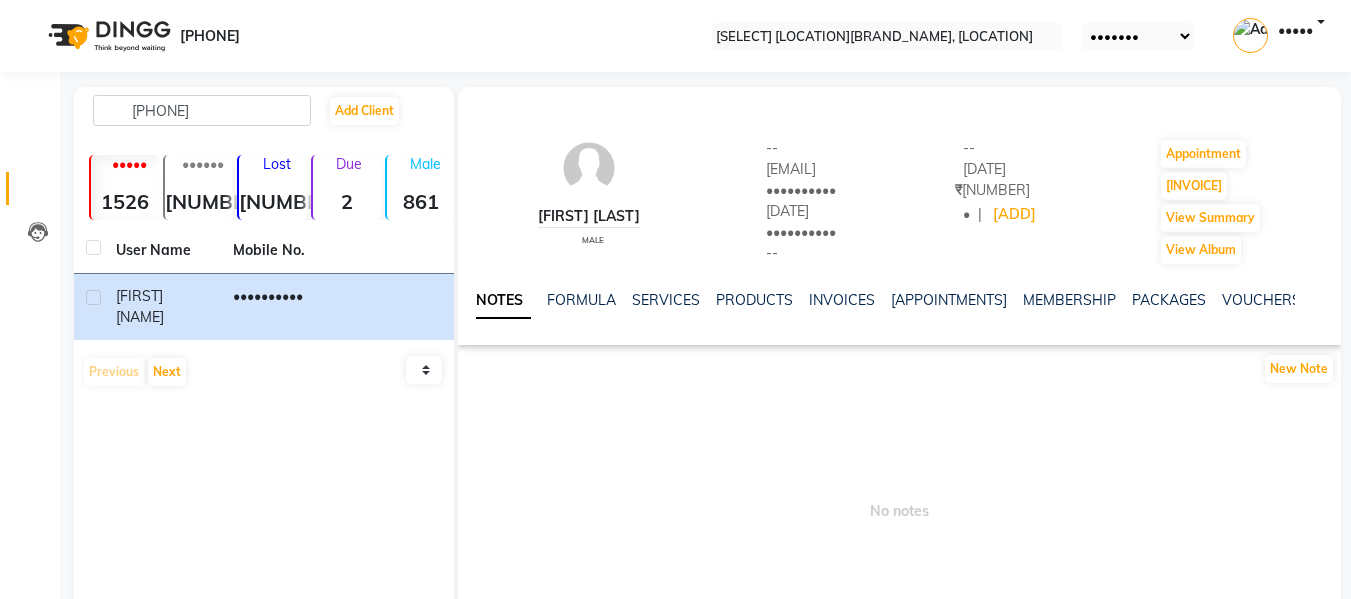 click on "8805320200" at bounding box center (768, 148) 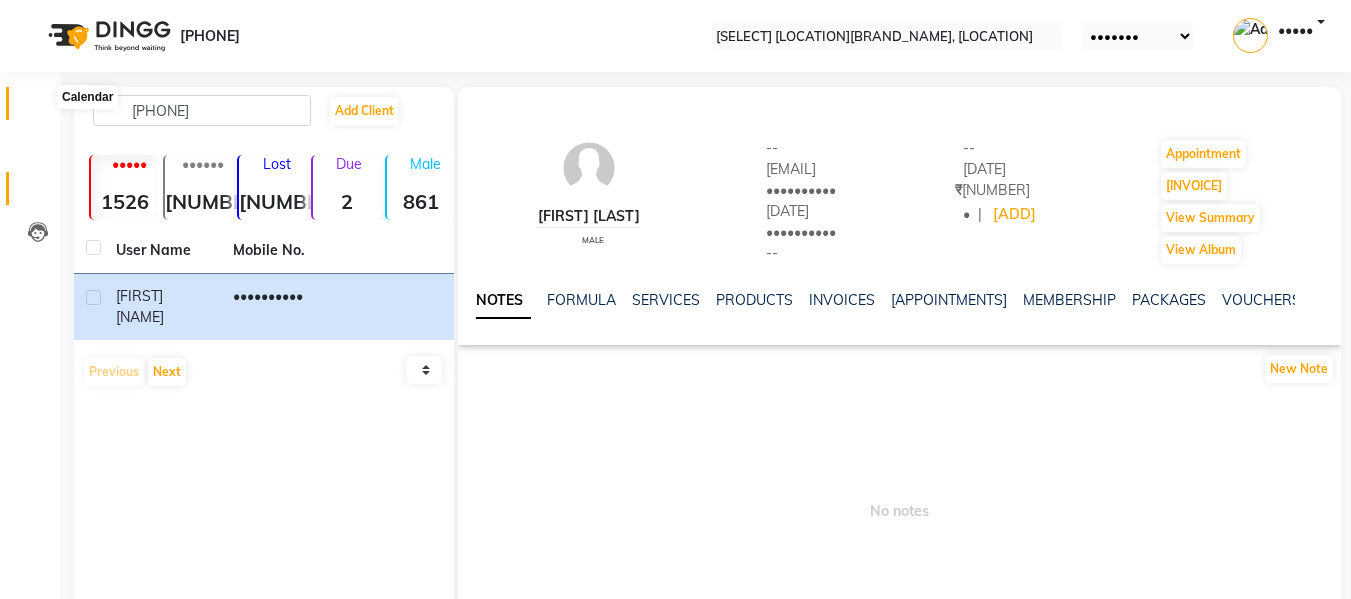 click at bounding box center (37, 108) 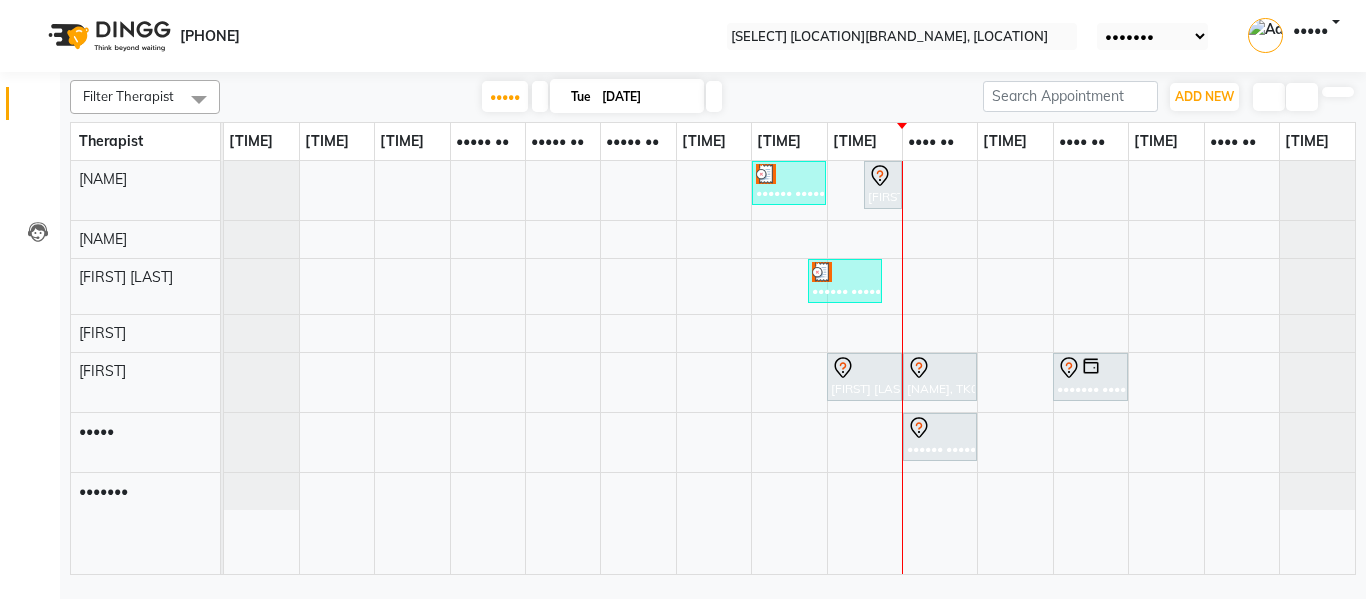 click at bounding box center [714, 96] 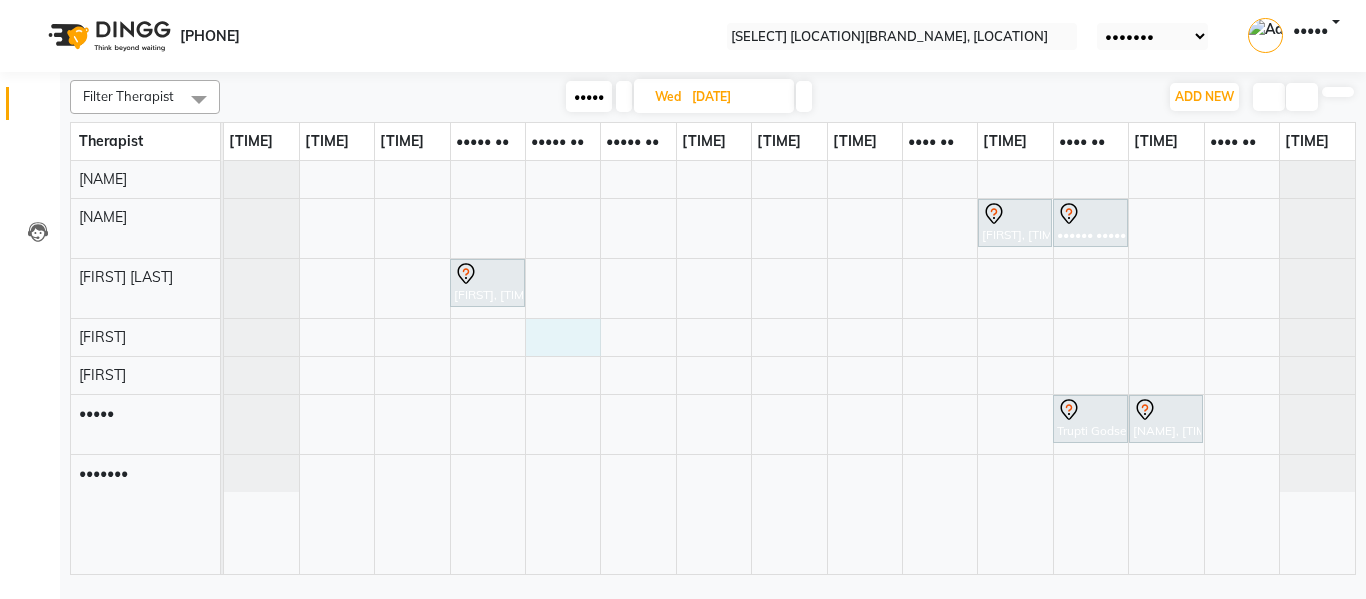 click on "Trupti Godse, 05:00 PM-06:00 PM, Deep Tissue Massage With Wintergreen Oil 60 Min             Trupti Godse, 06:00 PM-07:00 PM, Skin Whitening Facial 60 Min             Dattatray Kulkarni, 10:00 AM-11:00 AM, Swedish Massage With Sesame Oil 60 Min             Trupti Godse, 06:00 PM-07:00 PM, Deep Tissue Massage With Wintergreen Oil 60 Min             Trupti Godse, 07:00 PM-08:00 PM, Skin Whitening Facial 60 Min" at bounding box center [789, 367] 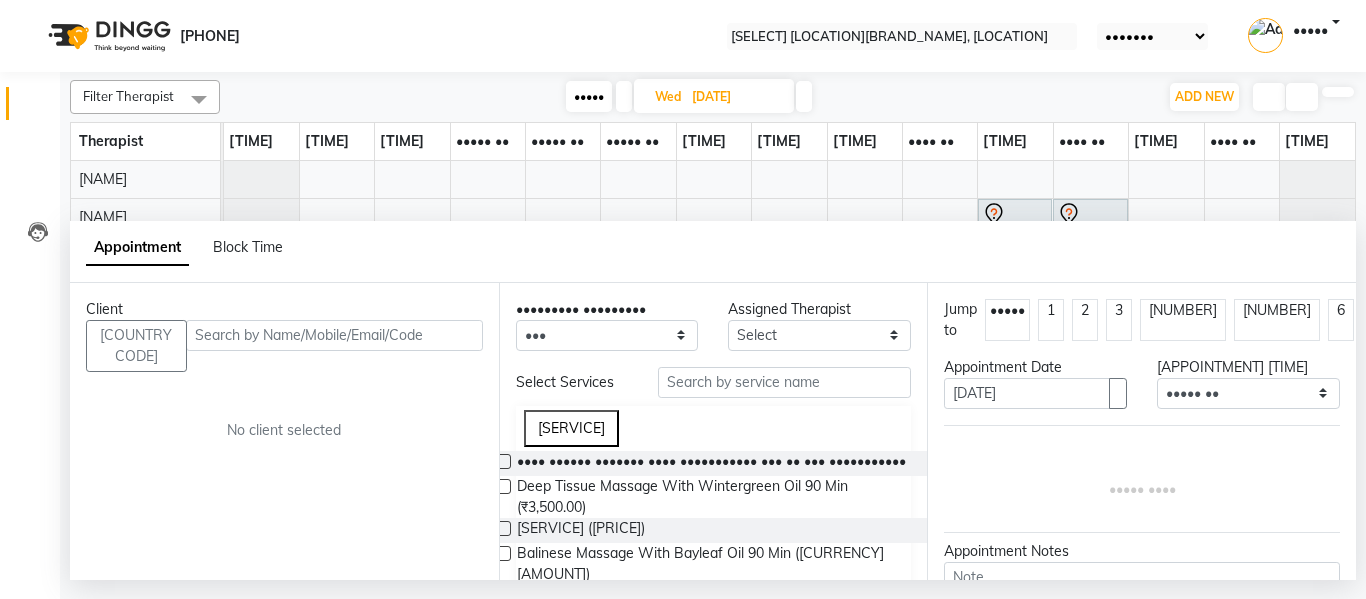 drag, startPoint x: 170, startPoint y: 306, endPoint x: 182, endPoint y: 342, distance: 37.94733 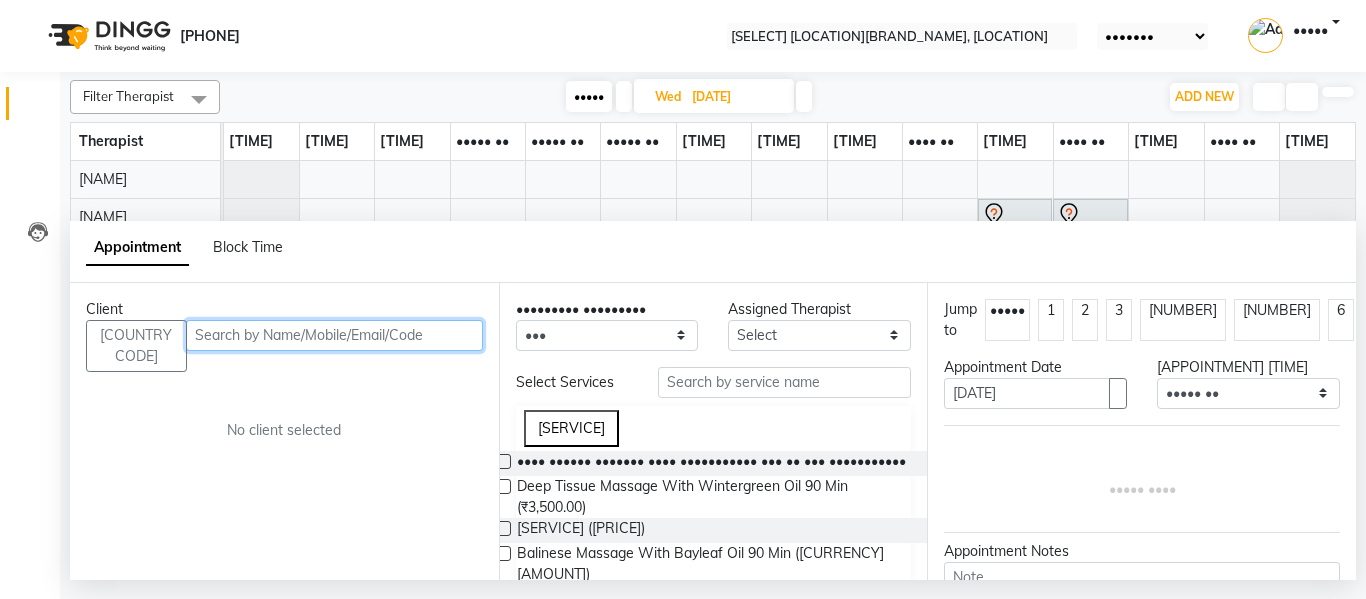 click at bounding box center [334, 335] 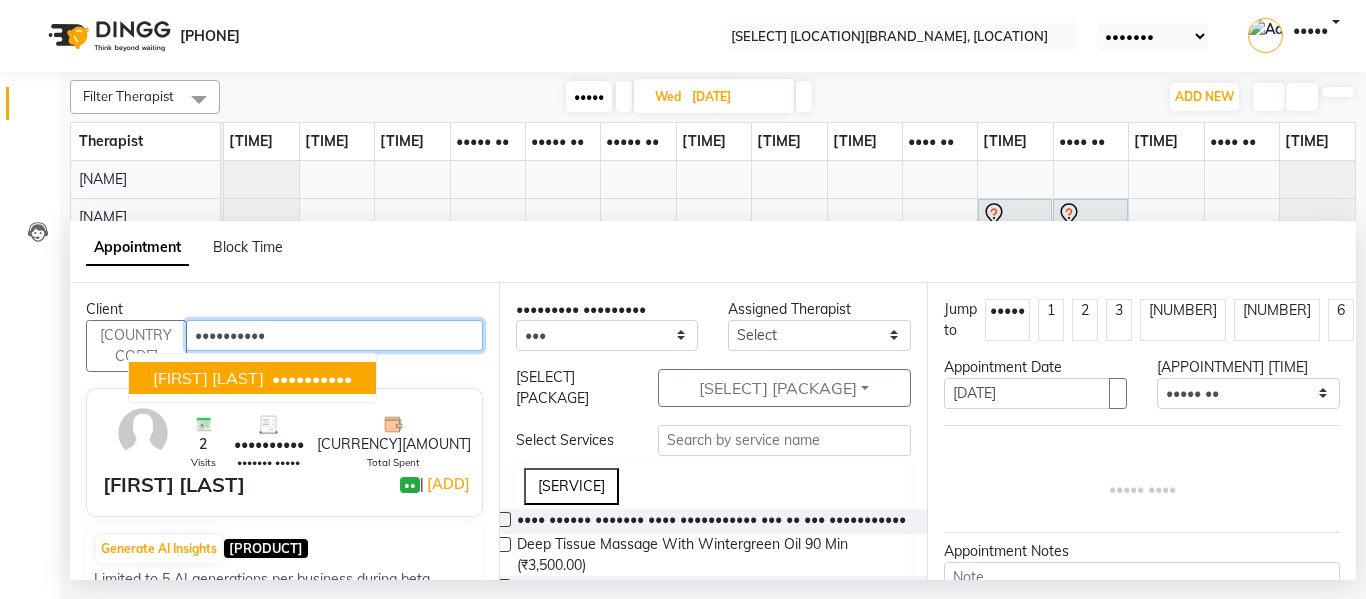 click on "Ketan Joshi" at bounding box center [208, 378] 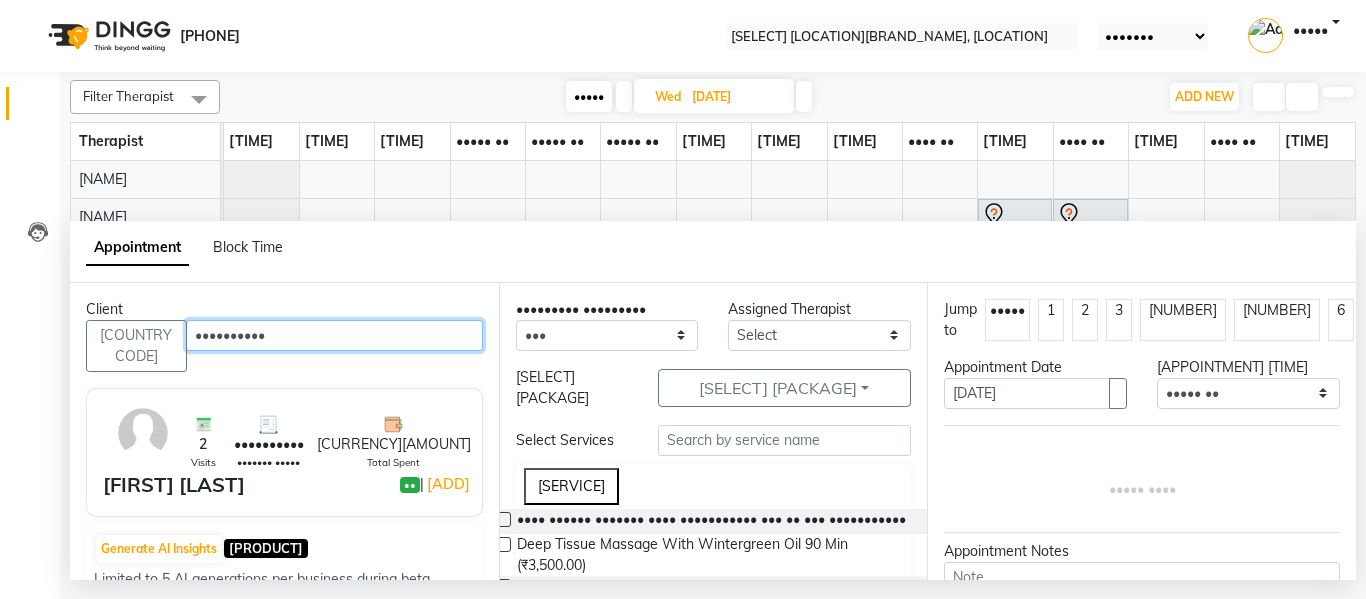 type on "8805320200" 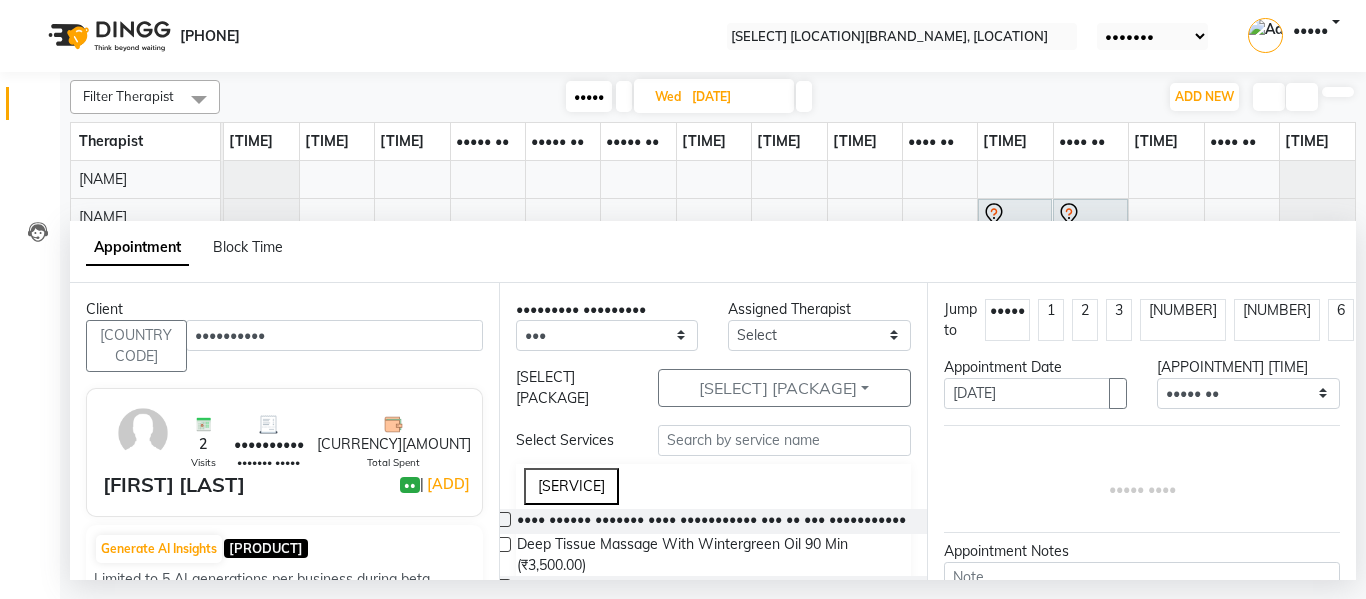 click on "•••• •••••• ••••••• •••• ••••••••••• ••• •• ••• •••••••••••" at bounding box center (714, 521) 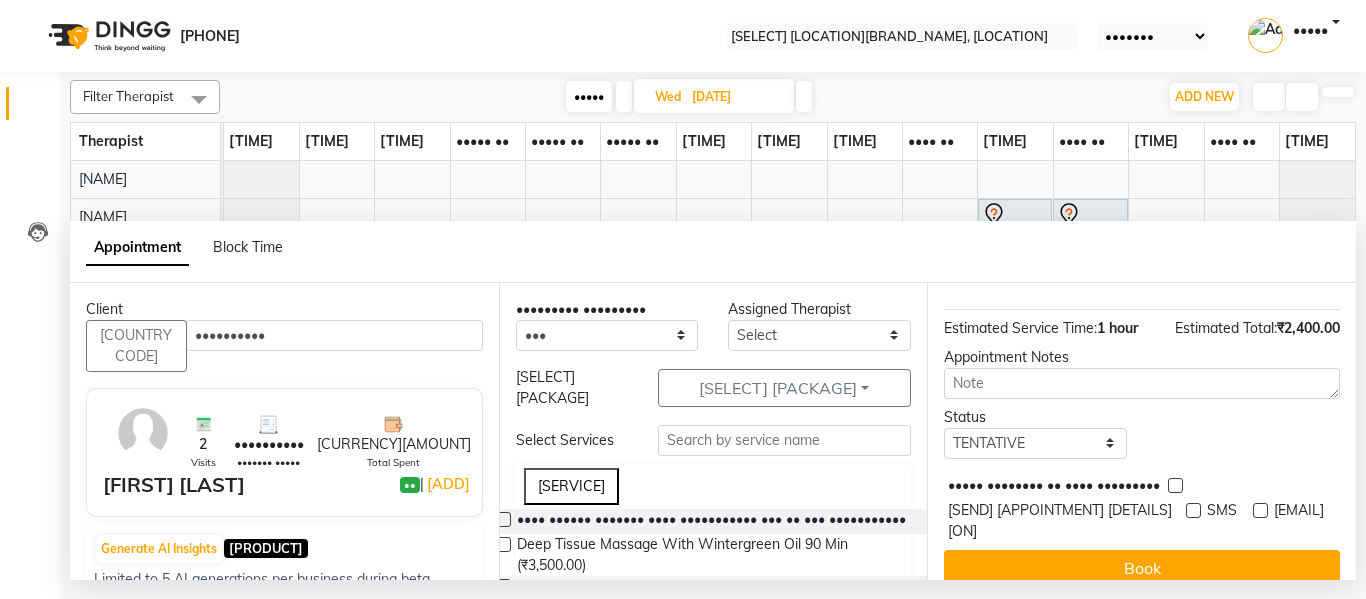 scroll, scrollTop: 265, scrollLeft: 0, axis: vertical 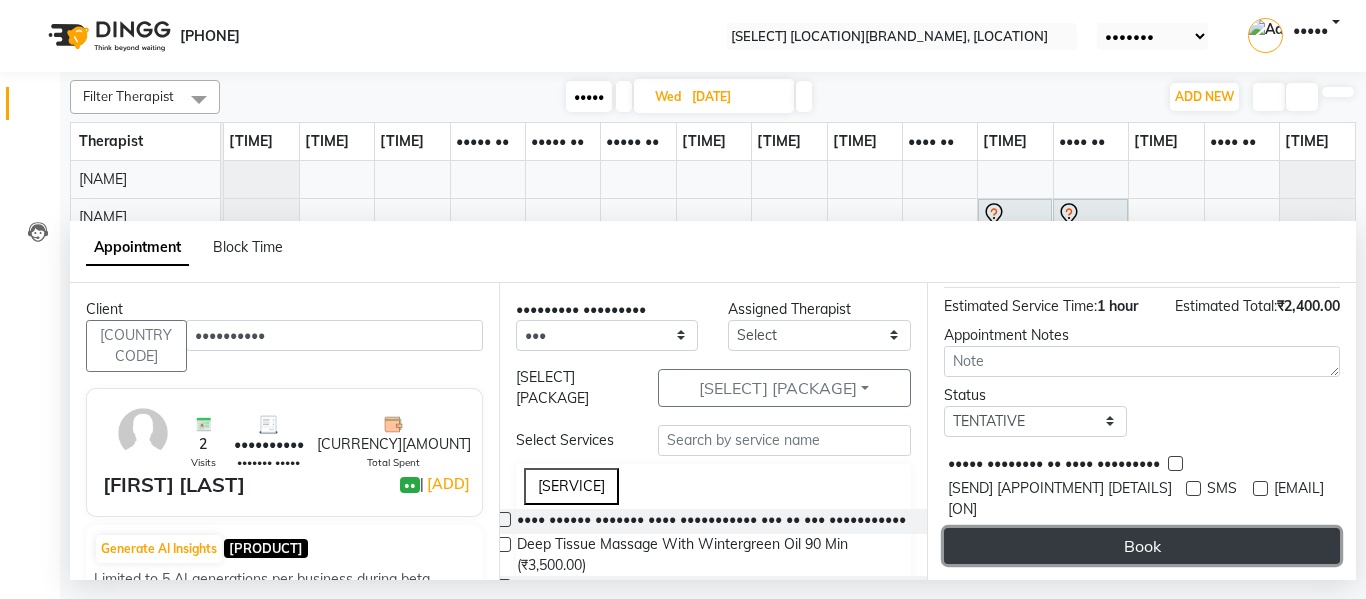 click on "••••" at bounding box center (1142, 546) 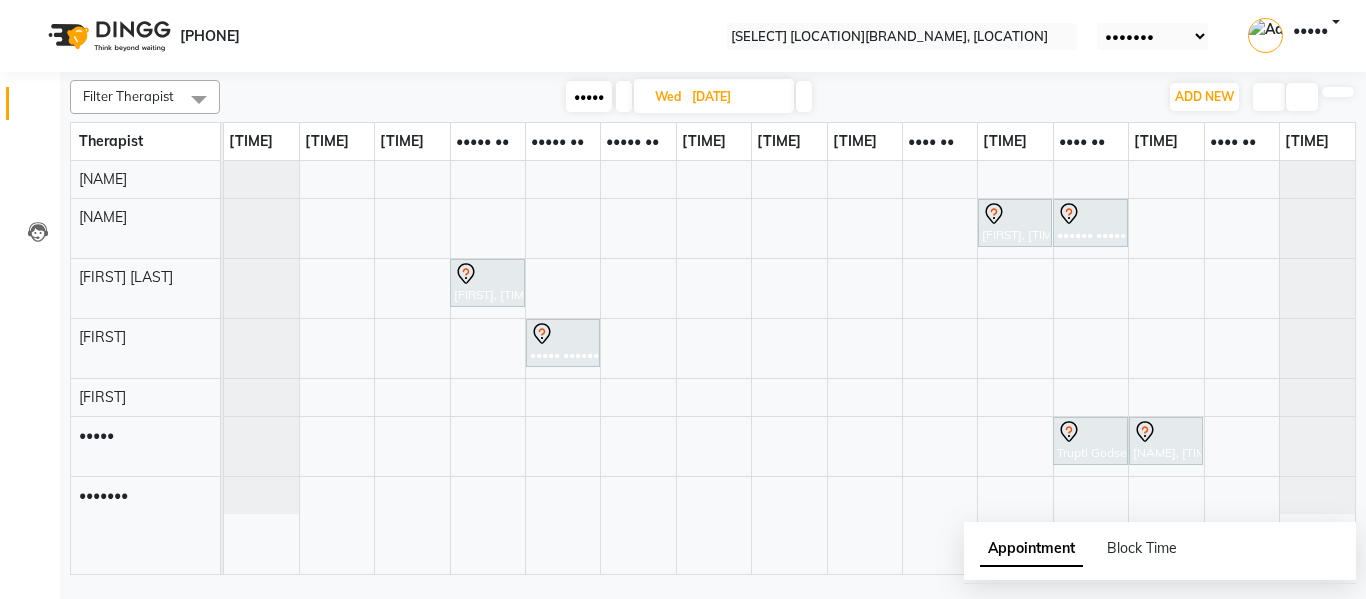 click on "View Profile" at bounding box center [20, 675] 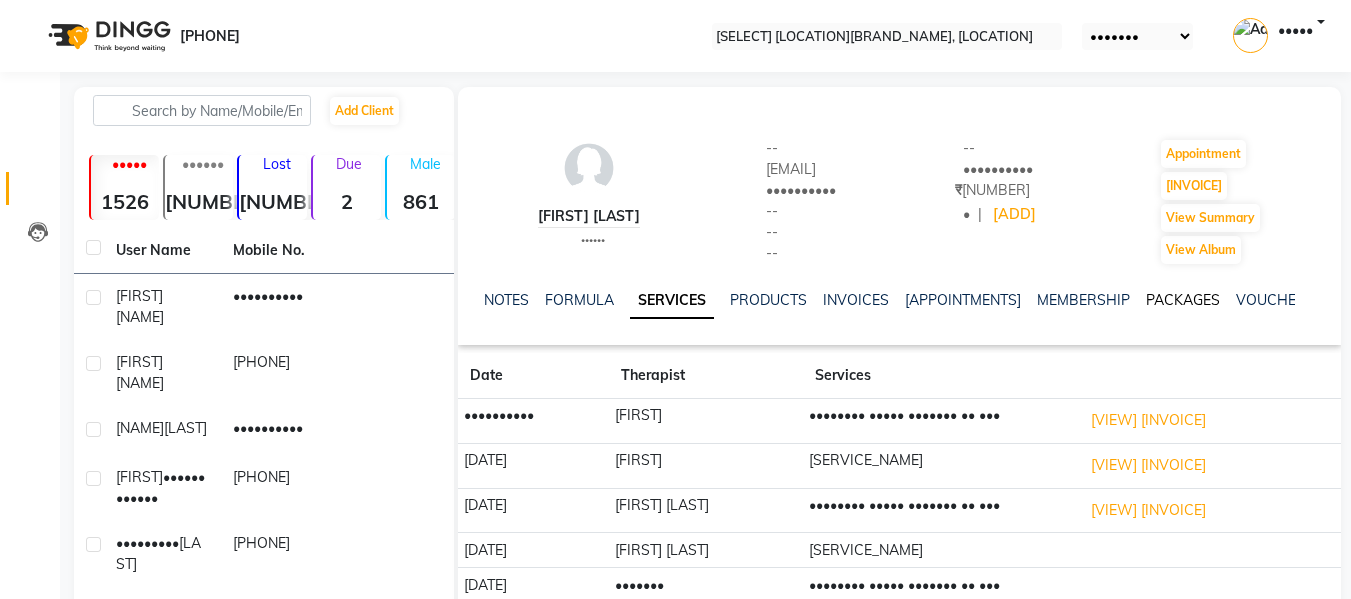 click on "PACKAGES" at bounding box center (1183, 300) 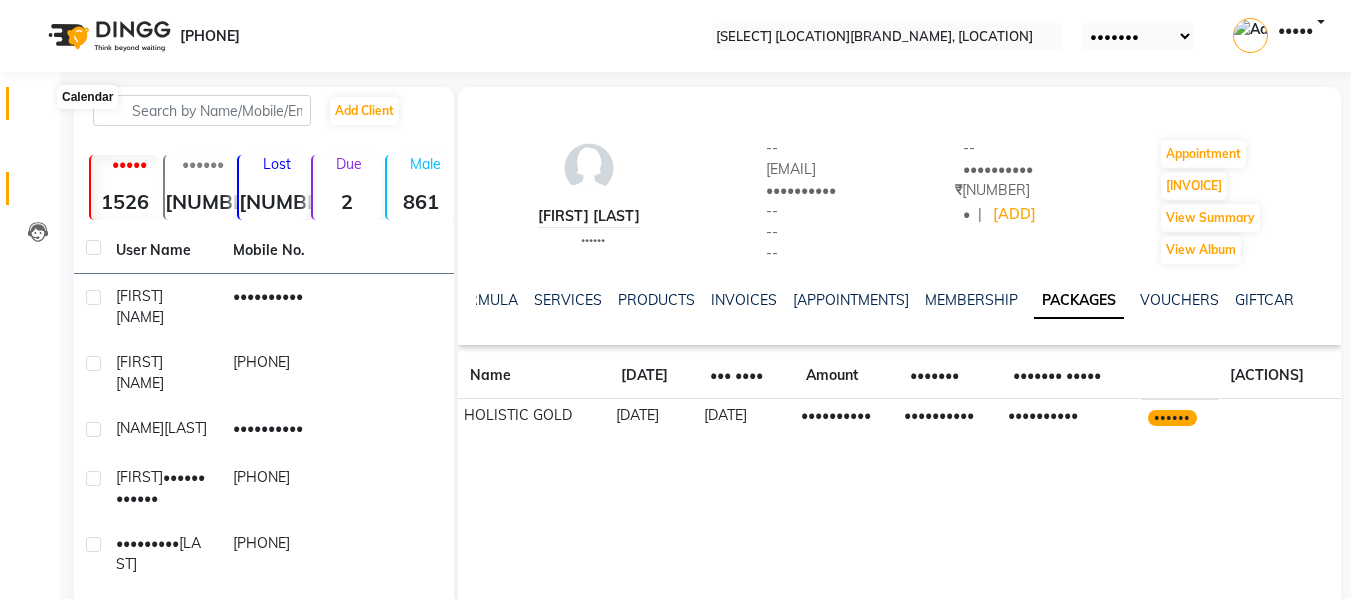click at bounding box center [38, 108] 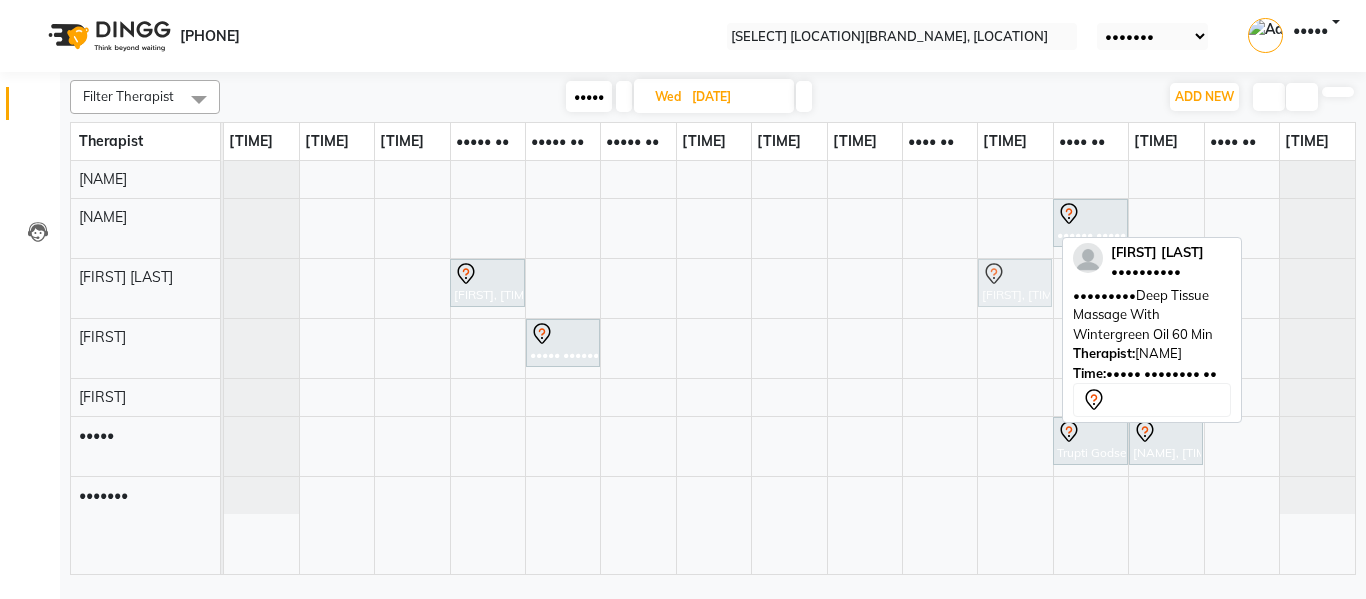 drag, startPoint x: 1007, startPoint y: 217, endPoint x: 1009, endPoint y: 256, distance: 39.051247 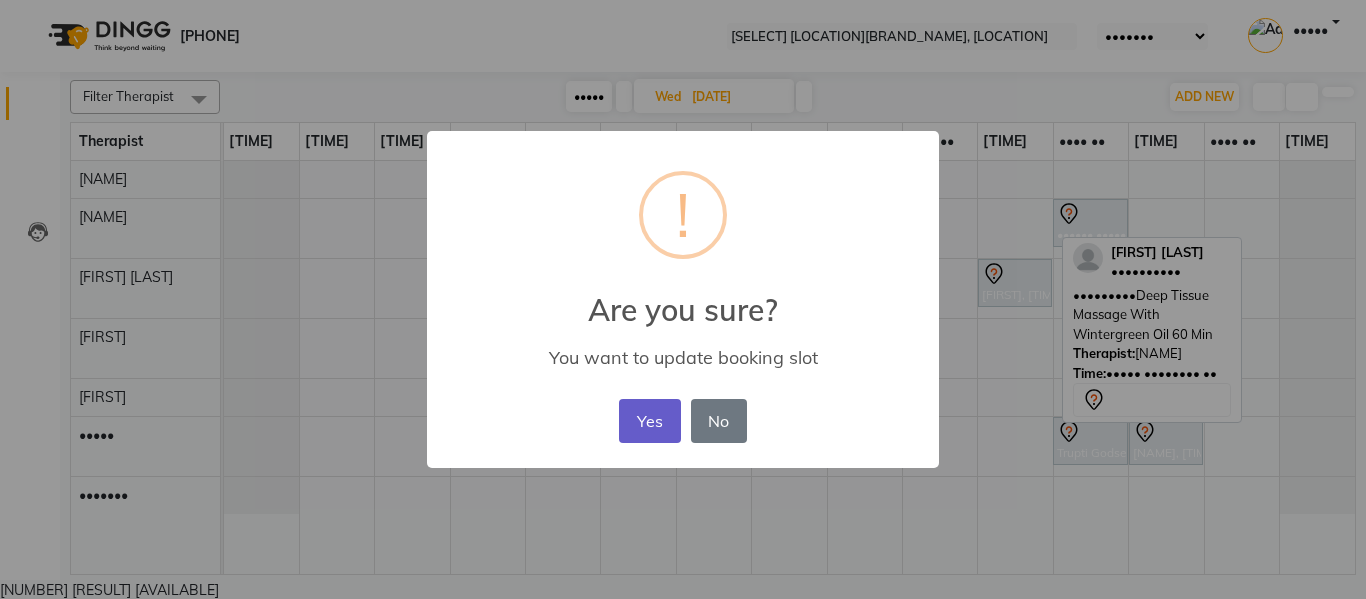 click on "Yes" at bounding box center [649, 421] 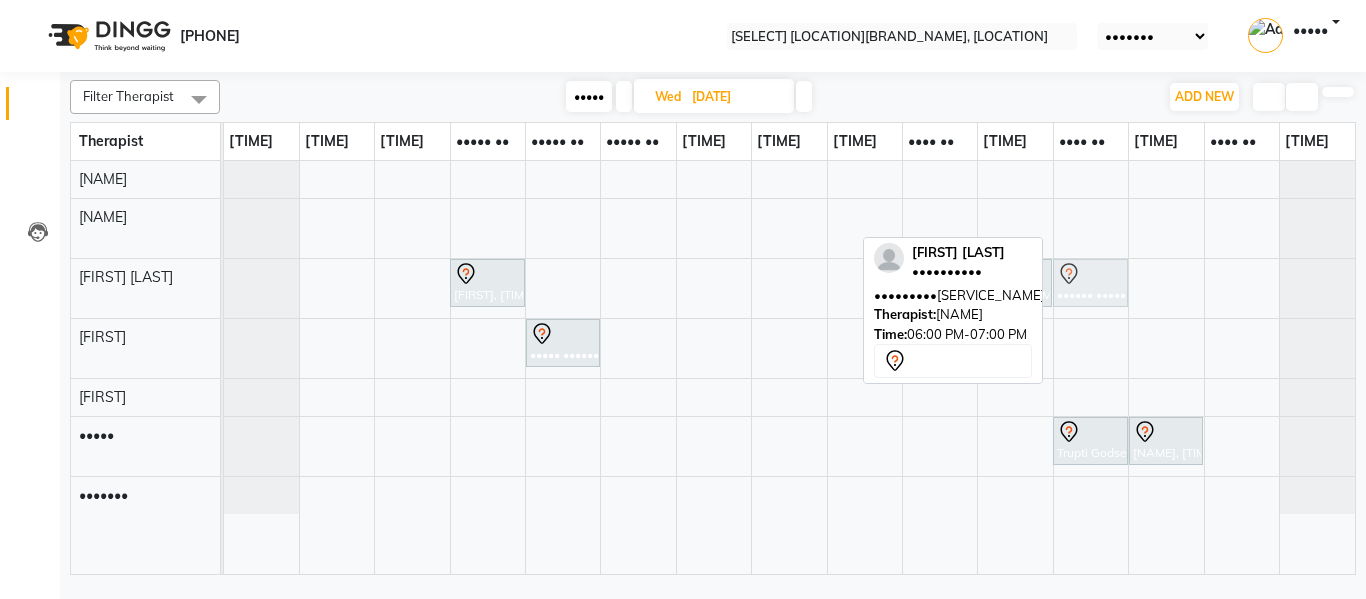 drag, startPoint x: 1088, startPoint y: 223, endPoint x: 1088, endPoint y: 259, distance: 36 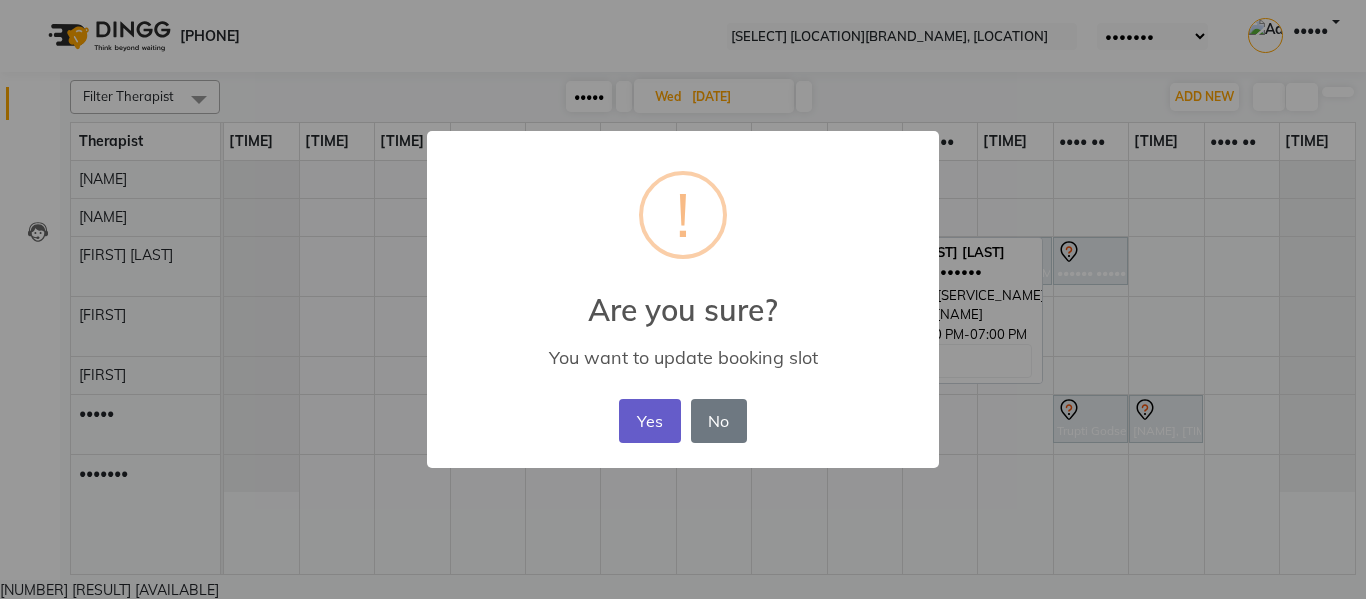 click on "Yes" at bounding box center [649, 421] 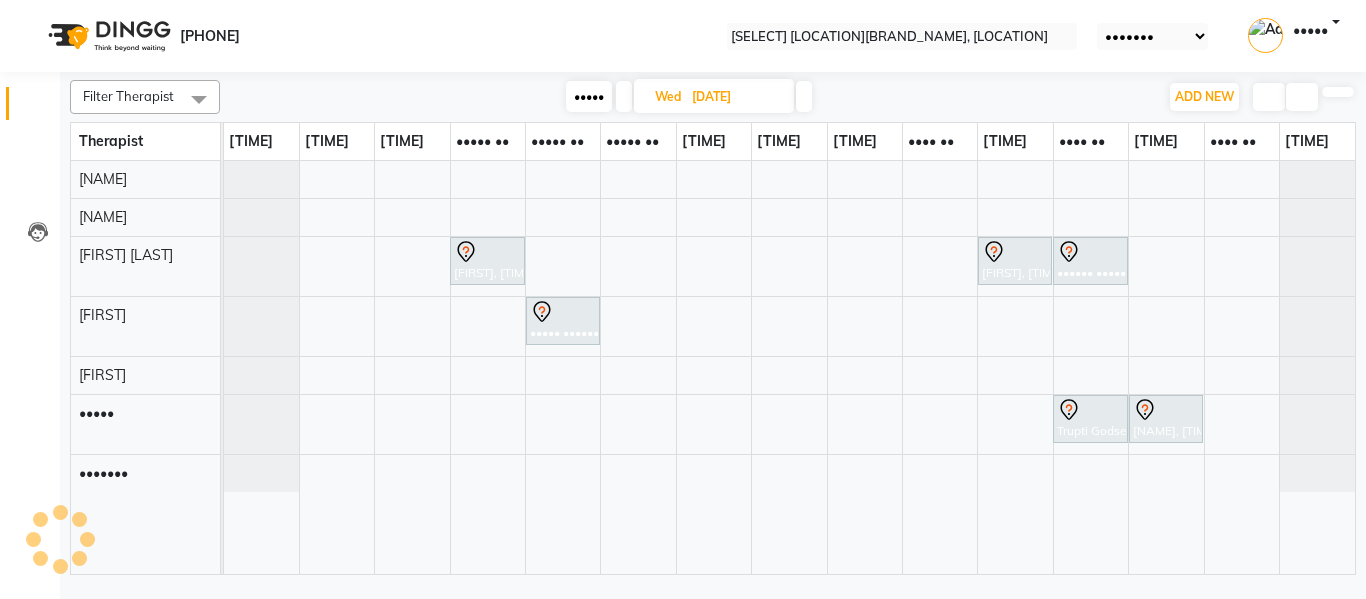 click on "Today" at bounding box center [589, 96] 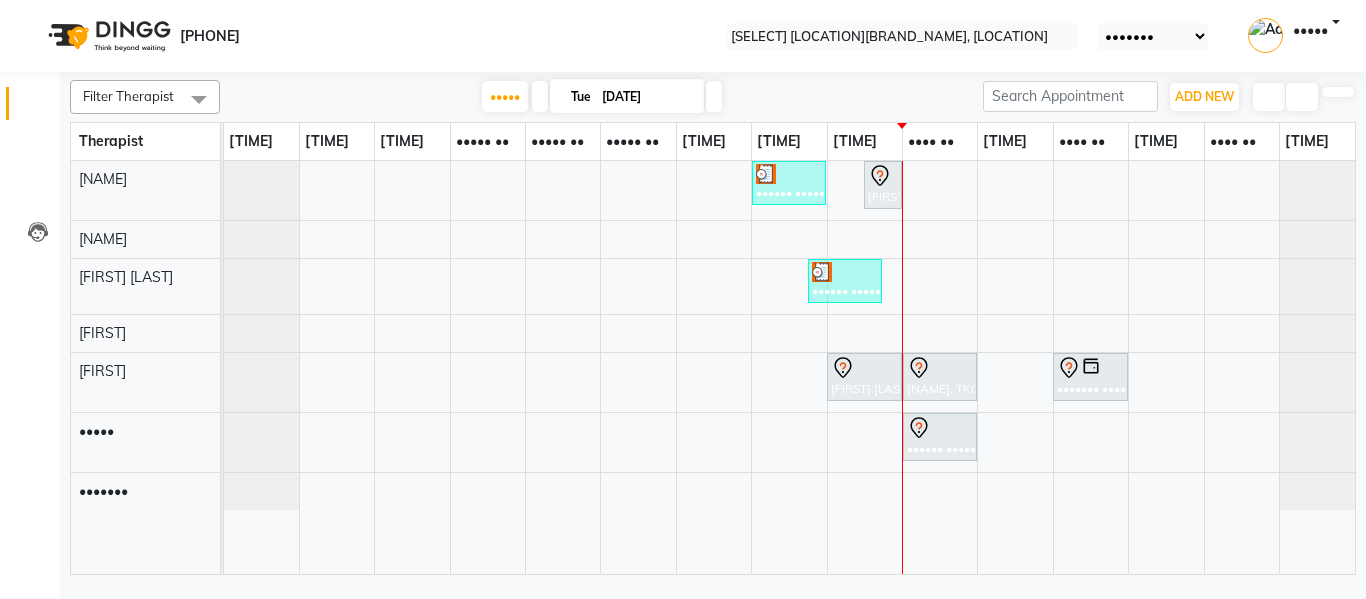 click on "Mrunal Ghodake, TK02, 02:00 PM-03:00 PM, Skin Whitening Facial 60 Min             Varsha ., TK01, 03:30 PM-04:00 PM, Refreshing Foot Reflexology (Petals)     Rashmi Teresardesai, TK06, 02:45 PM-03:45 PM, Swedish Massage With Sesame Oil 60 Min             Sanjay Jadhav, TK05, 03:00 PM-04:00 PM, Deep Tissue Massage With Wintergreen Oil 60 Min             Sanjay Jadhav, TK05, 04:00 PM-05:00 PM, Skin Whitening Facial 60 Min             Abhijit Limaye, TK07, 06:00 PM-07:00 PM, Swedish Massage With Sesame Oil 60 Min             Advait Ghaisas, TK03, 04:00 PM-05:00 PM, Deep Tissue Massage With Wintergreen Oil 60 Min" at bounding box center [789, 367] 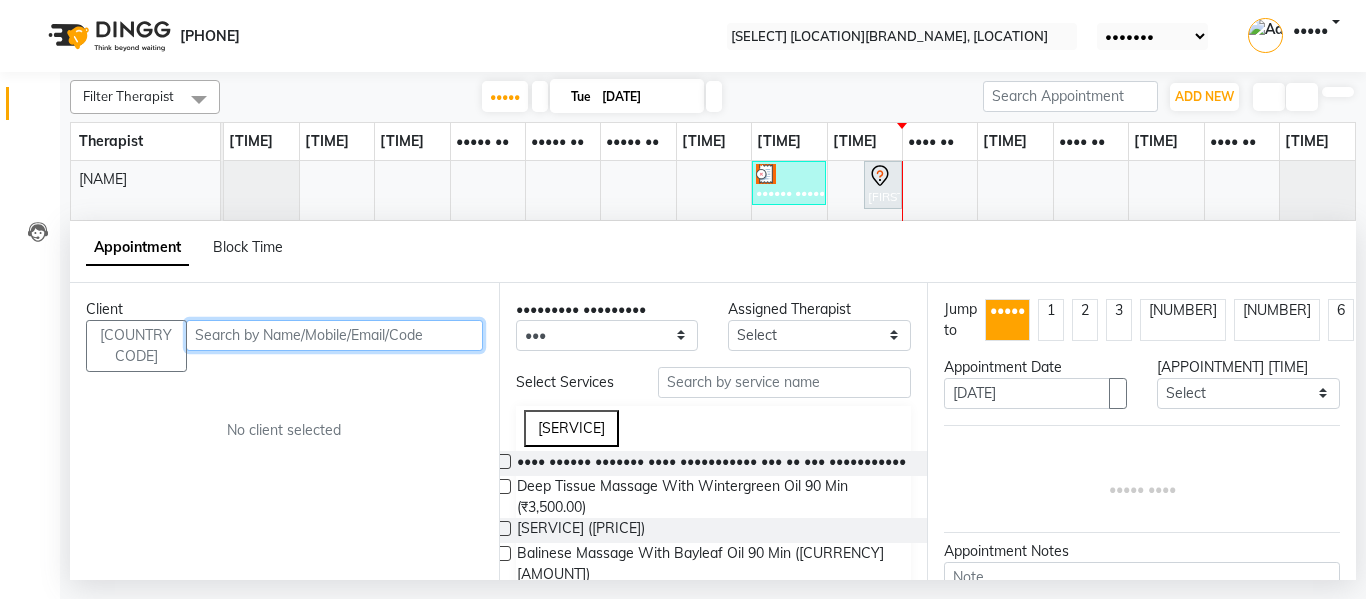 click at bounding box center (334, 335) 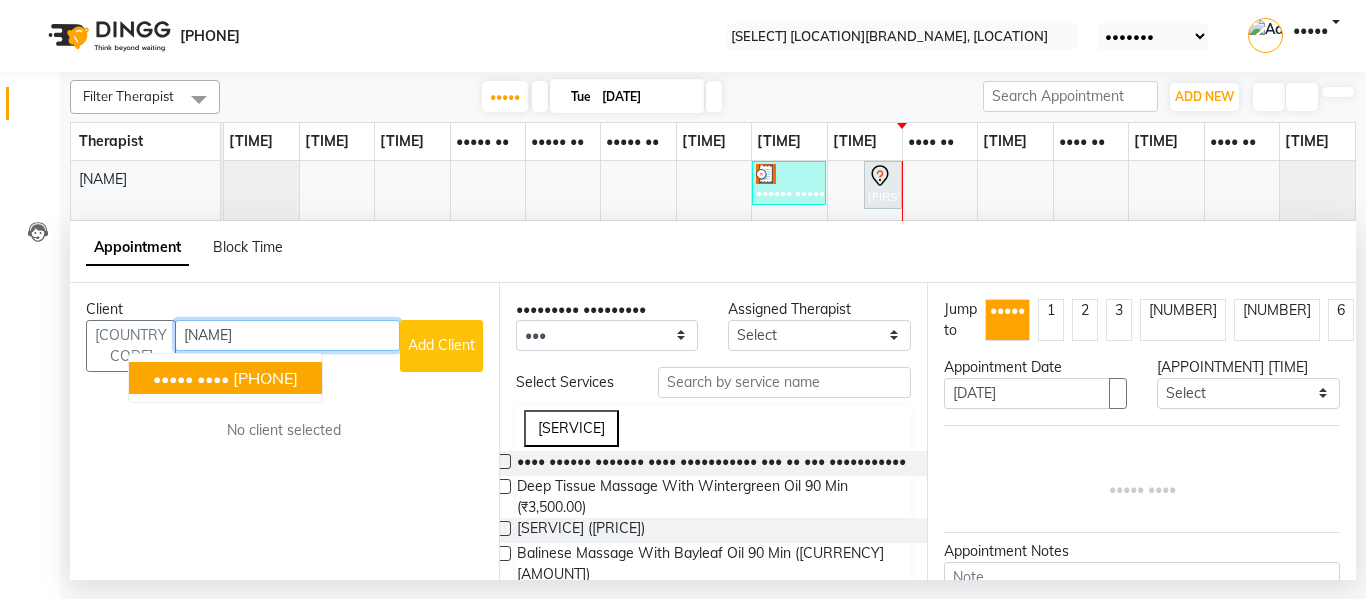 click on "9822021726" at bounding box center (265, 378) 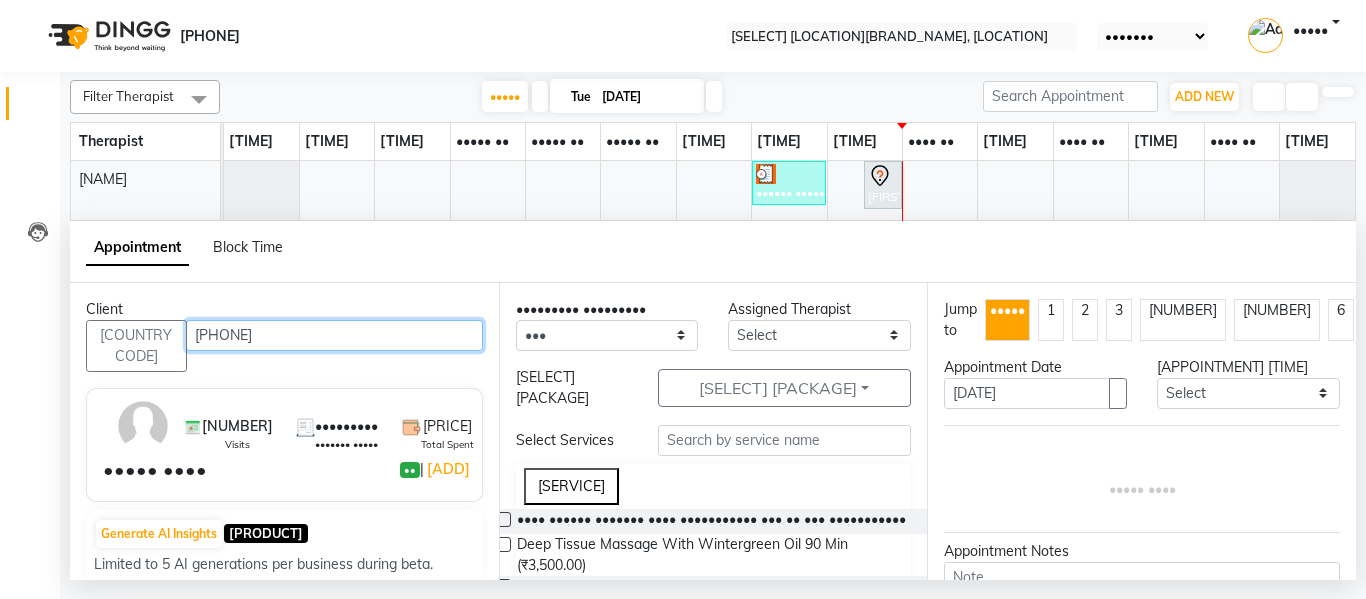 type on "9822021726" 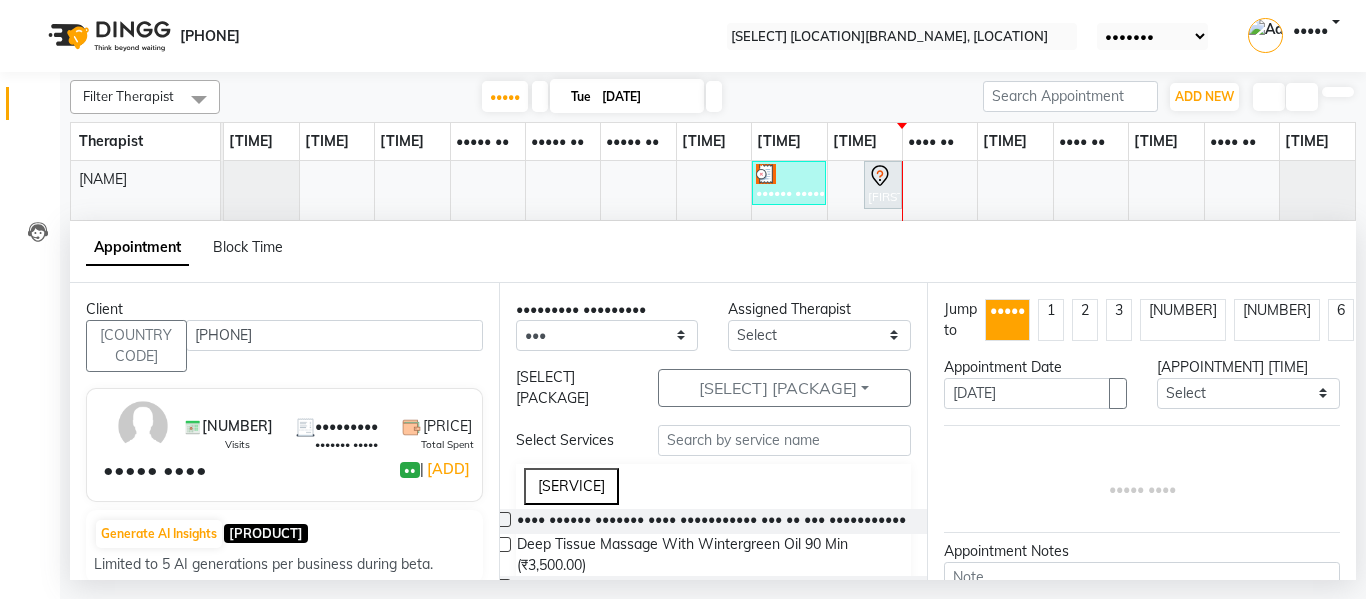 click at bounding box center [503, 519] 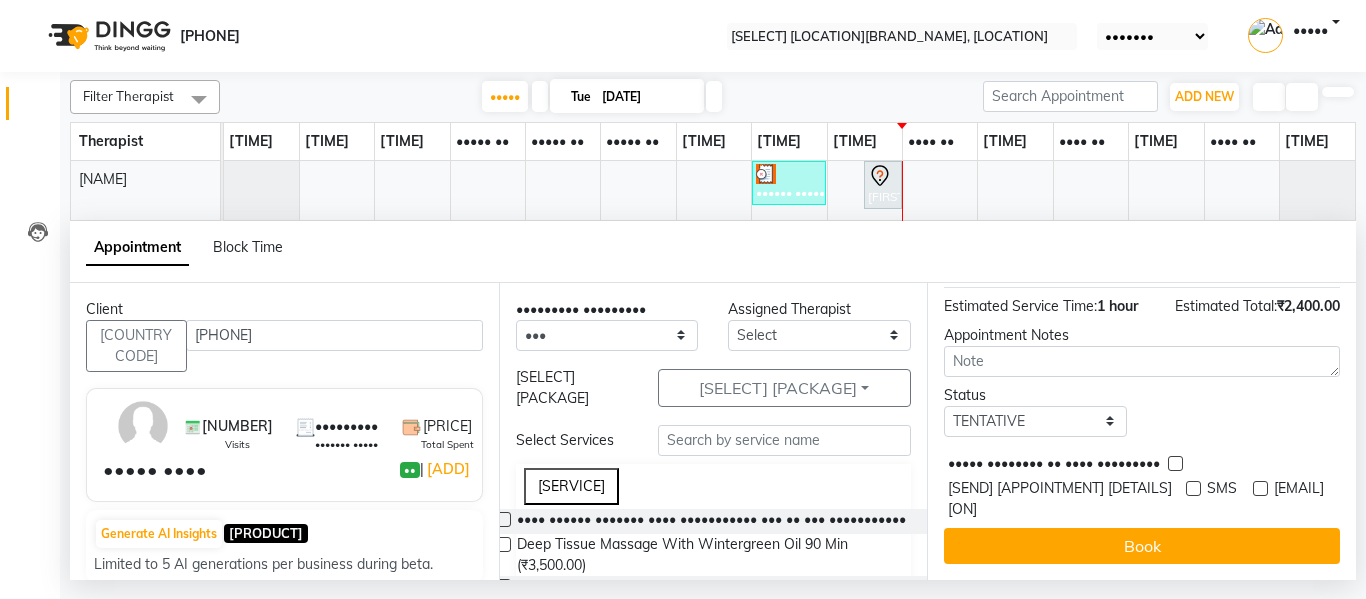 scroll, scrollTop: 0, scrollLeft: 0, axis: both 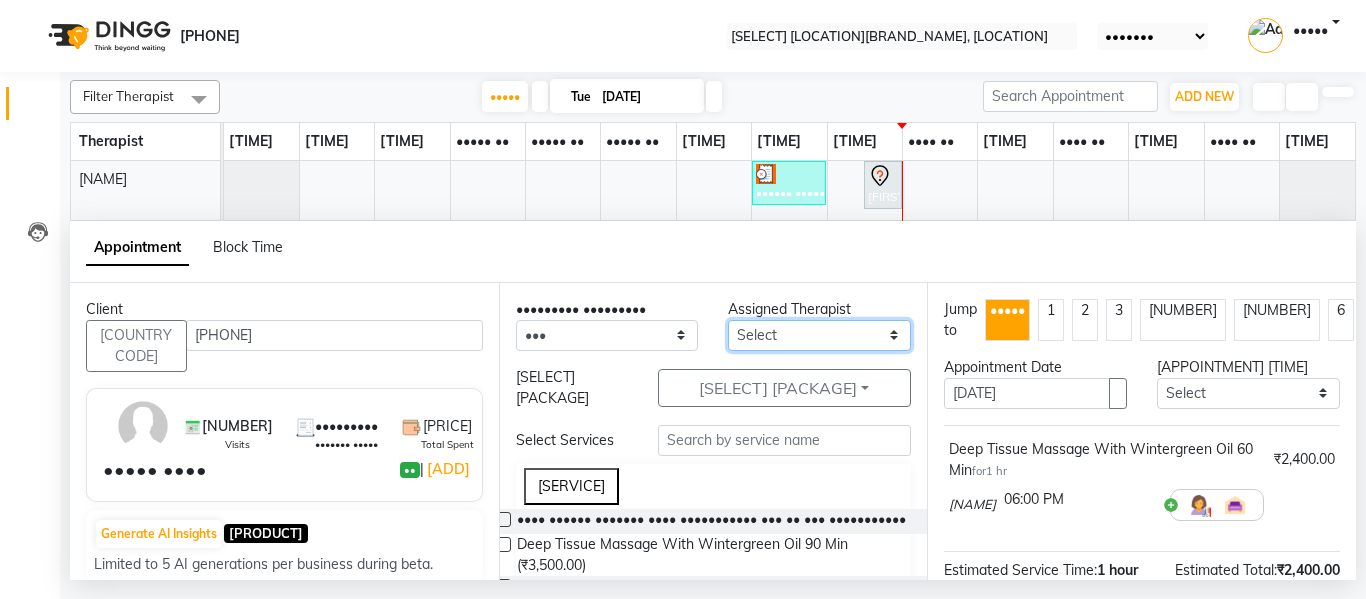 click on "Select Alisha Deval Gauri Thorath Poonam Saheb Shankar  Surma" at bounding box center [607, 335] 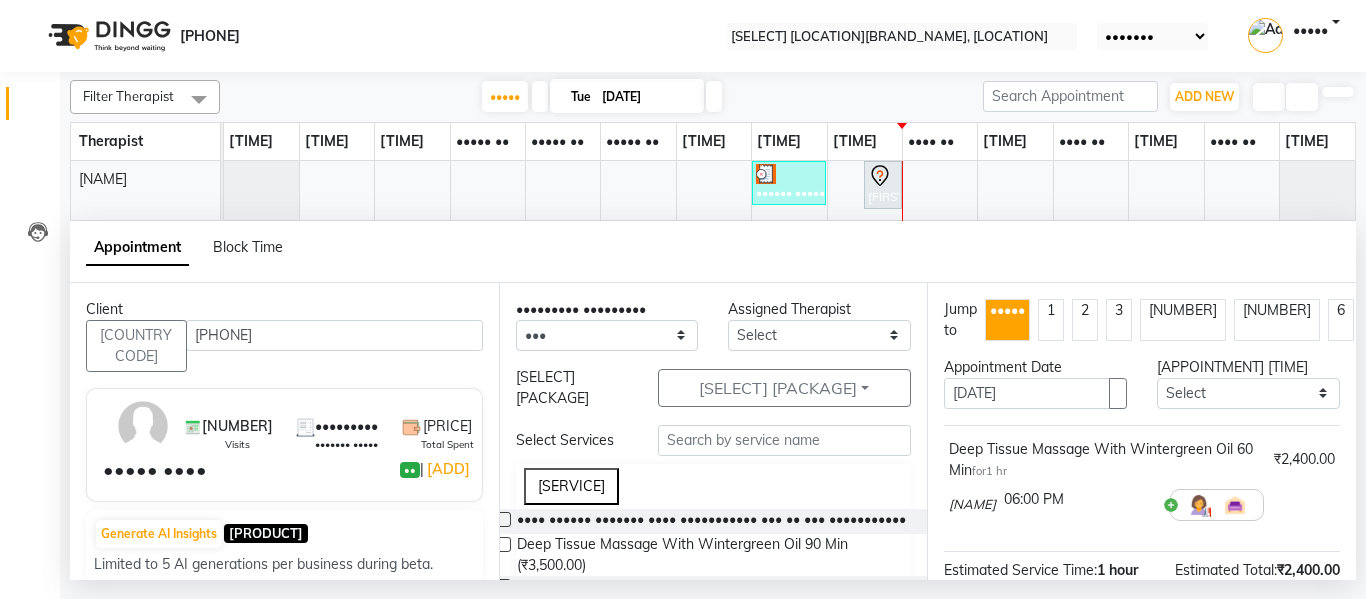 click at bounding box center (503, 519) 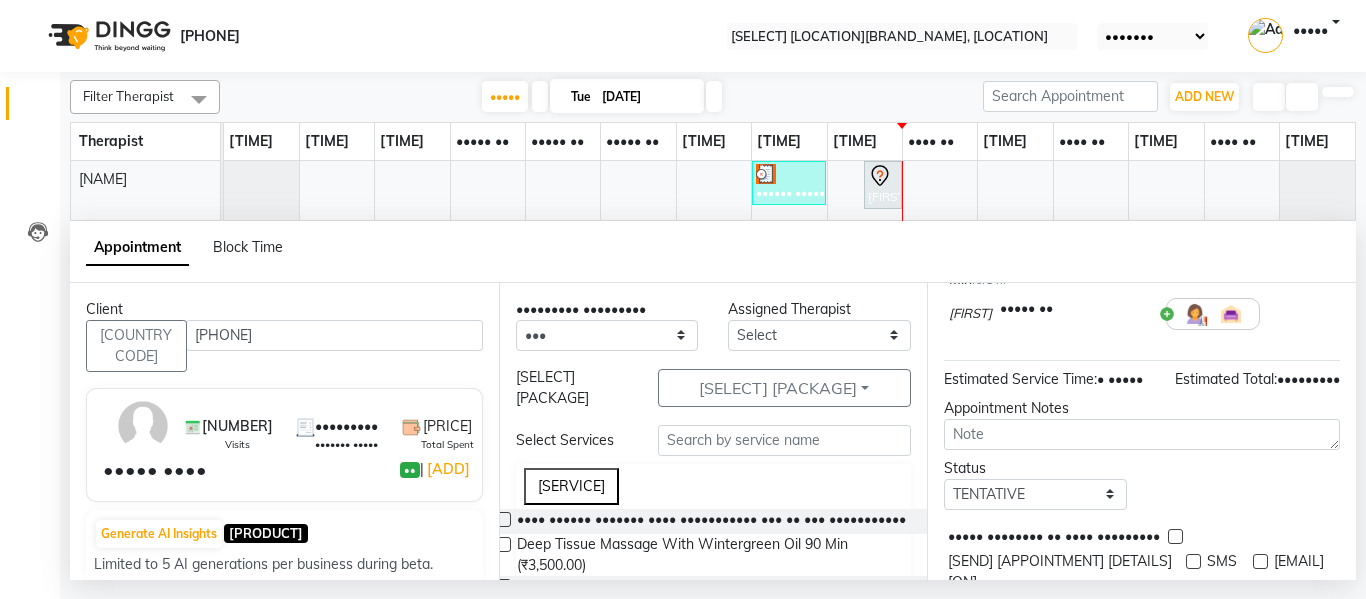 scroll, scrollTop: 398, scrollLeft: 0, axis: vertical 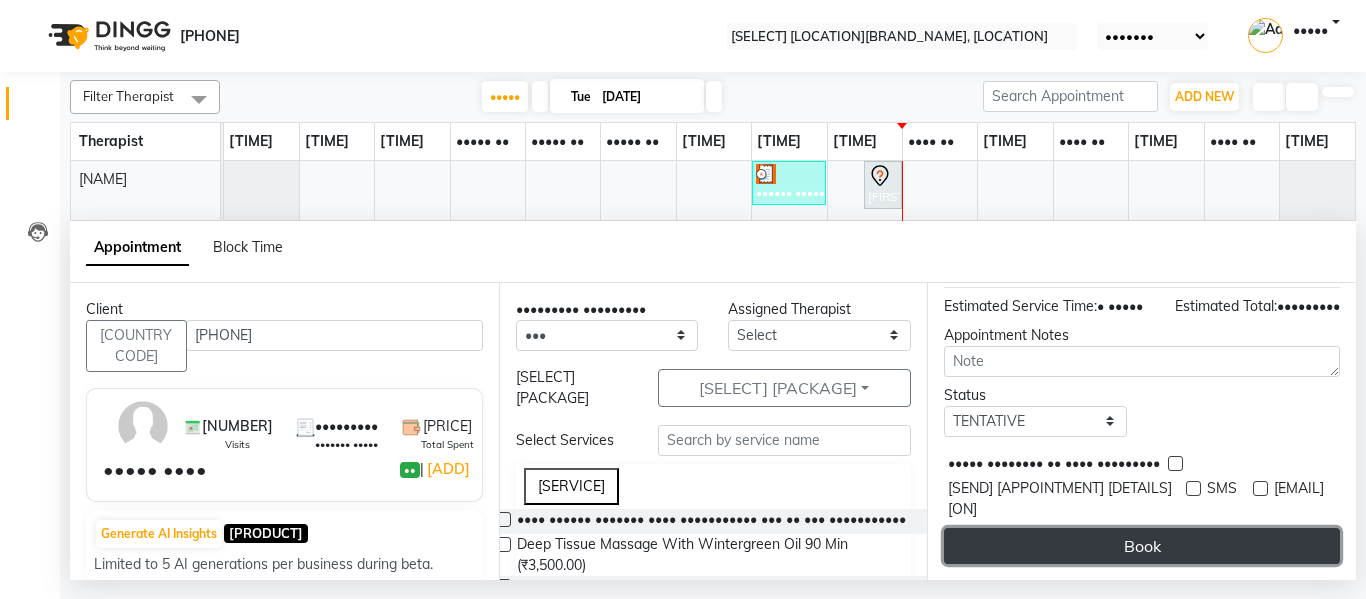 click on "••••" at bounding box center (1142, 546) 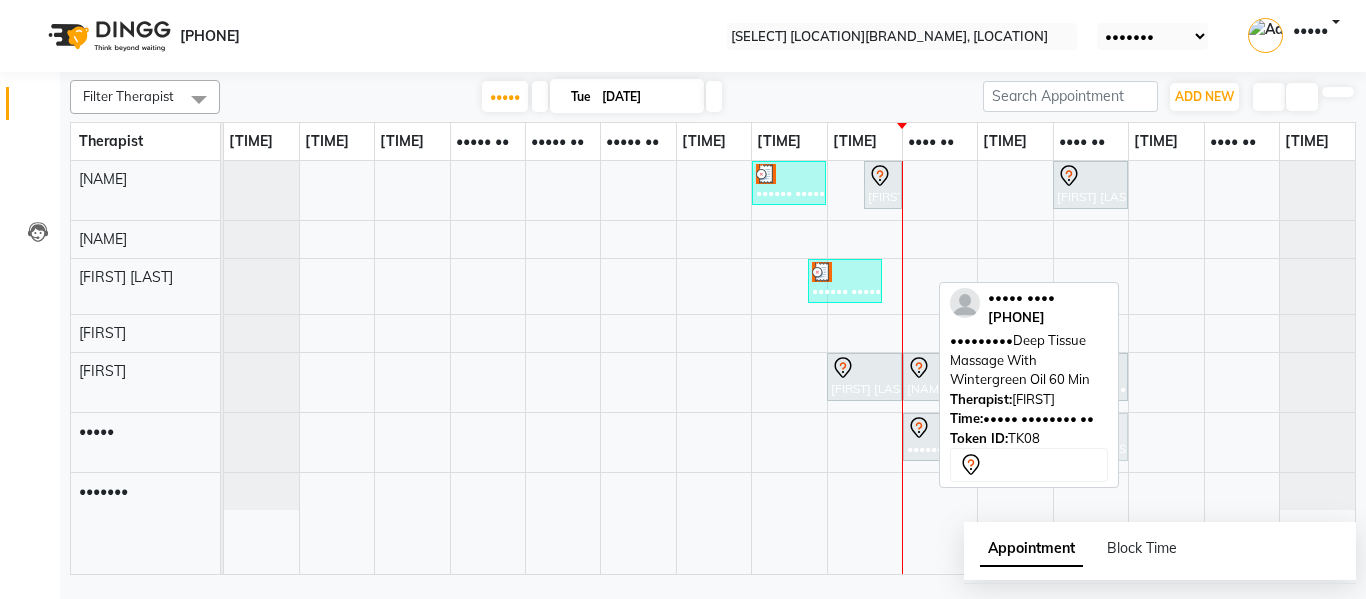 drag, startPoint x: 1097, startPoint y: 459, endPoint x: 1086, endPoint y: 463, distance: 11.7046995 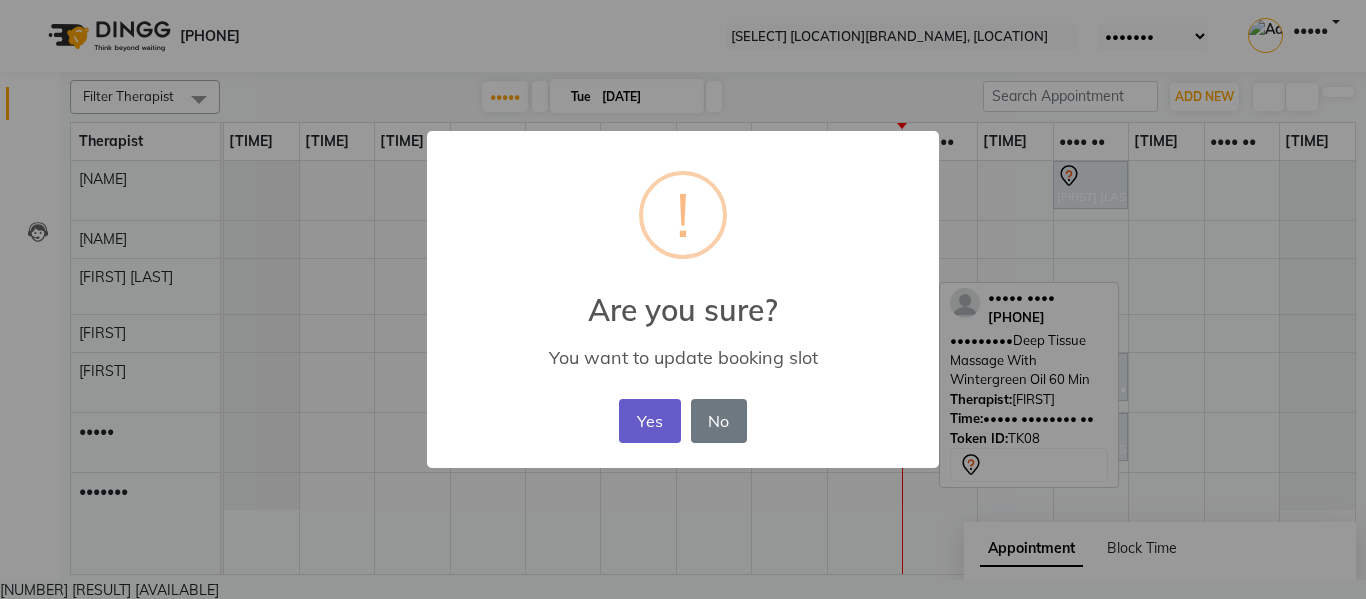 click on "Yes" at bounding box center [649, 421] 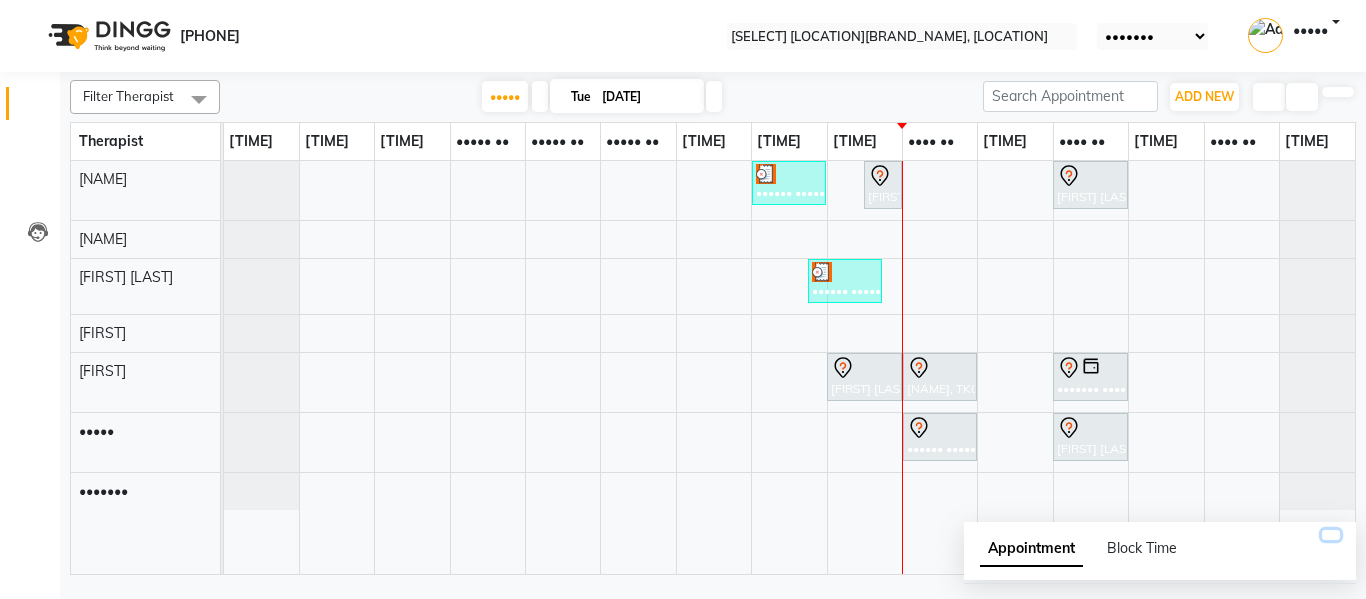 click at bounding box center [1331, 535] 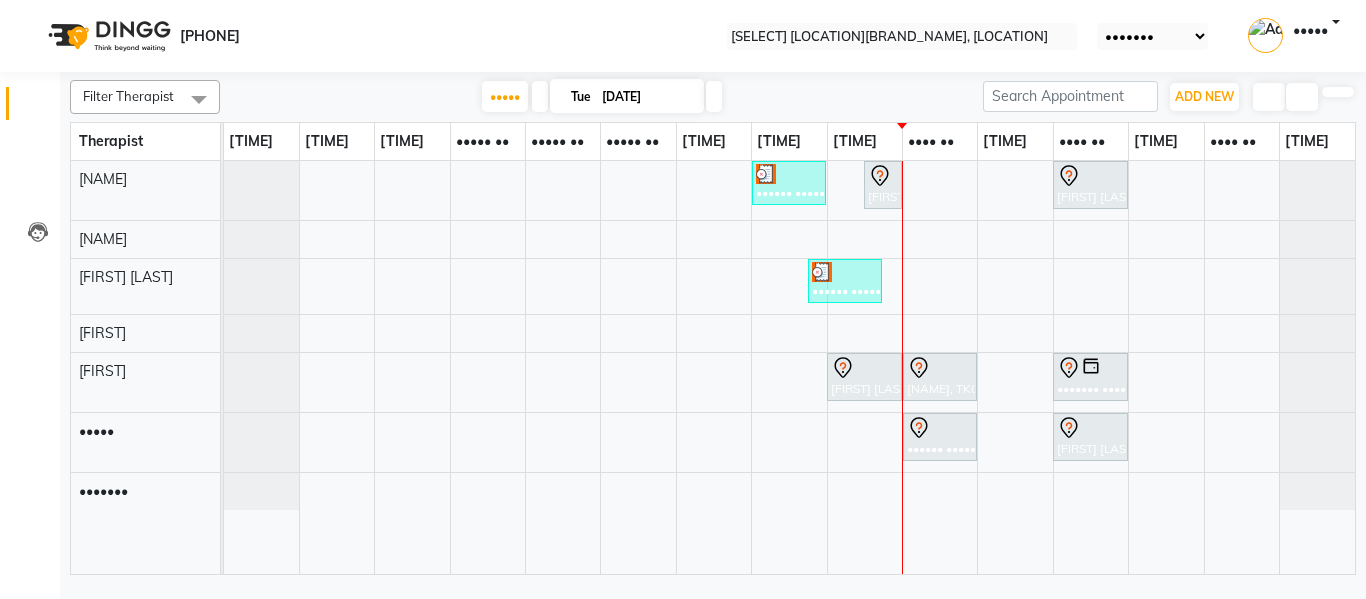 click at bounding box center (714, 96) 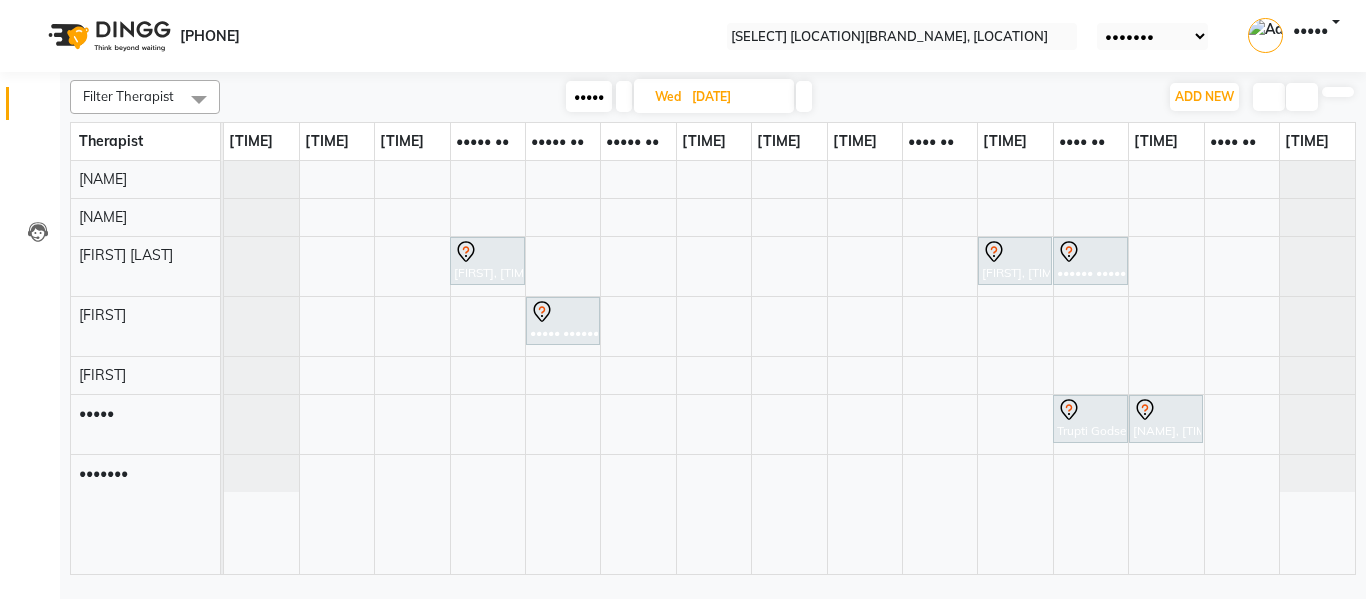 click on "Dattatray Kulkarni, 10:00 AM-11:00 AM, Swedish Massage With Sesame Oil 60 Min             Trupti Godse, 05:00 PM-06:00 PM, Deep Tissue Massage With Wintergreen Oil 60 Min             Trupti Godse, 06:00 PM-07:00 PM, Skin Whitening Facial 60 Min             Ketan Joshi, 11:00 AM-12:00 PM, Deep Tissue Massage With Wintergreen Oil 60 Min             Trupti Godse, 06:00 PM-07:00 PM, Deep Tissue Massage With Wintergreen Oil 60 Min             Trupti Godse, 07:00 PM-08:00 PM, Skin Whitening Facial 60 Min" at bounding box center [789, 367] 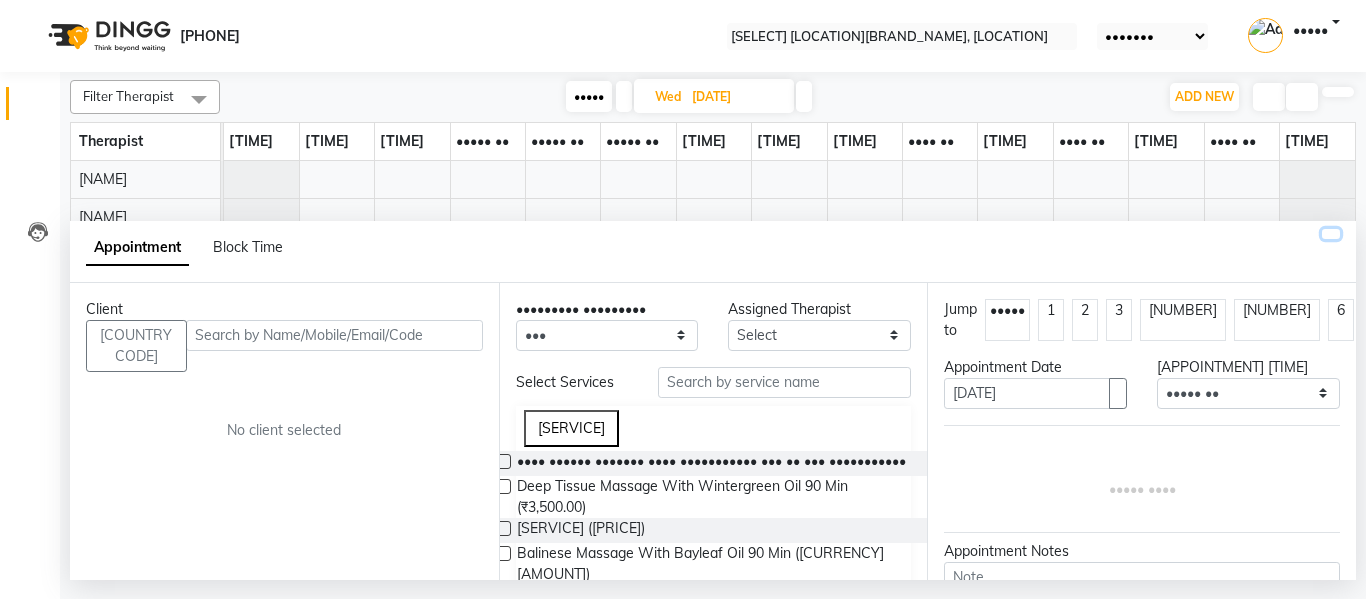 click at bounding box center [1331, 234] 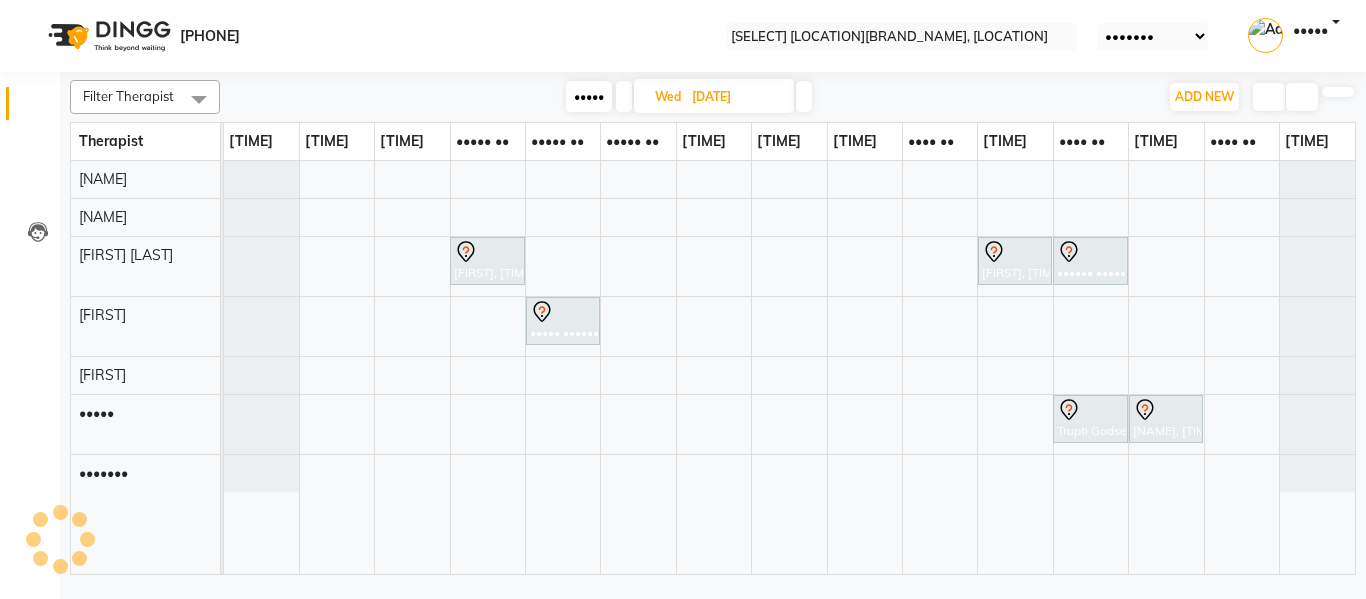 click on "Dattatray Kulkarni, 10:00 AM-11:00 AM, Swedish Massage With Sesame Oil 60 Min             Trupti Godse, 05:00 PM-06:00 PM, Deep Tissue Massage With Wintergreen Oil 60 Min             Trupti Godse, 06:00 PM-07:00 PM, Skin Whitening Facial 60 Min             Ketan Joshi, 11:00 AM-12:00 PM, Deep Tissue Massage With Wintergreen Oil 60 Min             Trupti Godse, 06:00 PM-07:00 PM, Deep Tissue Massage With Wintergreen Oil 60 Min             Trupti Godse, 07:00 PM-08:00 PM, Skin Whitening Facial 60 Min" at bounding box center [789, 367] 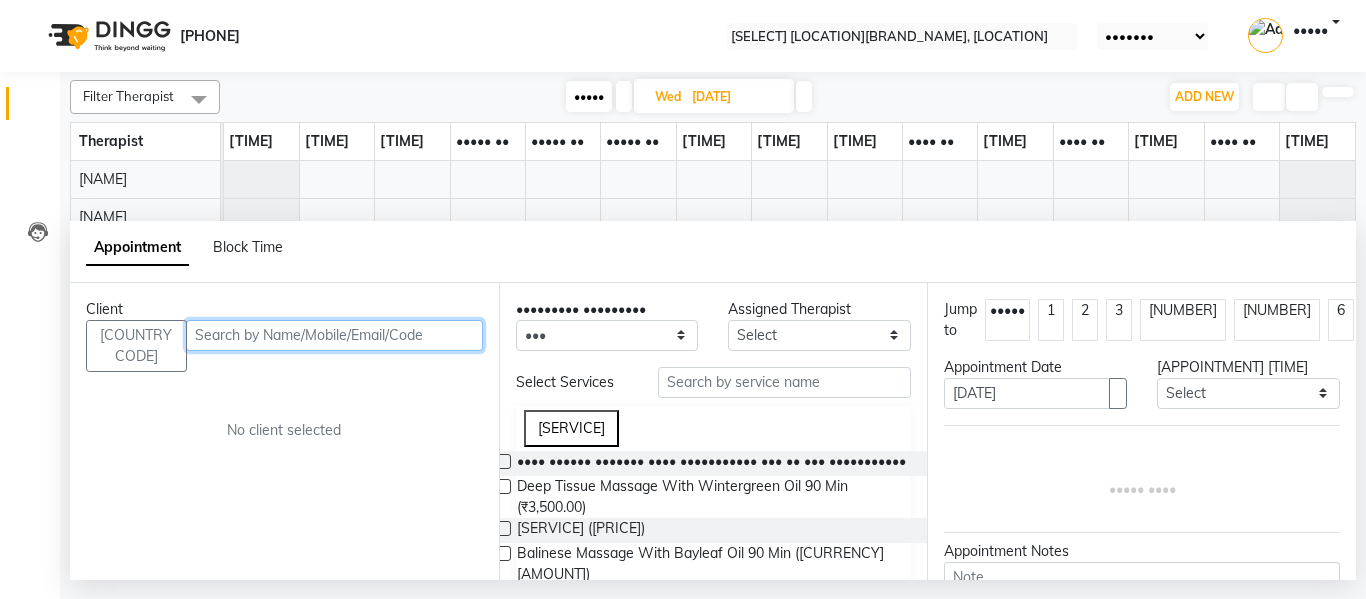 click at bounding box center (334, 335) 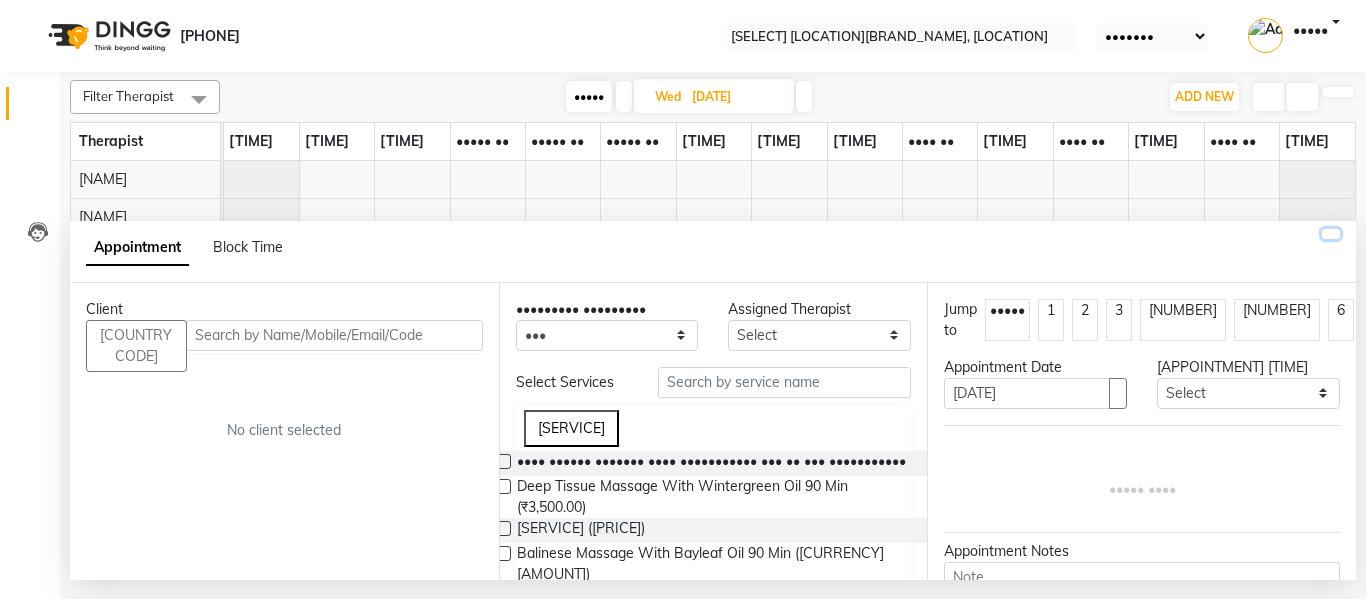 click at bounding box center [1331, 234] 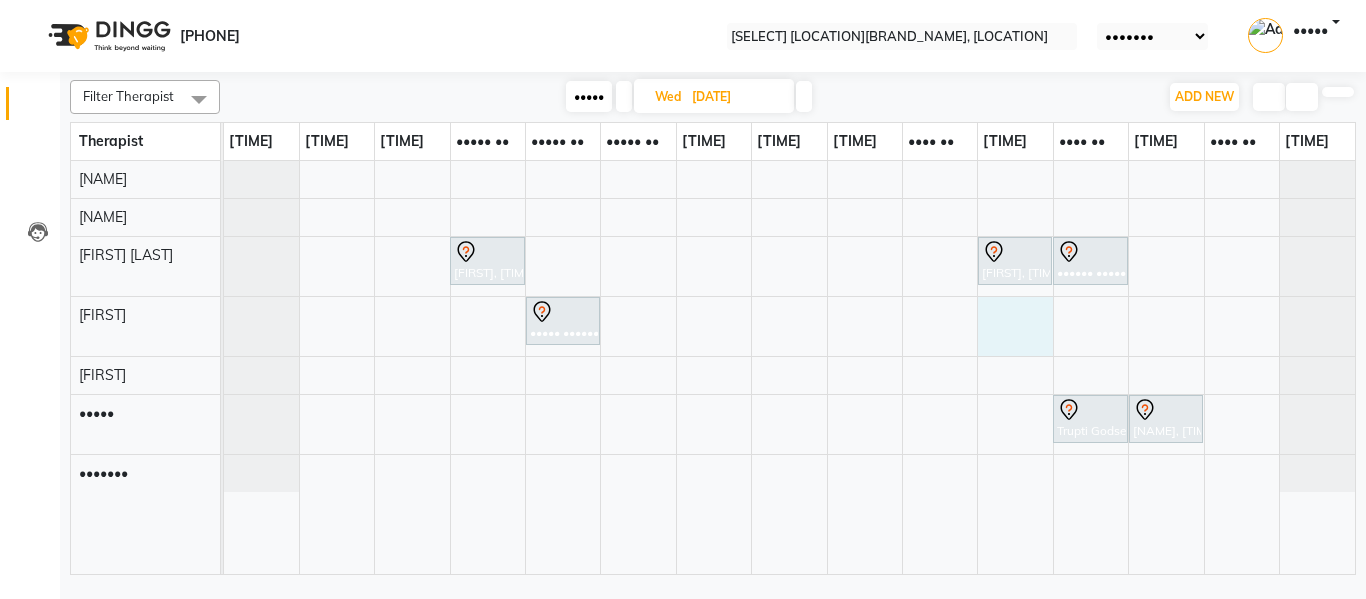 click on "Dattatray Kulkarni, 10:00 AM-11:00 AM, Swedish Massage With Sesame Oil 60 Min             Trupti Godse, 05:00 PM-06:00 PM, Deep Tissue Massage With Wintergreen Oil 60 Min             Trupti Godse, 06:00 PM-07:00 PM, Skin Whitening Facial 60 Min             Ketan Joshi, 11:00 AM-12:00 PM, Deep Tissue Massage With Wintergreen Oil 60 Min             Trupti Godse, 06:00 PM-07:00 PM, Deep Tissue Massage With Wintergreen Oil 60 Min             Trupti Godse, 07:00 PM-08:00 PM, Skin Whitening Facial 60 Min" at bounding box center (789, 367) 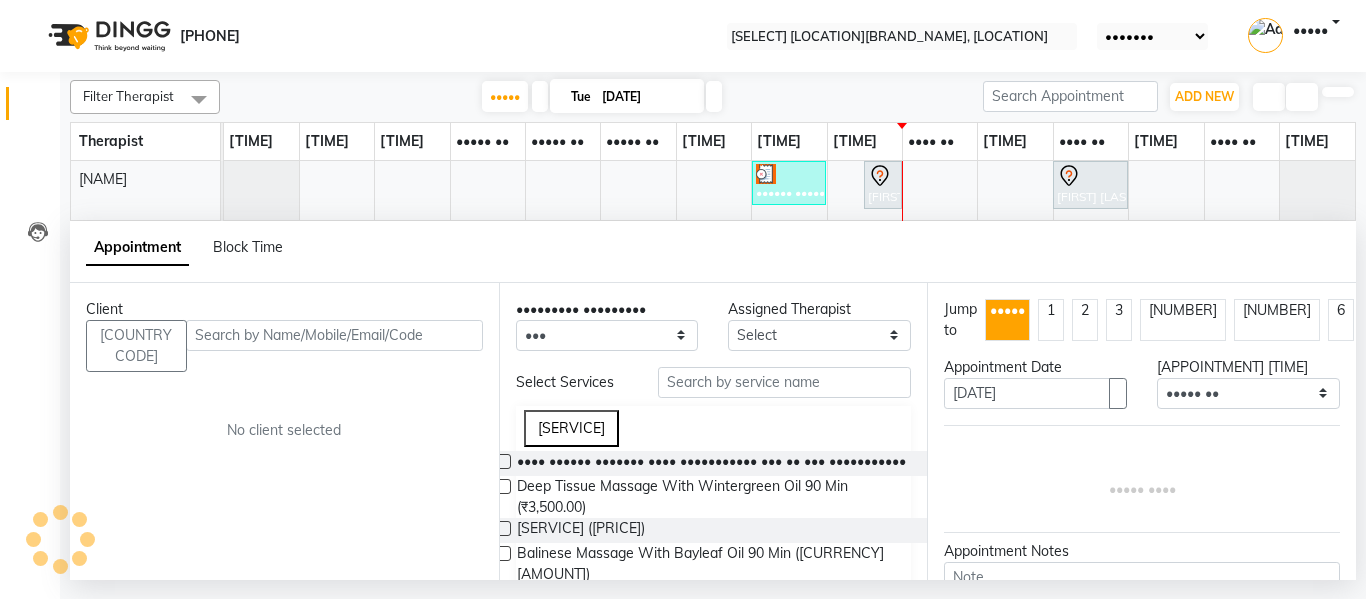 click at bounding box center (334, 335) 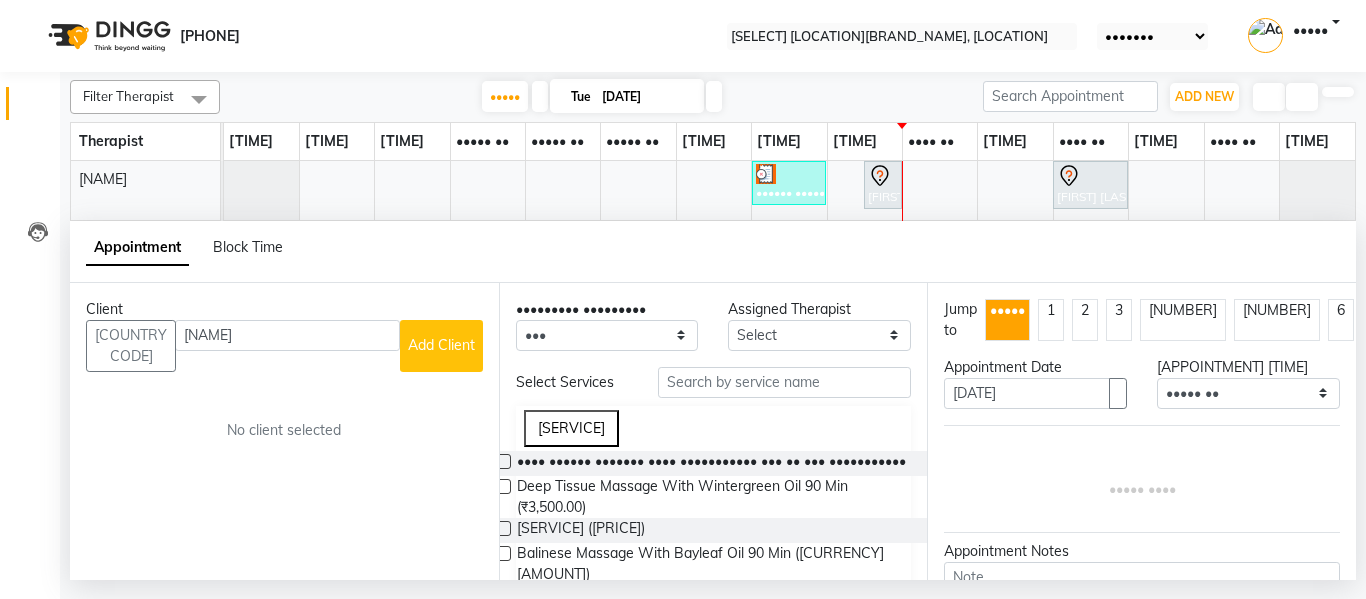 click on "Client +91 faheen Add Client  No client selected" at bounding box center [284, 431] 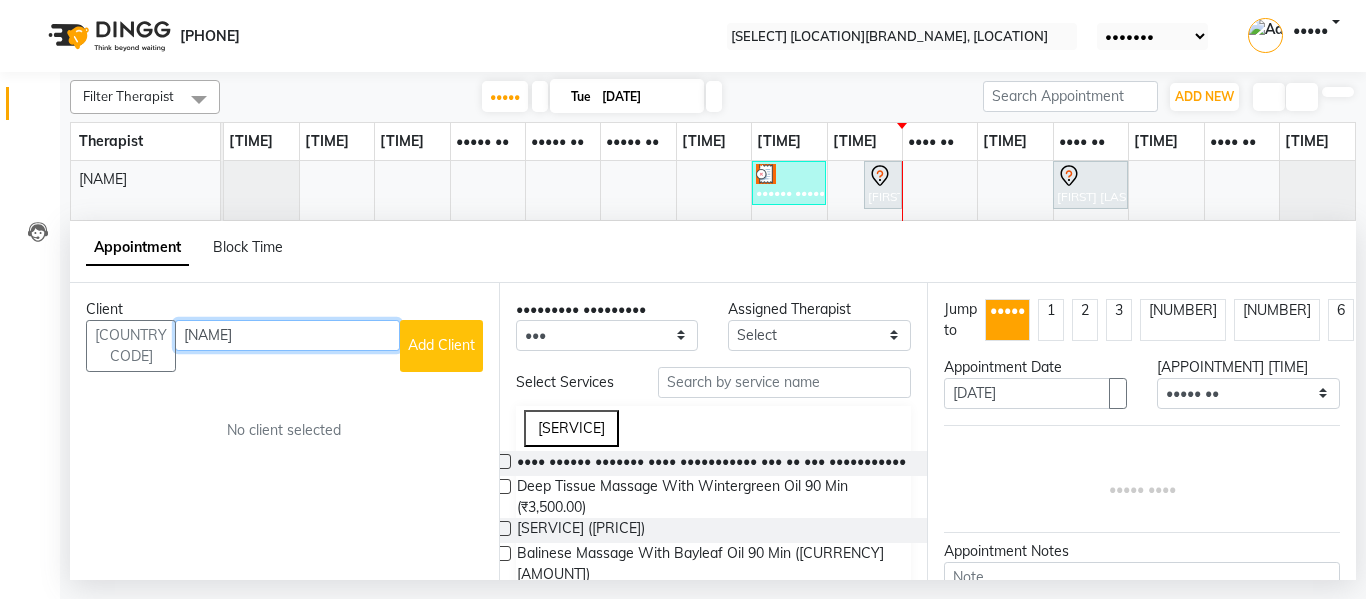 click on "faheen" at bounding box center [287, 335] 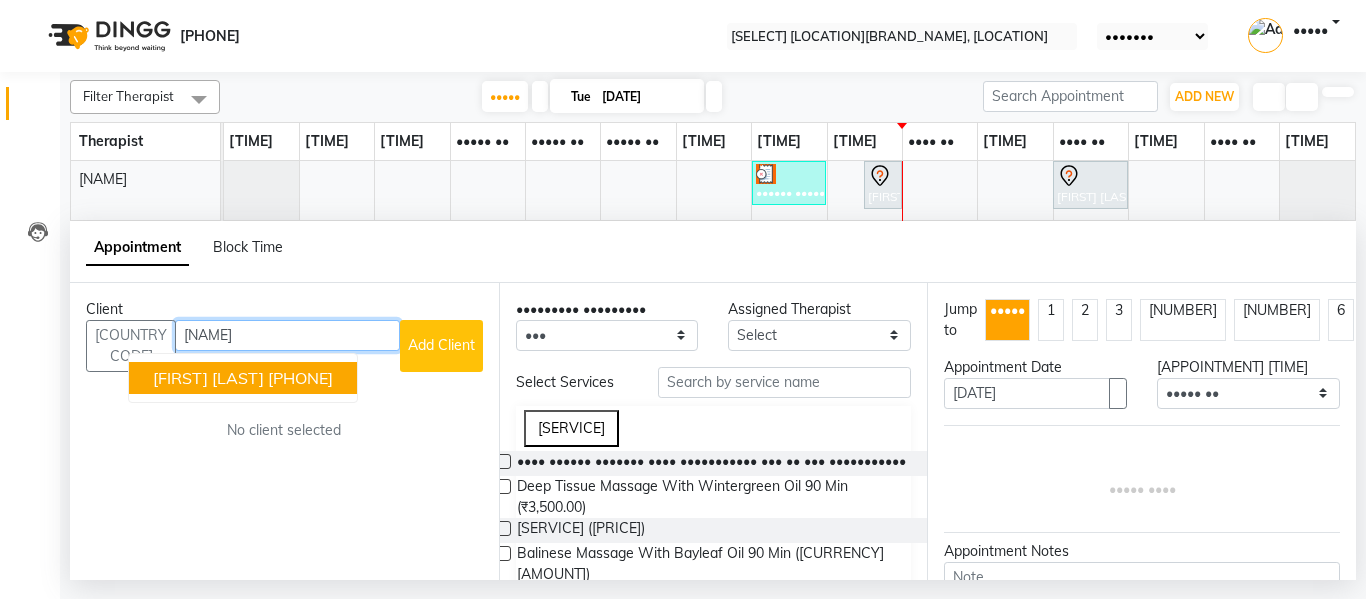 click on "Faheem Shaikh  7517253632" at bounding box center (243, 378) 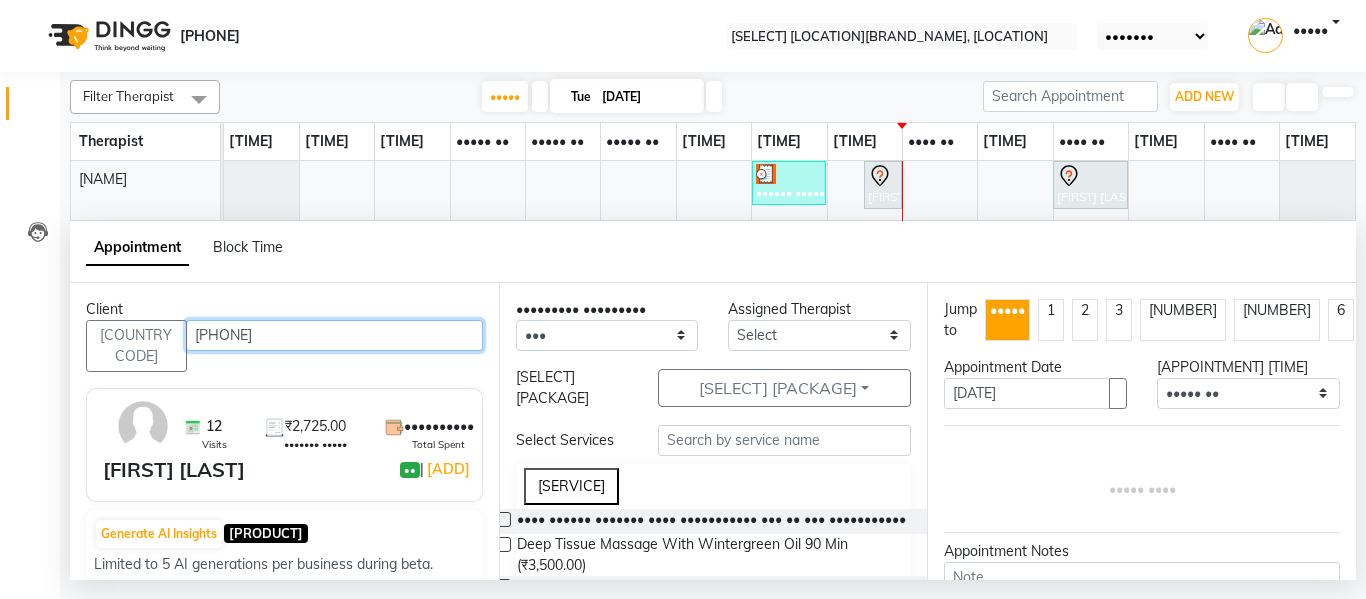 type on "7517253632" 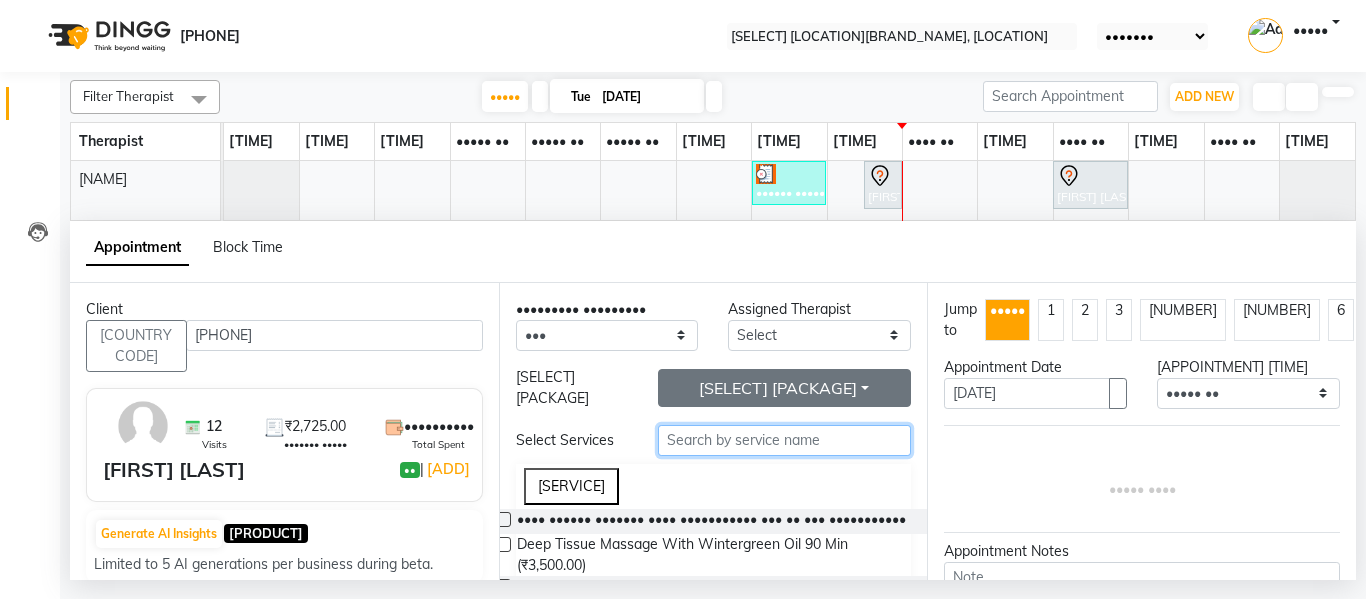 drag, startPoint x: 703, startPoint y: 431, endPoint x: 693, endPoint y: 387, distance: 45.122055 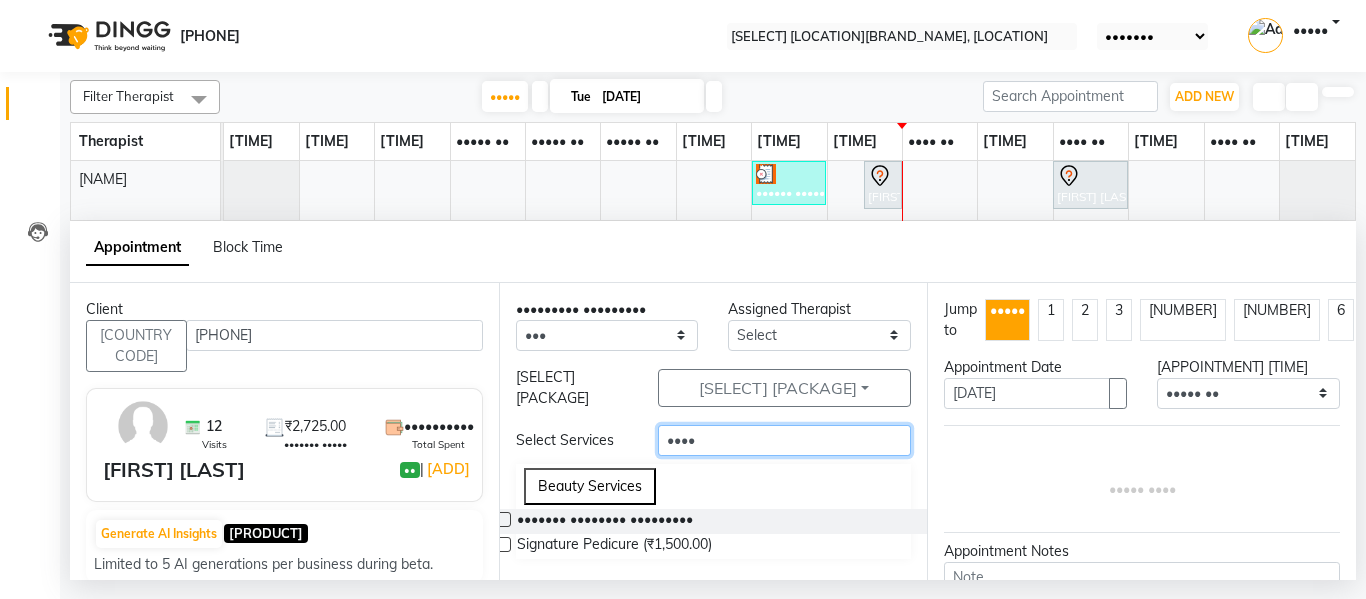 type on "pedi" 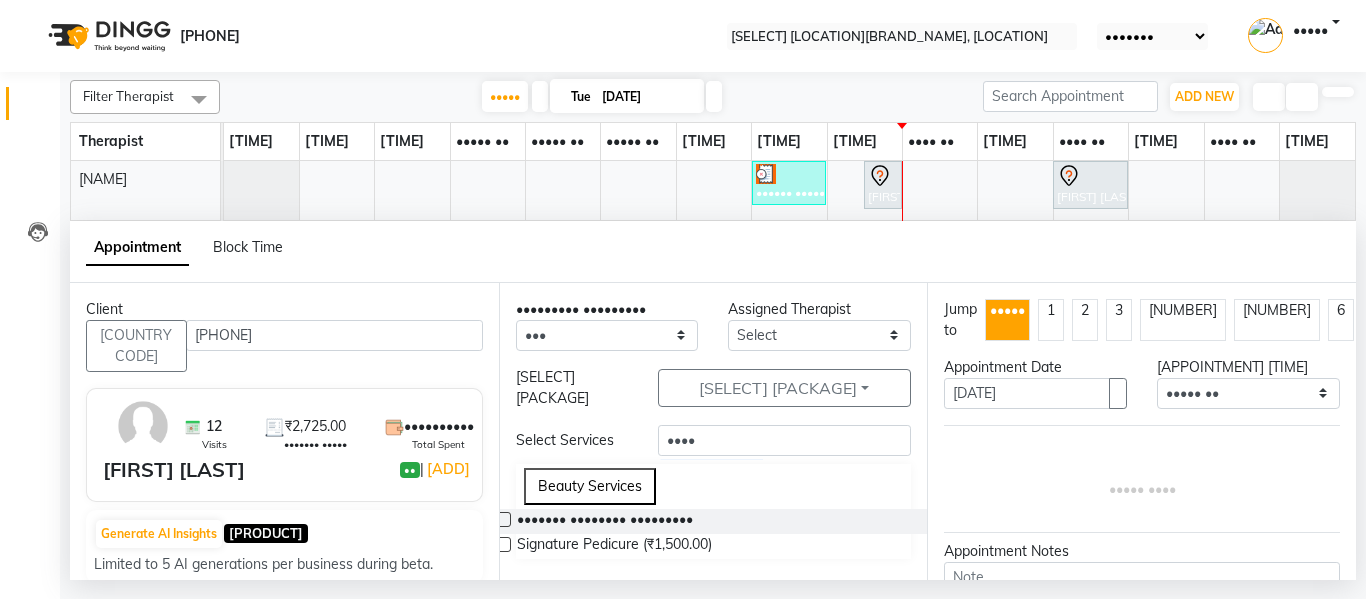 click at bounding box center (503, 544) 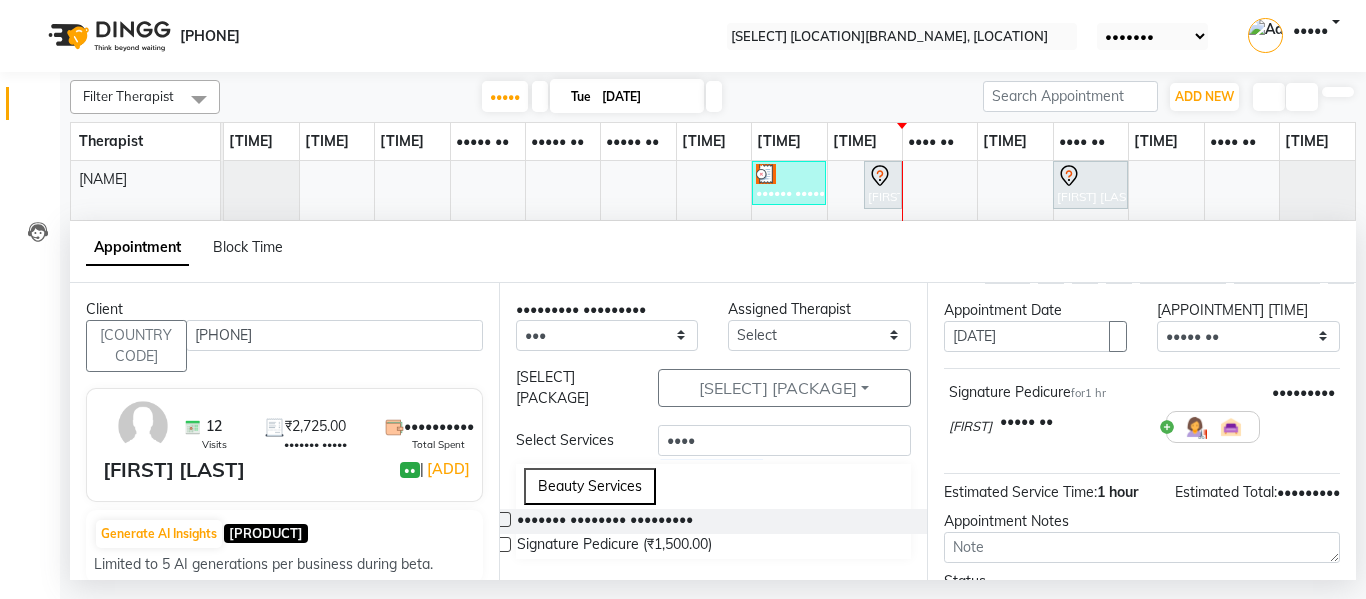 scroll, scrollTop: 200, scrollLeft: 0, axis: vertical 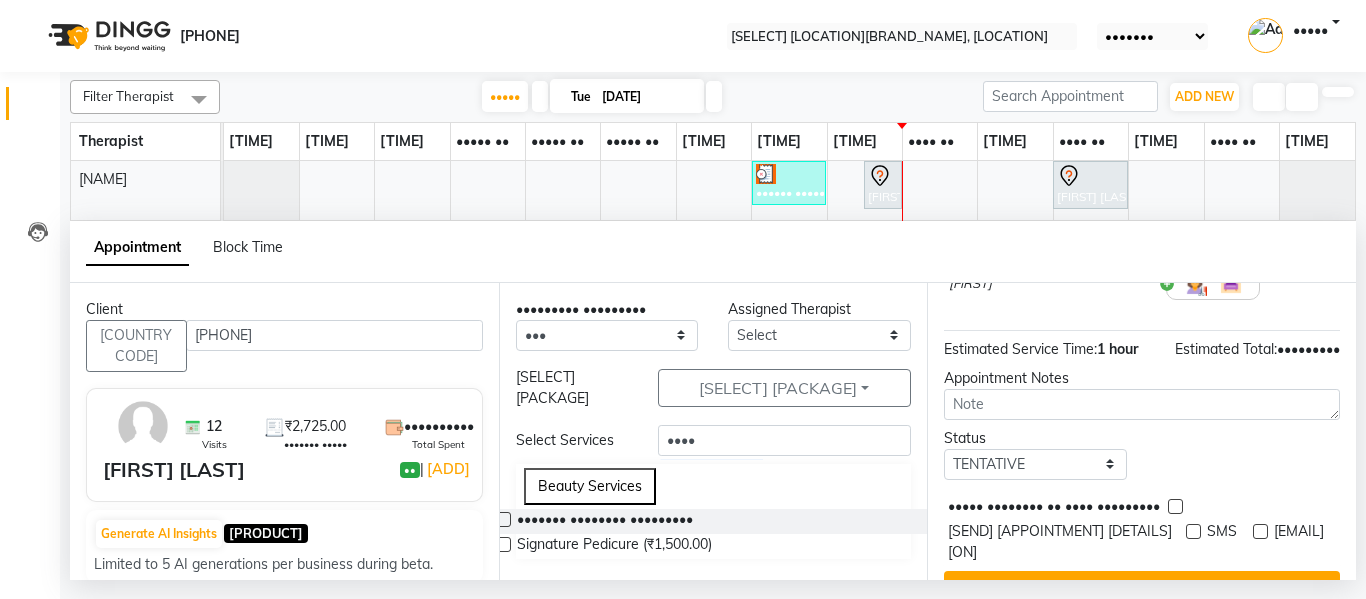 click on "Appointment Block Time" at bounding box center (713, 252) 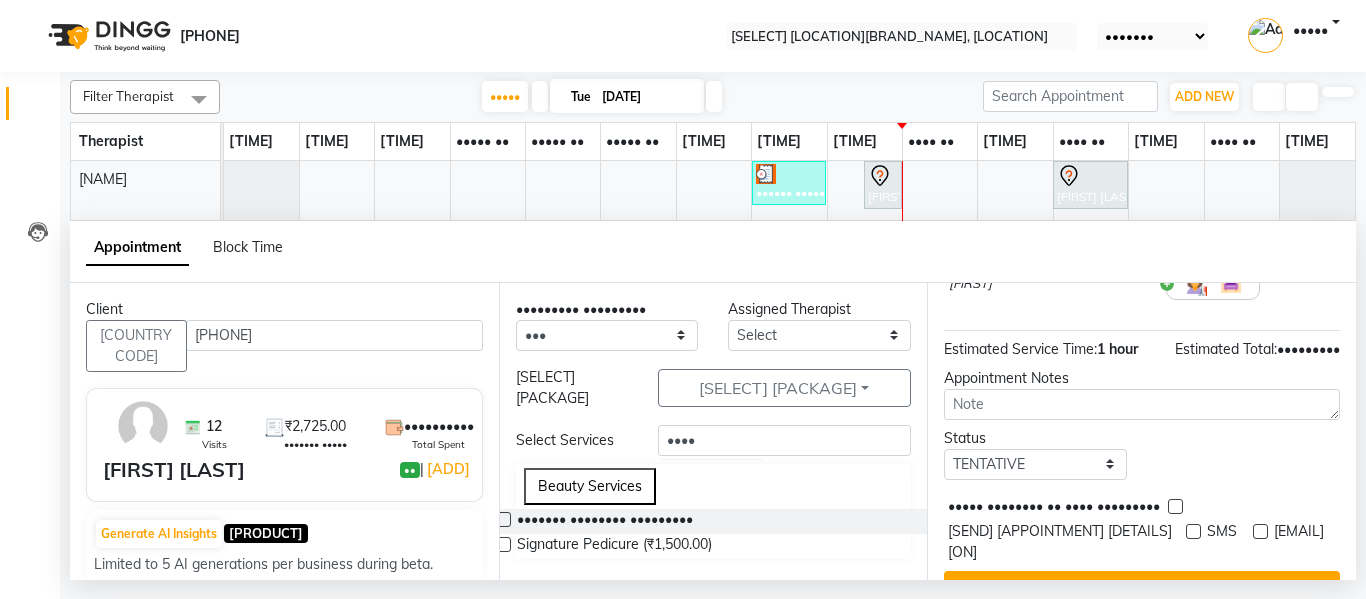click on "× 05:00 PM" at bounding box center (1072, 284) 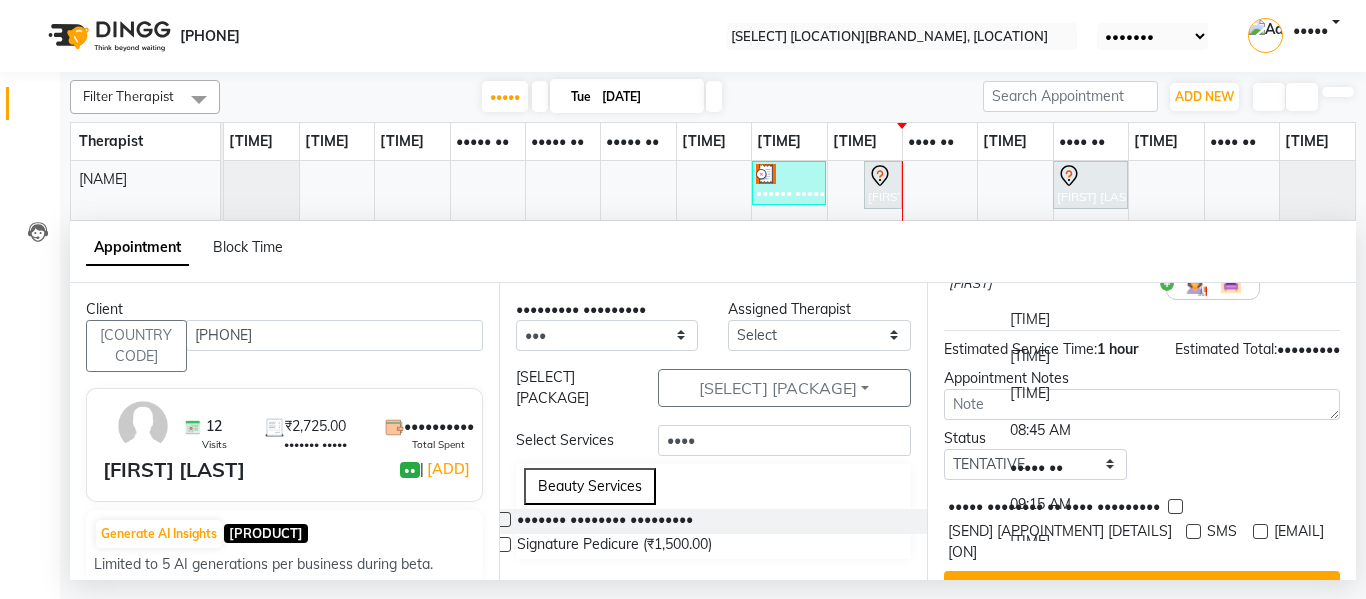 scroll, scrollTop: 191, scrollLeft: 0, axis: vertical 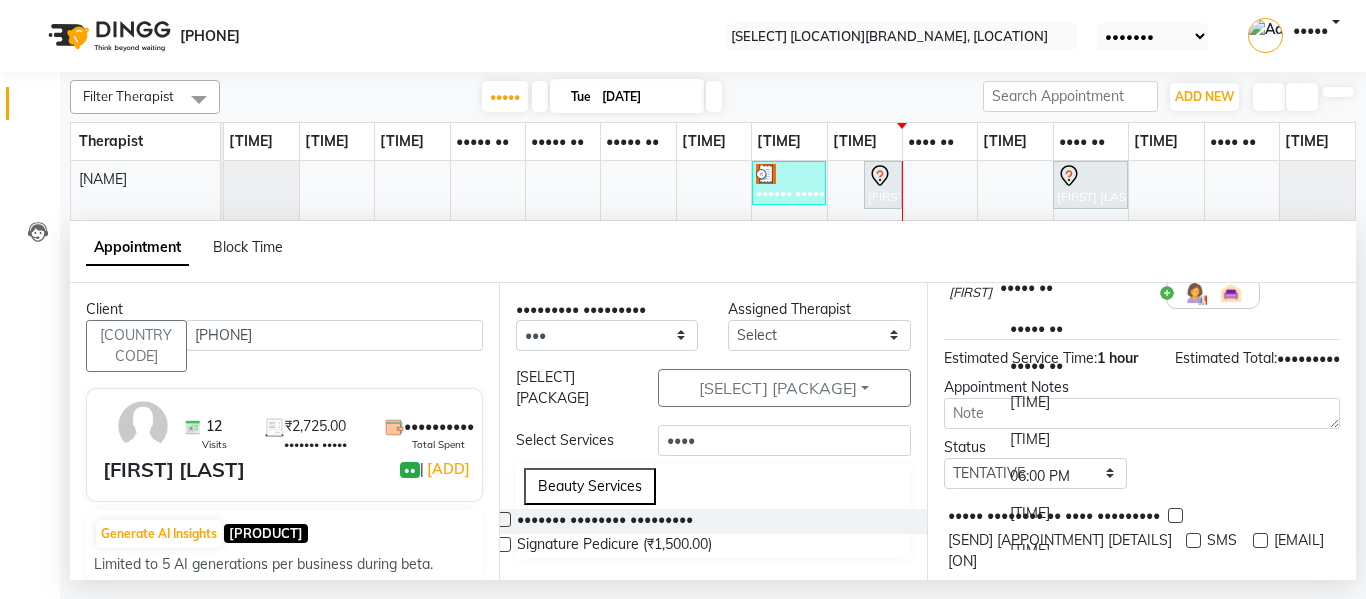 click on "••••• ••" at bounding box center [1075, 402] 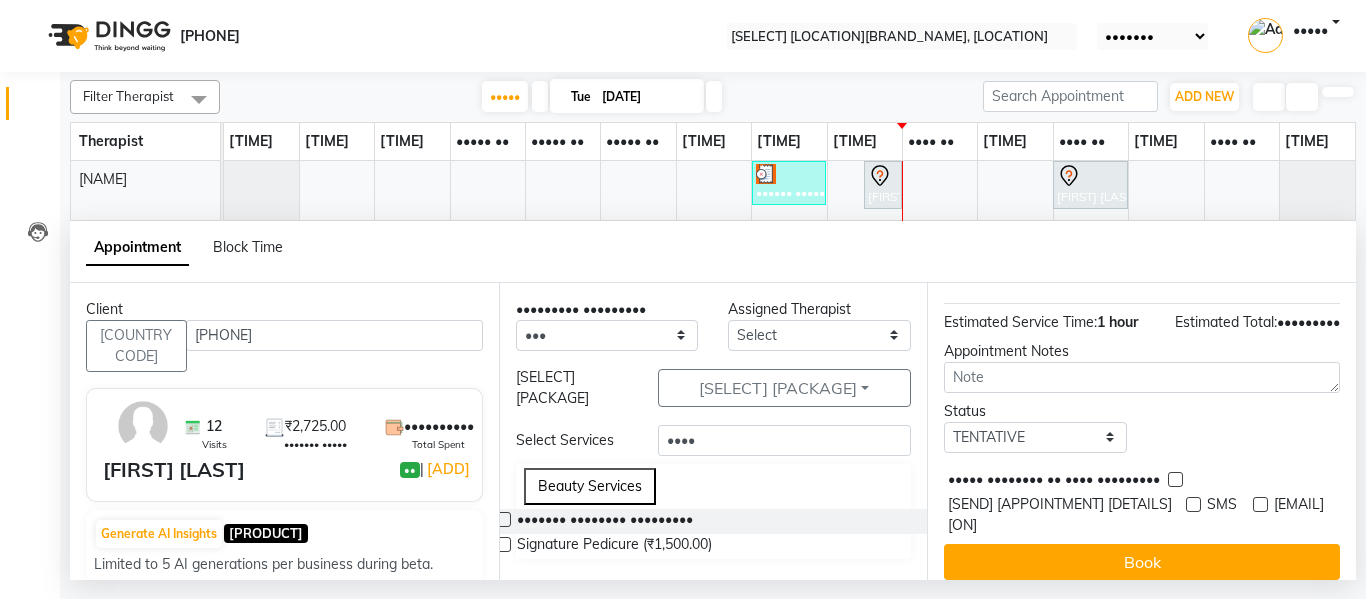 scroll, scrollTop: 244, scrollLeft: 0, axis: vertical 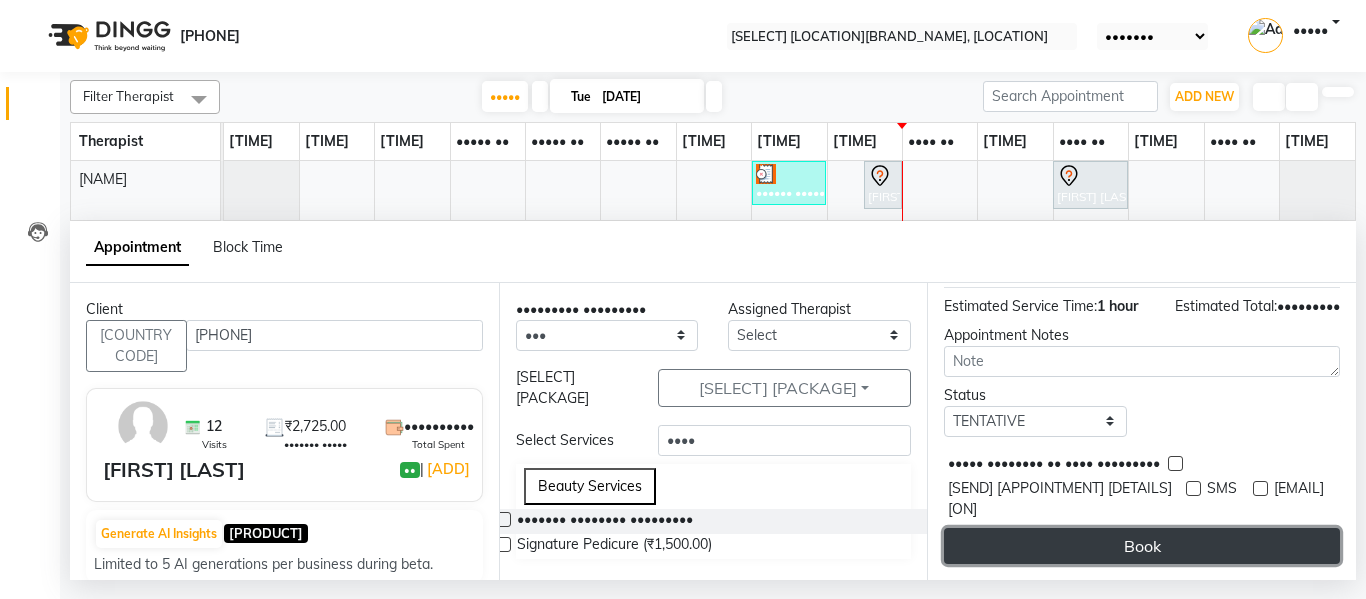 click on "••••" at bounding box center (1142, 546) 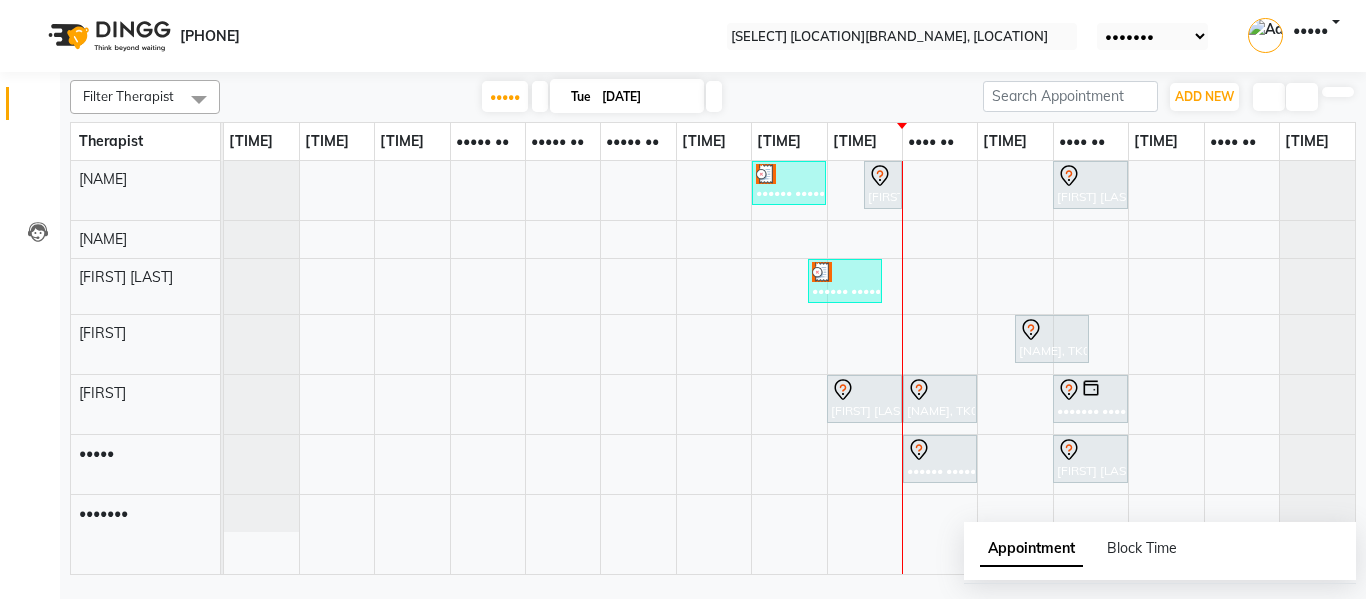 click on "Drop" at bounding box center [69, 675] 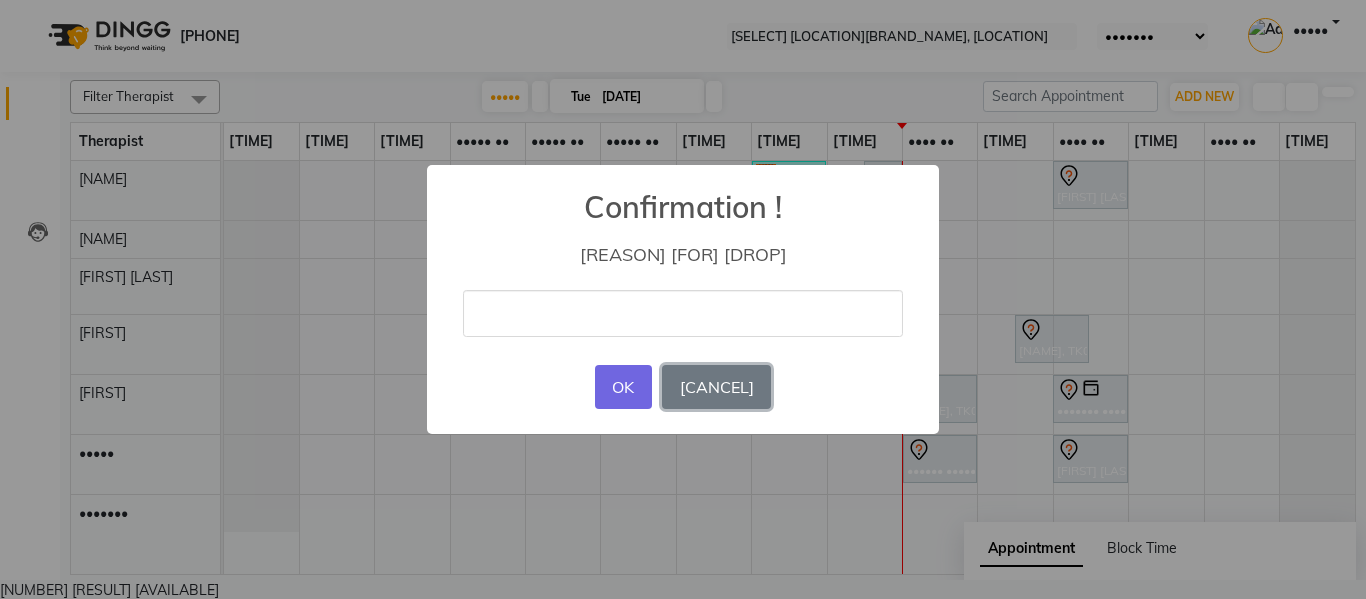 click on "Cancel" at bounding box center [716, 387] 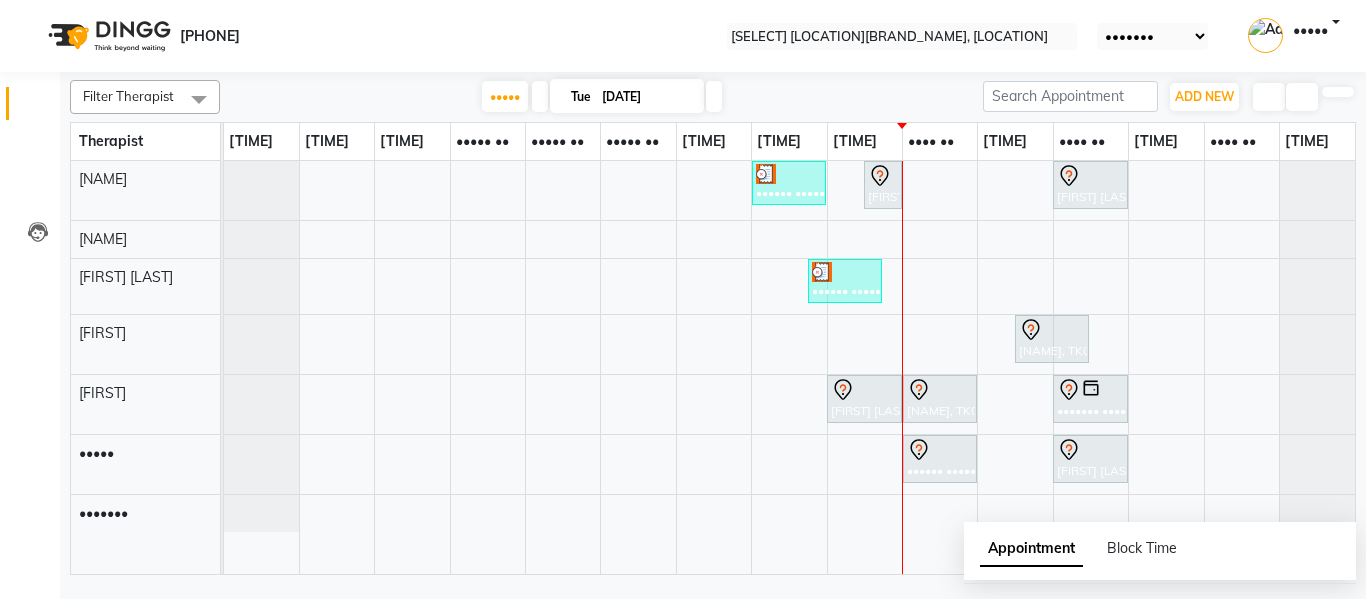 click on "Edit" at bounding box center (69, 675) 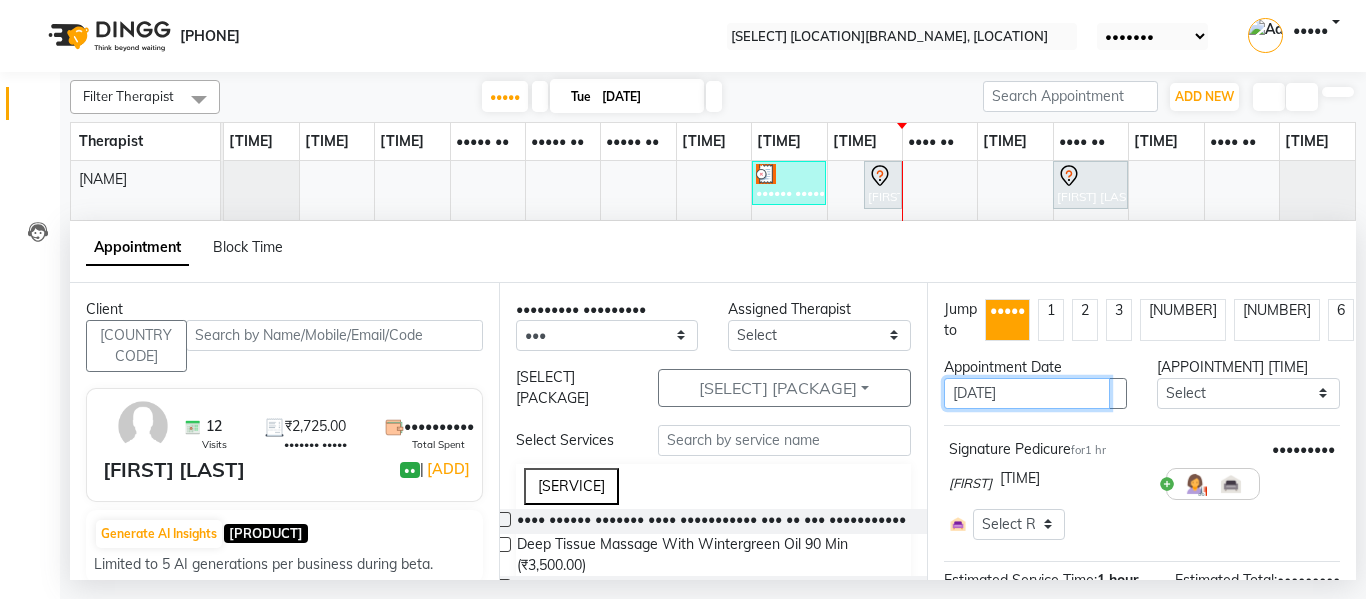 click on "••••••••••" at bounding box center [1027, 393] 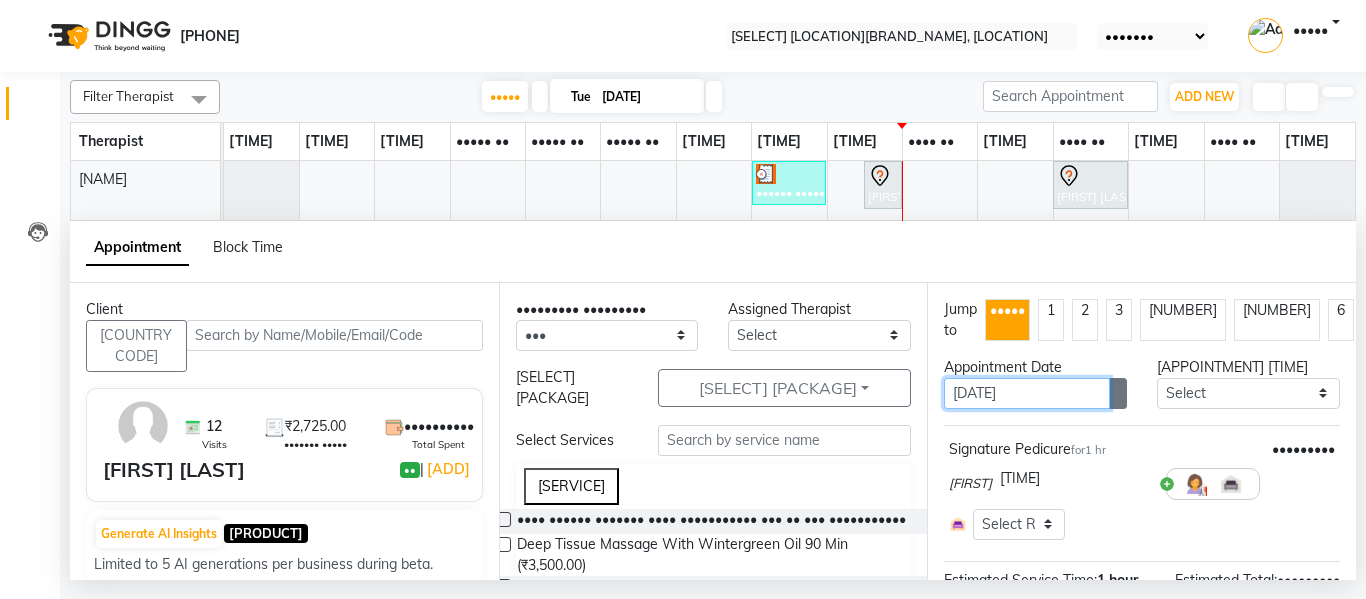drag, startPoint x: 1082, startPoint y: 391, endPoint x: 1094, endPoint y: 391, distance: 12 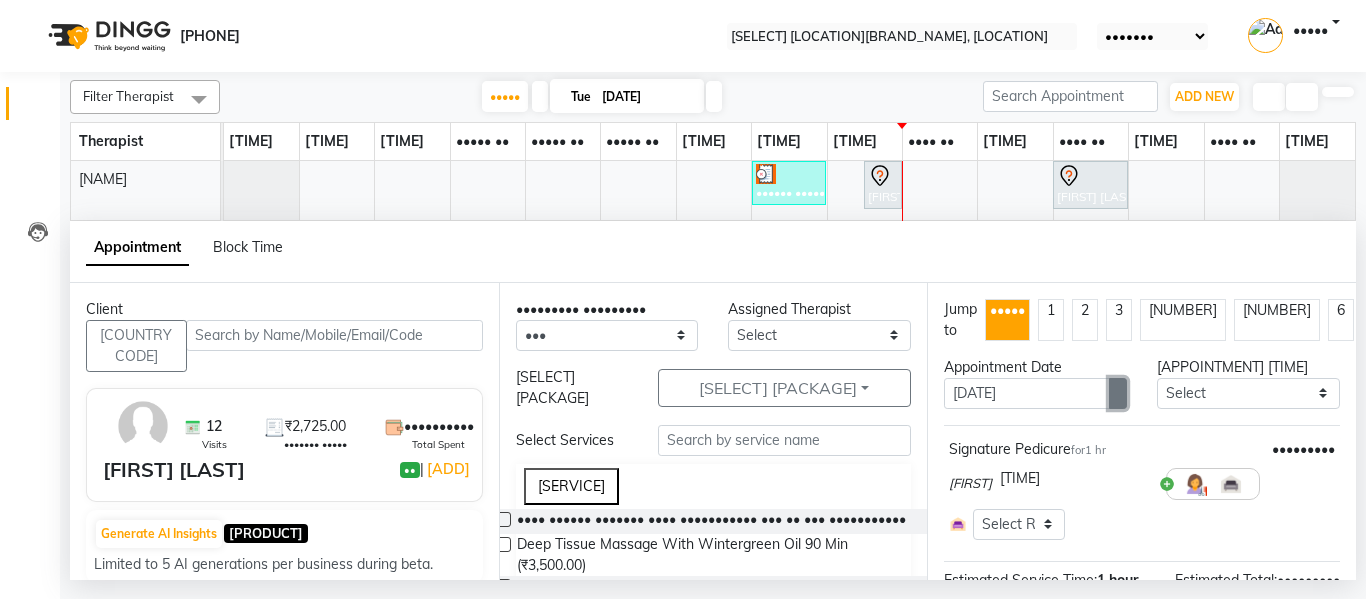 click at bounding box center [1118, 393] 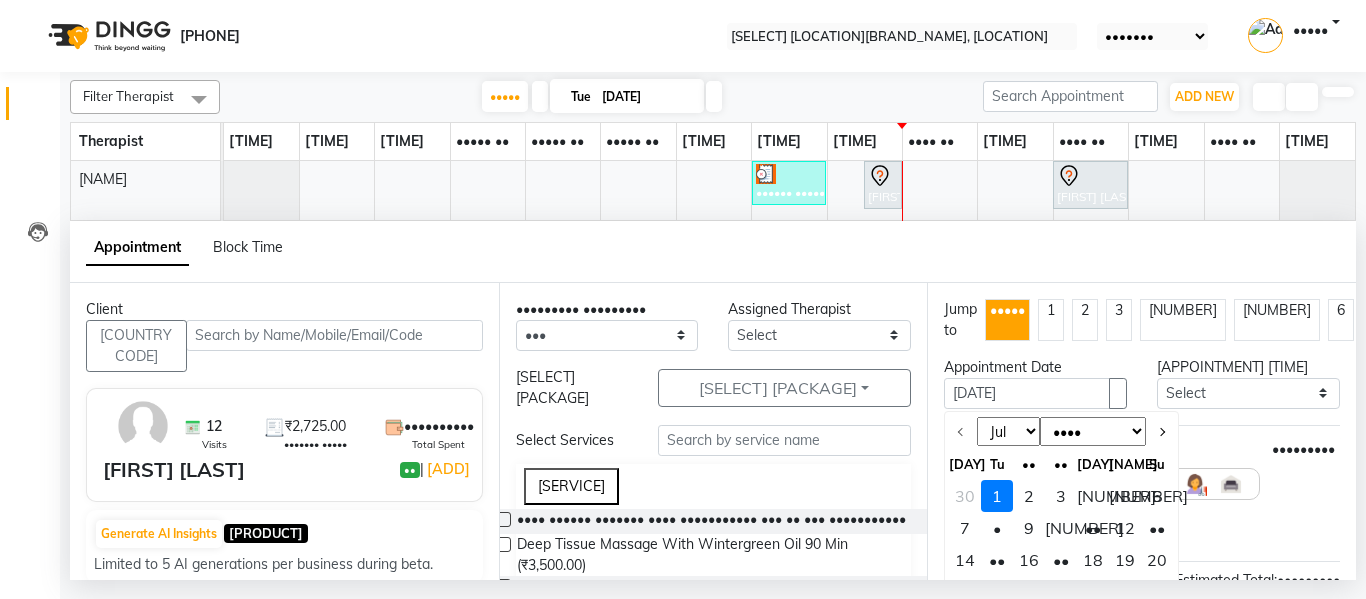 click on "•" at bounding box center [1029, 496] 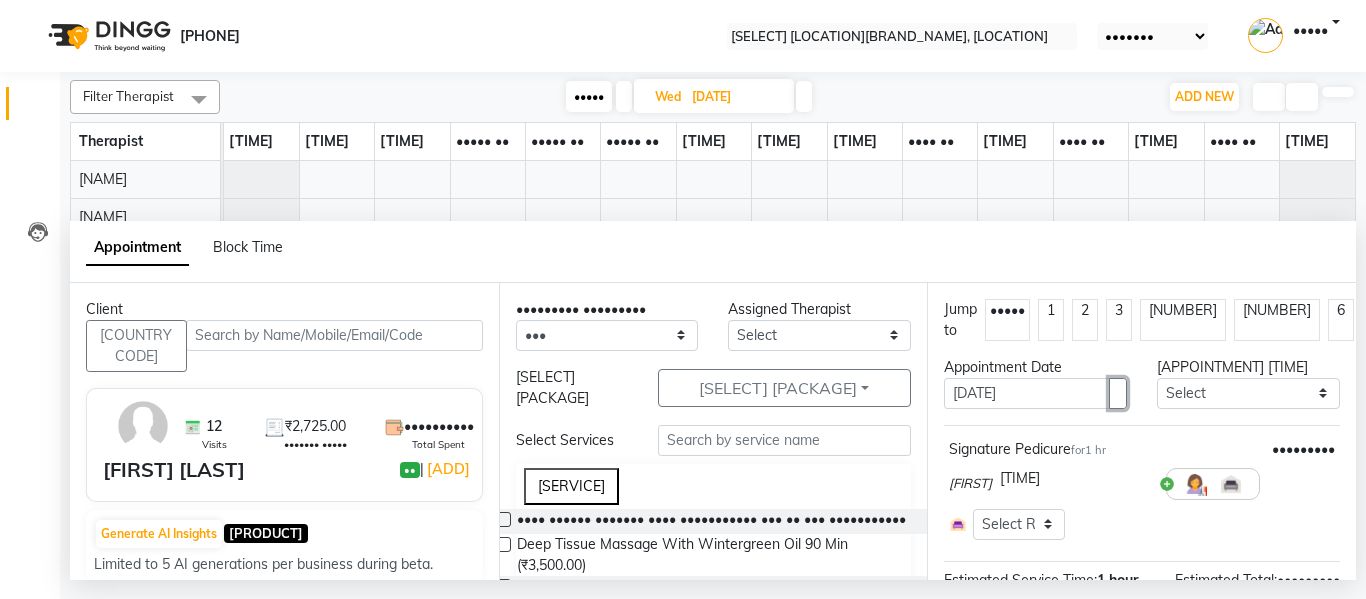 scroll, scrollTop: 217, scrollLeft: 0, axis: vertical 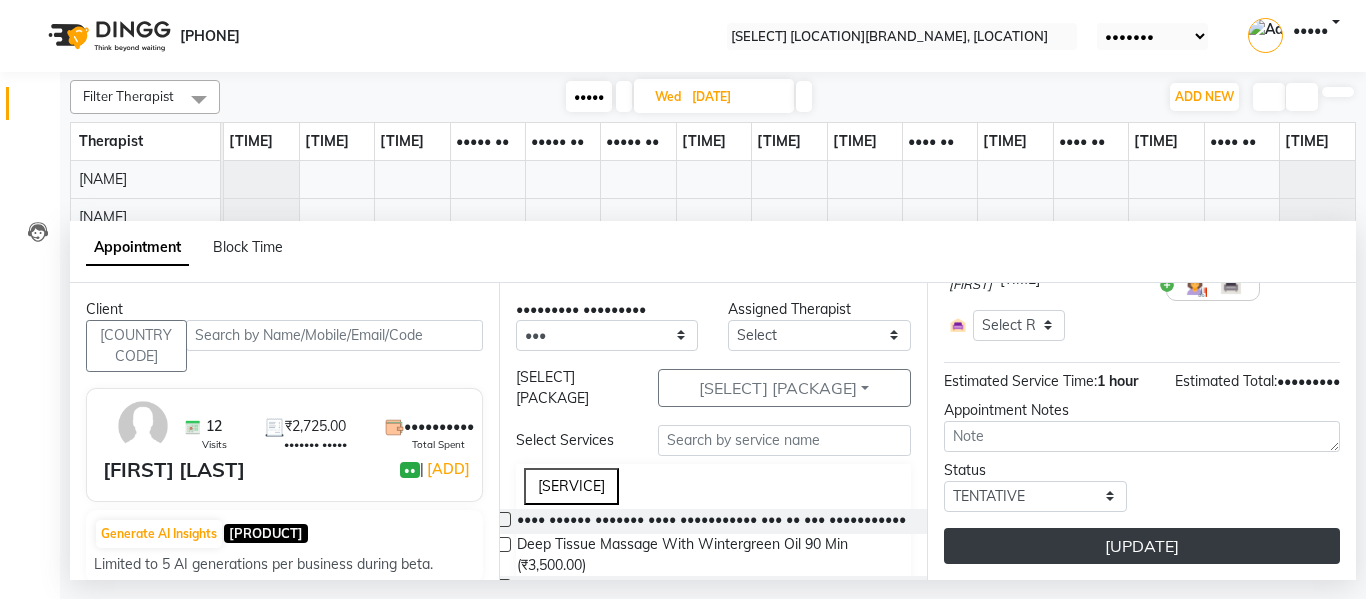drag, startPoint x: 1149, startPoint y: 508, endPoint x: 1157, endPoint y: 535, distance: 28.160255 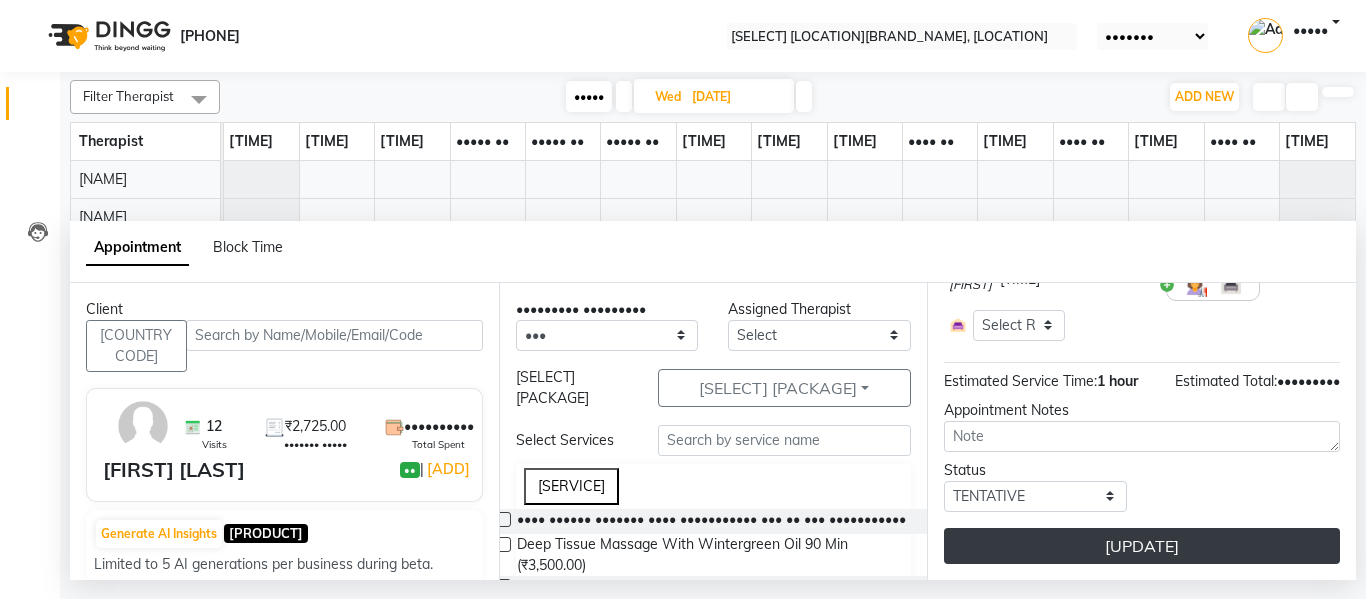 click on "Jump to Today 1 2 3 4 5 6 7 8 Weeks Appointment Date 02-07-2025 Appointment Time Select 08:00 AM 08:15 AM 08:30 AM 08:45 AM 09:00 AM 09:15 AM 09:30 AM 09:45 AM 10:00 AM 10:15 AM 10:30 AM 10:45 AM 11:00 AM 11:15 AM 11:30 AM 11:45 AM 12:00 PM 12:15 PM 12:30 PM 12:45 PM 01:00 PM 01:15 PM 01:30 PM 01:45 PM 02:00 PM 02:15 PM 02:30 PM 02:45 PM 03:00 PM 03:15 PM 03:30 PM 03:45 PM 04:00 PM 04:15 PM 04:30 PM 04:45 PM 05:00 PM 05:15 PM 05:30 PM 05:45 PM 06:00 PM 06:15 PM 06:30 PM 06:45 PM 07:00 PM 07:15 PM 07:30 PM 07:45 PM 08:00 PM 08:15 PM 08:30 PM 08:45 PM 09:00 PM Signature Pedicure   for  1 hr ₹1,500.00 Poonam × 05:30 PM Select Room Floor Estimated Service Time:  1 hour Estimated Total:  ₹1,500.00 Appointment Notes Status Select TENTATIVE CONFIRM UPCOMING  Update" at bounding box center [1141, 431] 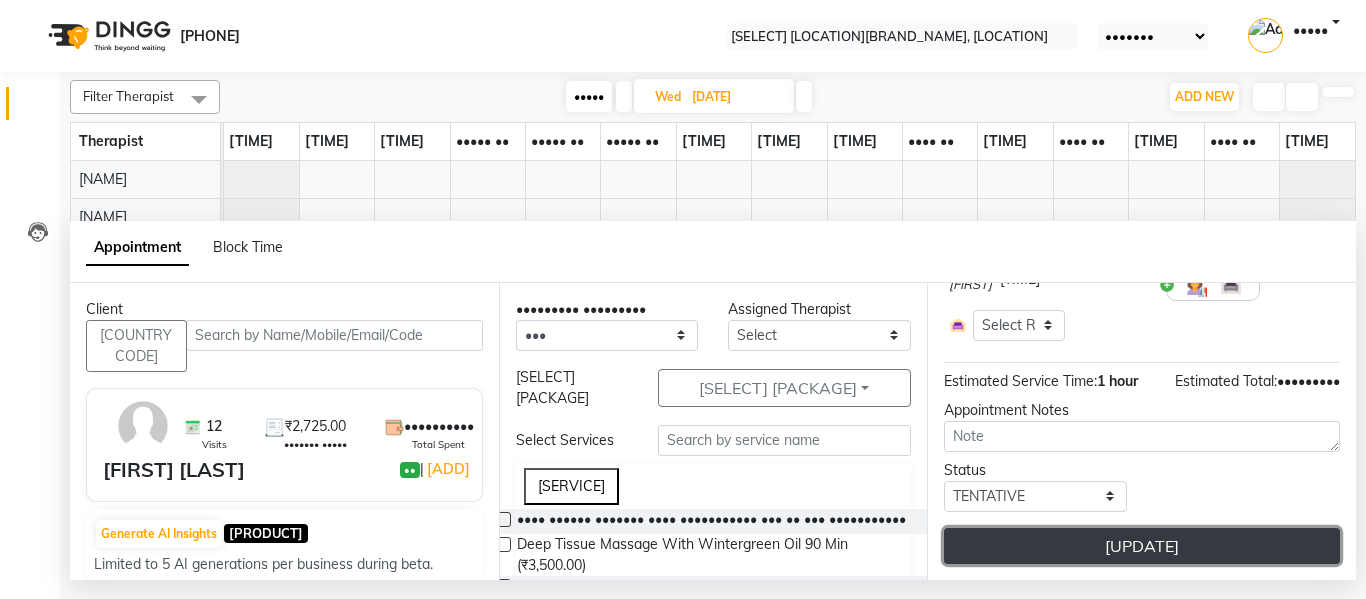 click on "Update" at bounding box center [1142, 546] 